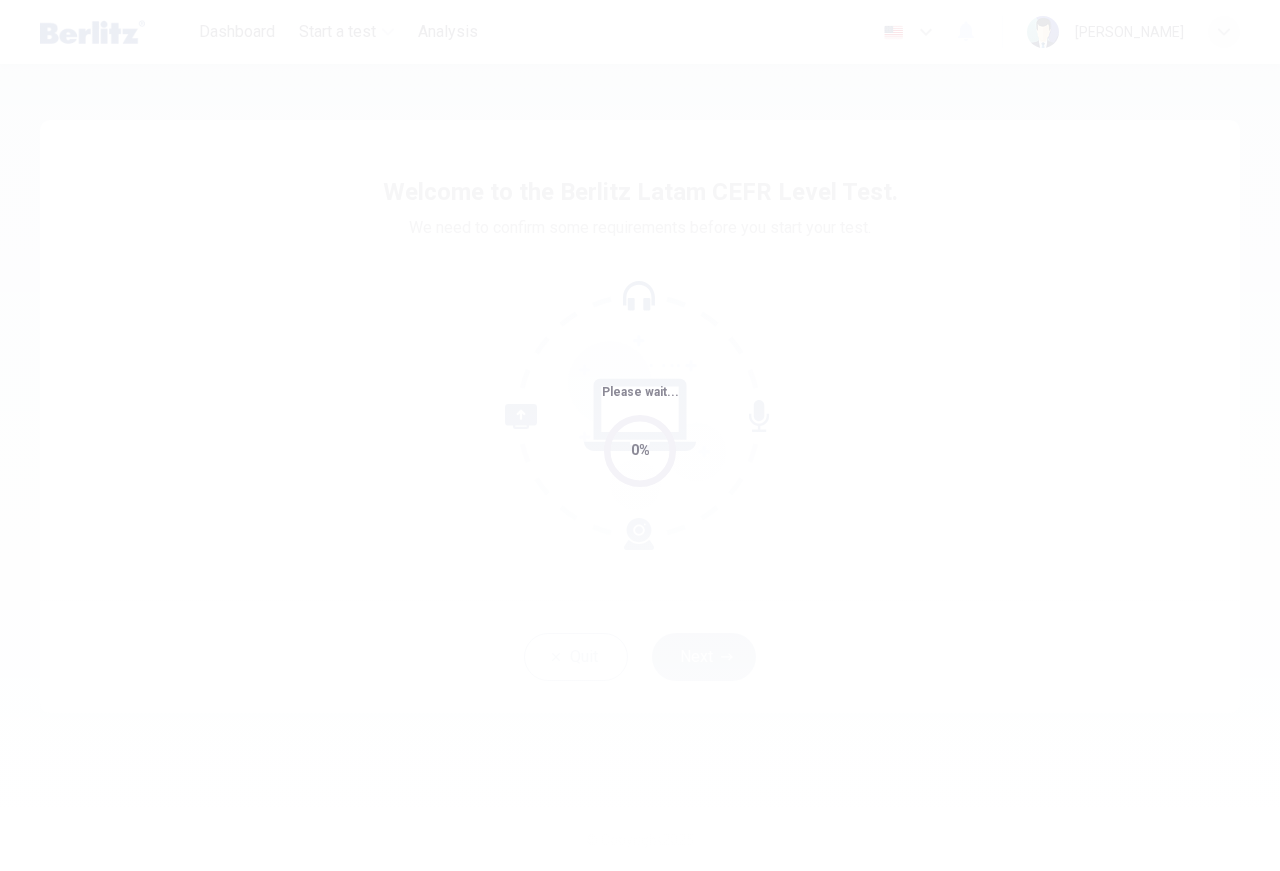 scroll, scrollTop: 0, scrollLeft: 0, axis: both 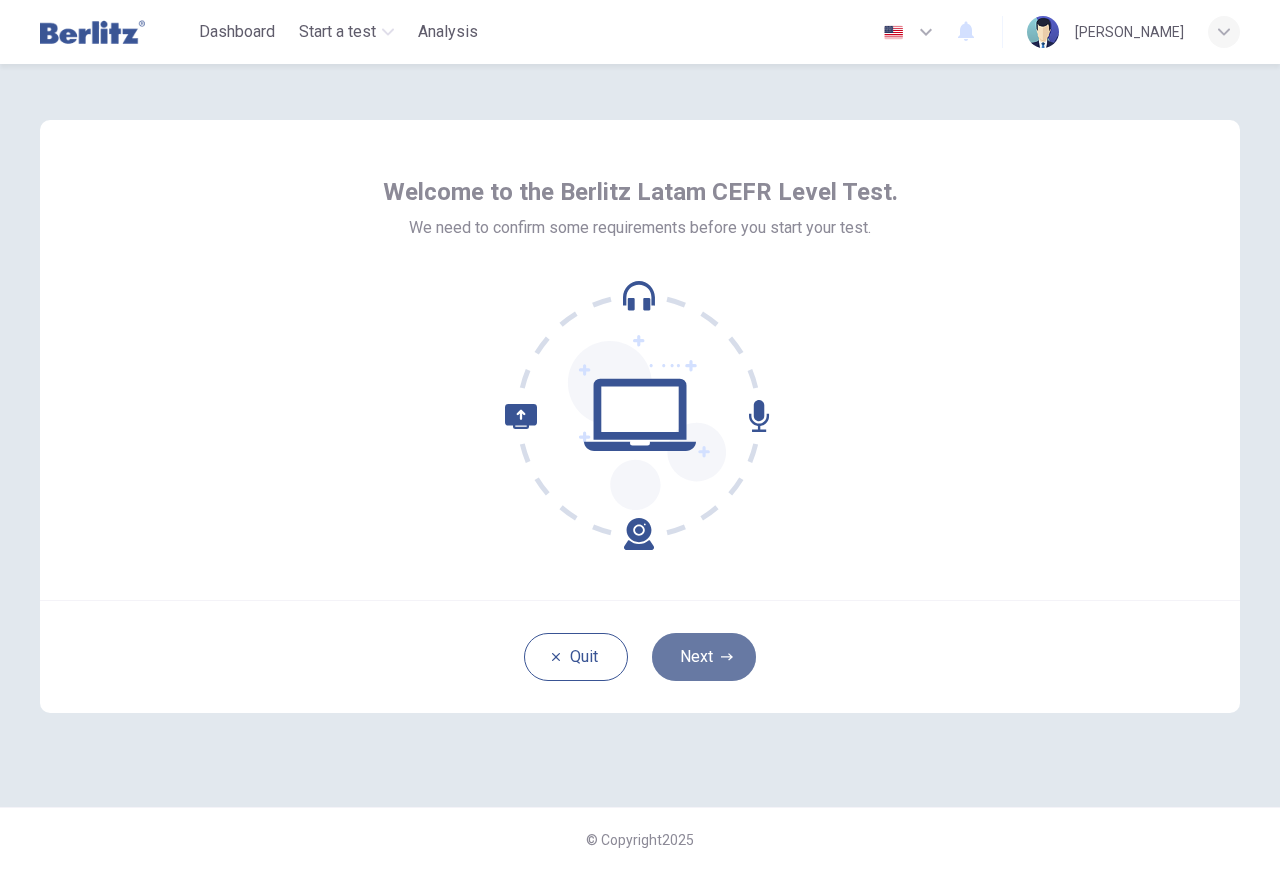 click on "Next" at bounding box center [704, 657] 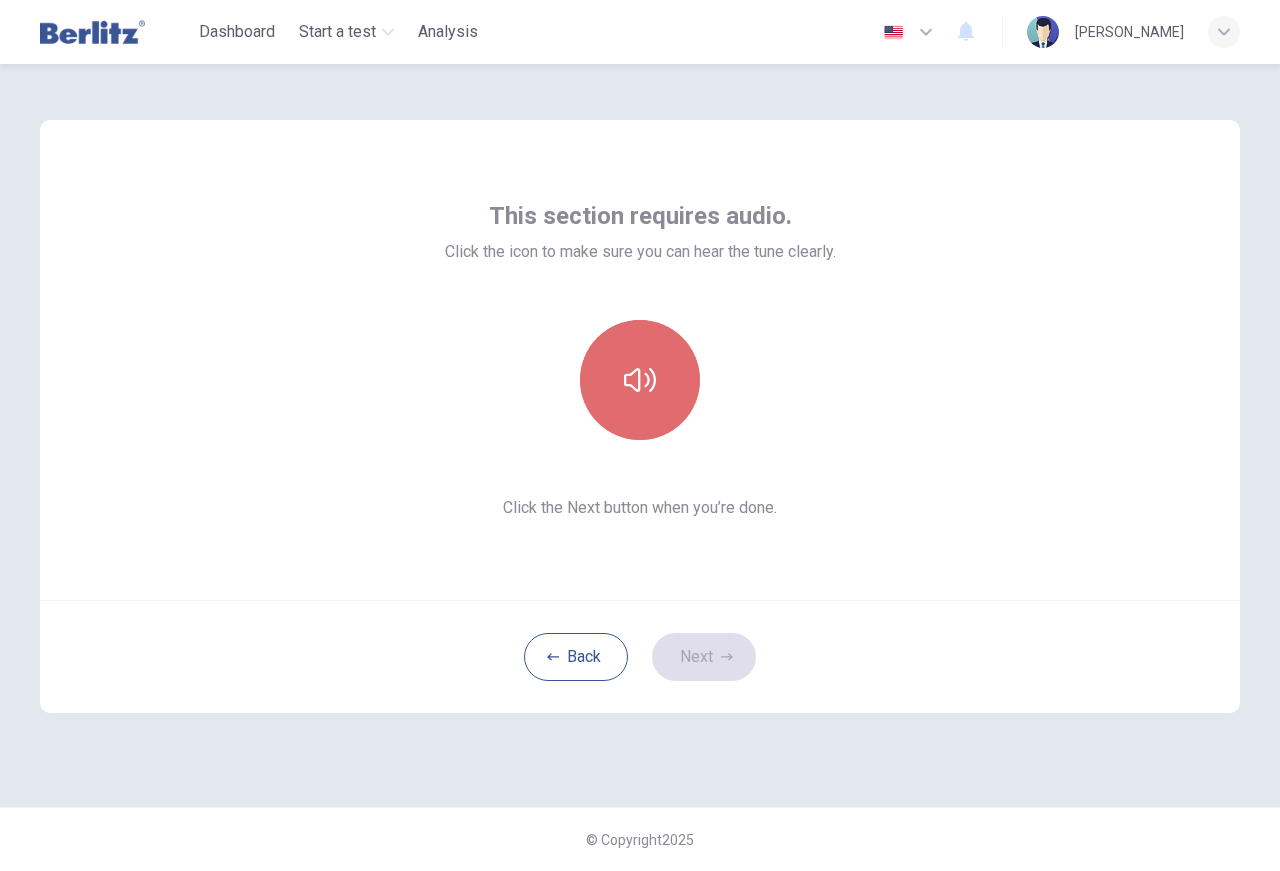 click at bounding box center (640, 380) 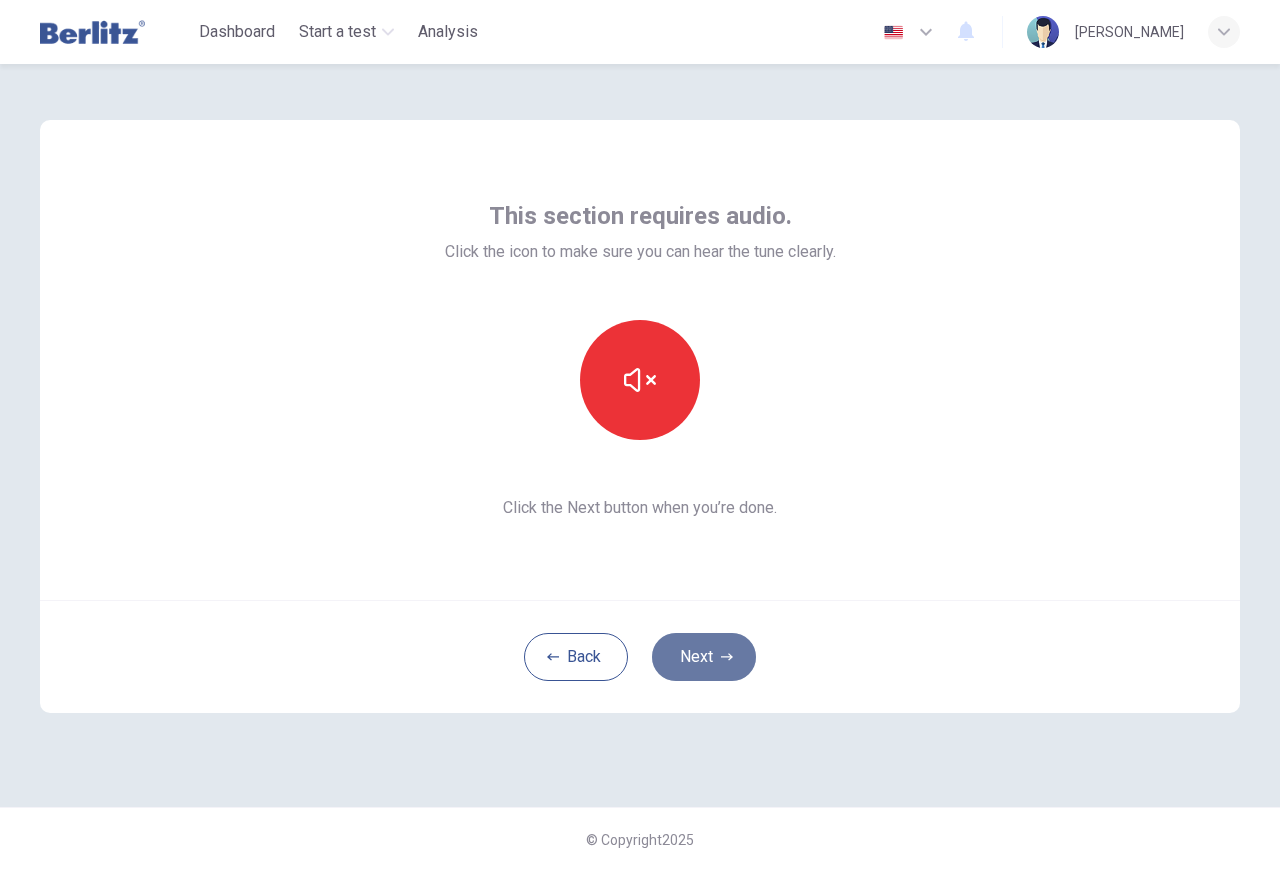 click on "Next" at bounding box center [704, 657] 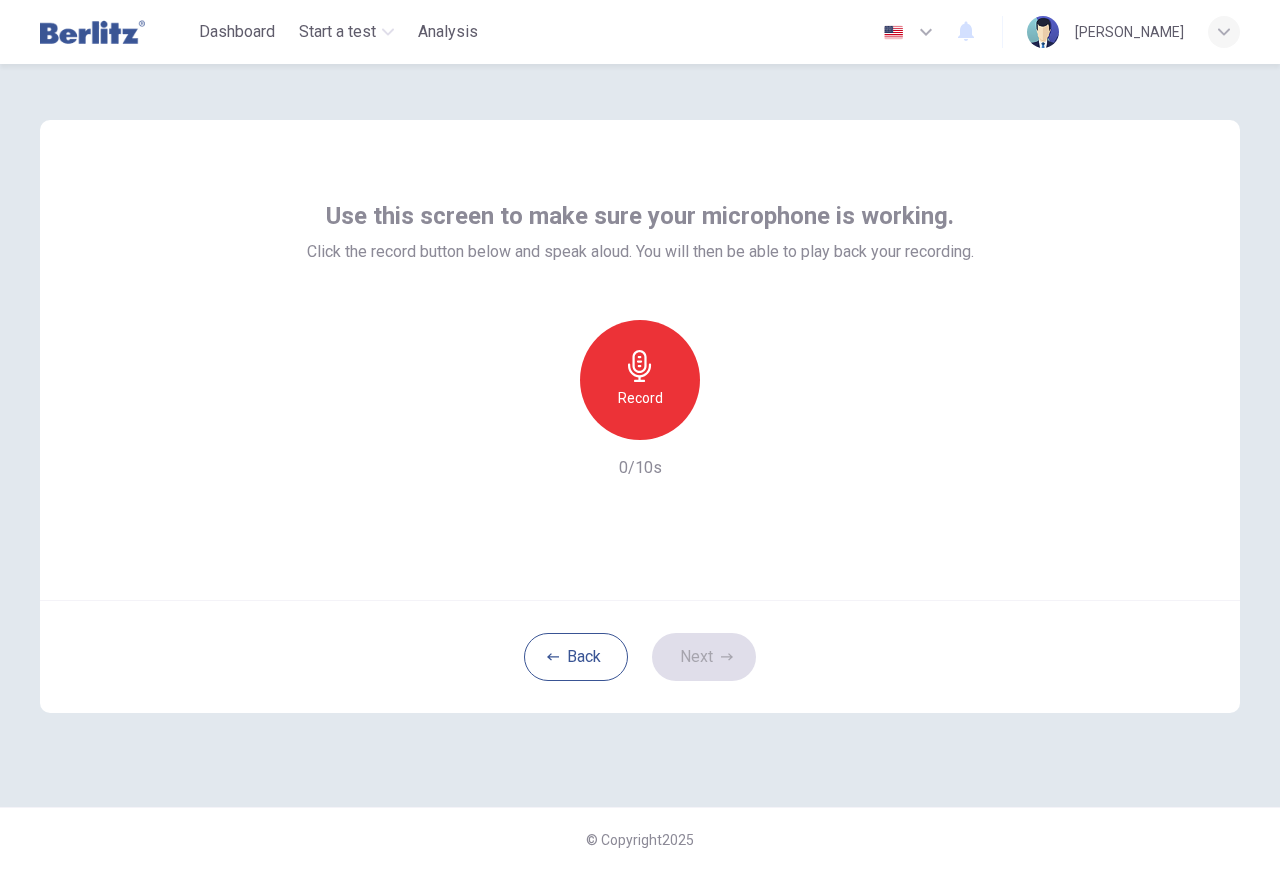 click on "Record" at bounding box center (640, 398) 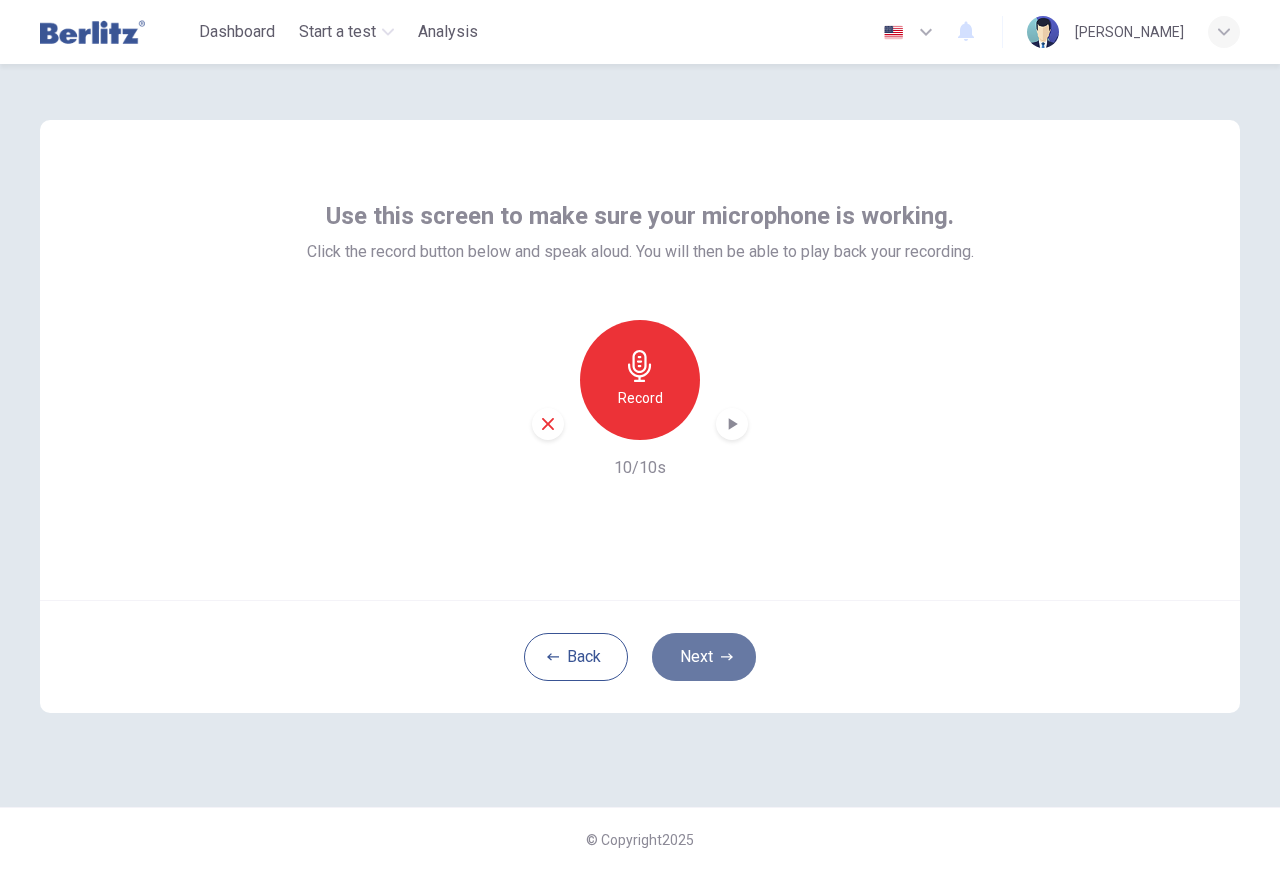 click on "Next" at bounding box center (704, 657) 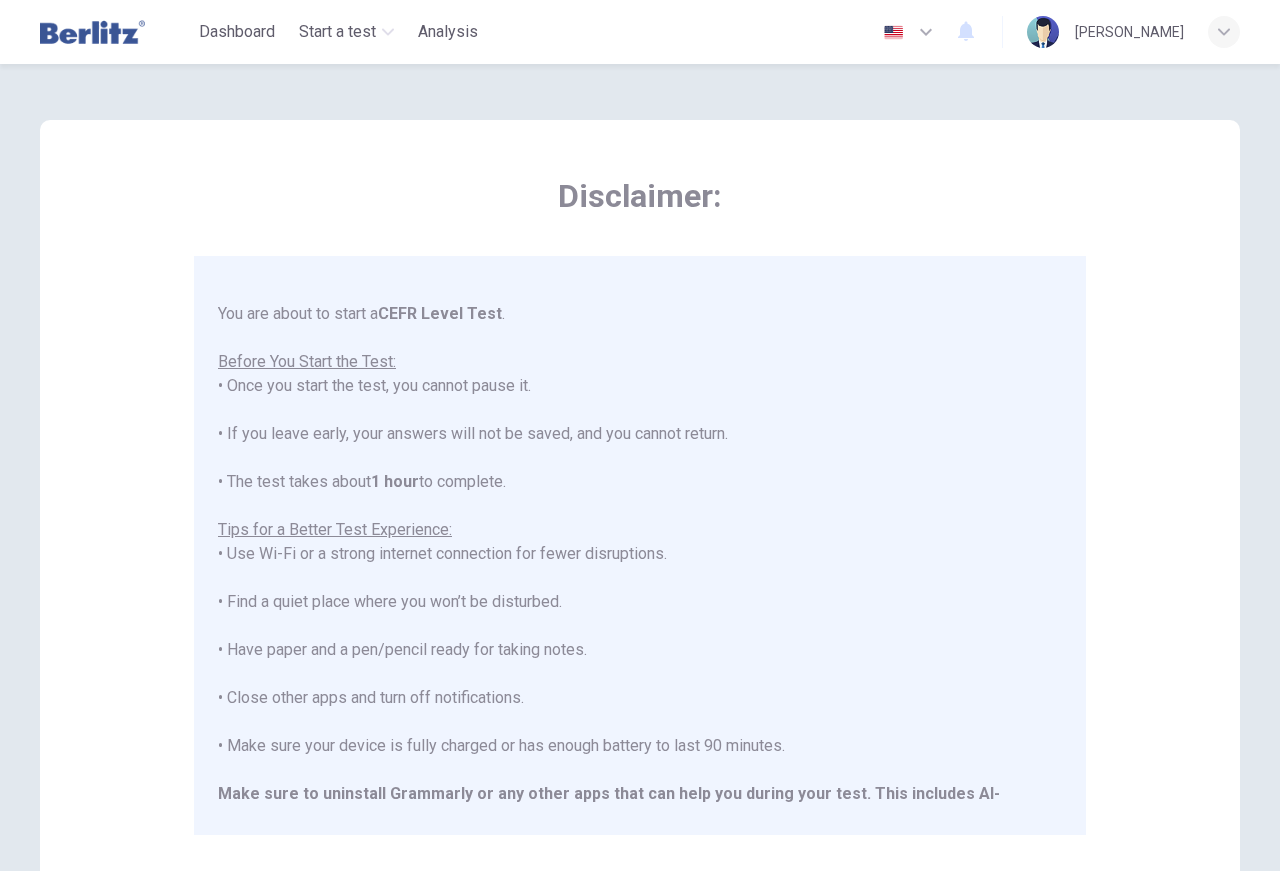 scroll, scrollTop: 192, scrollLeft: 0, axis: vertical 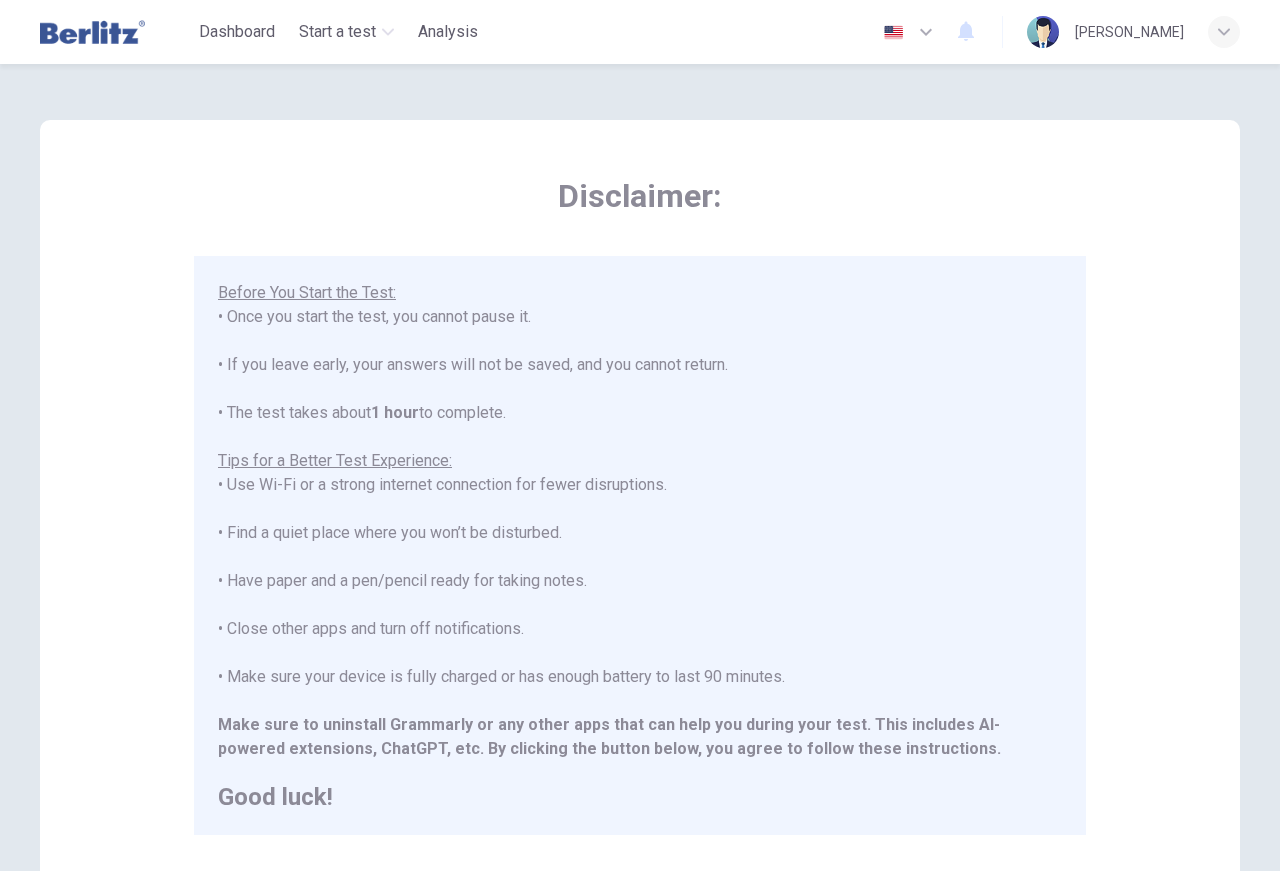 type 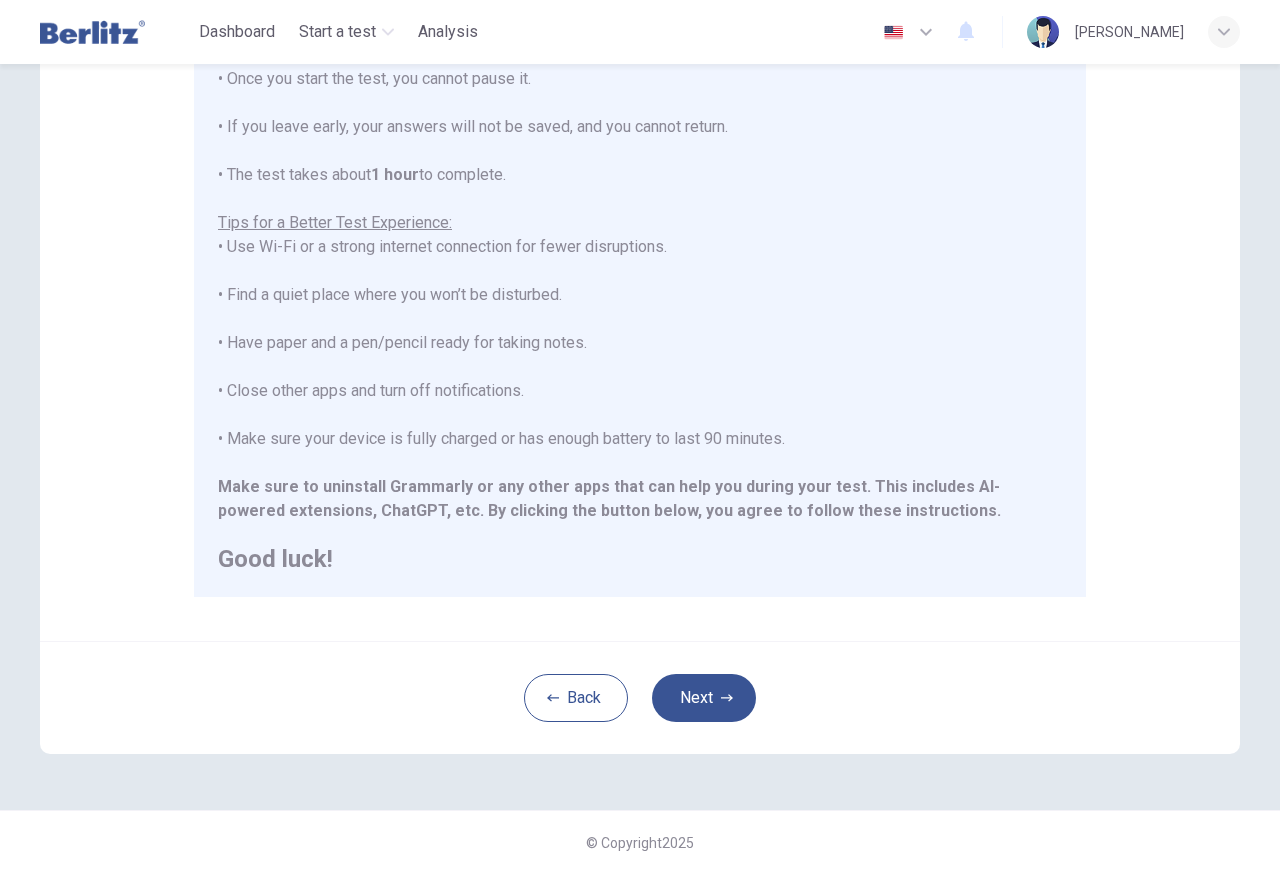 scroll, scrollTop: 241, scrollLeft: 0, axis: vertical 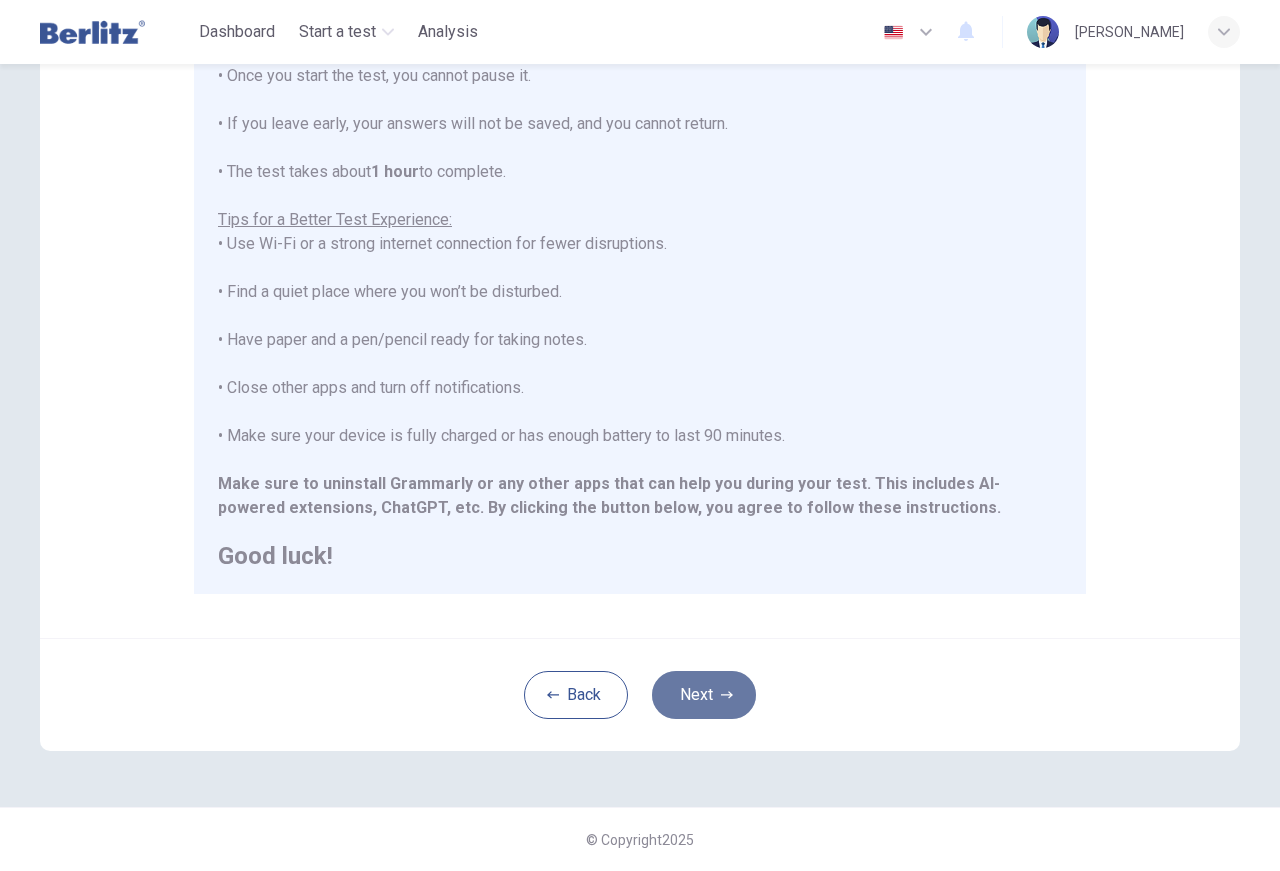 click on "Next" at bounding box center (704, 695) 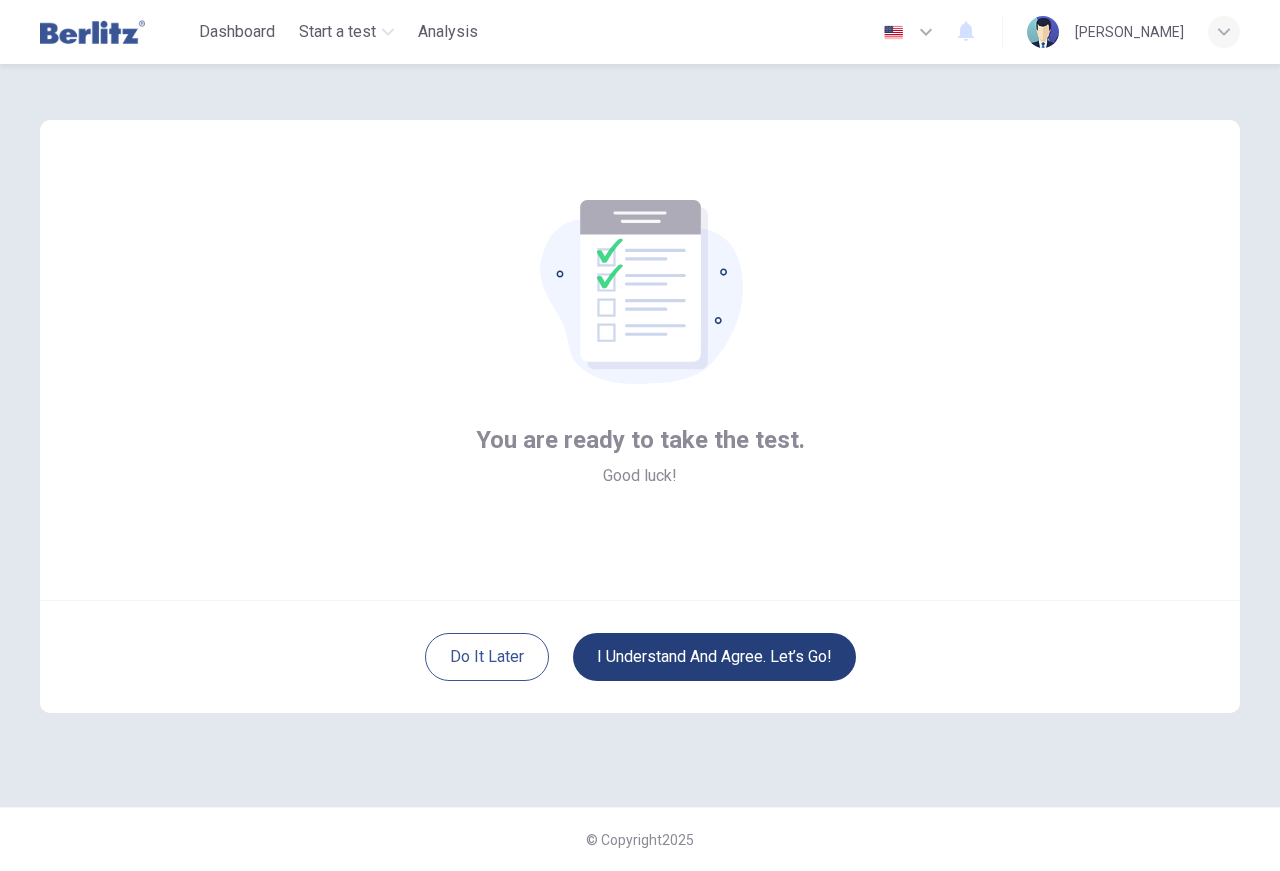 scroll, scrollTop: 0, scrollLeft: 0, axis: both 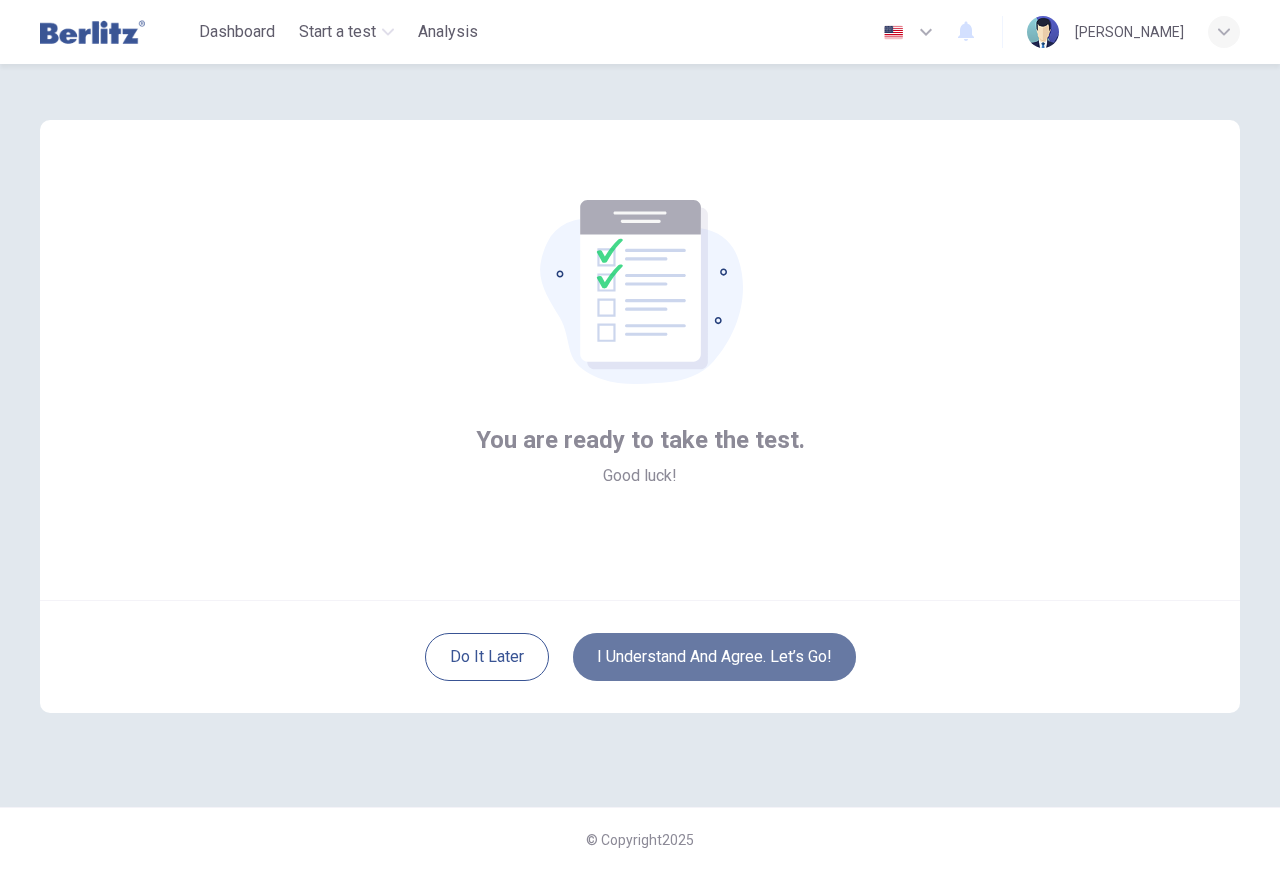 click on "I understand and agree. Let’s go!" at bounding box center [714, 657] 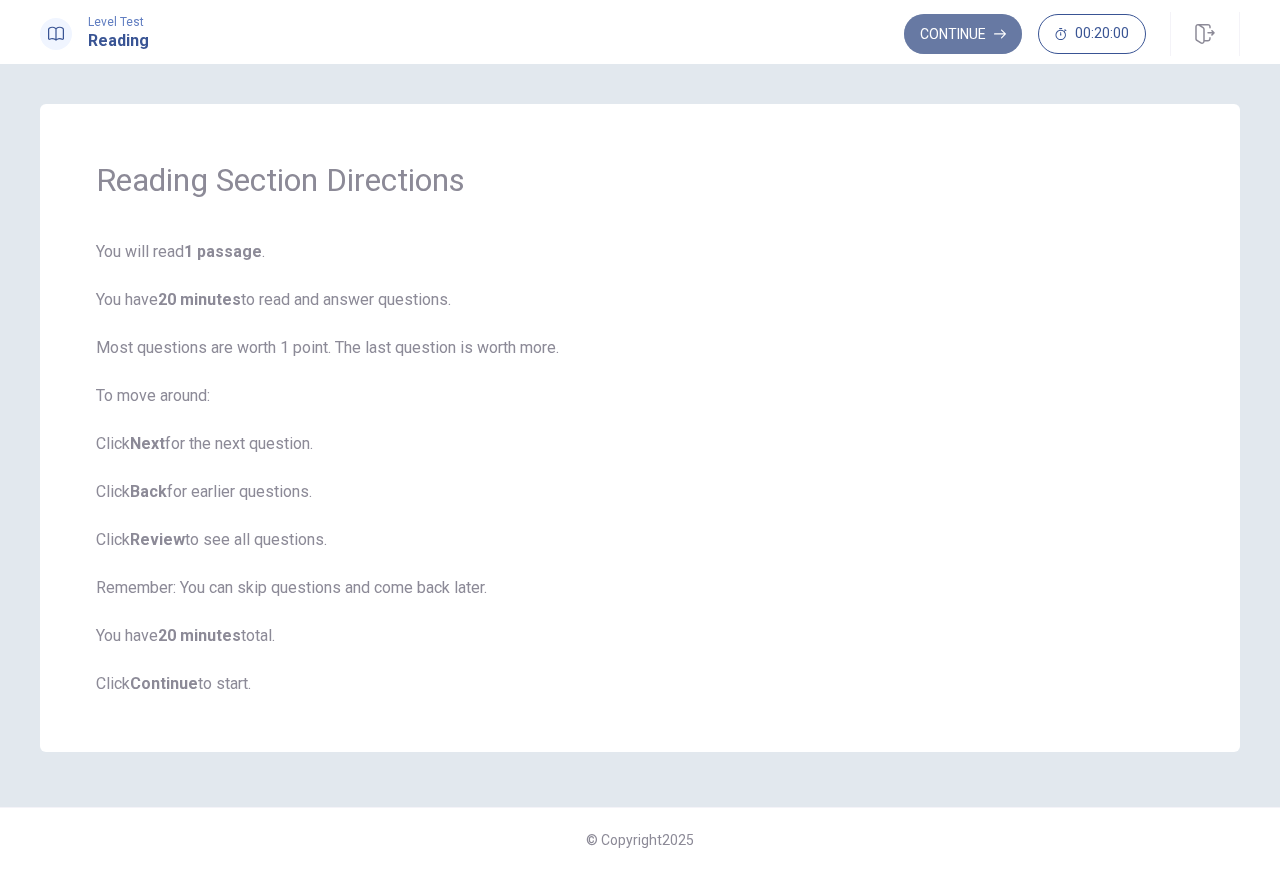 click on "Continue" at bounding box center [963, 34] 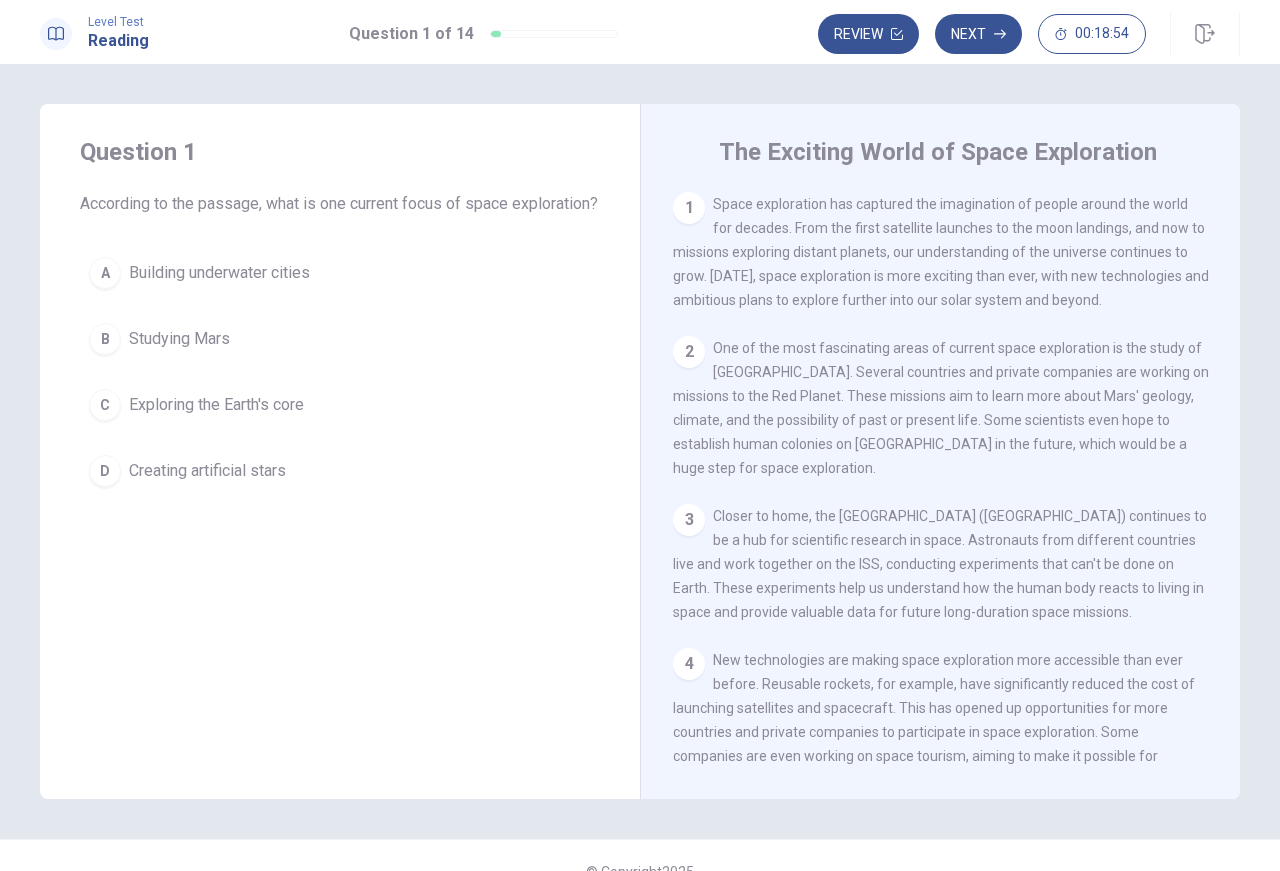 click on "The Exciting World of Space Exploration 1 Space exploration has captured the imagination of people around the world for decades. From the first satellite launches to the moon landings, and now to missions exploring distant planets, our understanding of the universe continues to grow. [DATE], space exploration is more exciting than ever, with new technologies and ambitious plans to explore further into our solar system and beyond. 2 One of the most fascinating areas of current space exploration is the study of [GEOGRAPHIC_DATA]. Several countries and private companies are working on missions to the Red Planet. These missions aim to learn more about Mars' geology, climate, and the possibility of past or present life. Some scientists even hope to establish human colonies on [GEOGRAPHIC_DATA] in the future, which would be a huge step for space exploration. 3 4 5 6 7 8 9 10" at bounding box center (940, 451) 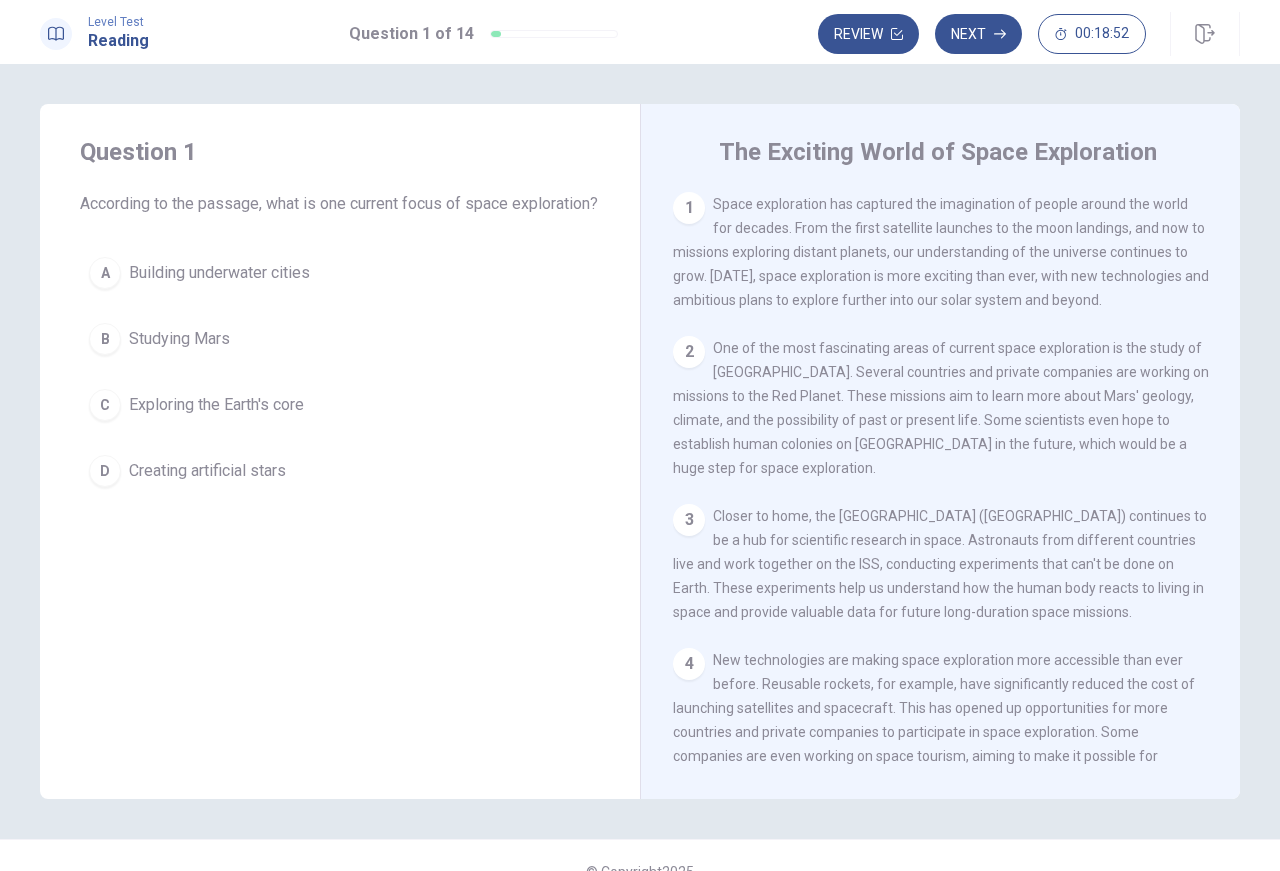 drag, startPoint x: 1232, startPoint y: 330, endPoint x: 1232, endPoint y: 379, distance: 49 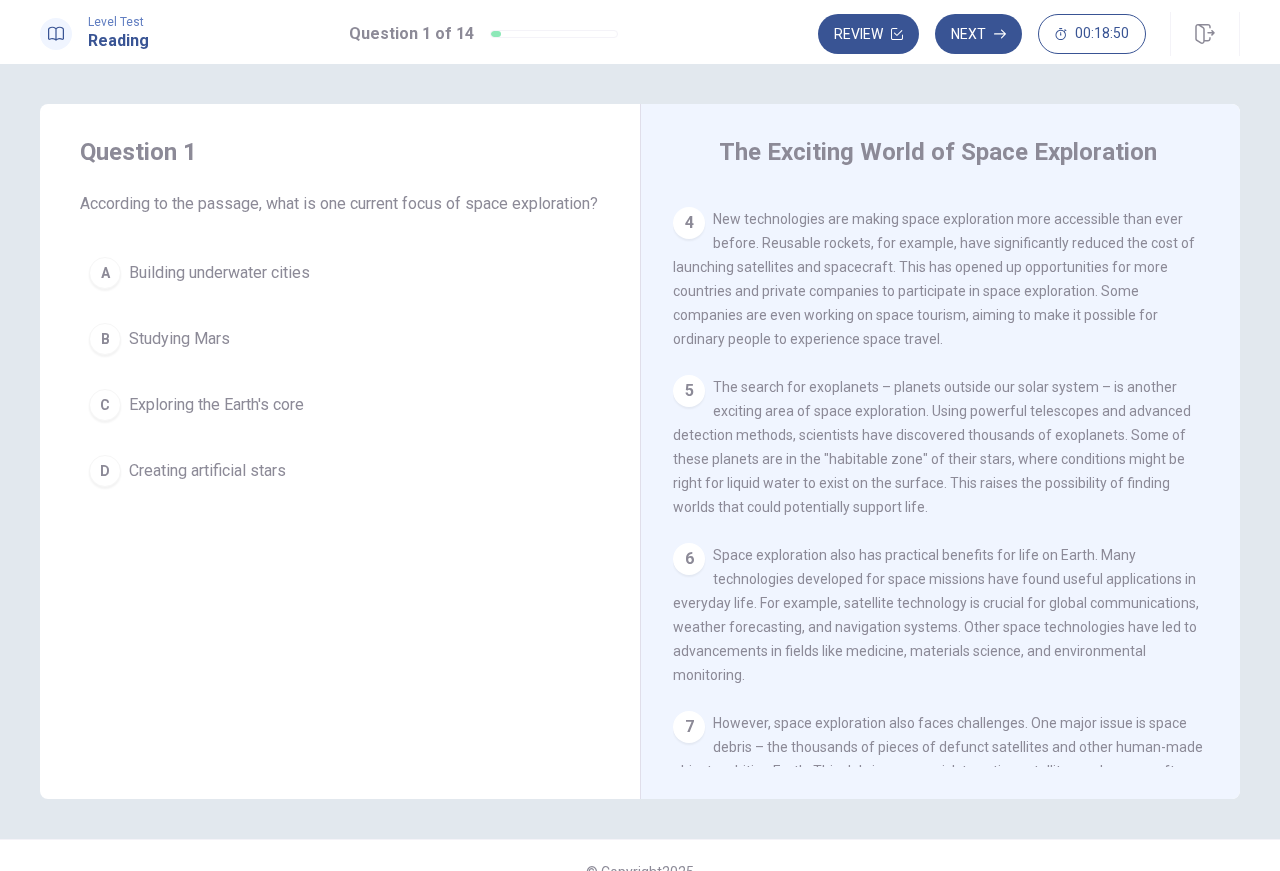 scroll, scrollTop: 444, scrollLeft: 0, axis: vertical 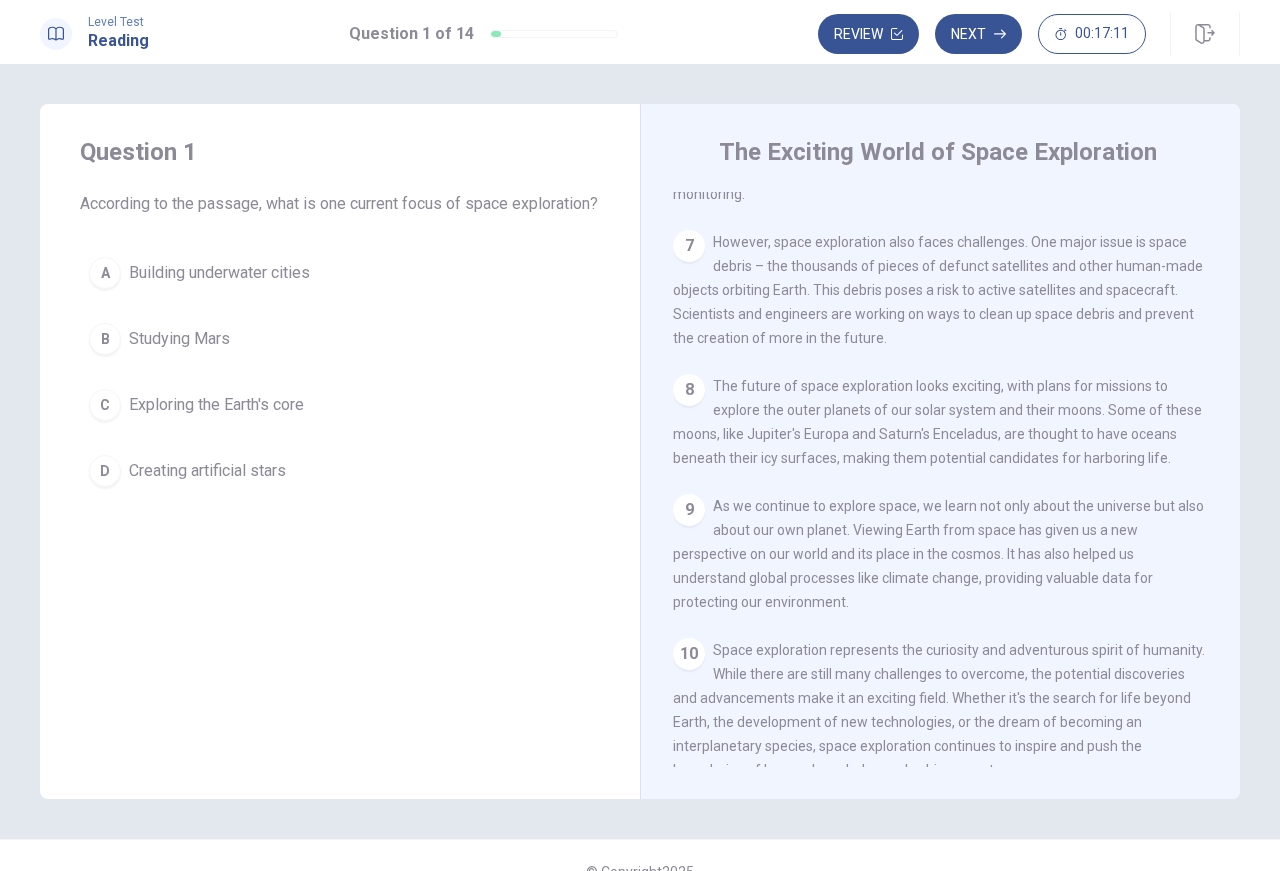 drag, startPoint x: 1231, startPoint y: 670, endPoint x: 1239, endPoint y: 722, distance: 52.611786 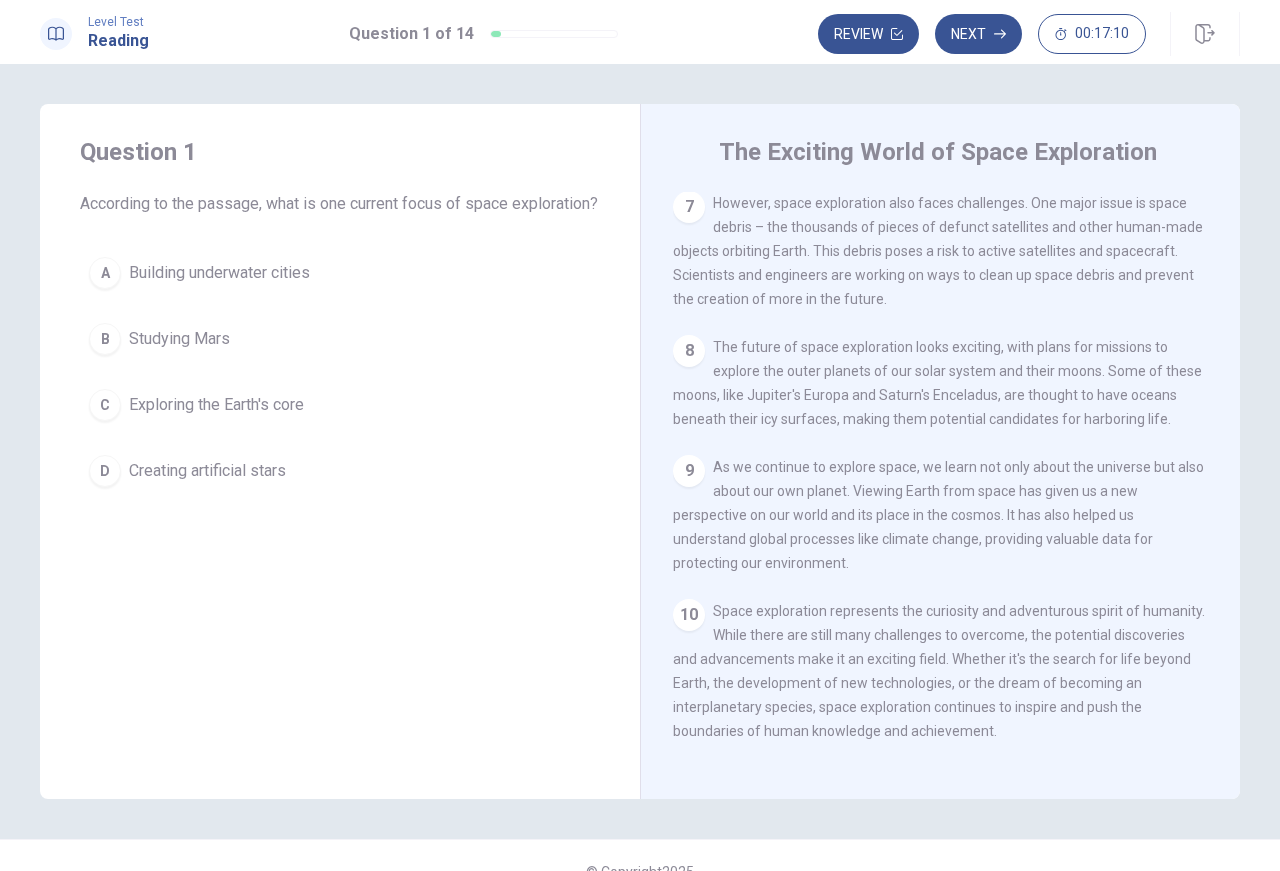 scroll, scrollTop: 990, scrollLeft: 0, axis: vertical 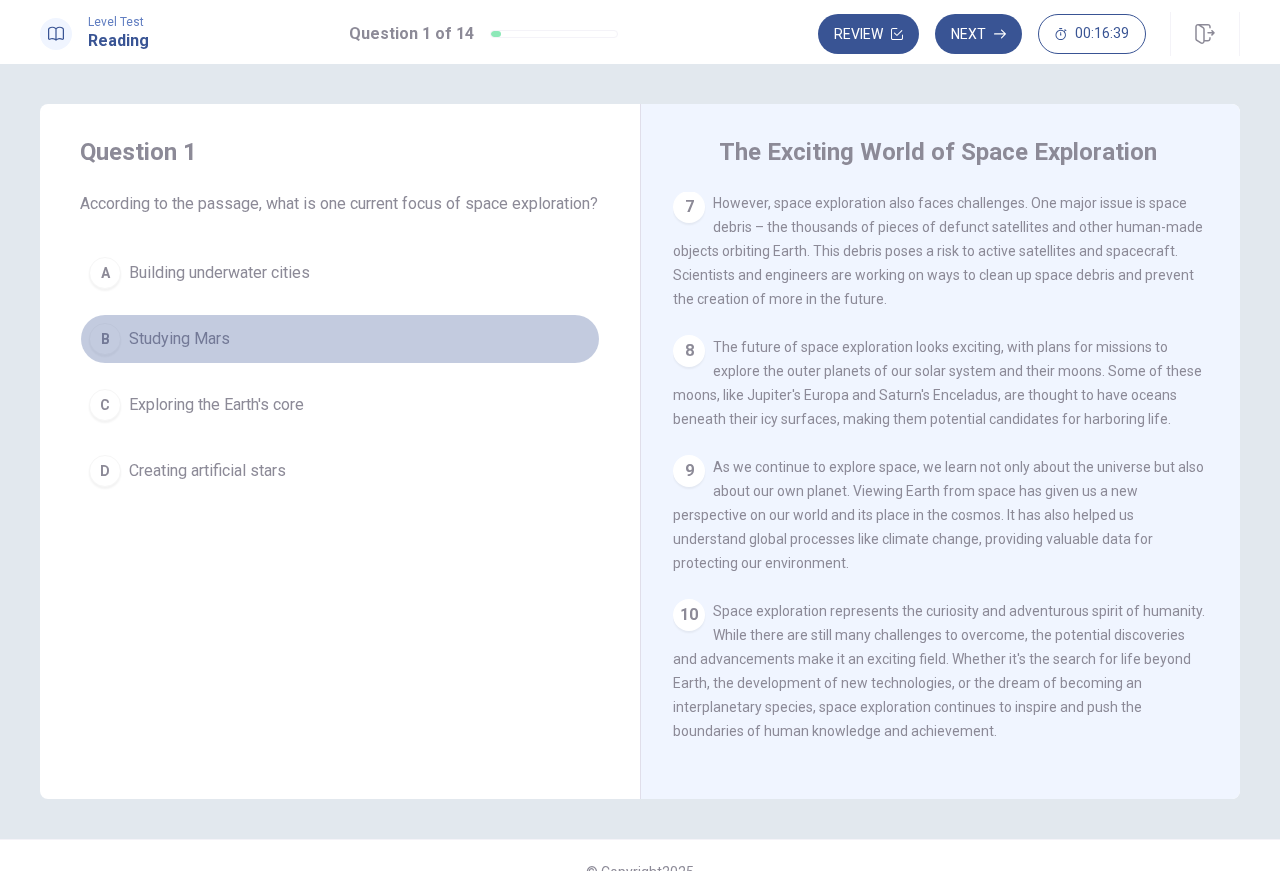 click on "Studying Mars" at bounding box center [179, 339] 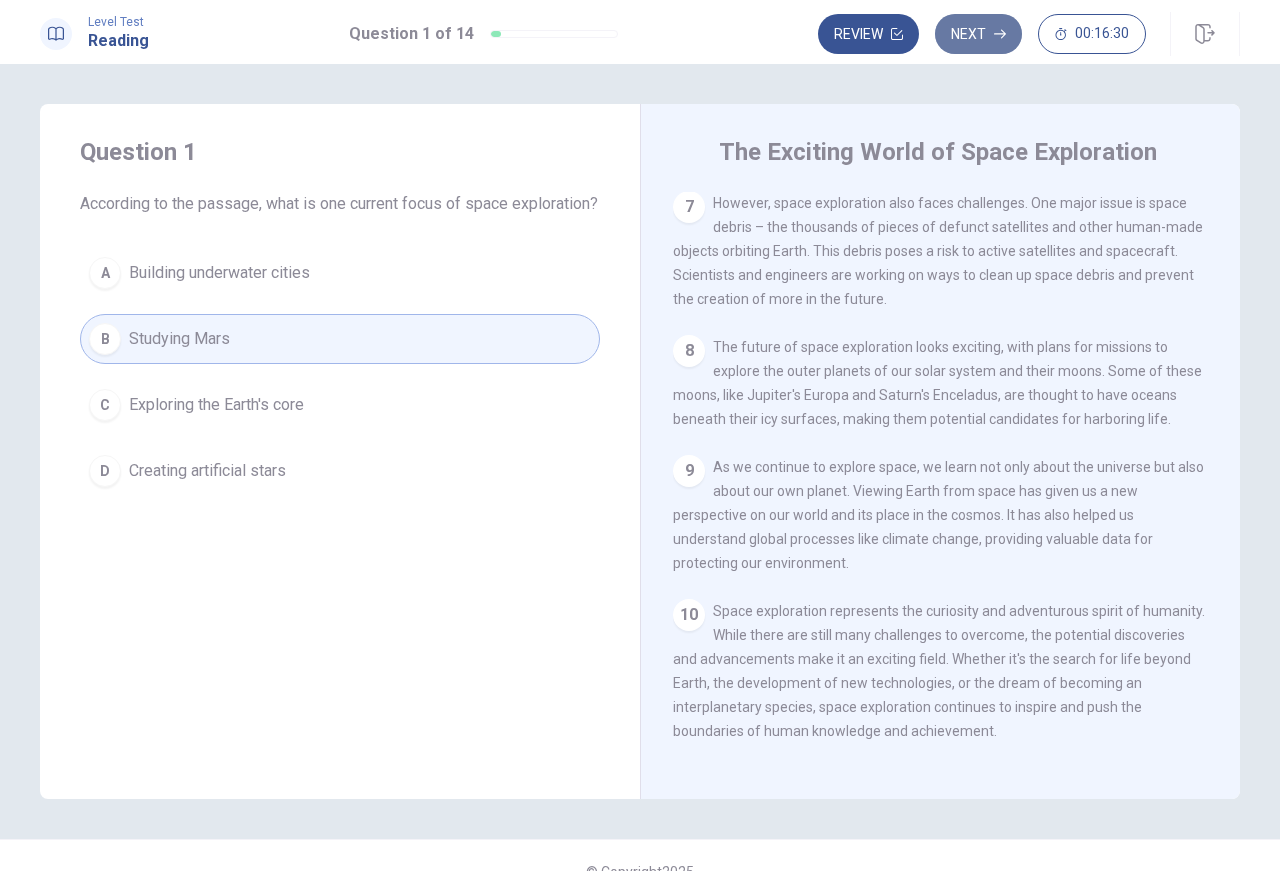 click on "Next" at bounding box center [978, 34] 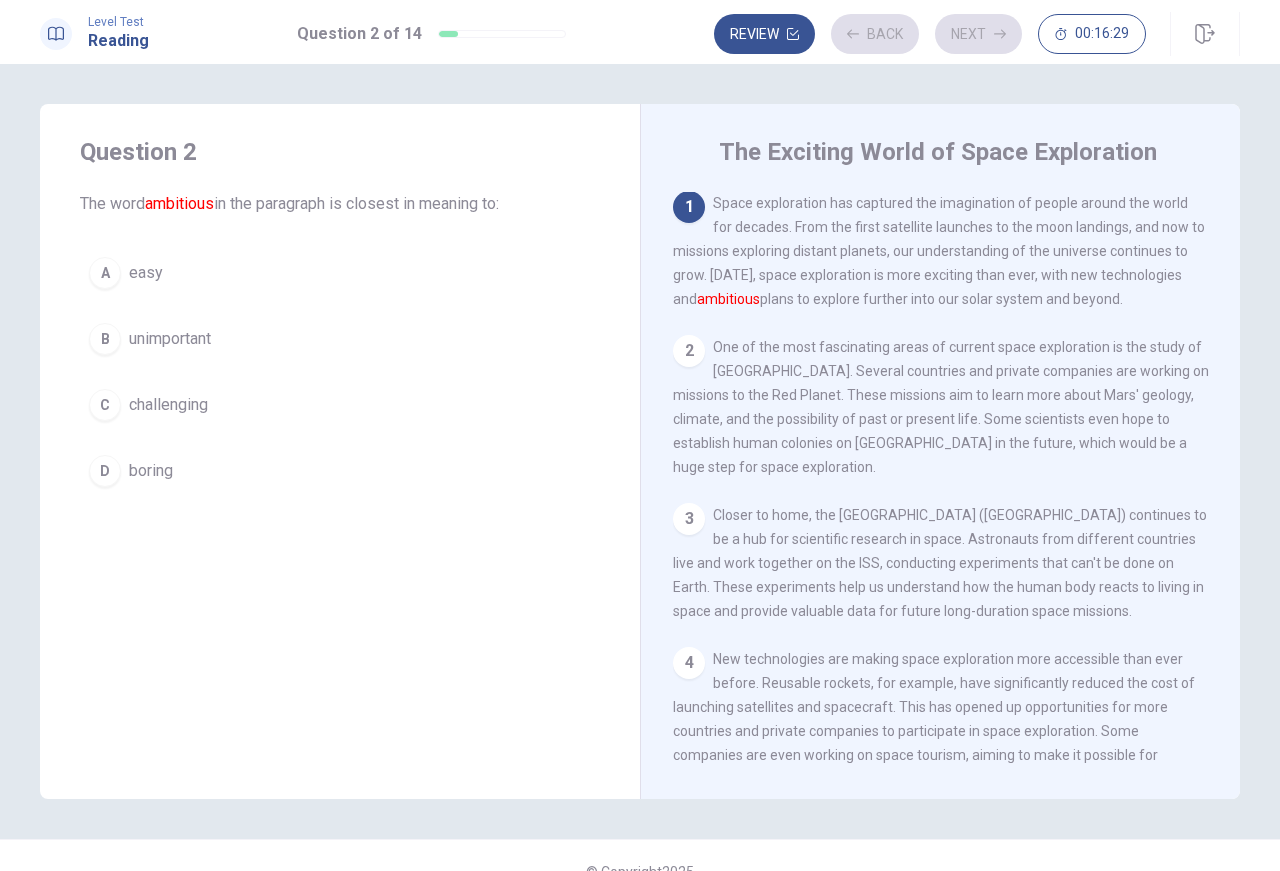scroll, scrollTop: 0, scrollLeft: 0, axis: both 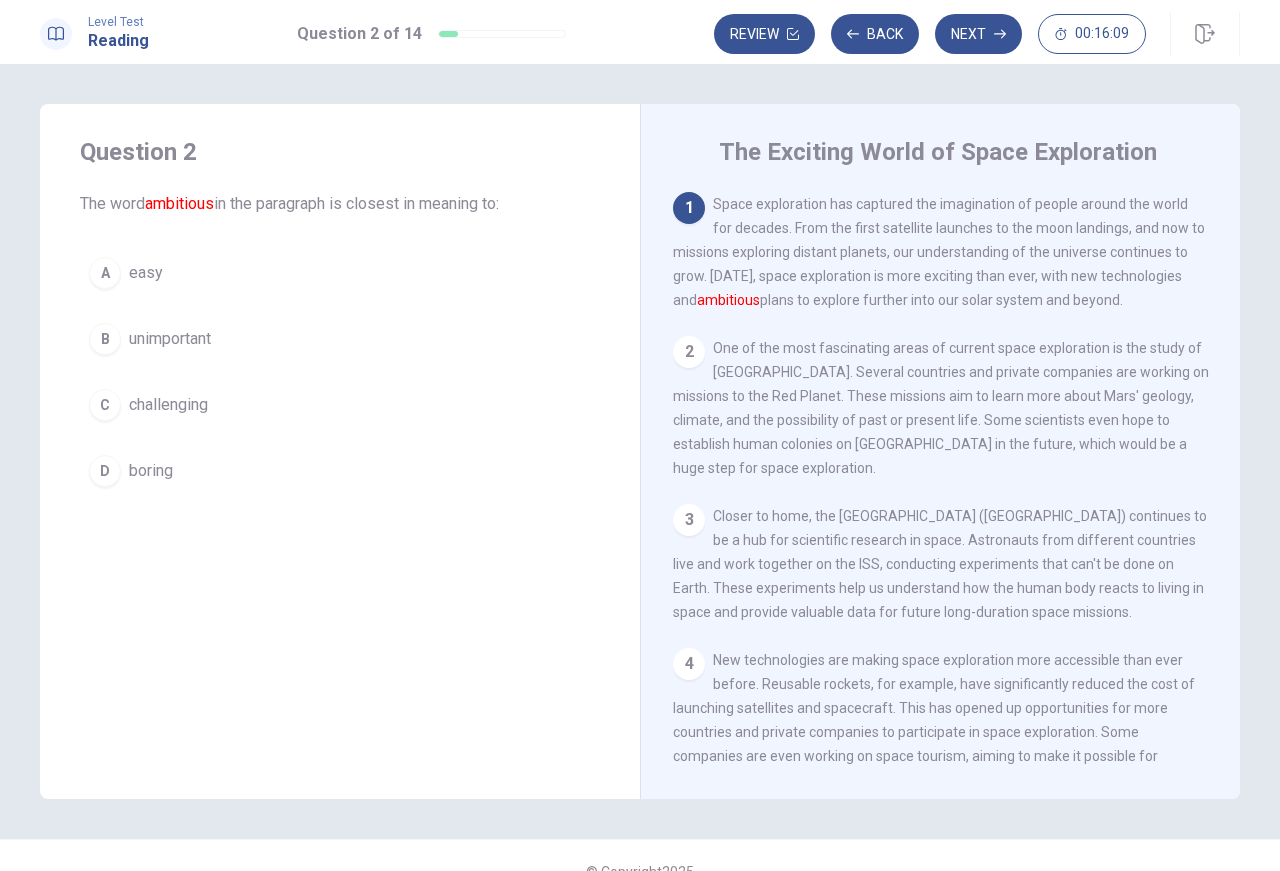 click on "challenging" at bounding box center [168, 405] 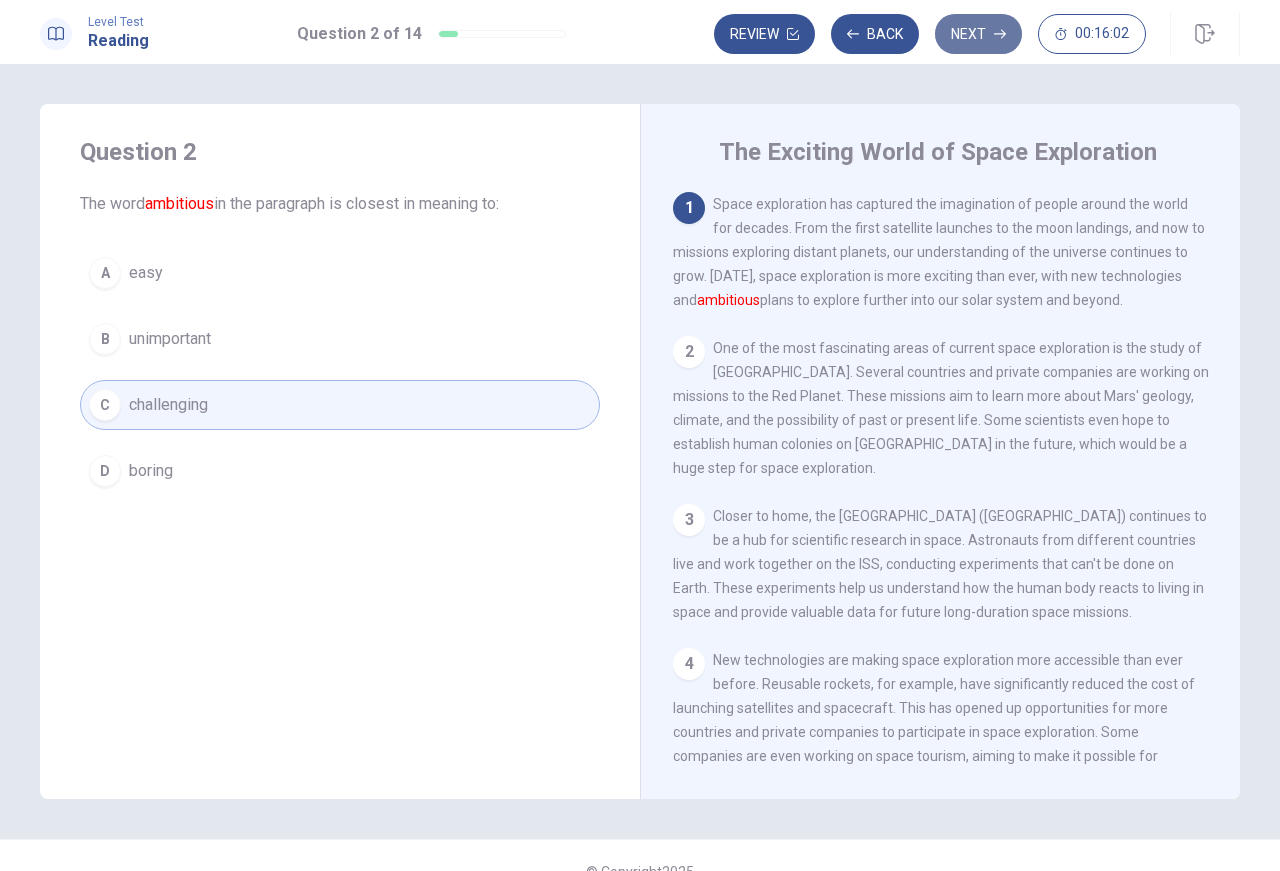 click on "Next" at bounding box center [978, 34] 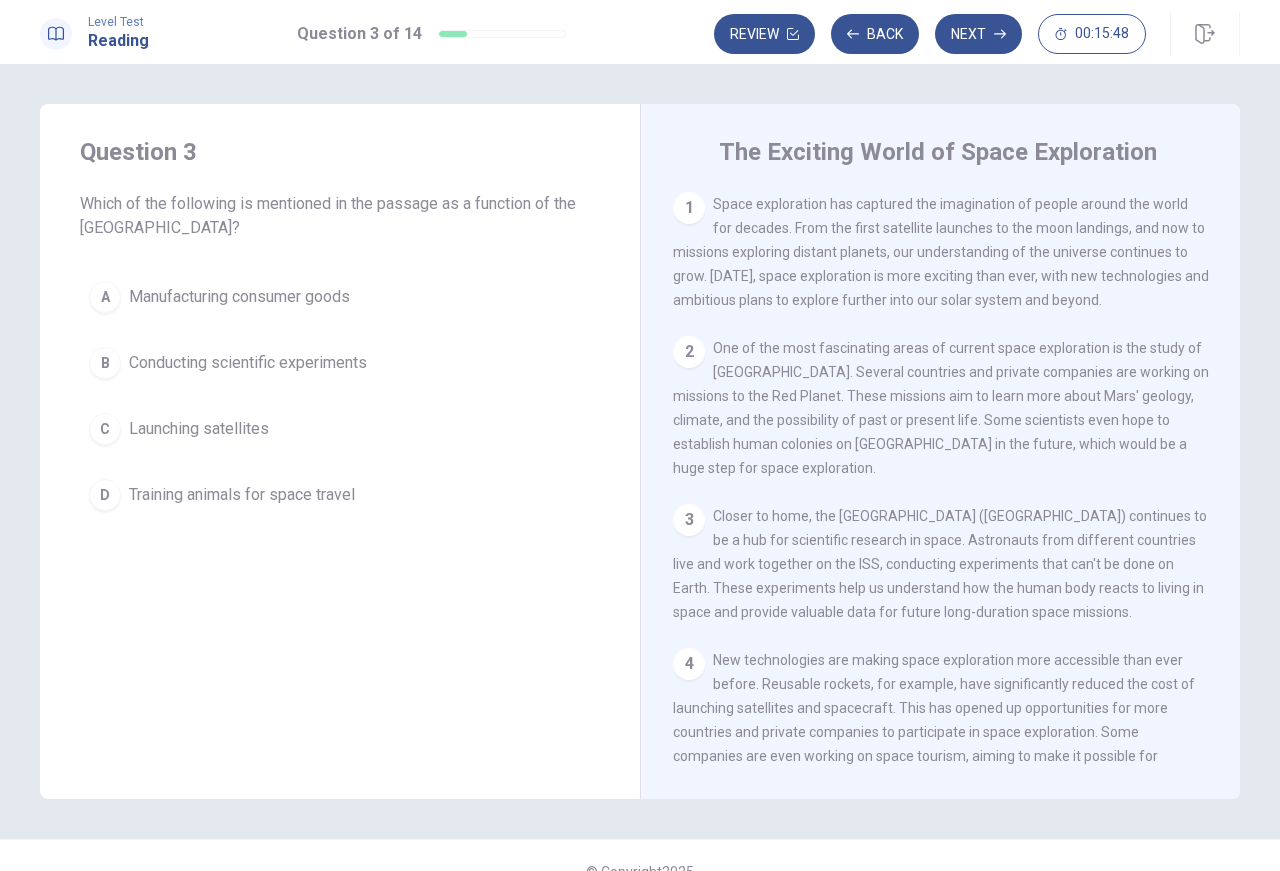 click on "B Conducting scientific experiments" at bounding box center (340, 363) 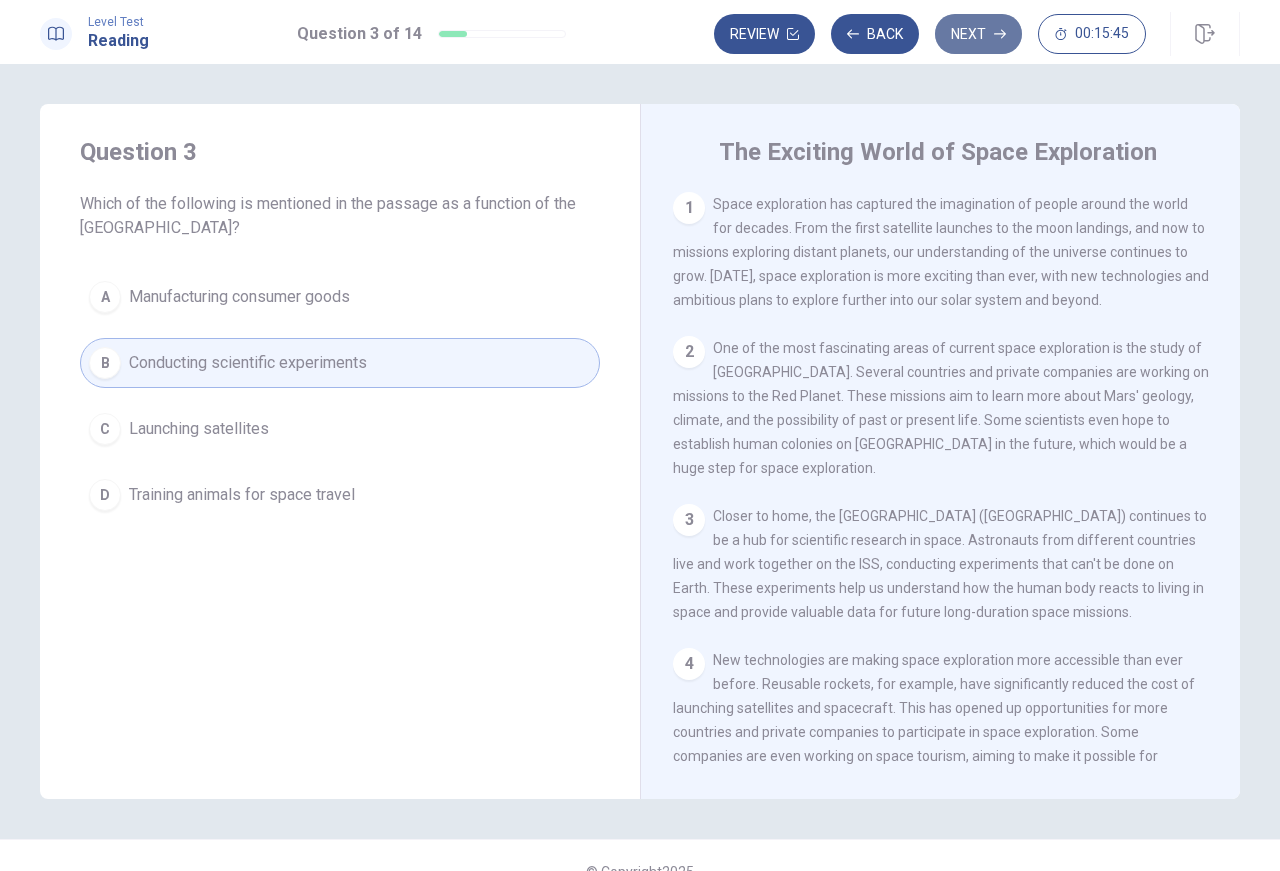 click on "Next" at bounding box center (978, 34) 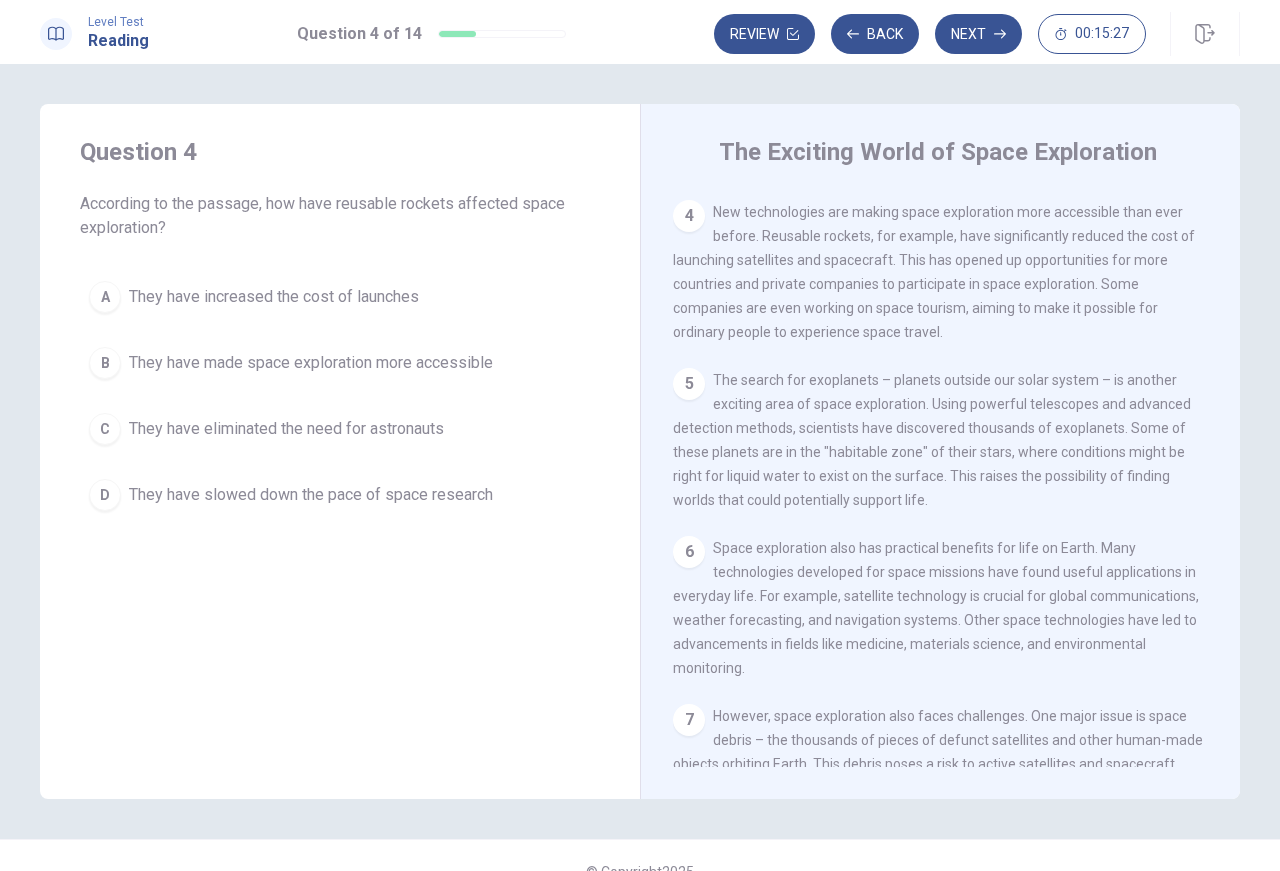 scroll, scrollTop: 456, scrollLeft: 0, axis: vertical 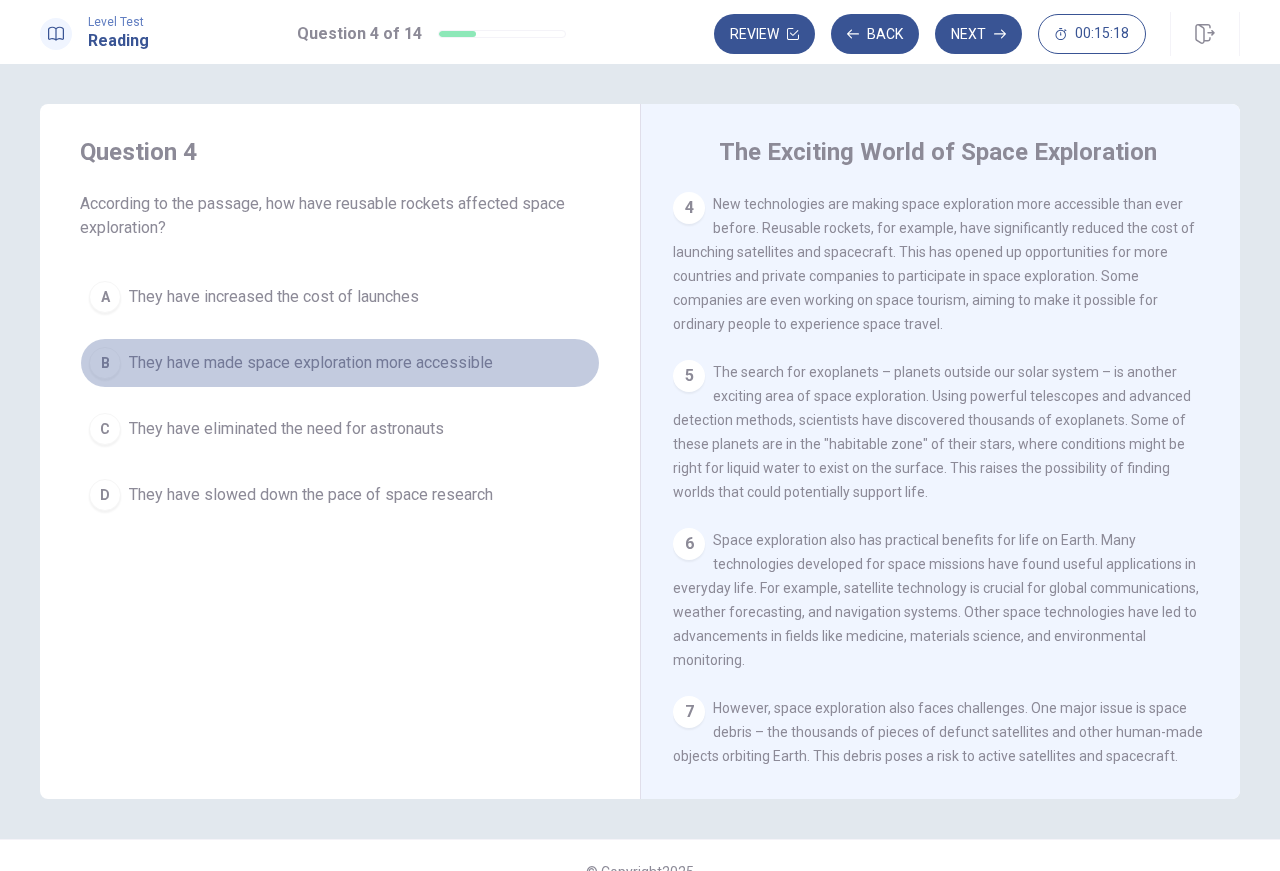 click on "They have made space exploration more accessible" at bounding box center (311, 363) 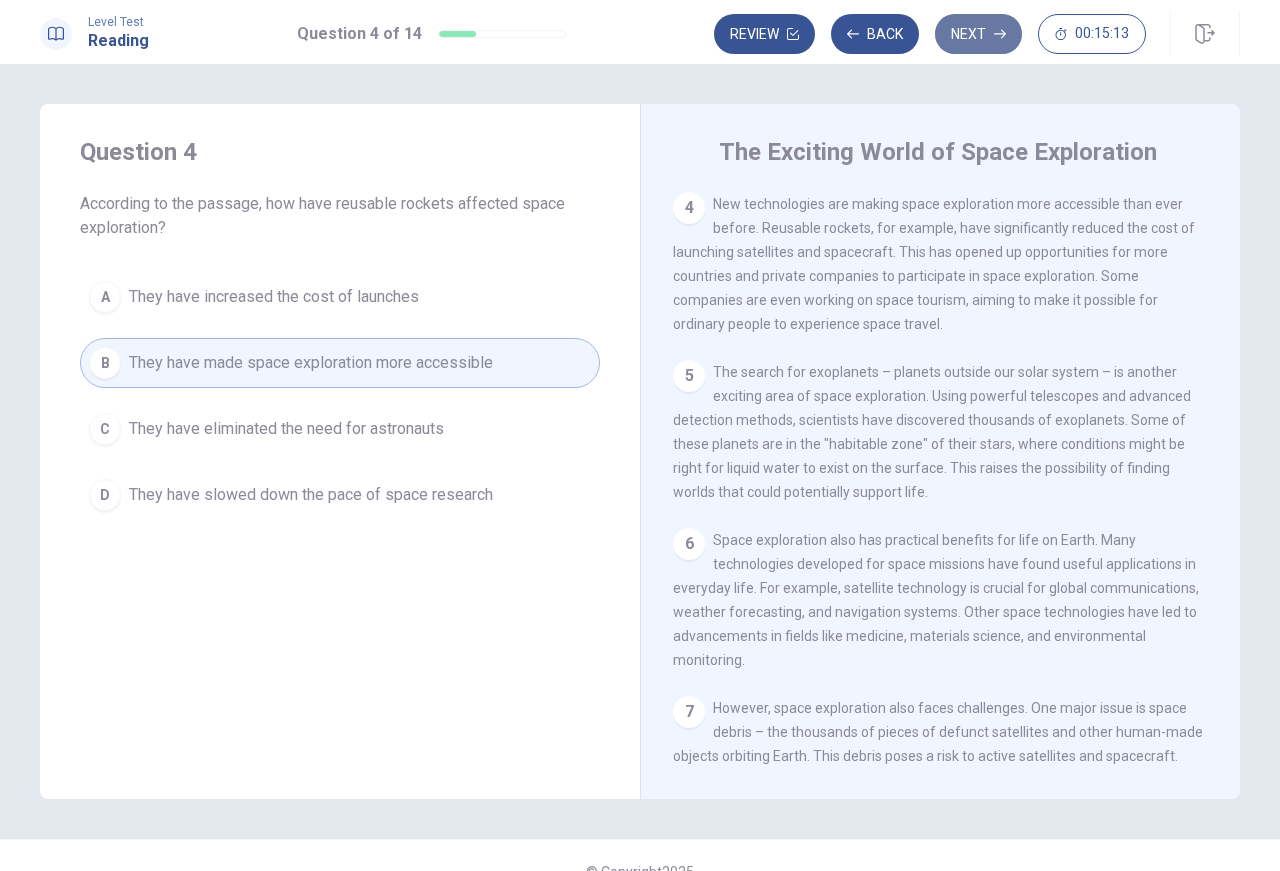 click on "Next" at bounding box center [978, 34] 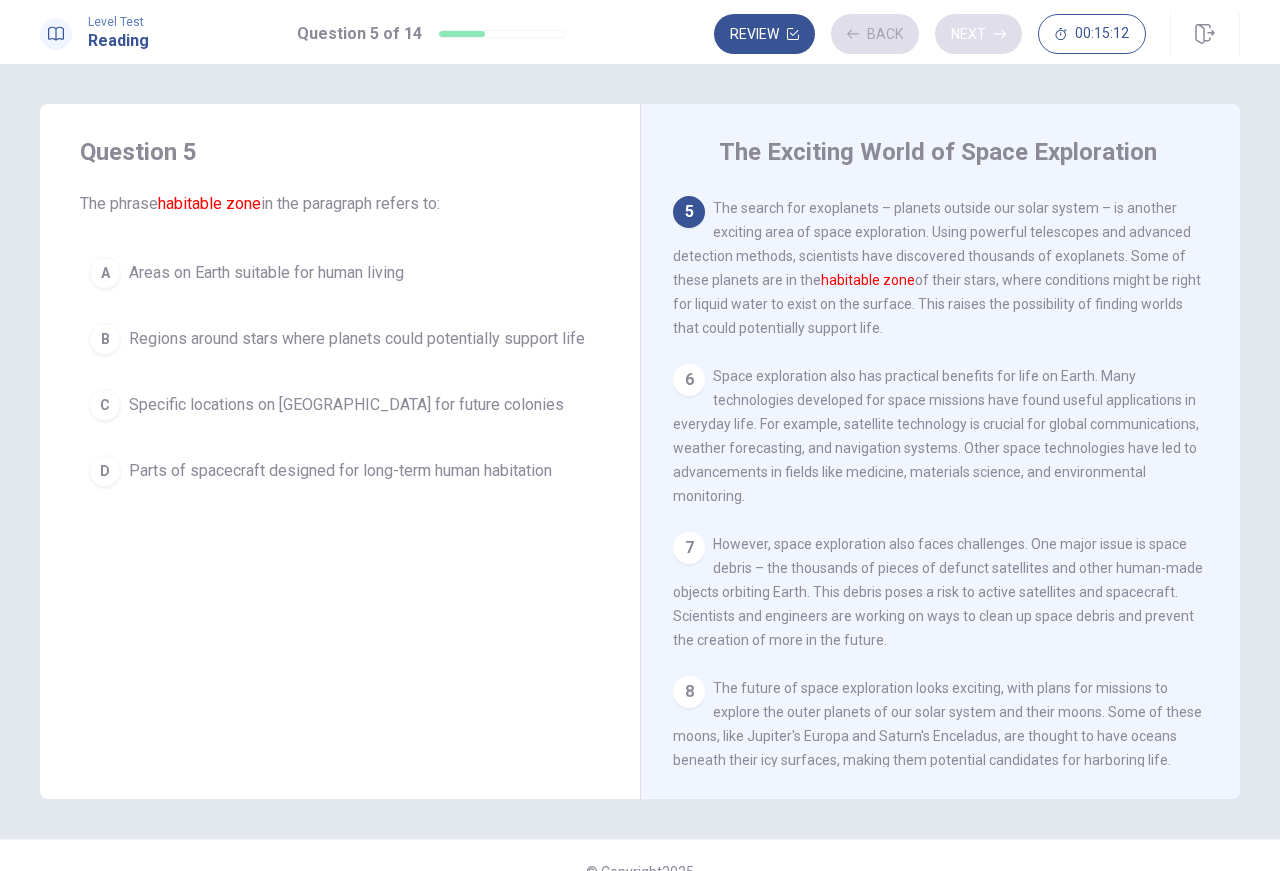scroll, scrollTop: 621, scrollLeft: 0, axis: vertical 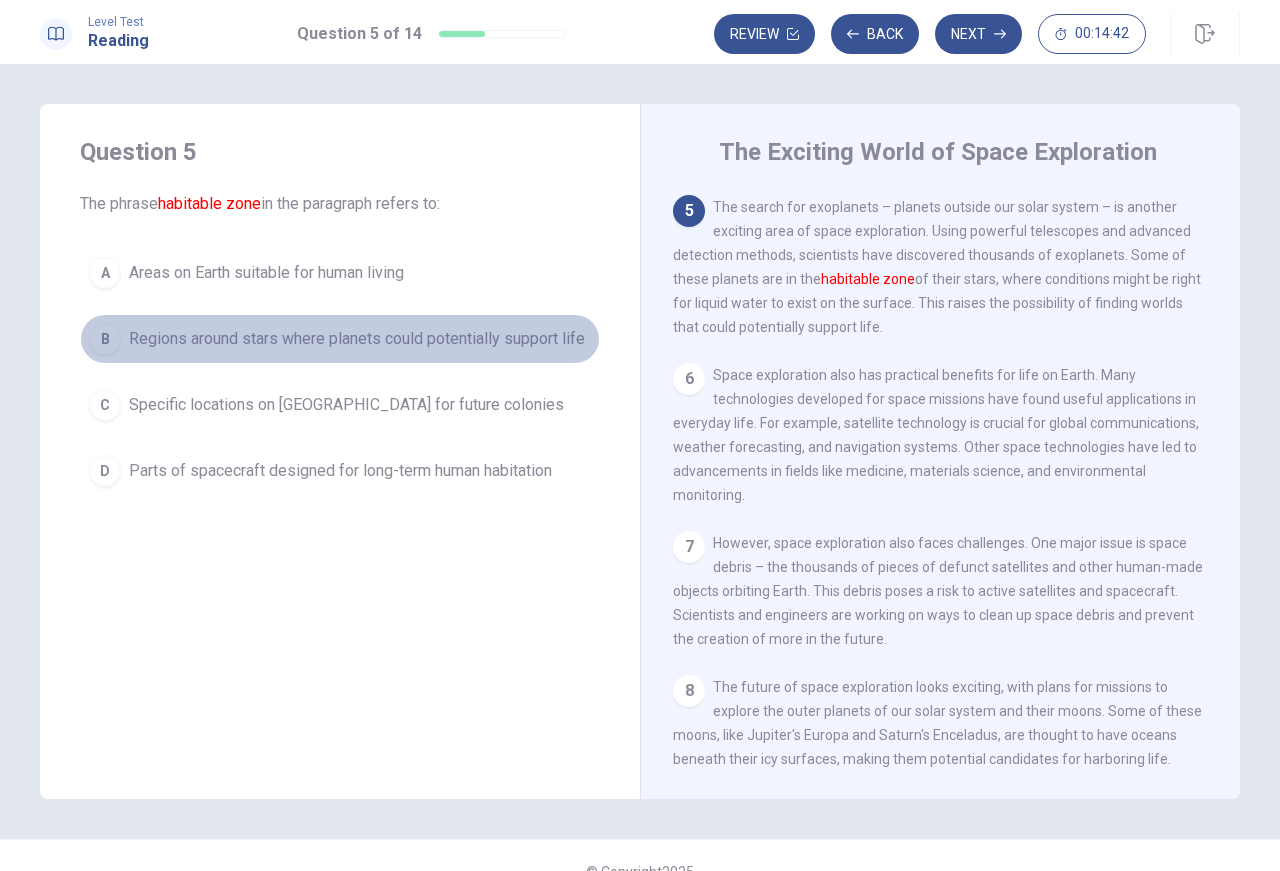 click on "Regions around stars where planets could potentially support life" at bounding box center (357, 339) 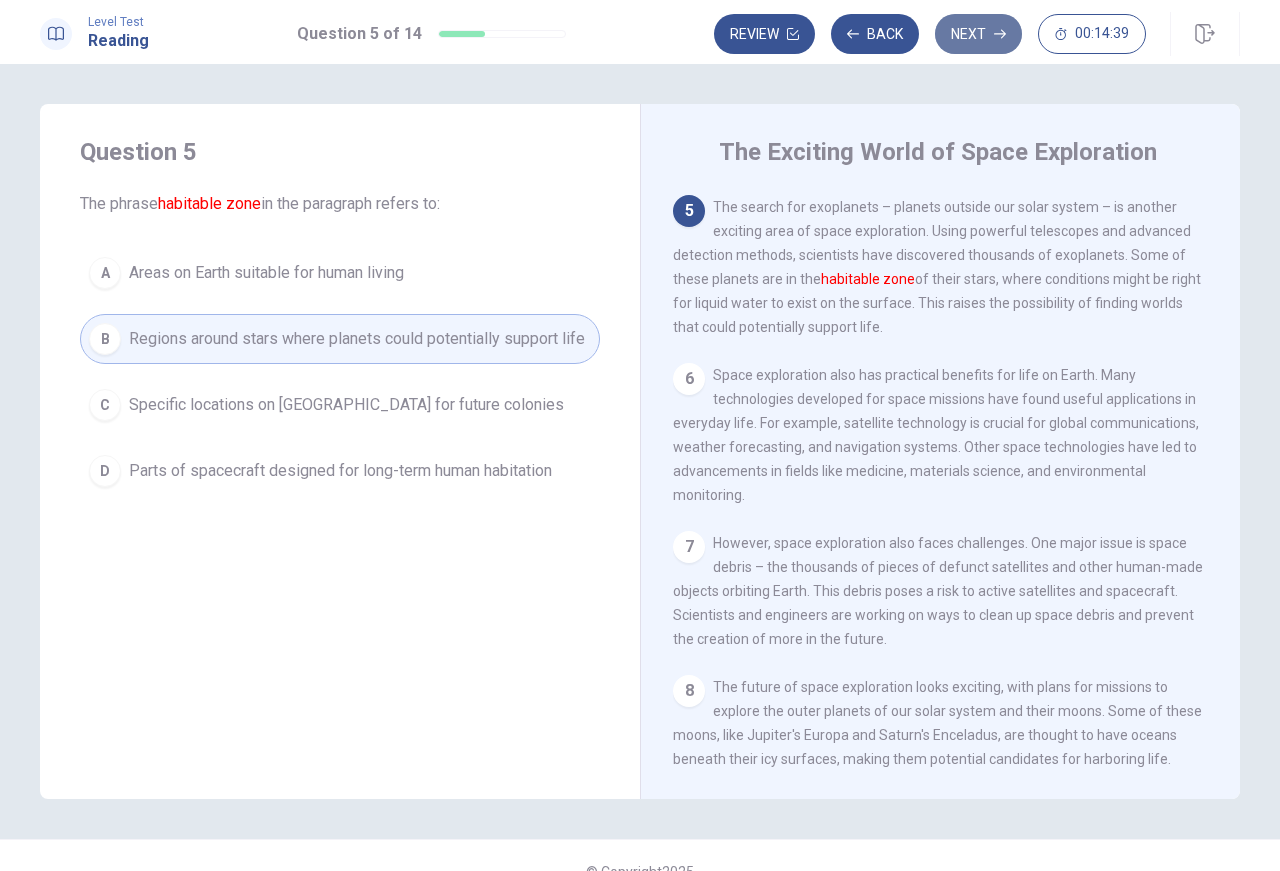click on "Next" at bounding box center [978, 34] 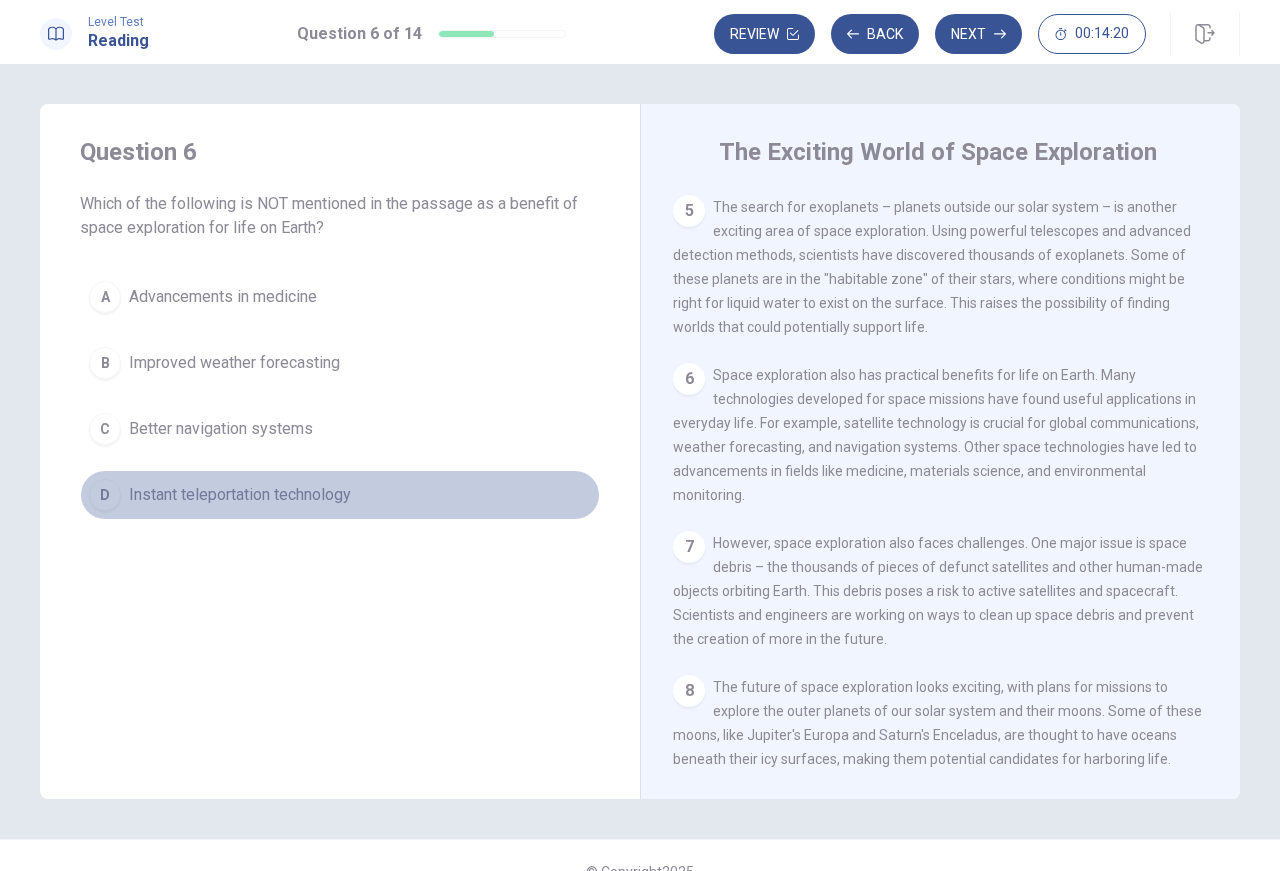 click on "Instant teleportation technology" at bounding box center (240, 495) 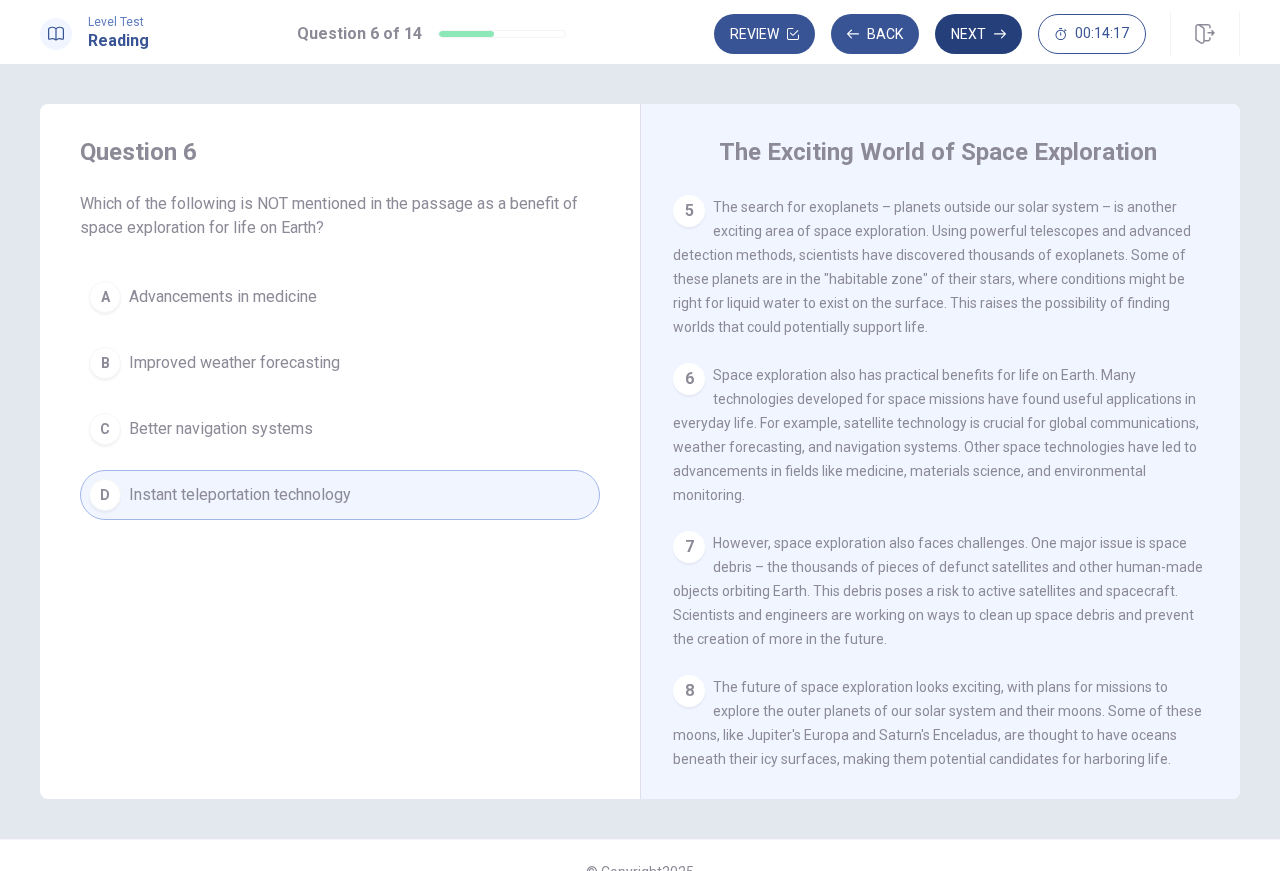 click on "Next" at bounding box center [978, 34] 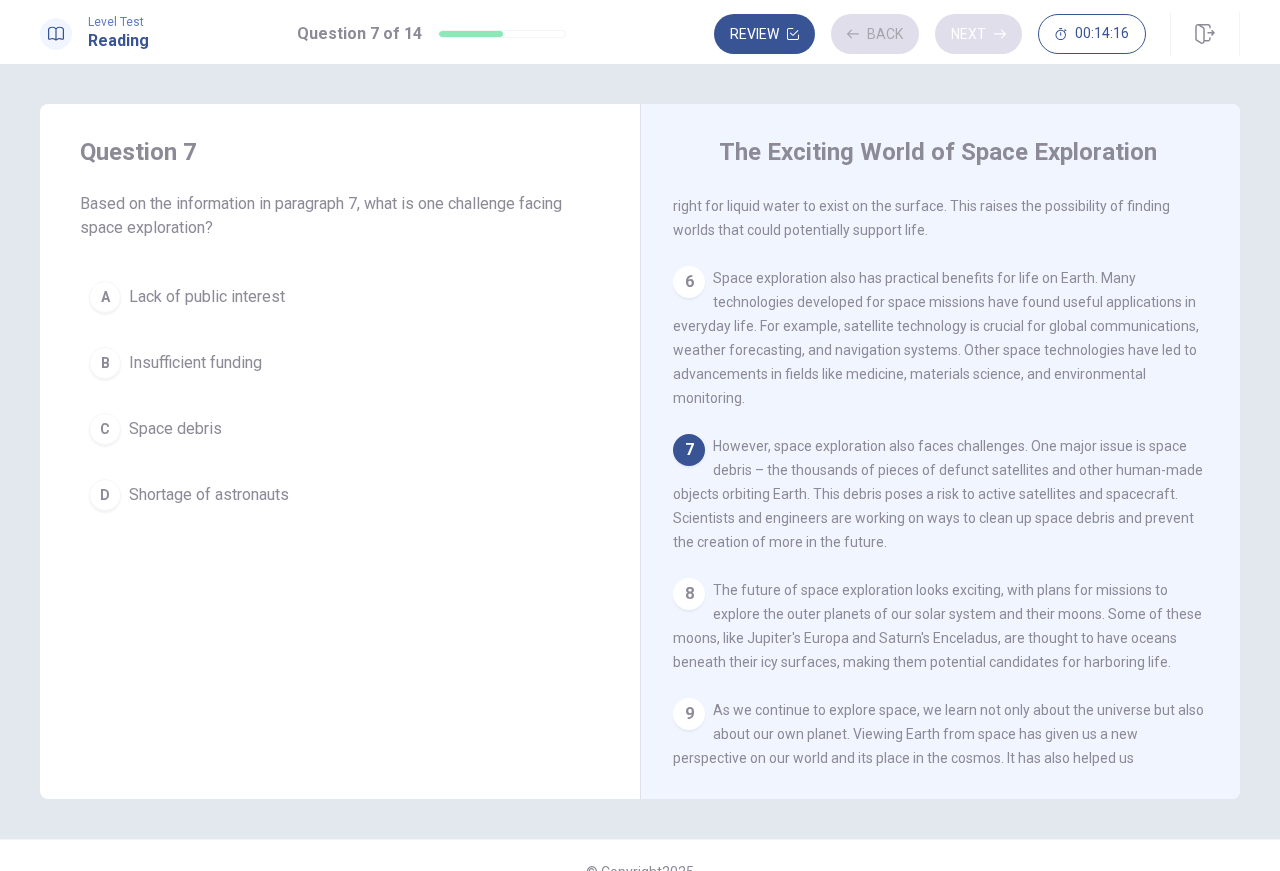 scroll, scrollTop: 719, scrollLeft: 0, axis: vertical 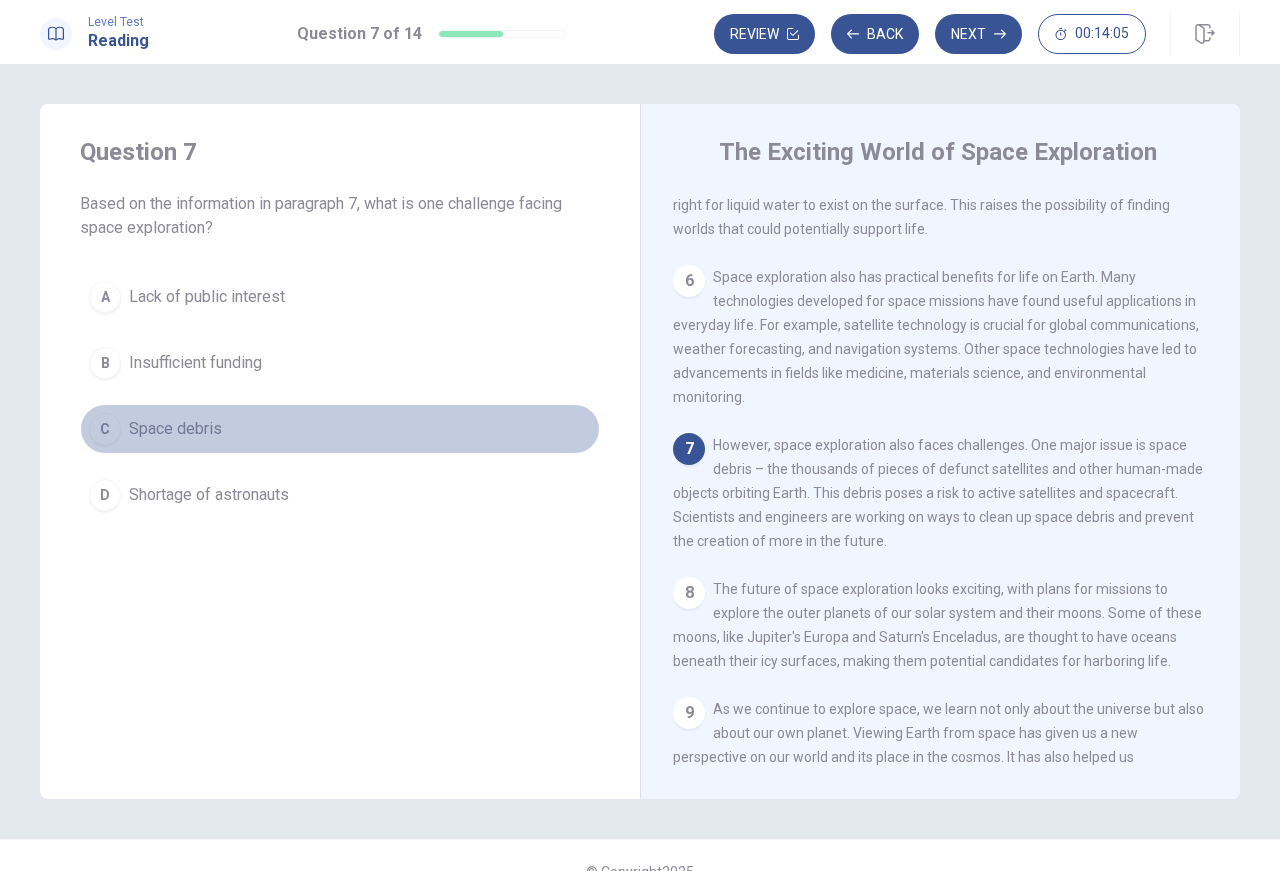 click on "Space debris" at bounding box center [175, 429] 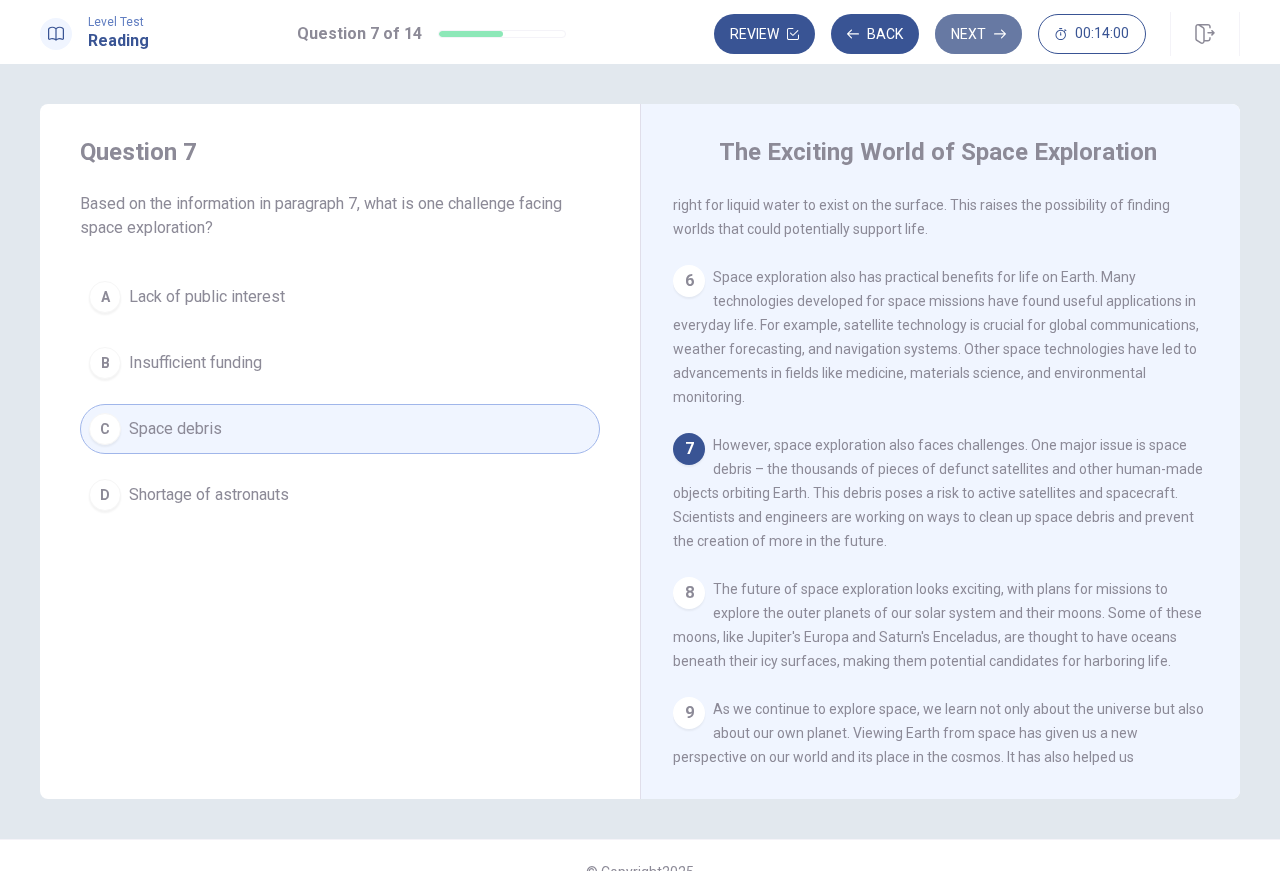 click on "Next" at bounding box center [978, 34] 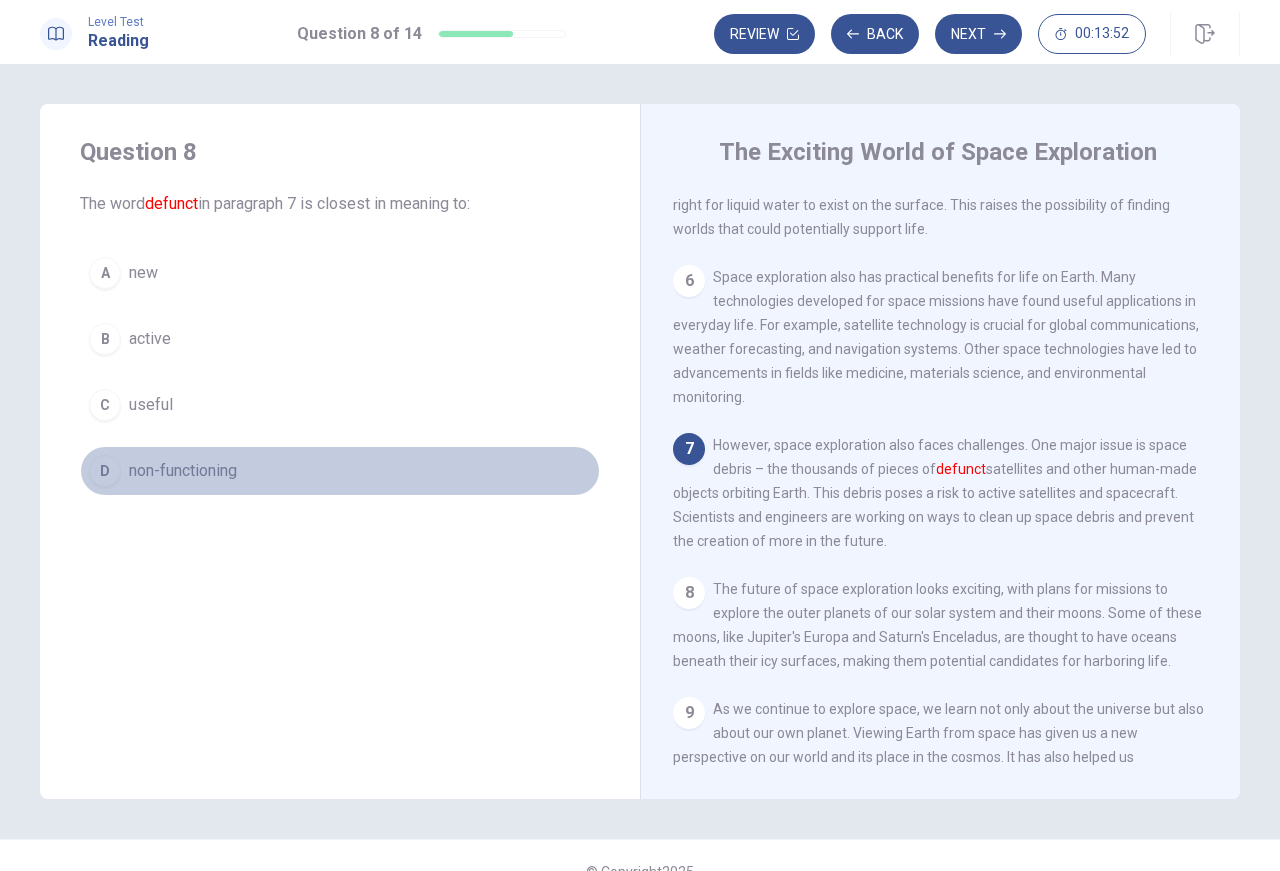 click on "non-functioning" at bounding box center (183, 471) 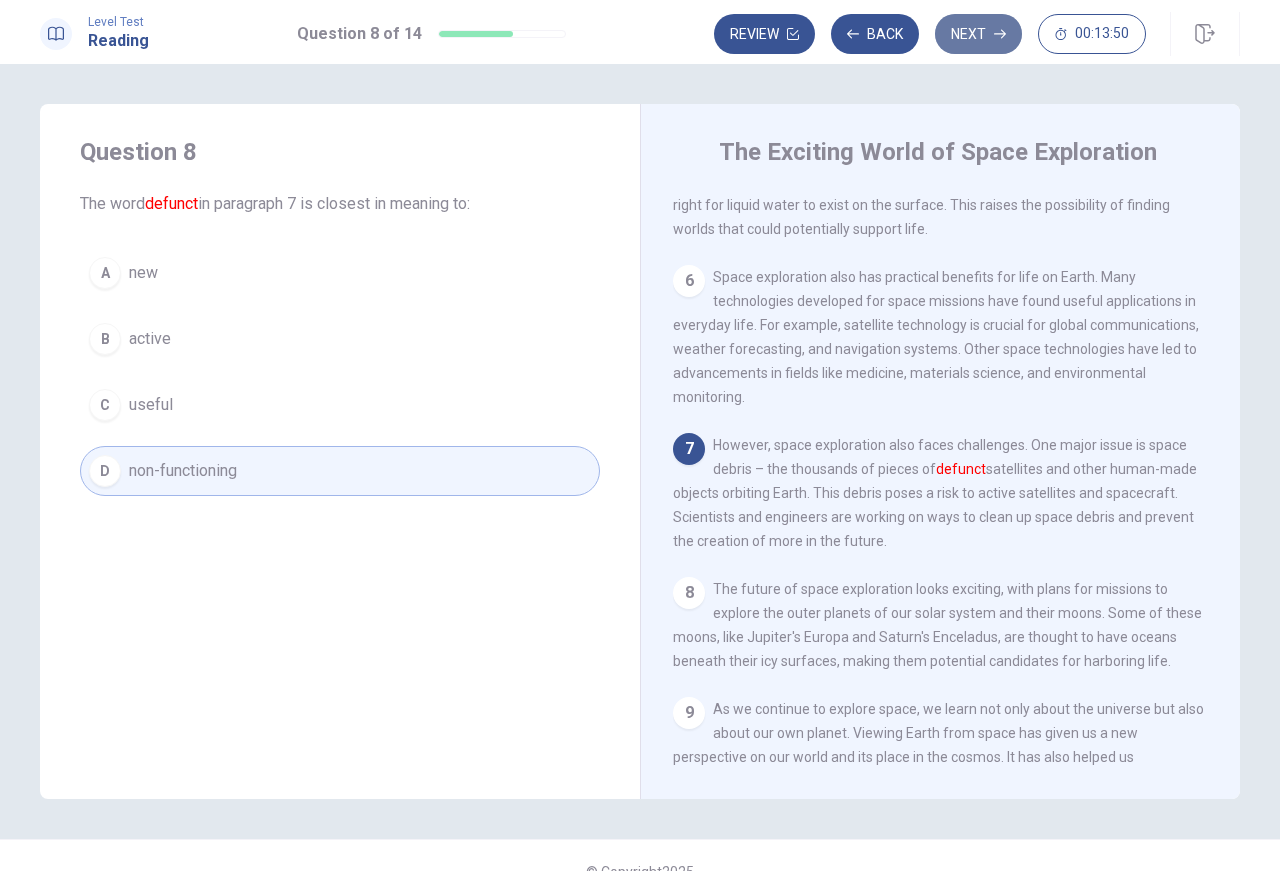 click on "Next" at bounding box center (978, 34) 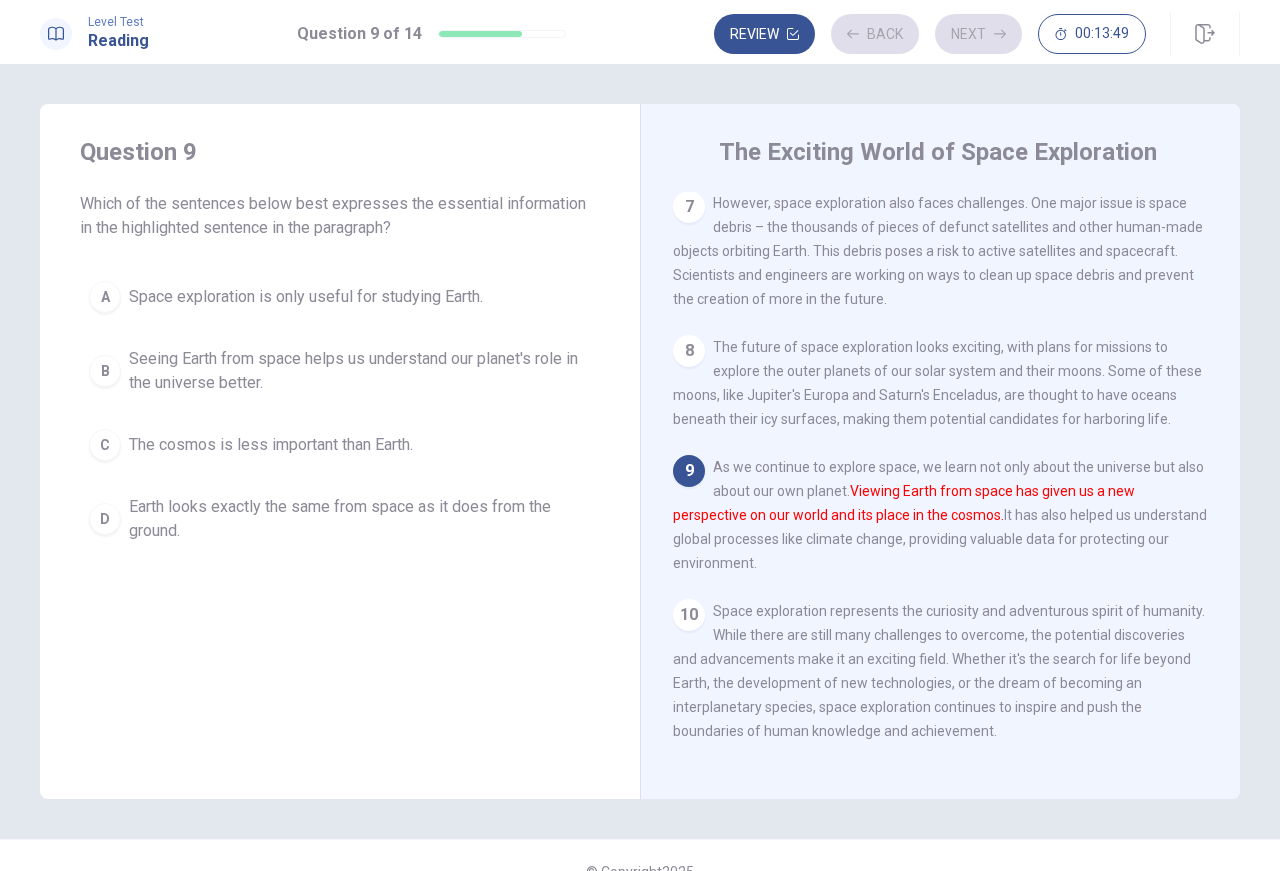 scroll, scrollTop: 990, scrollLeft: 0, axis: vertical 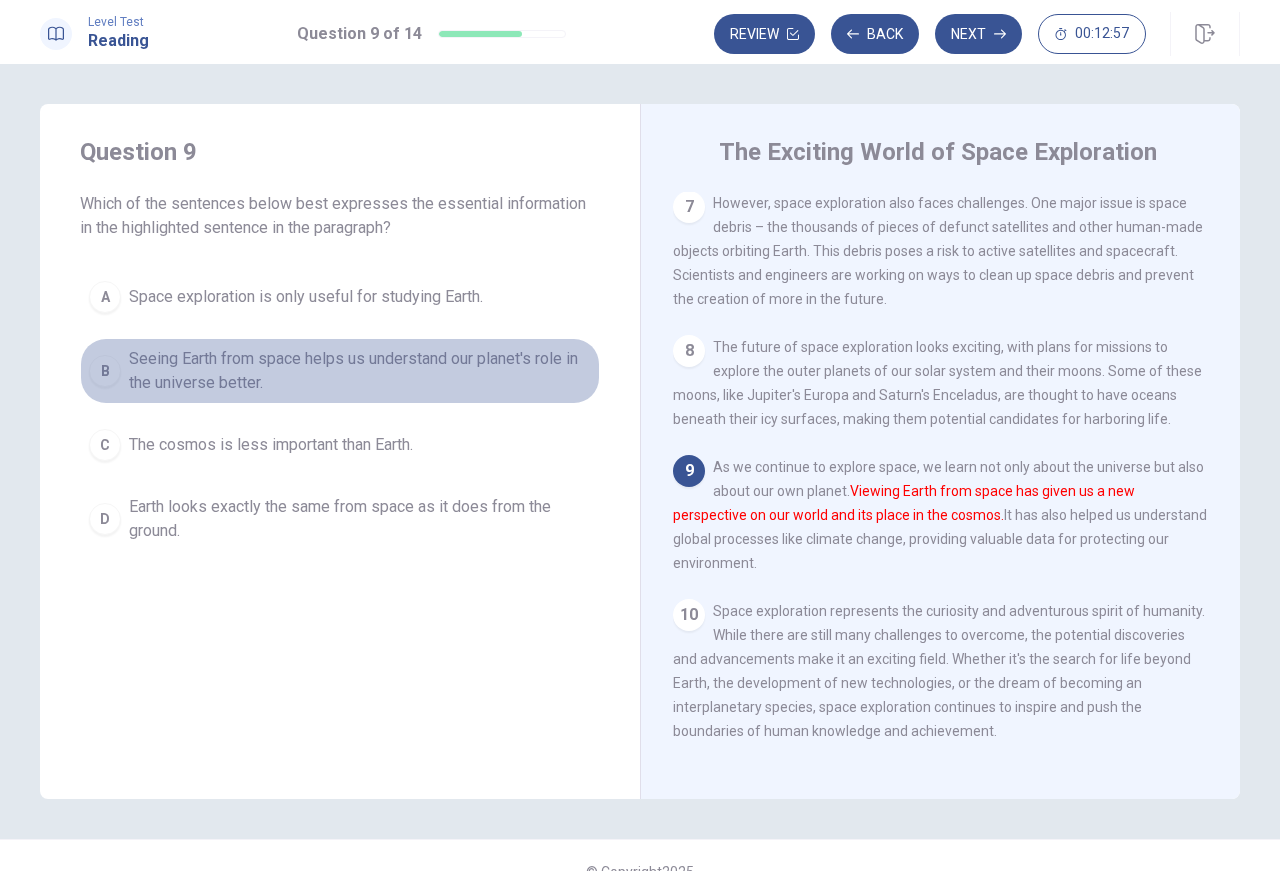 click on "Seeing Earth from space helps us understand our planet's role in the universe better." at bounding box center (360, 371) 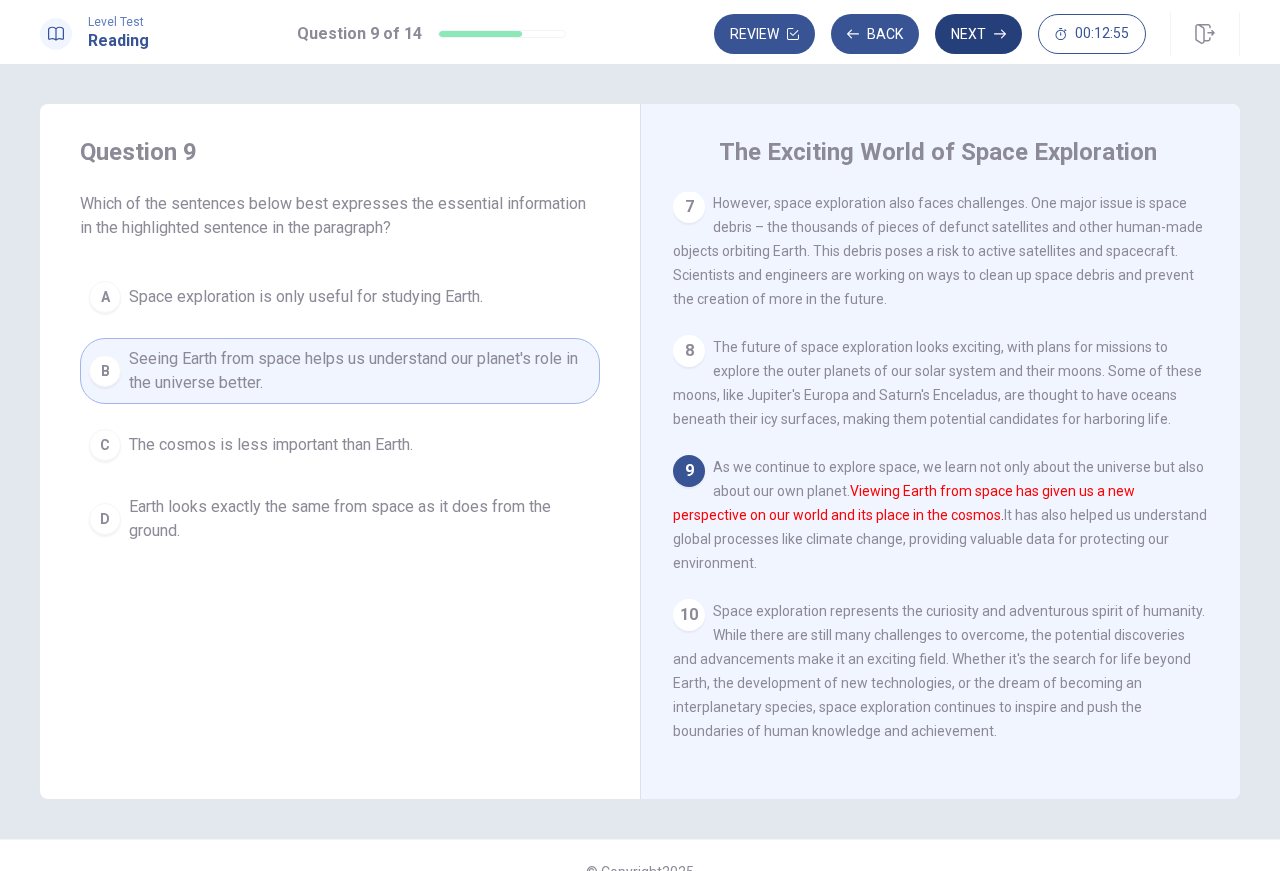 click on "Next" at bounding box center (978, 34) 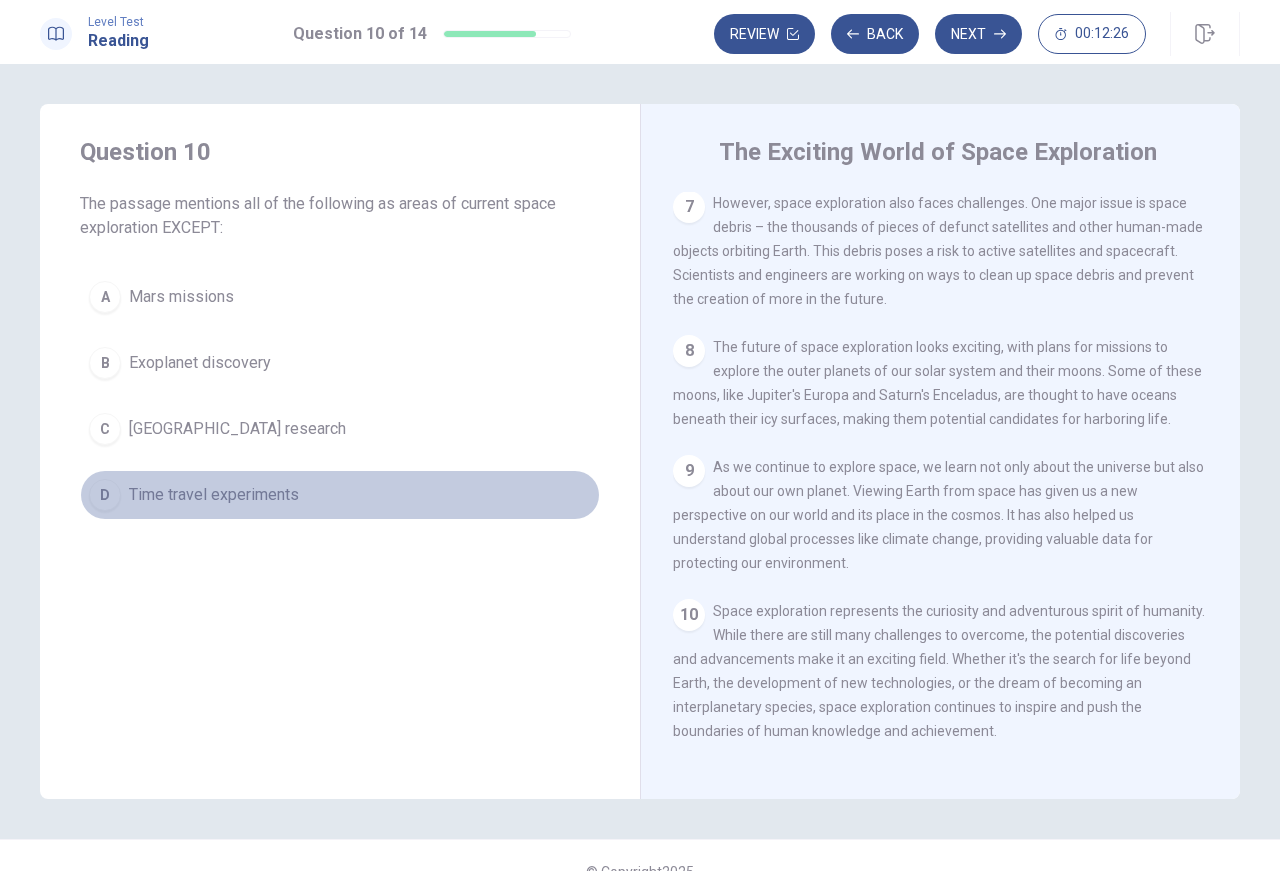 click on "Time travel experiments" at bounding box center [214, 495] 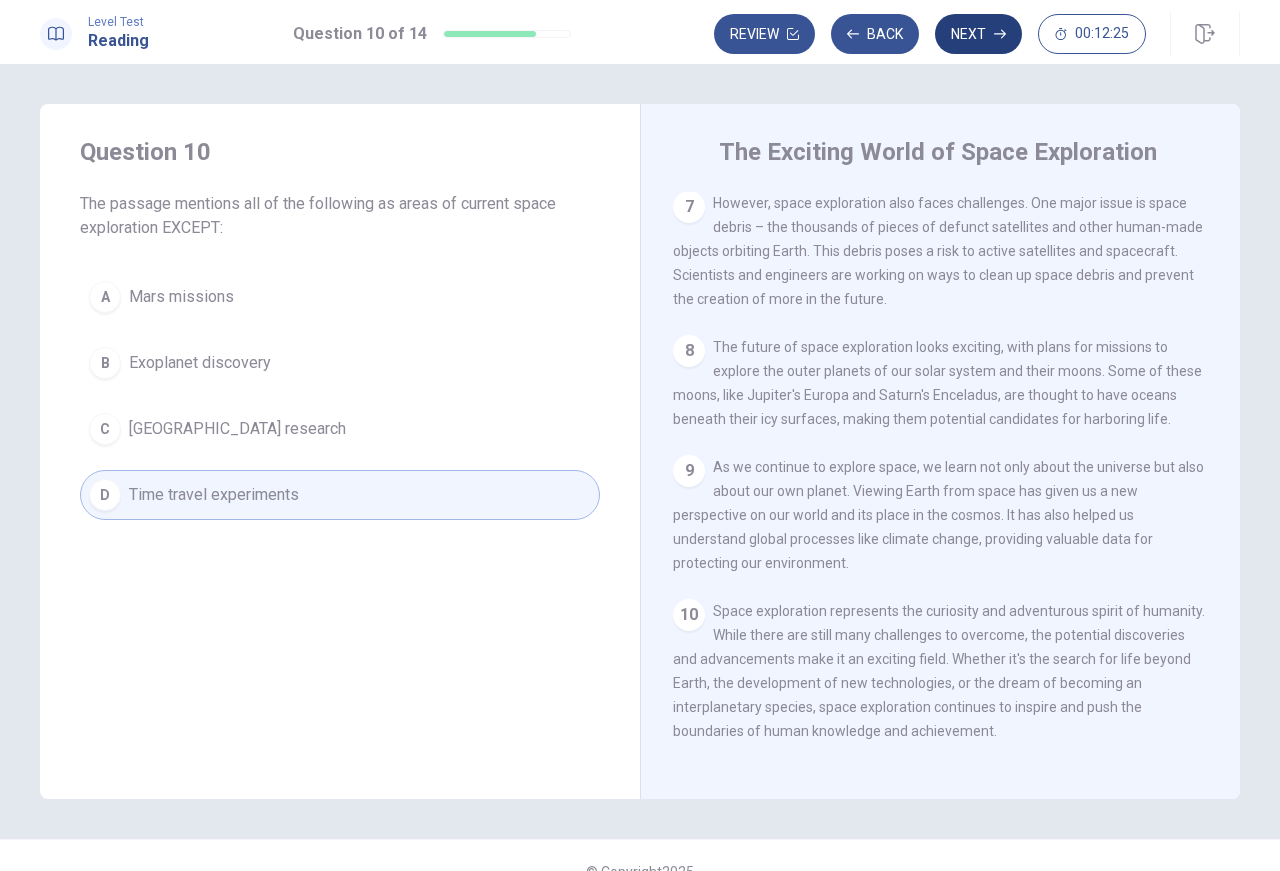 click on "Next" at bounding box center (978, 34) 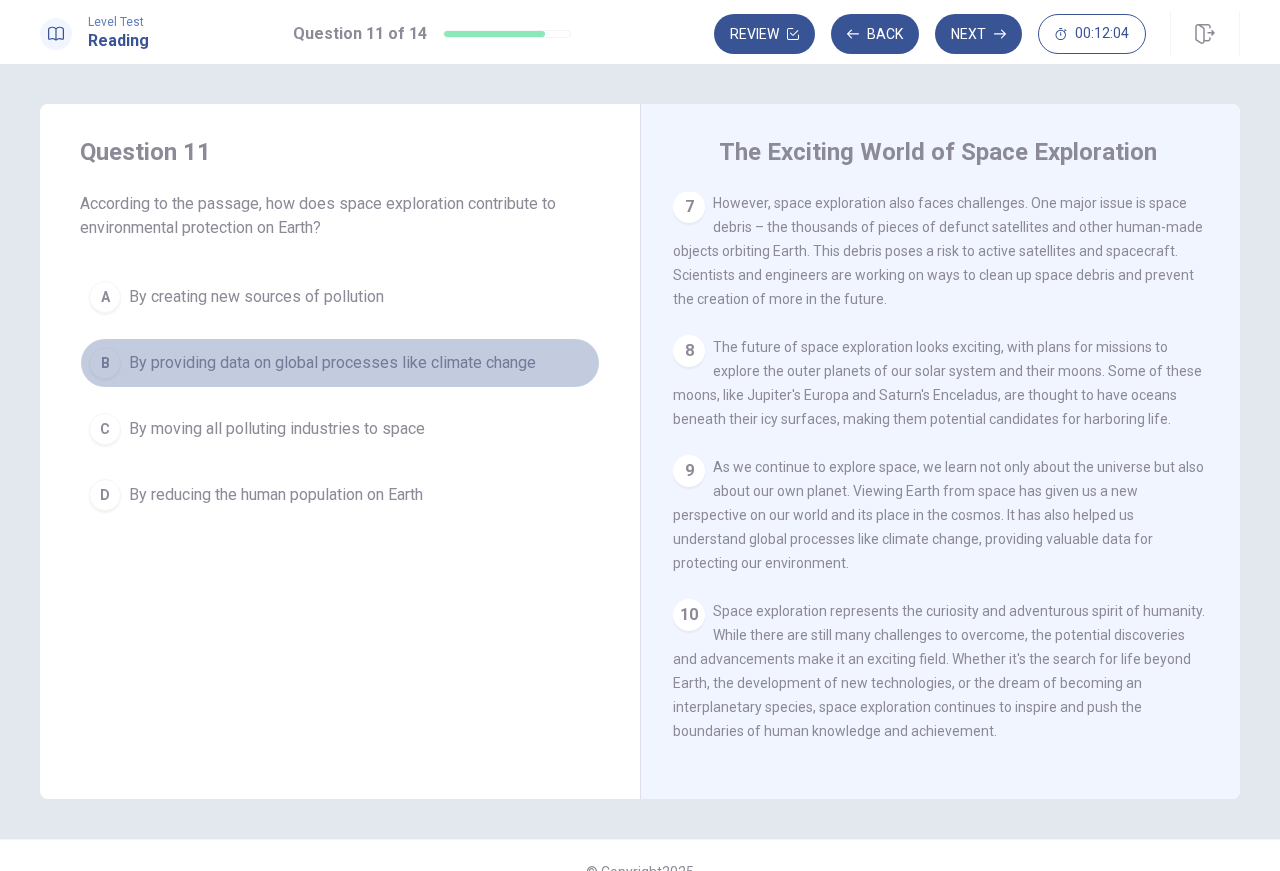 click on "By providing data on global processes like climate change" at bounding box center (332, 363) 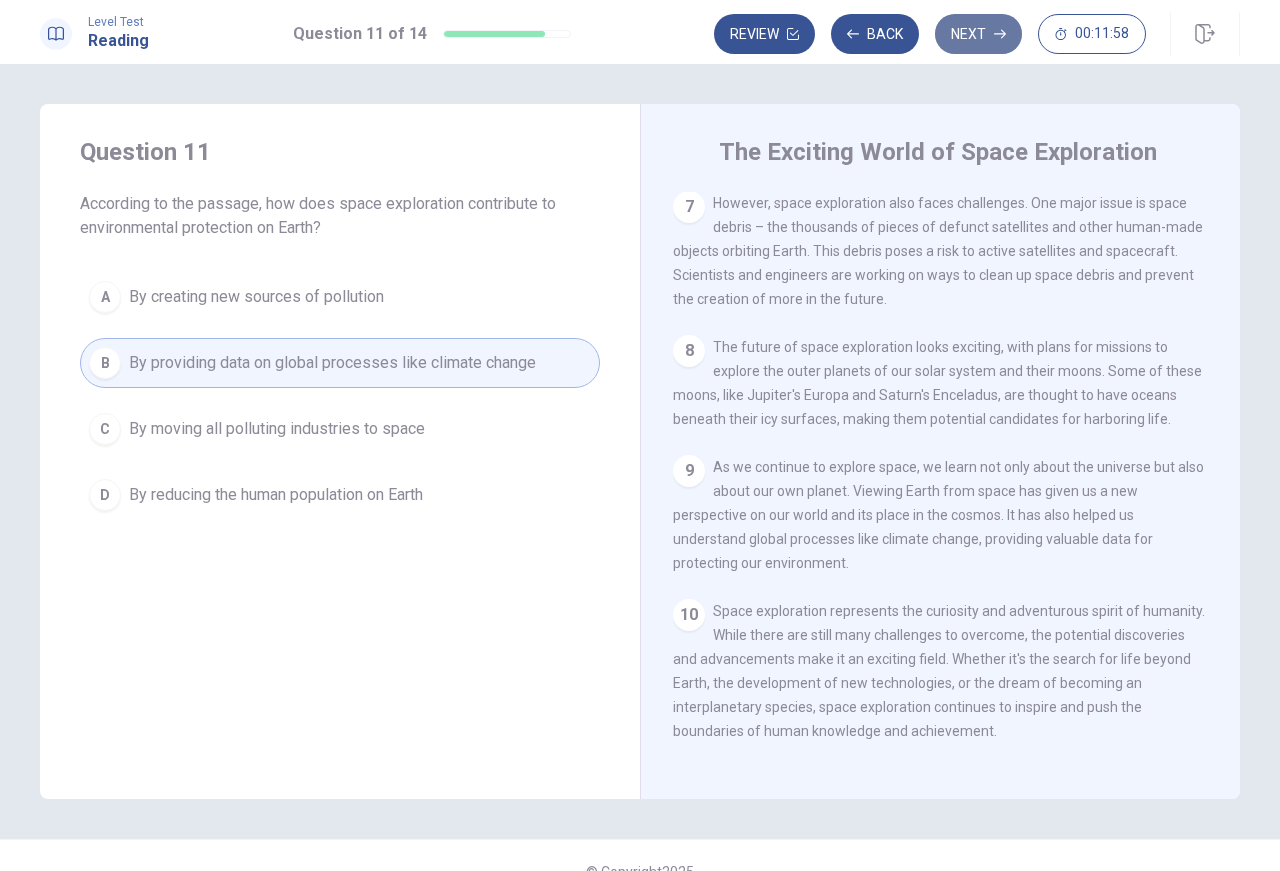 click on "Next" at bounding box center (978, 34) 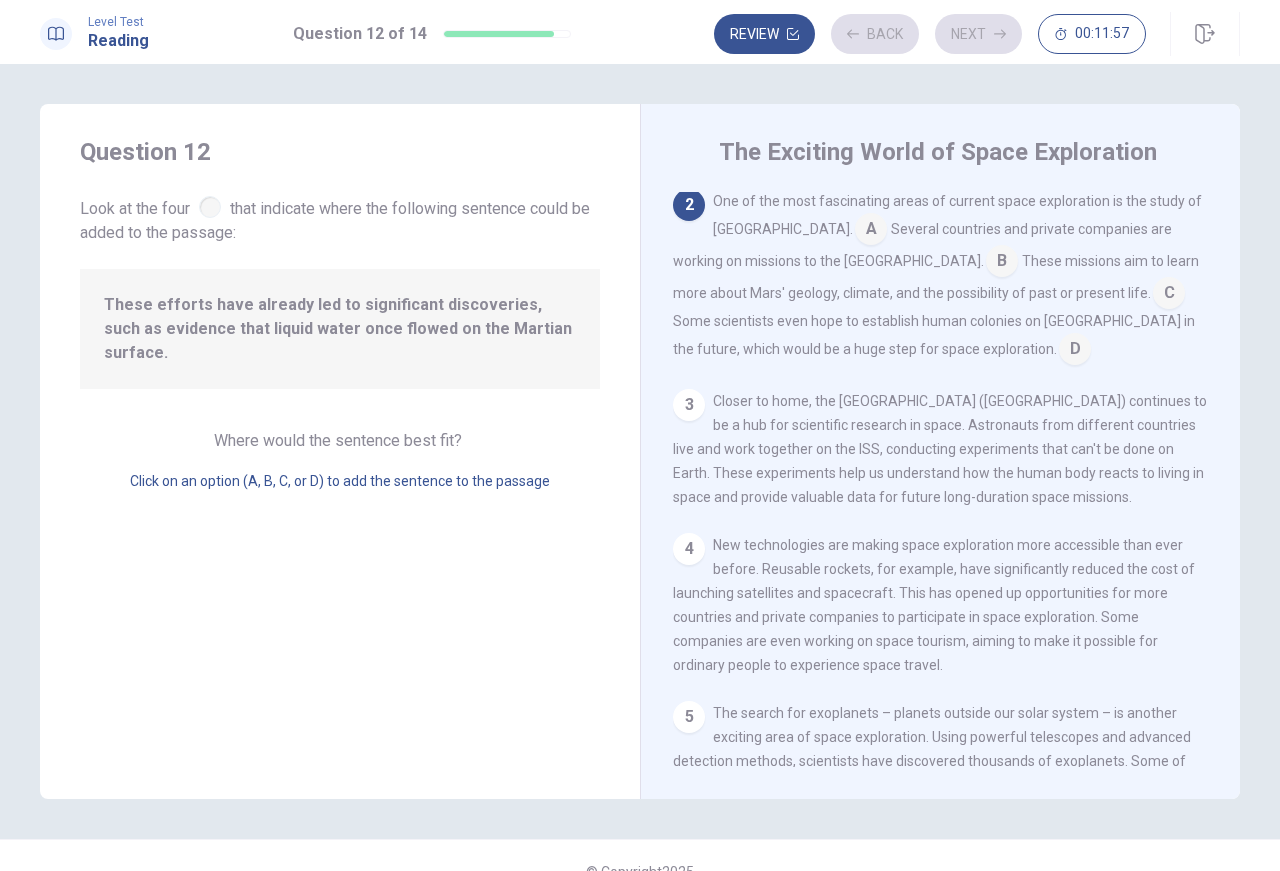scroll, scrollTop: 149, scrollLeft: 0, axis: vertical 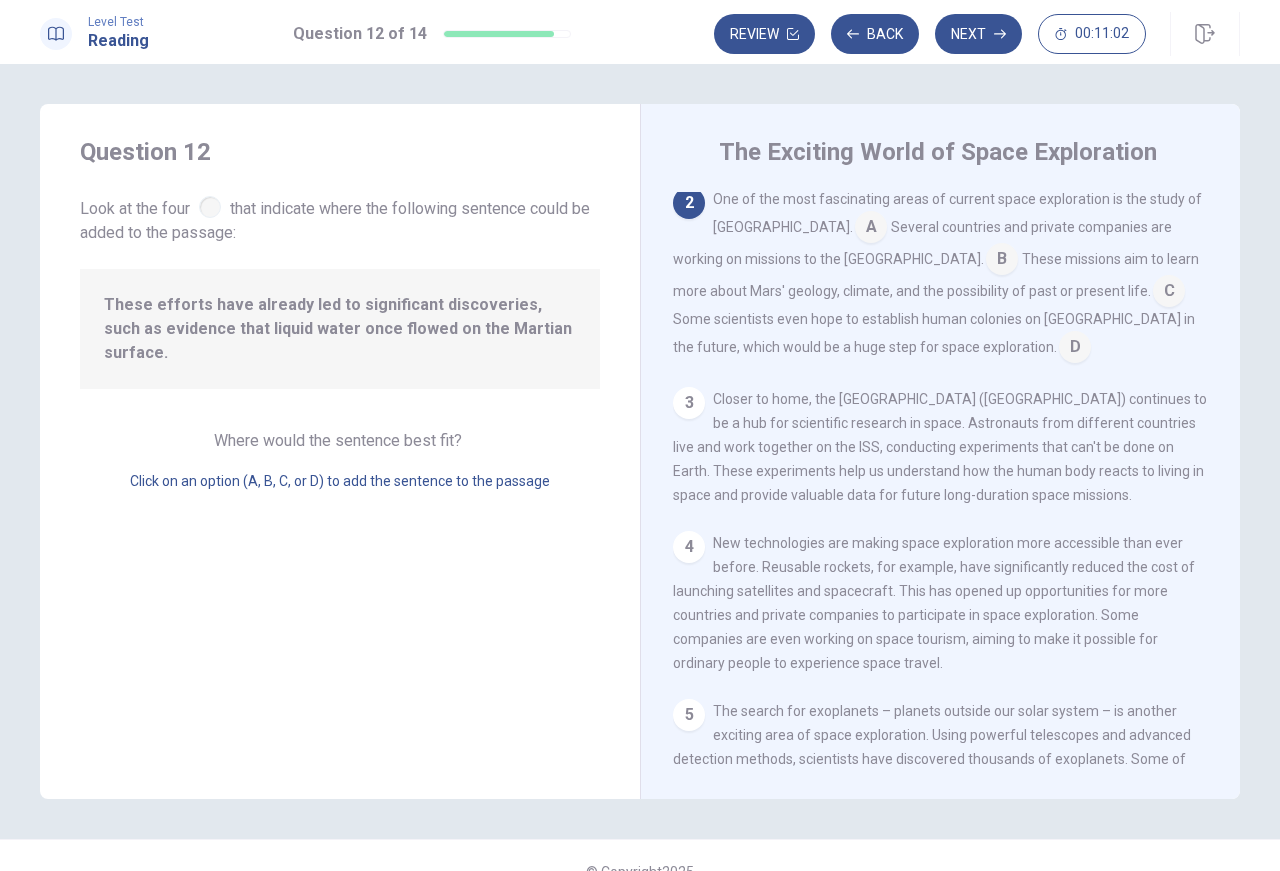 click at bounding box center [1169, 293] 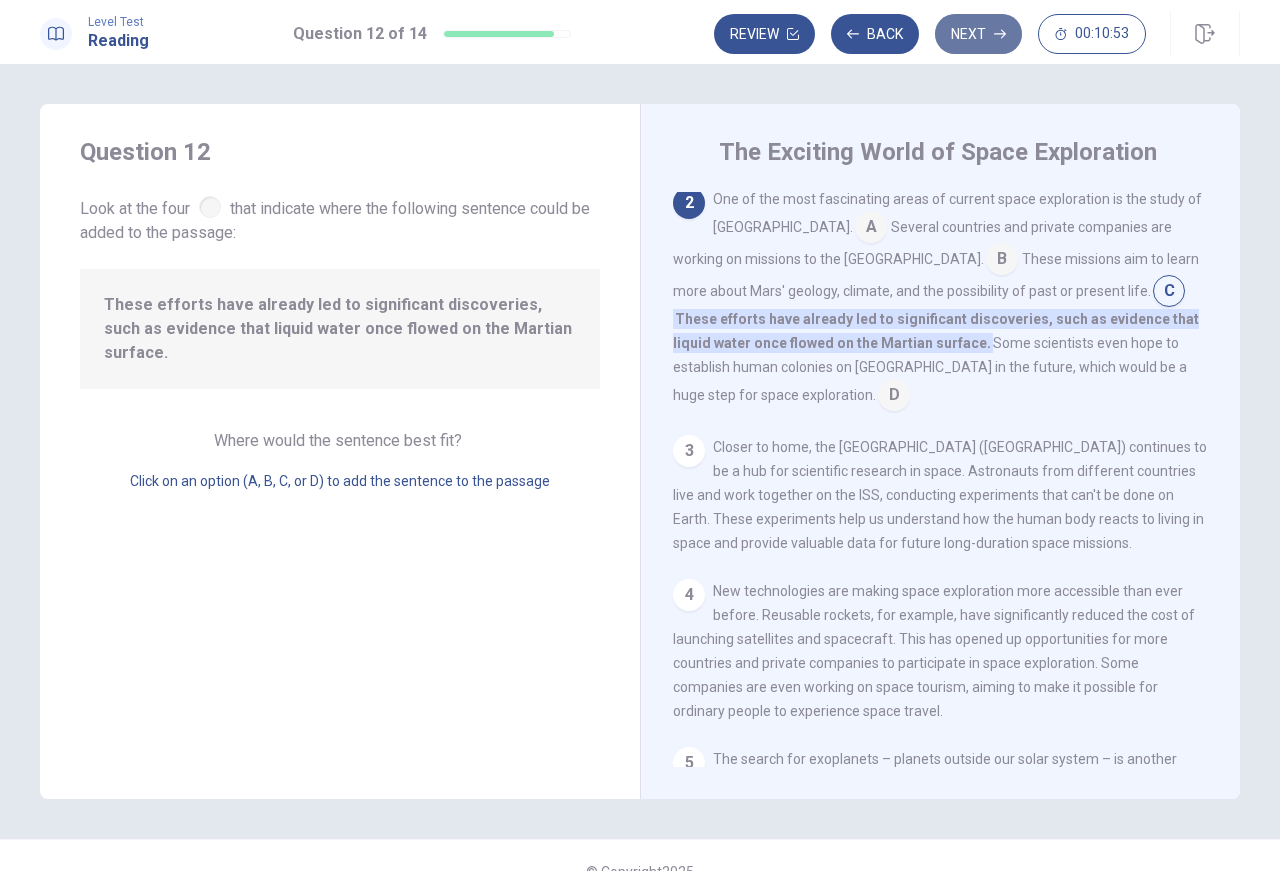 click on "Next" at bounding box center [978, 34] 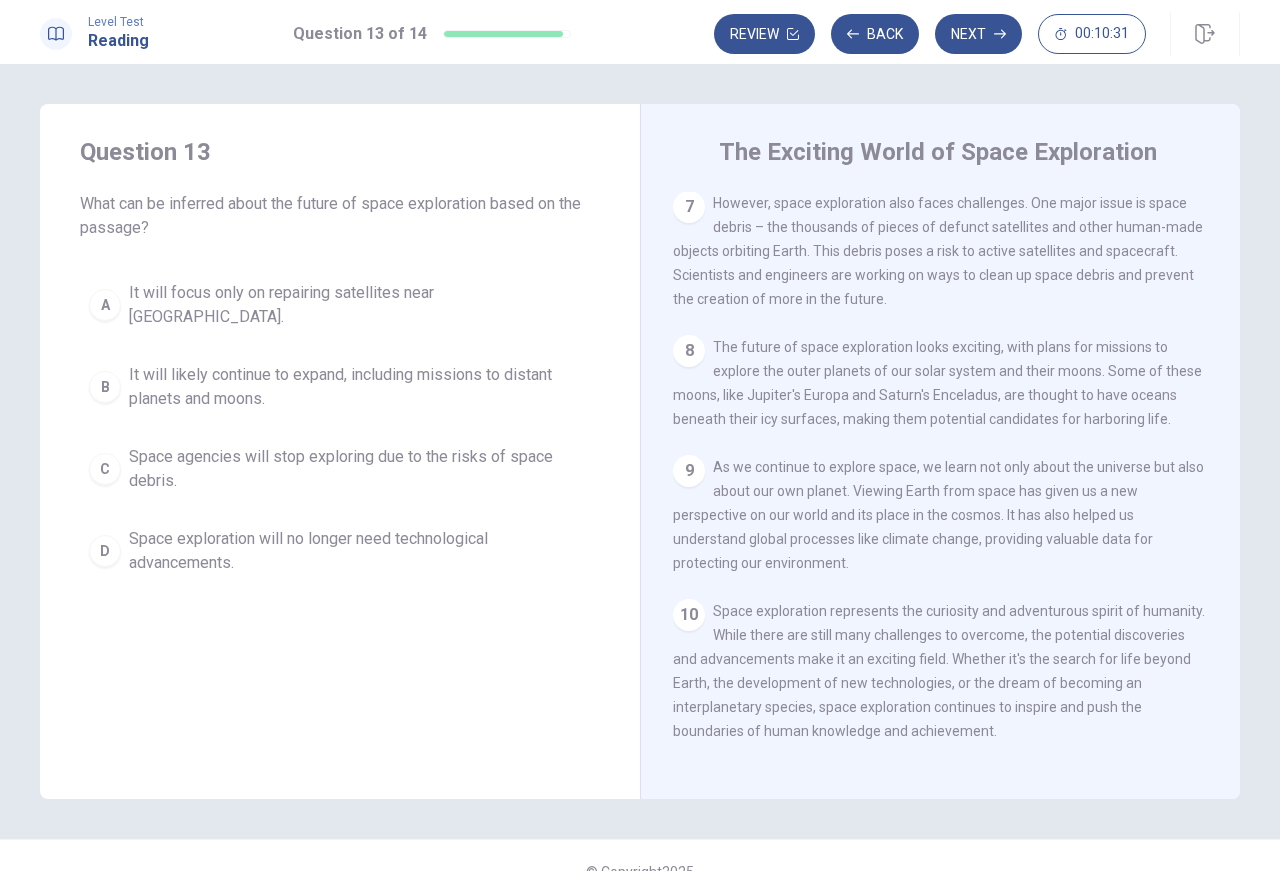 scroll, scrollTop: 990, scrollLeft: 0, axis: vertical 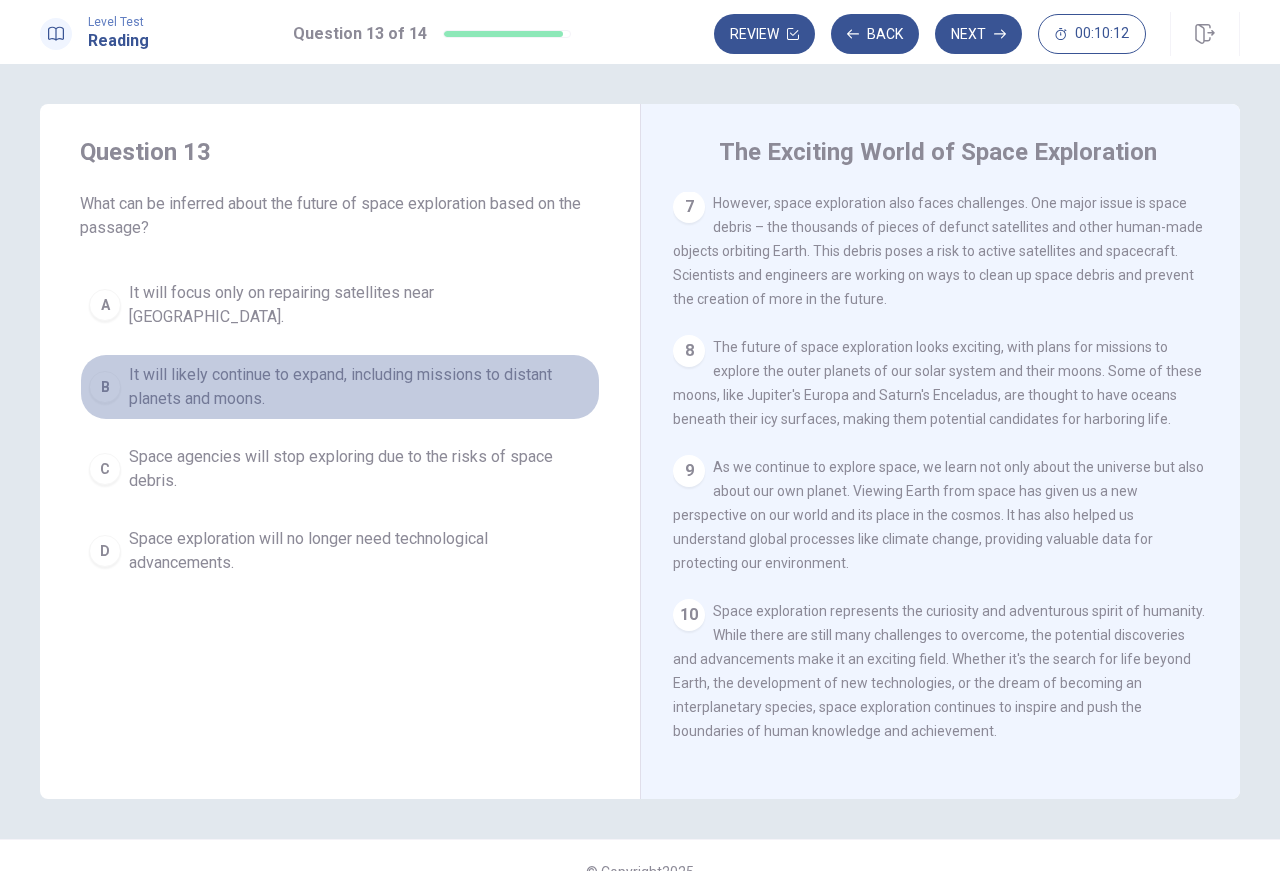 click on "It will likely continue to expand, including missions to distant planets and moons." at bounding box center (360, 387) 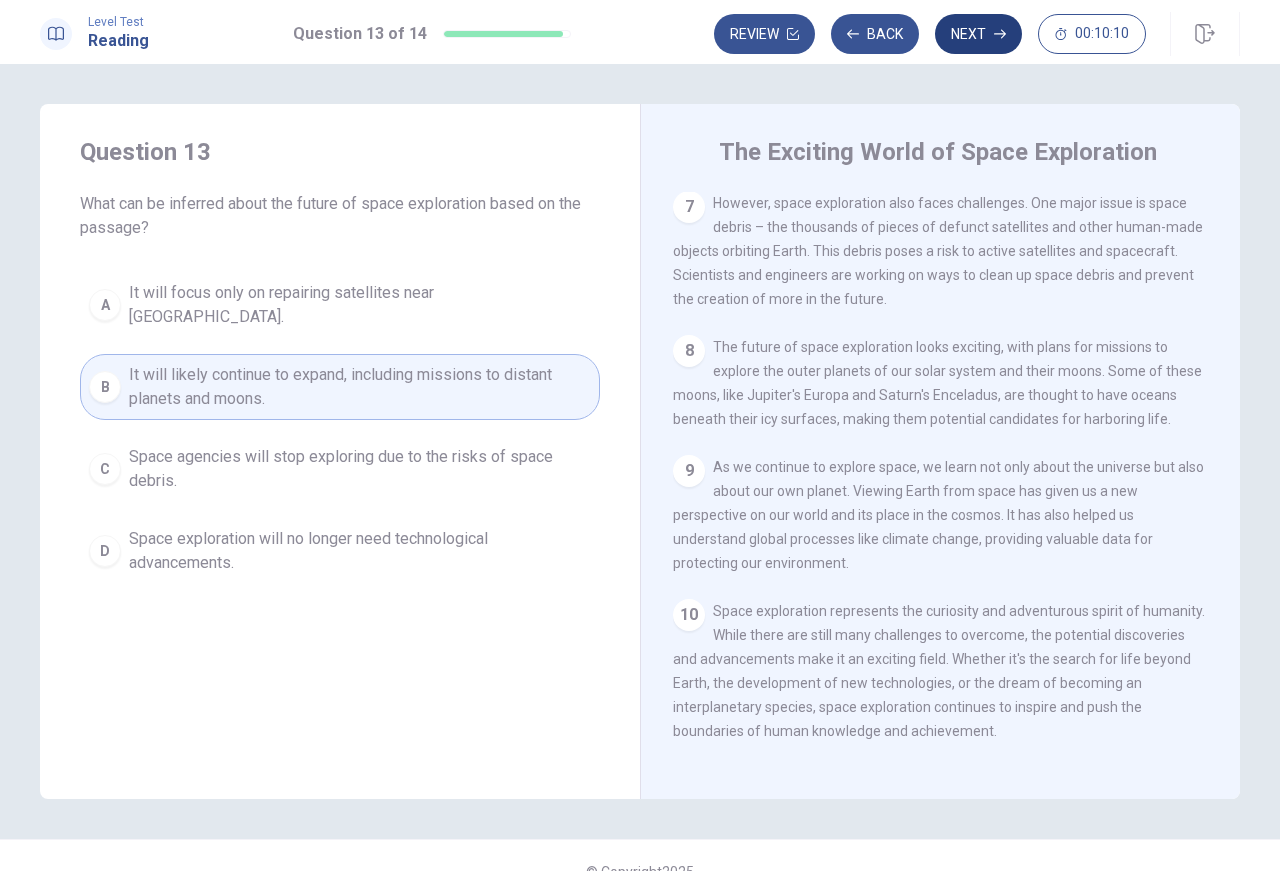 click on "Next" at bounding box center (978, 34) 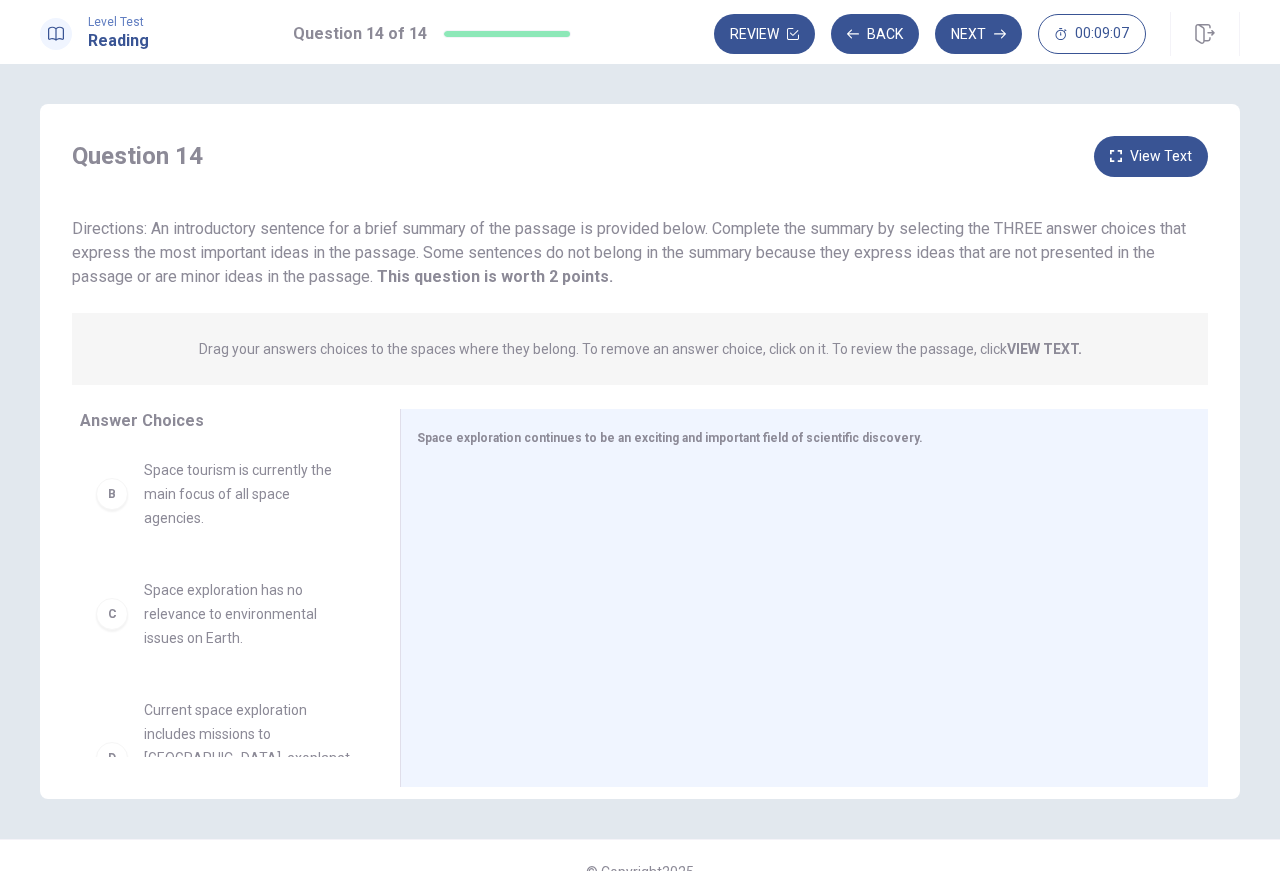 scroll, scrollTop: 108, scrollLeft: 0, axis: vertical 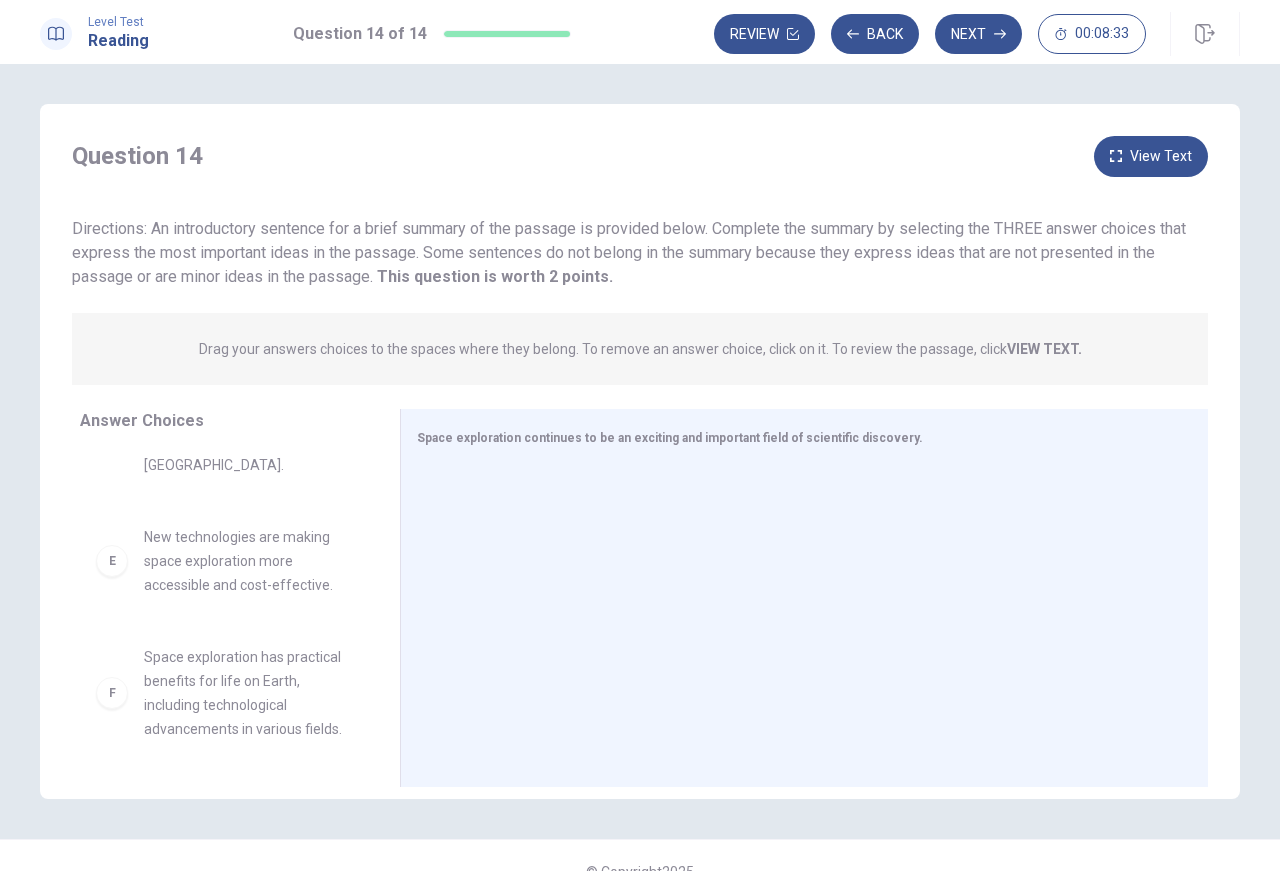 drag, startPoint x: 381, startPoint y: 710, endPoint x: 383, endPoint y: 727, distance: 17.117243 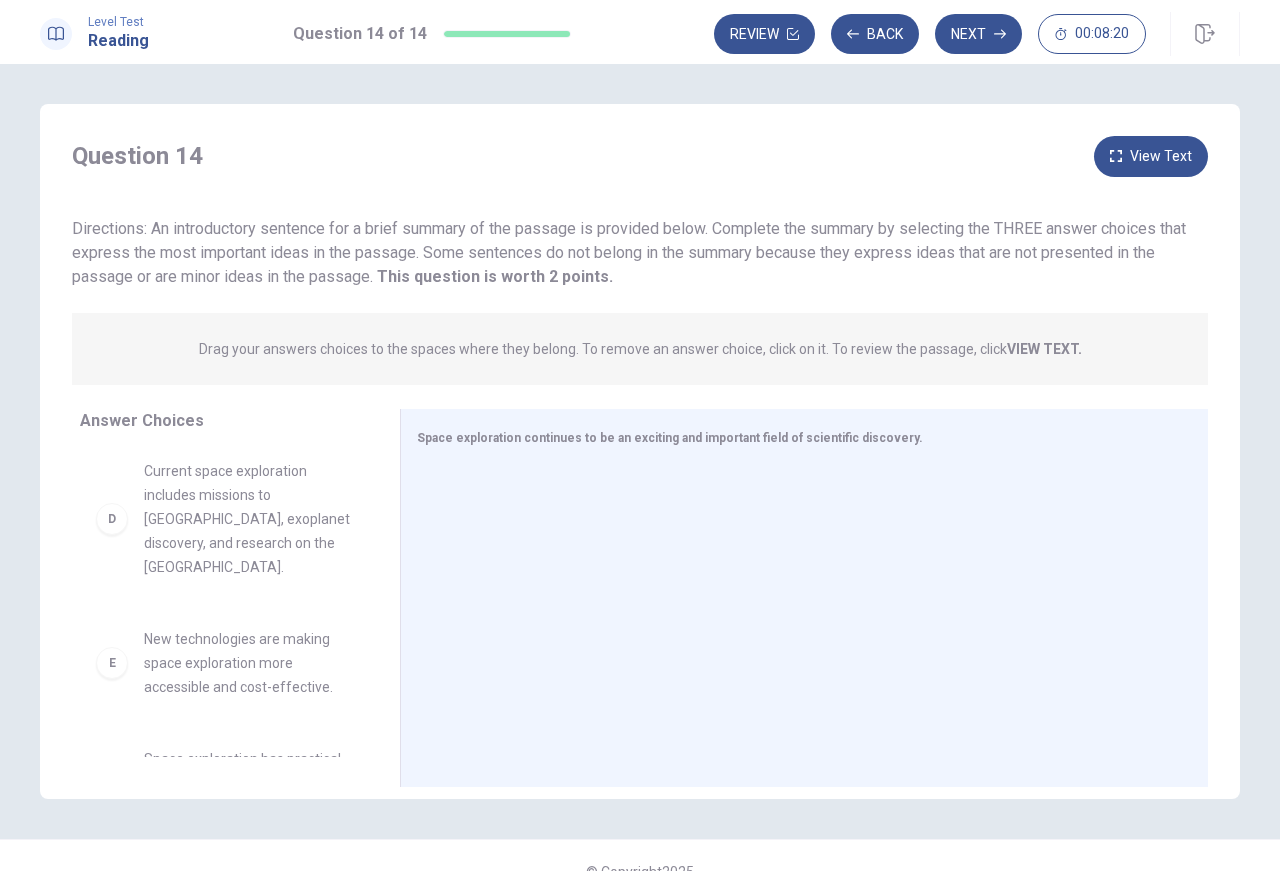 scroll, scrollTop: 344, scrollLeft: 0, axis: vertical 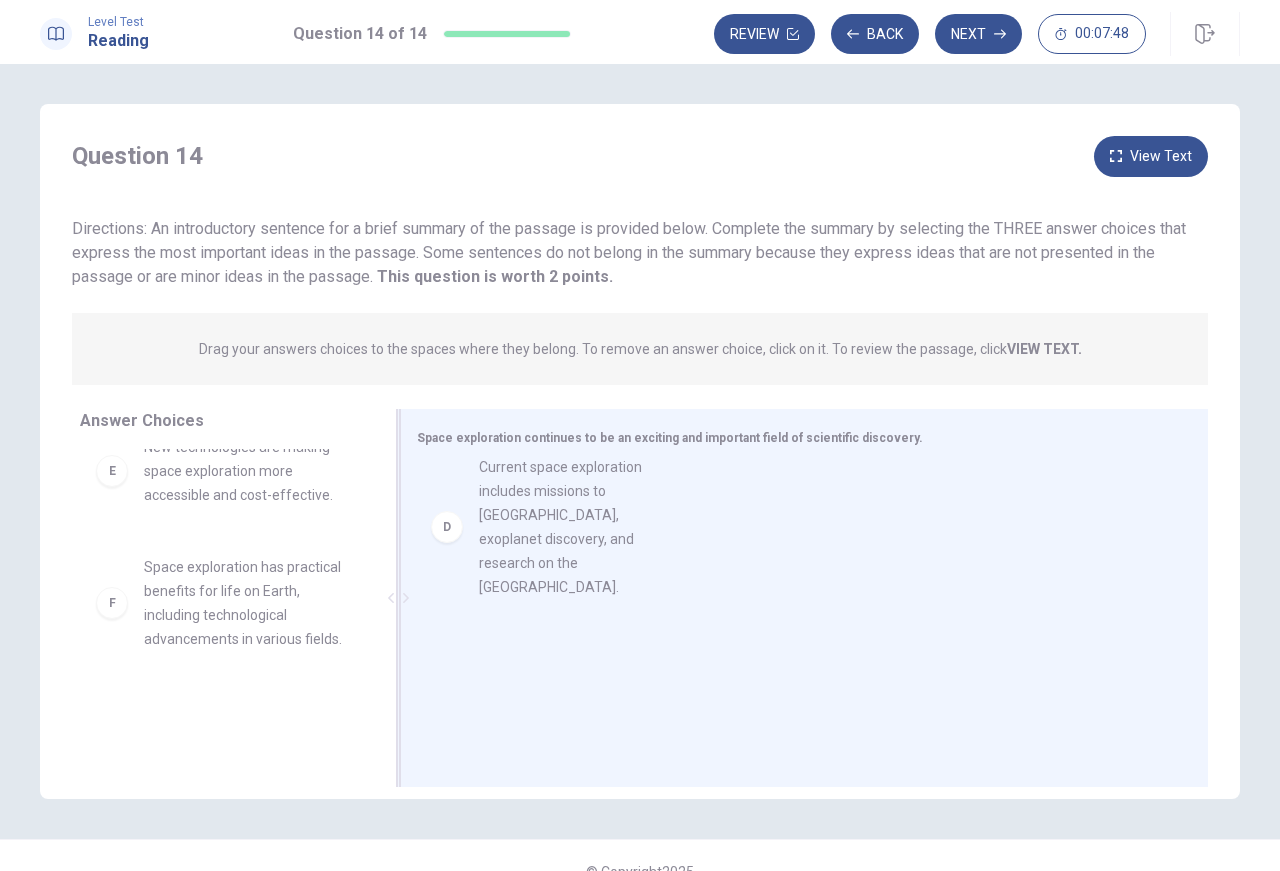 drag, startPoint x: 230, startPoint y: 524, endPoint x: 579, endPoint y: 528, distance: 349.02292 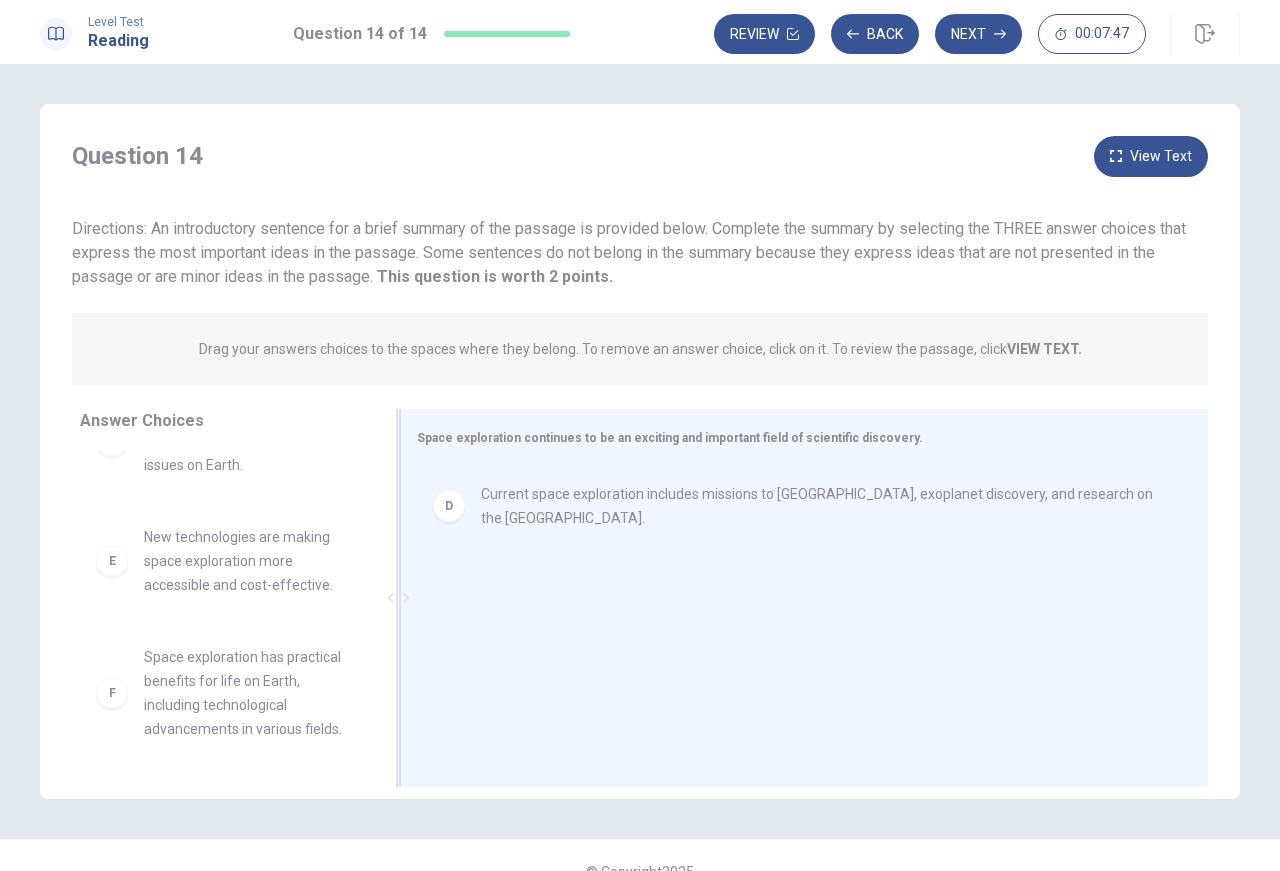 scroll, scrollTop: 300, scrollLeft: 0, axis: vertical 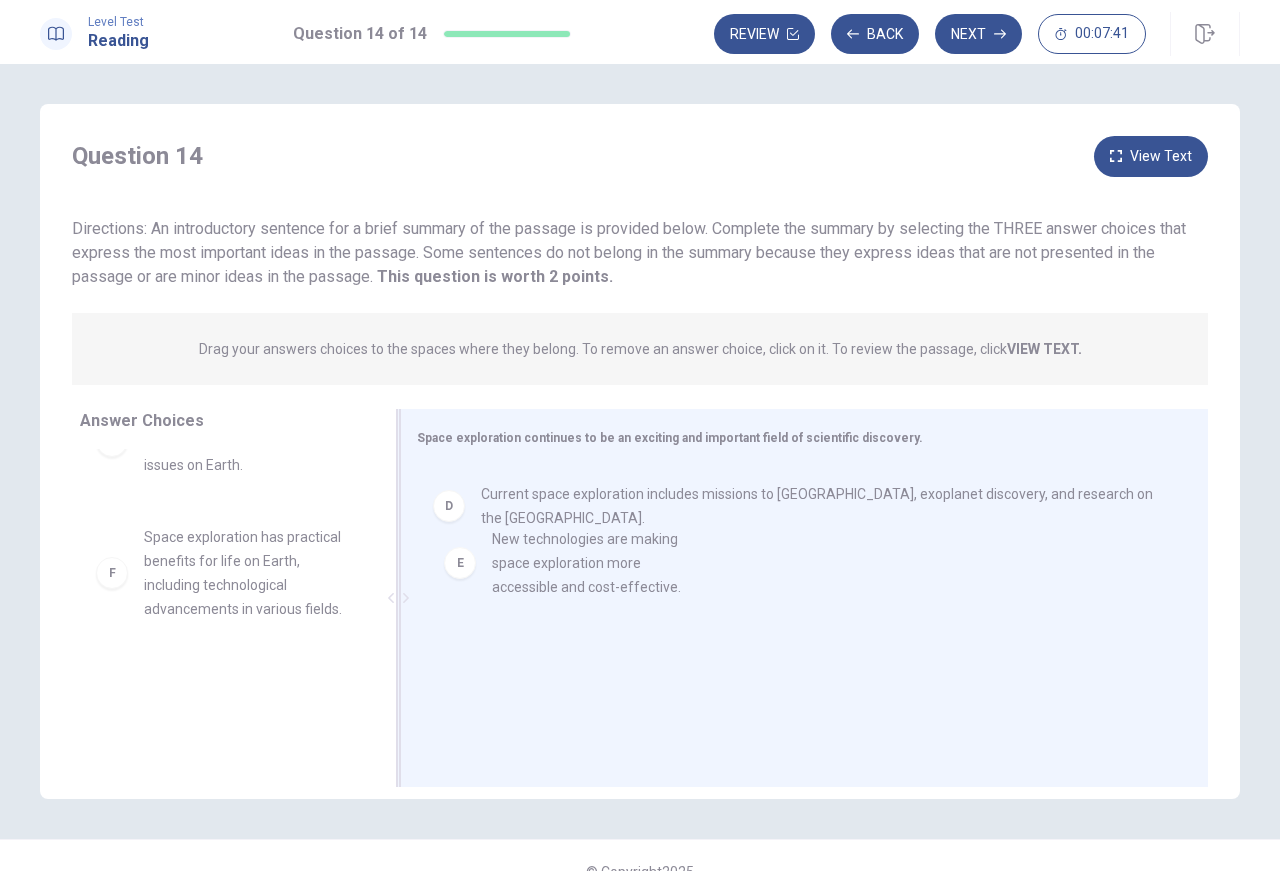 drag, startPoint x: 227, startPoint y: 562, endPoint x: 599, endPoint y: 564, distance: 372.00537 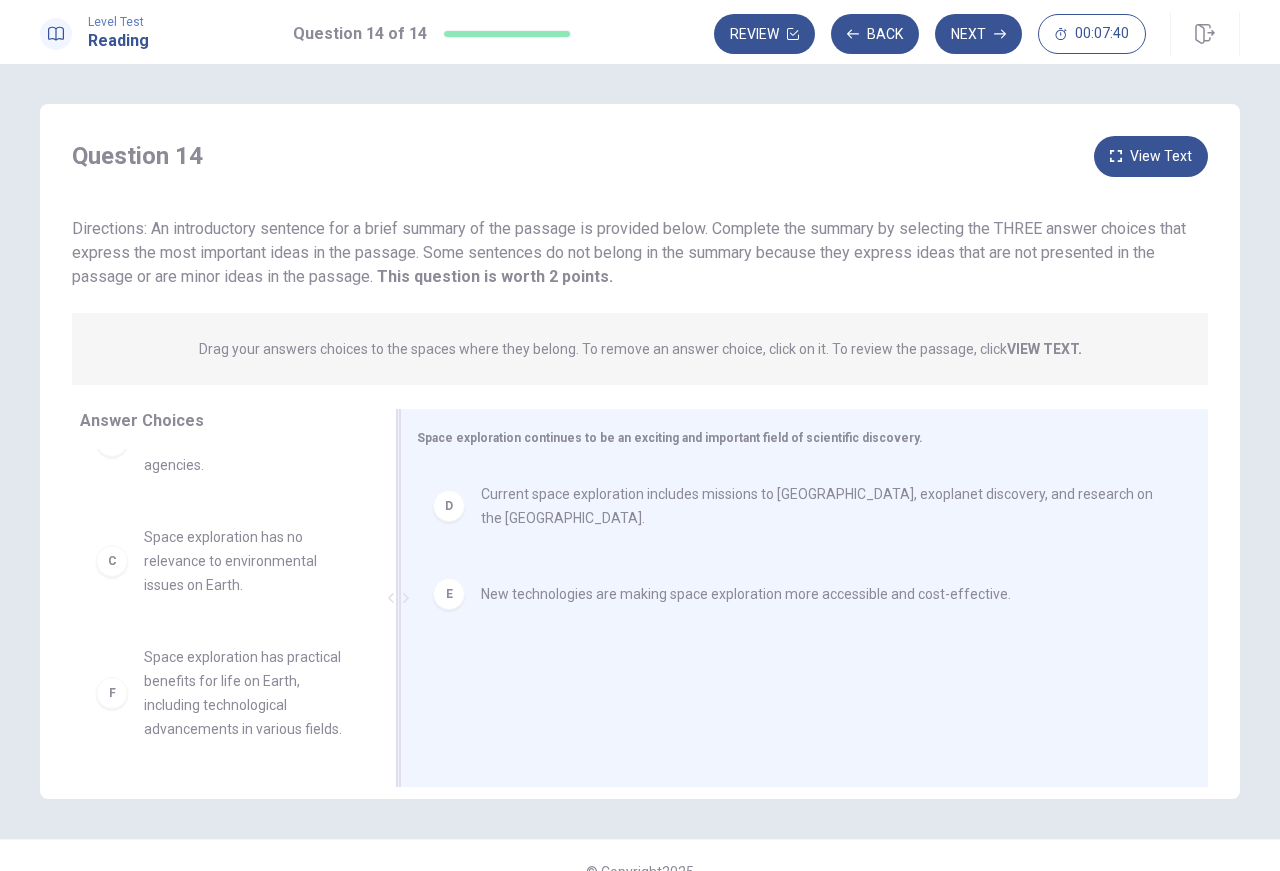 scroll, scrollTop: 180, scrollLeft: 0, axis: vertical 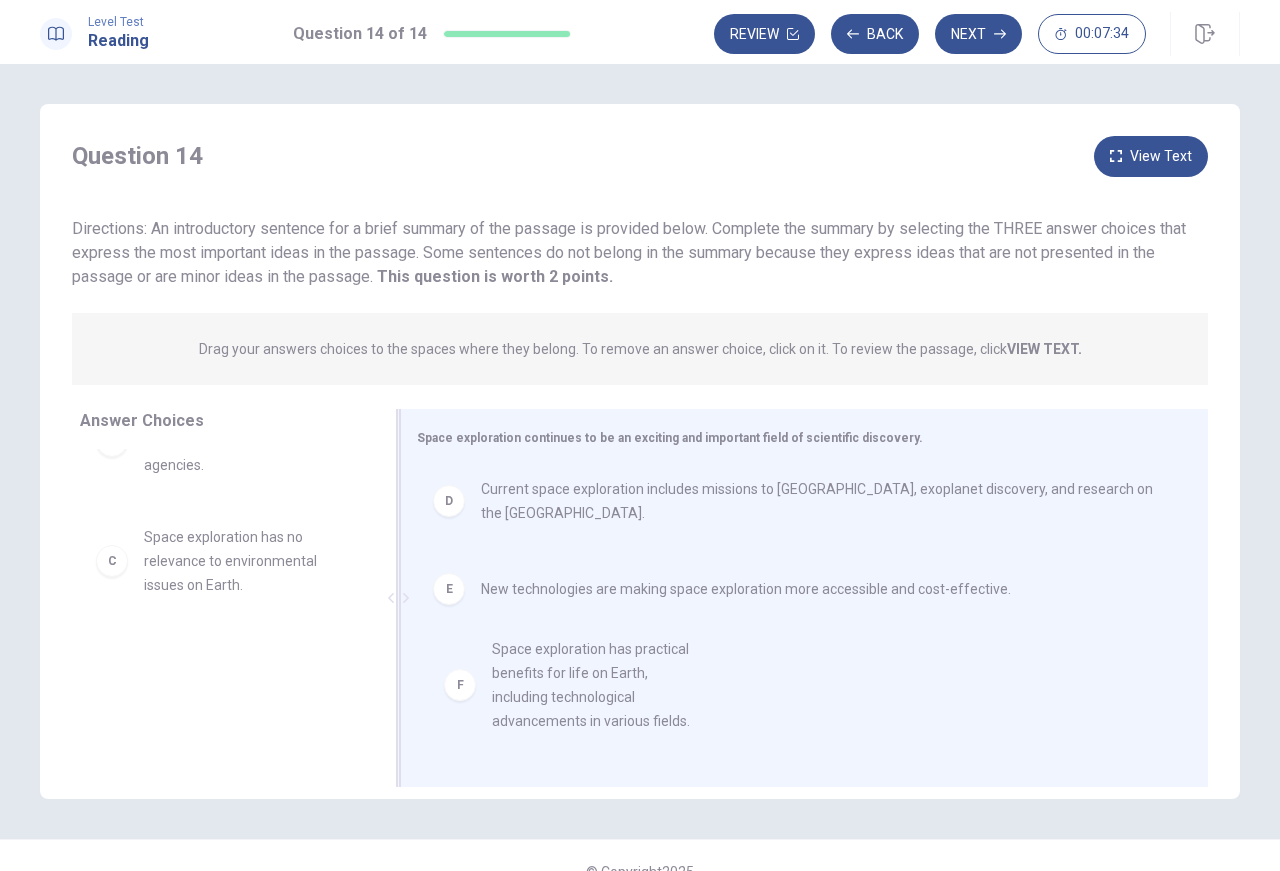drag, startPoint x: 208, startPoint y: 704, endPoint x: 566, endPoint y: 691, distance: 358.23596 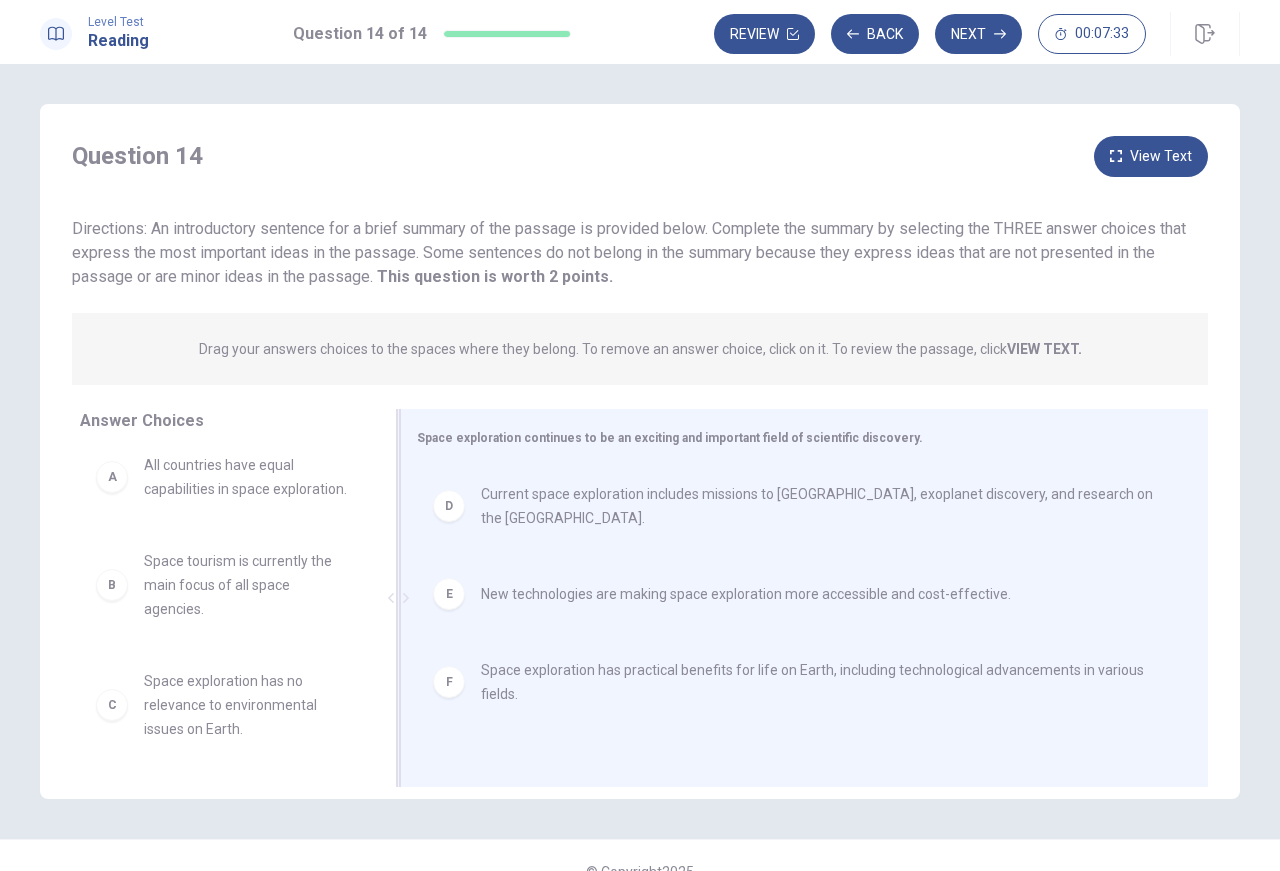scroll, scrollTop: 0, scrollLeft: 0, axis: both 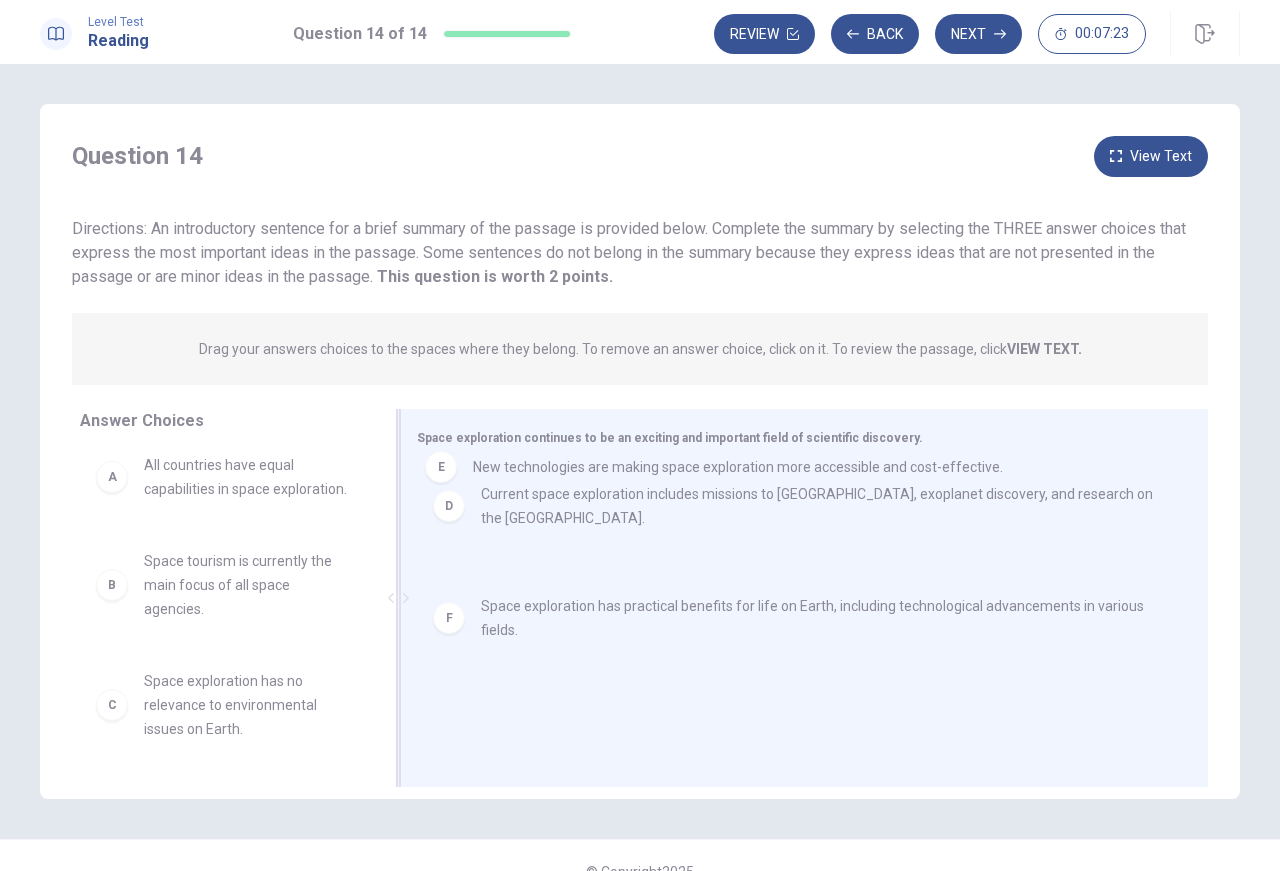 drag, startPoint x: 562, startPoint y: 598, endPoint x: 564, endPoint y: 464, distance: 134.01492 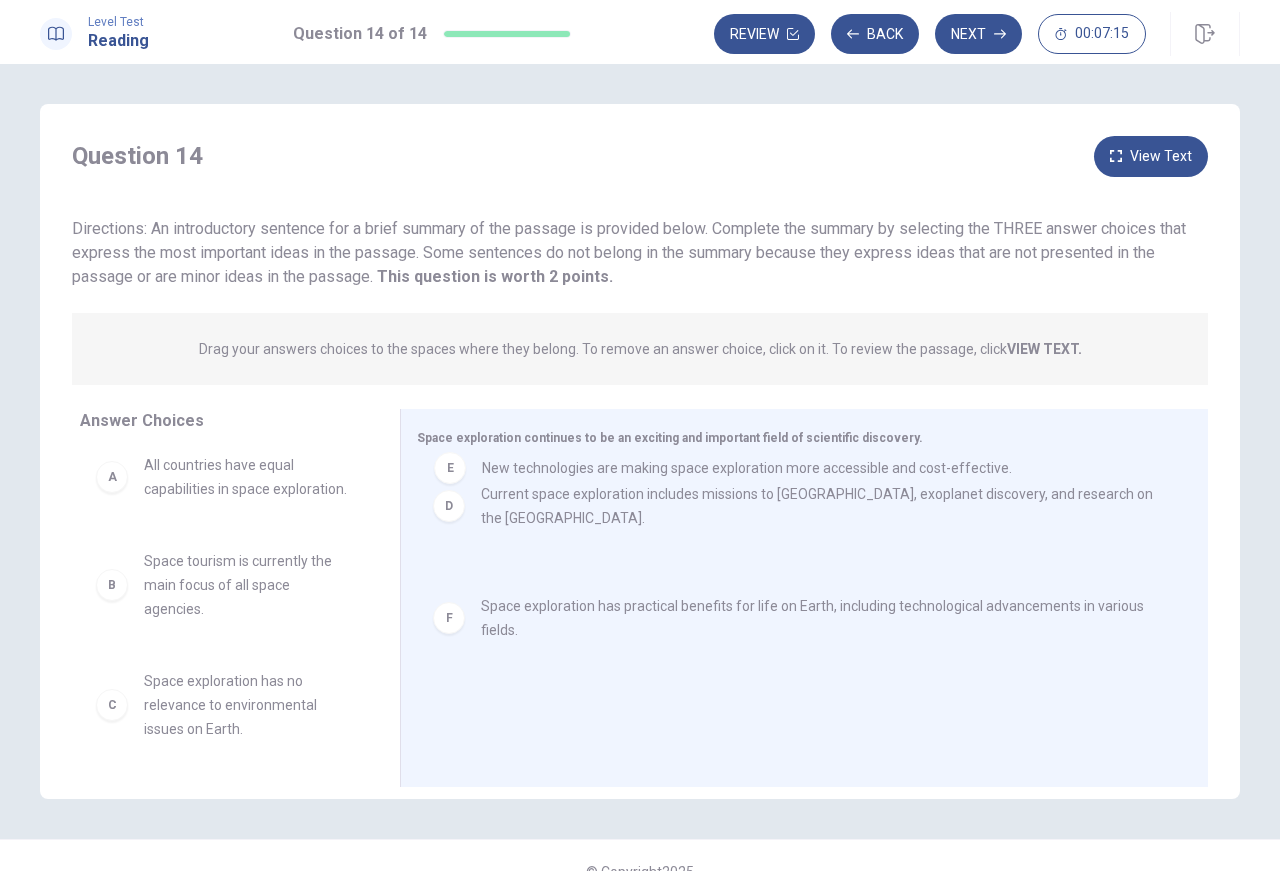 drag, startPoint x: 601, startPoint y: 603, endPoint x: 606, endPoint y: 469, distance: 134.09325 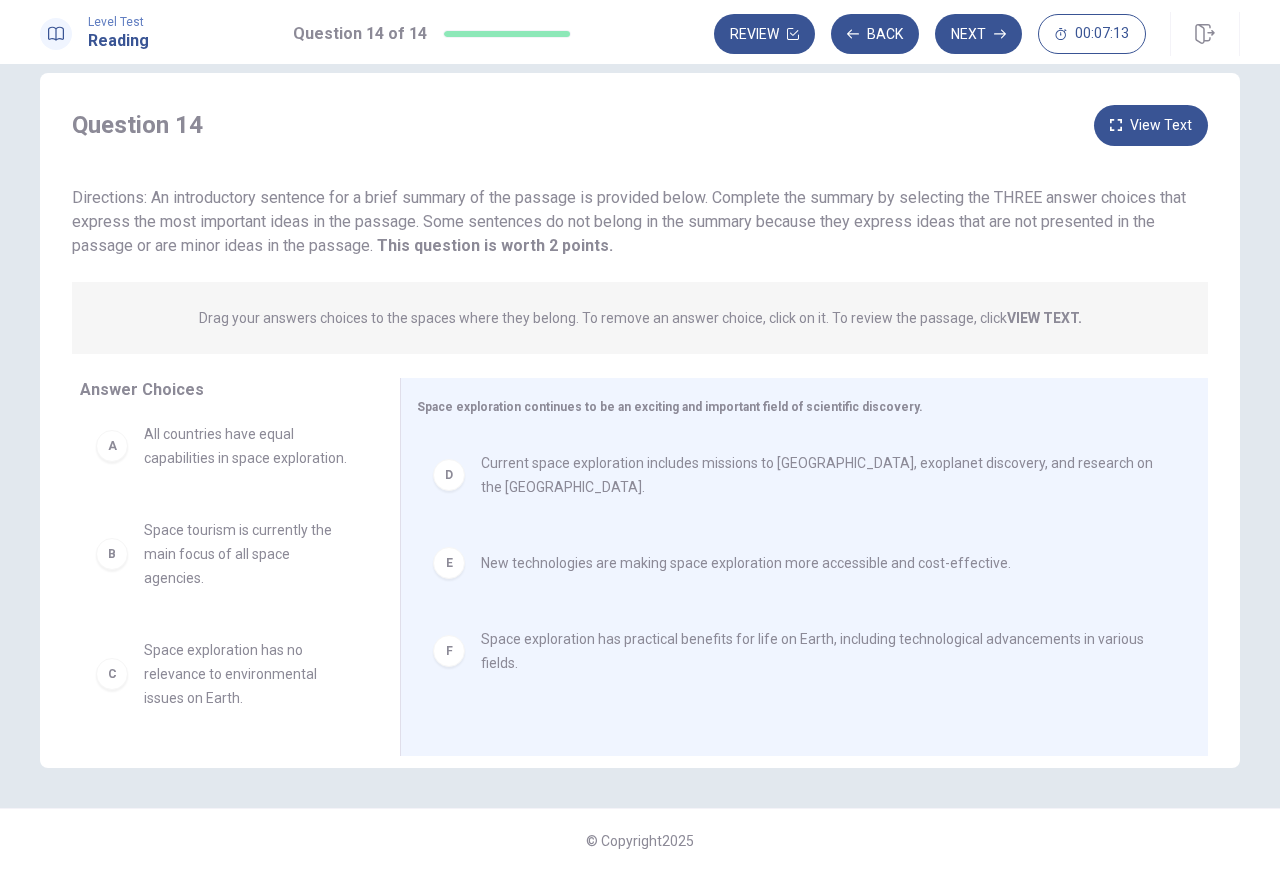 scroll, scrollTop: 32, scrollLeft: 0, axis: vertical 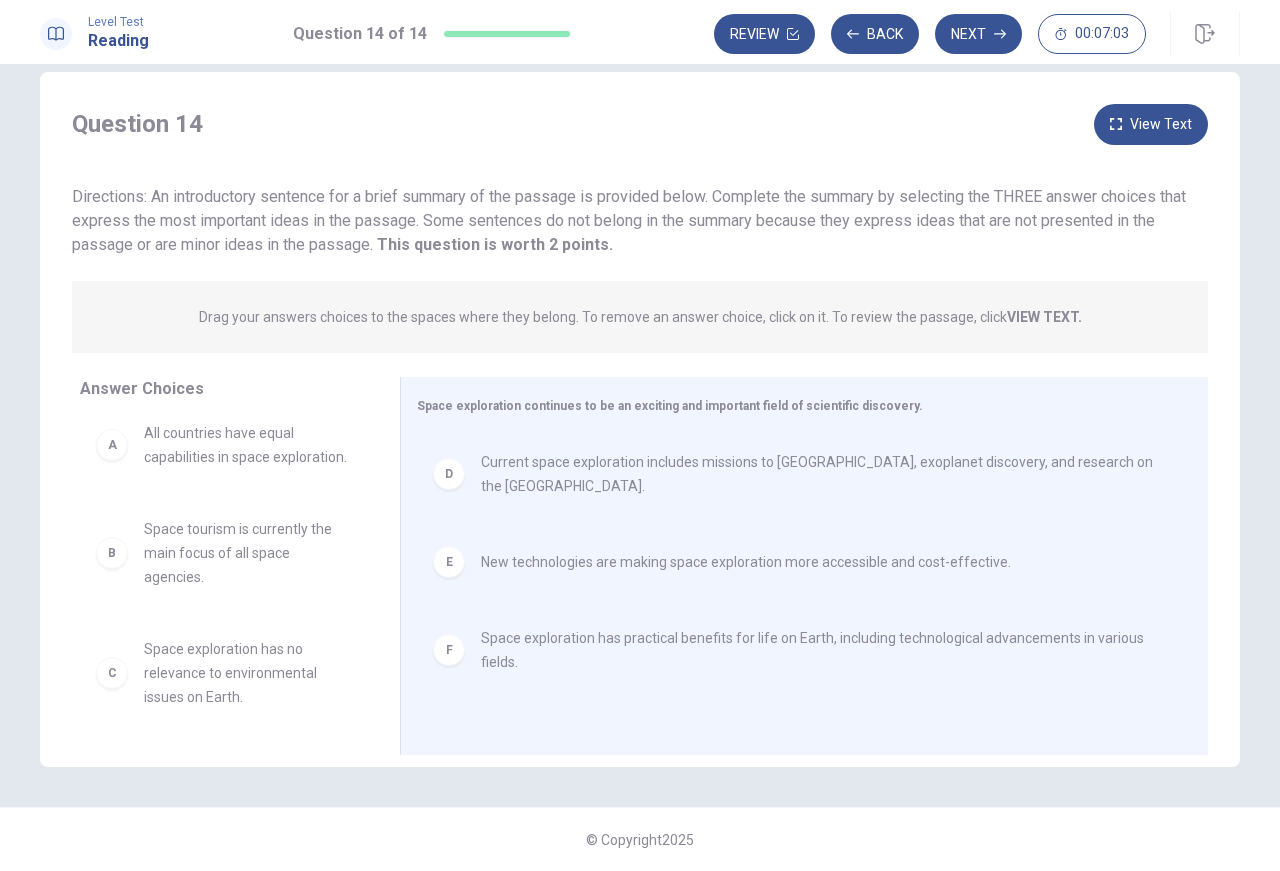 click on "View Text" at bounding box center (1151, 124) 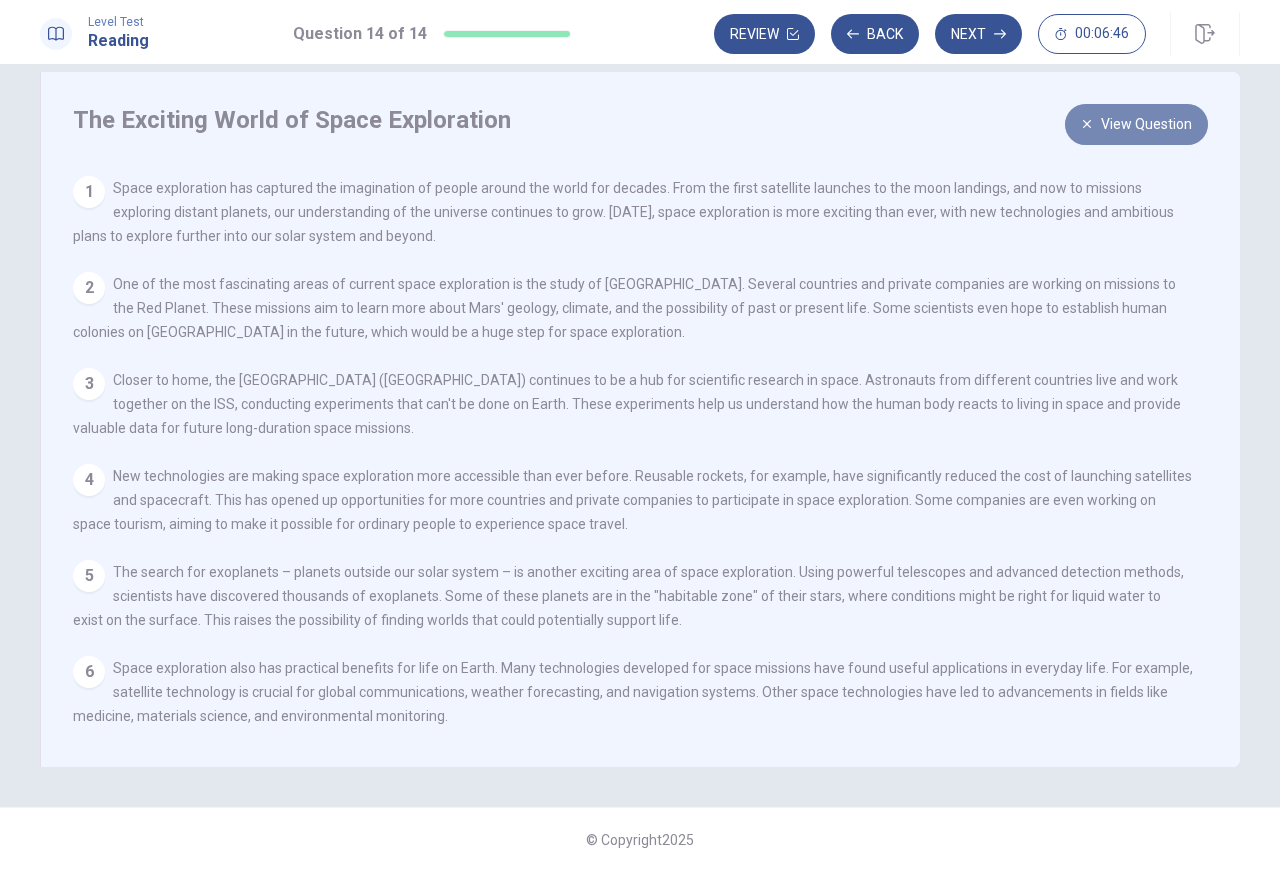 click 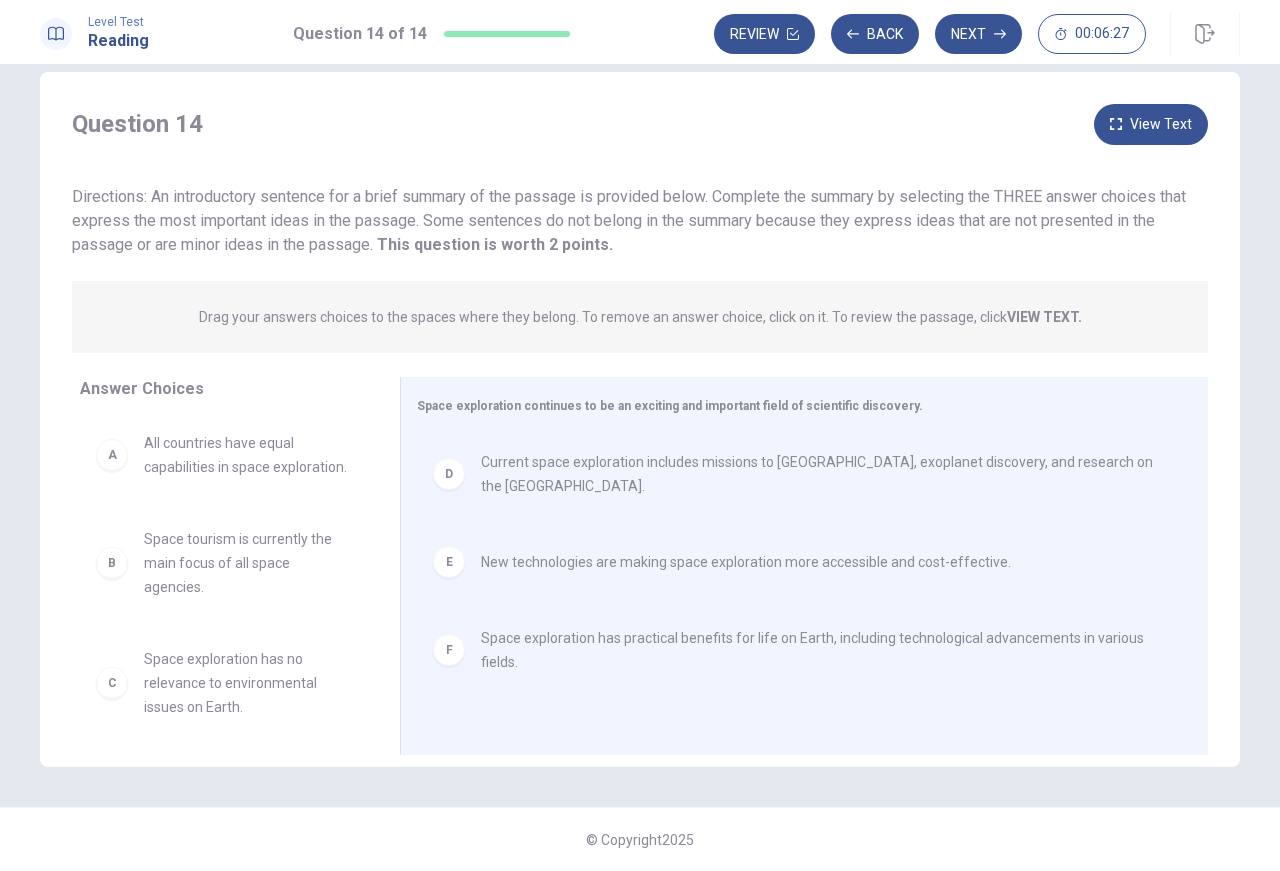 scroll, scrollTop: 0, scrollLeft: 0, axis: both 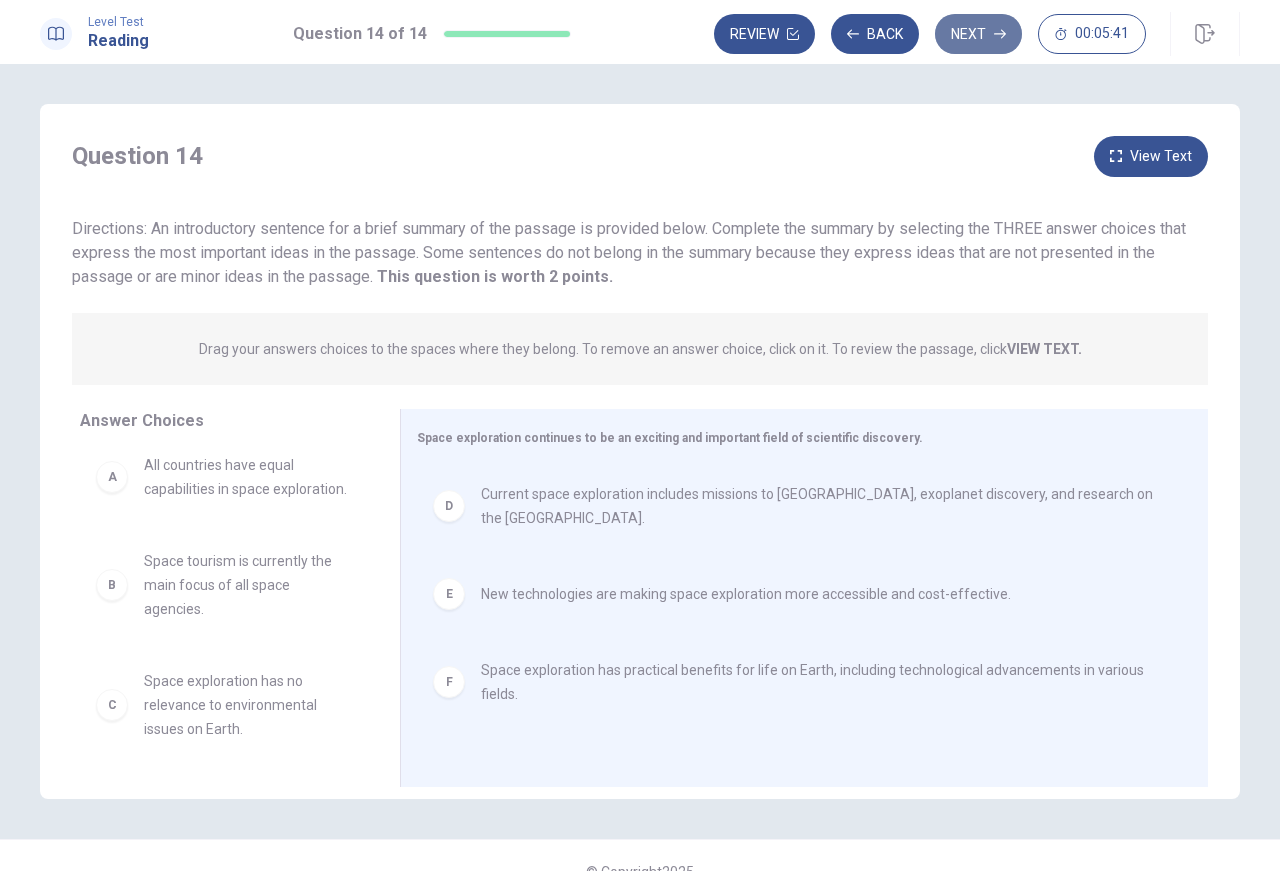 click on "Next" at bounding box center [978, 34] 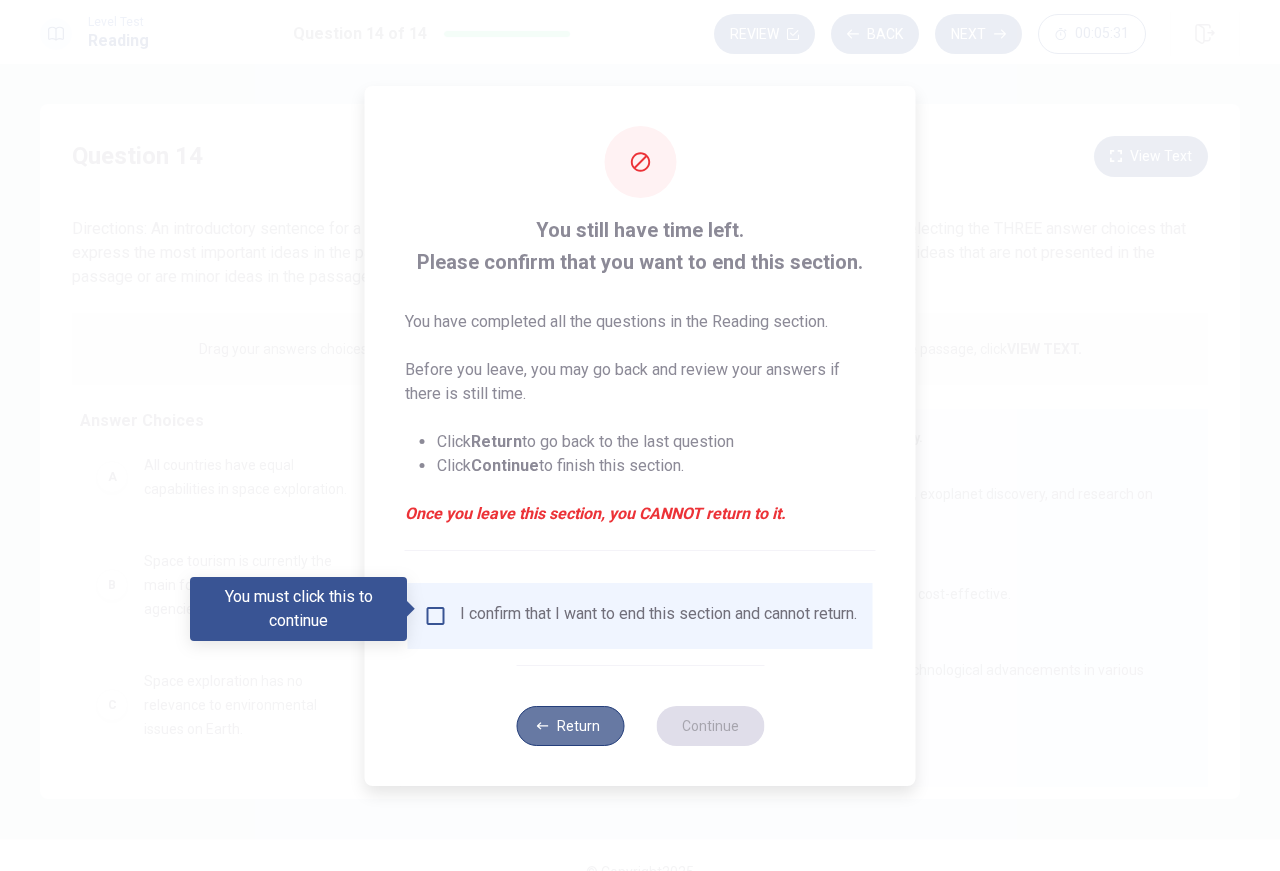 click on "Return" at bounding box center (570, 726) 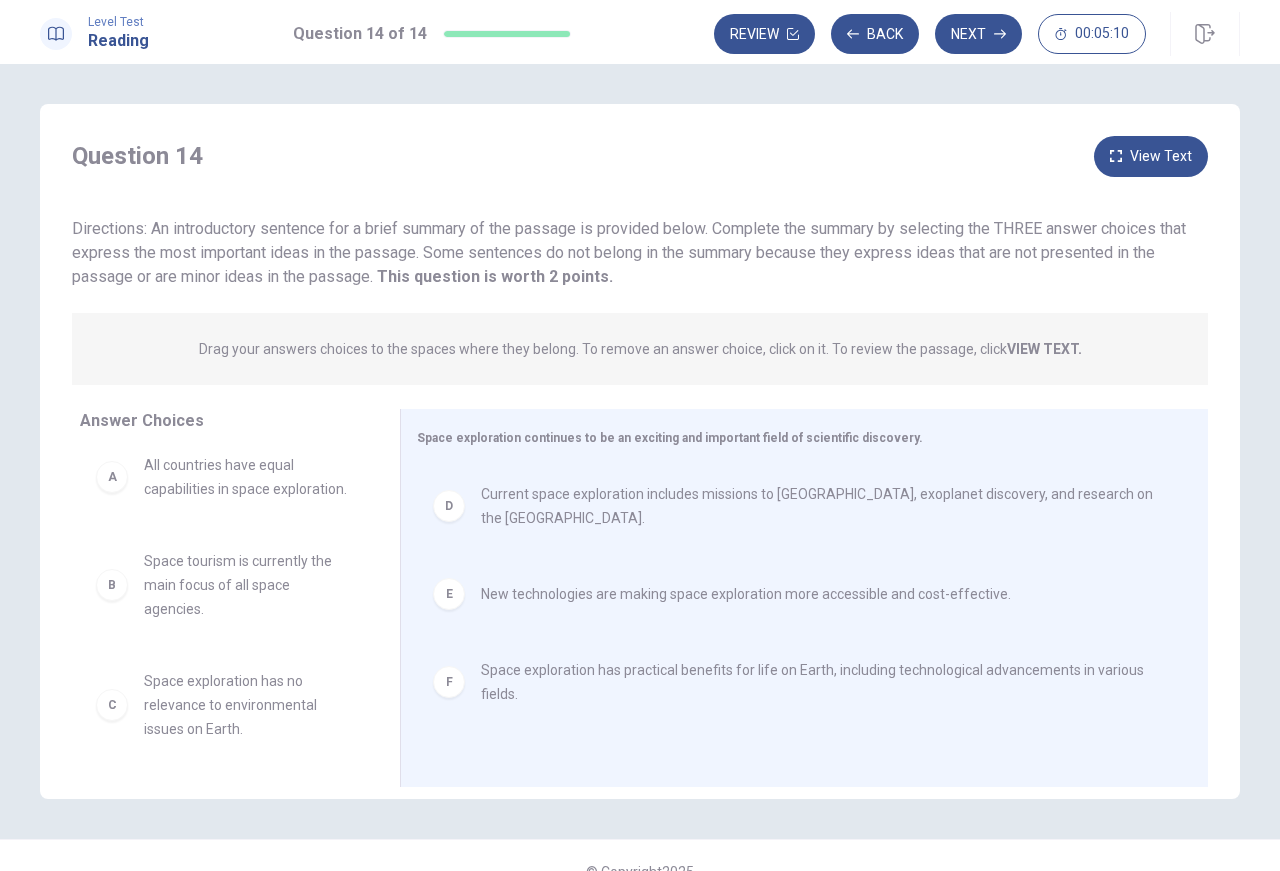 scroll, scrollTop: 0, scrollLeft: 0, axis: both 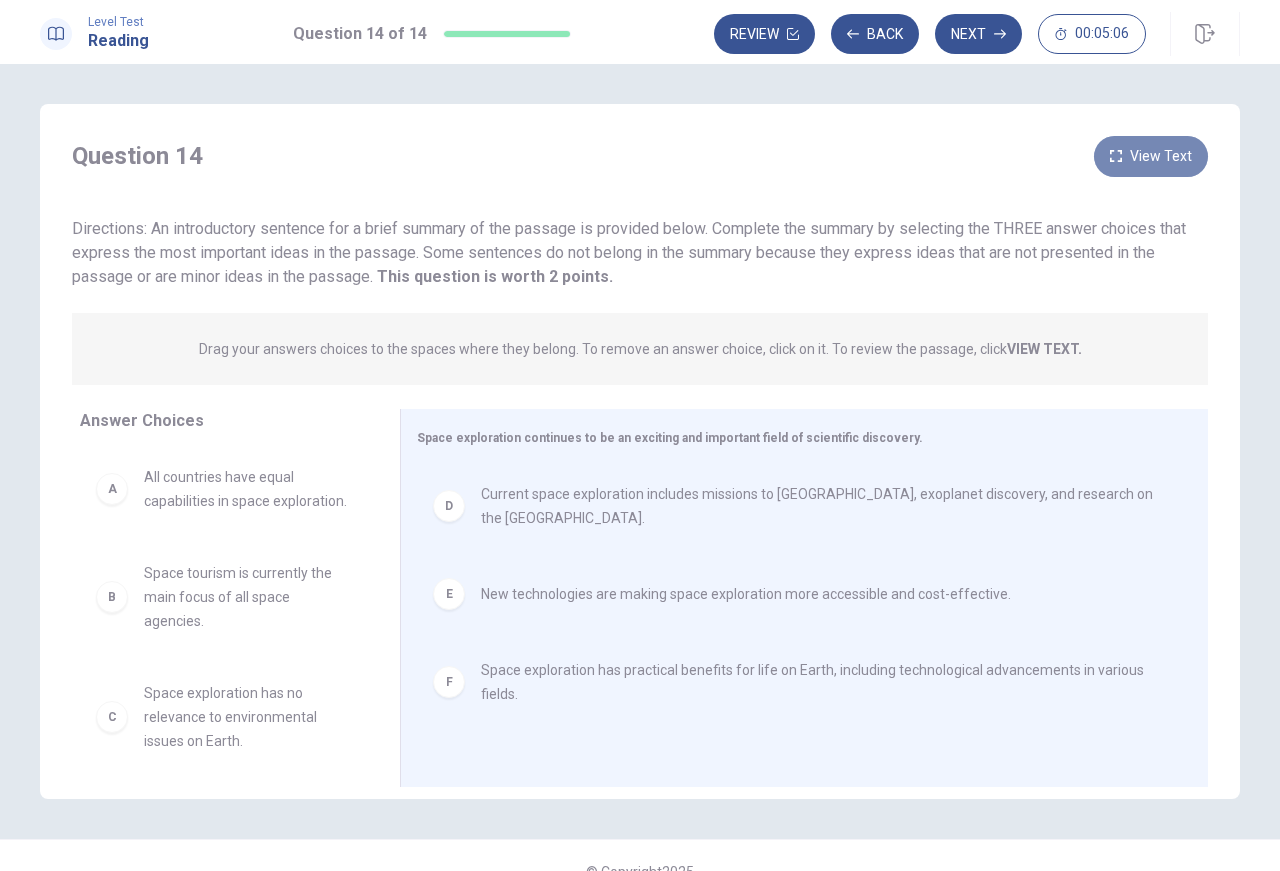 click on "View Text" at bounding box center [1151, 156] 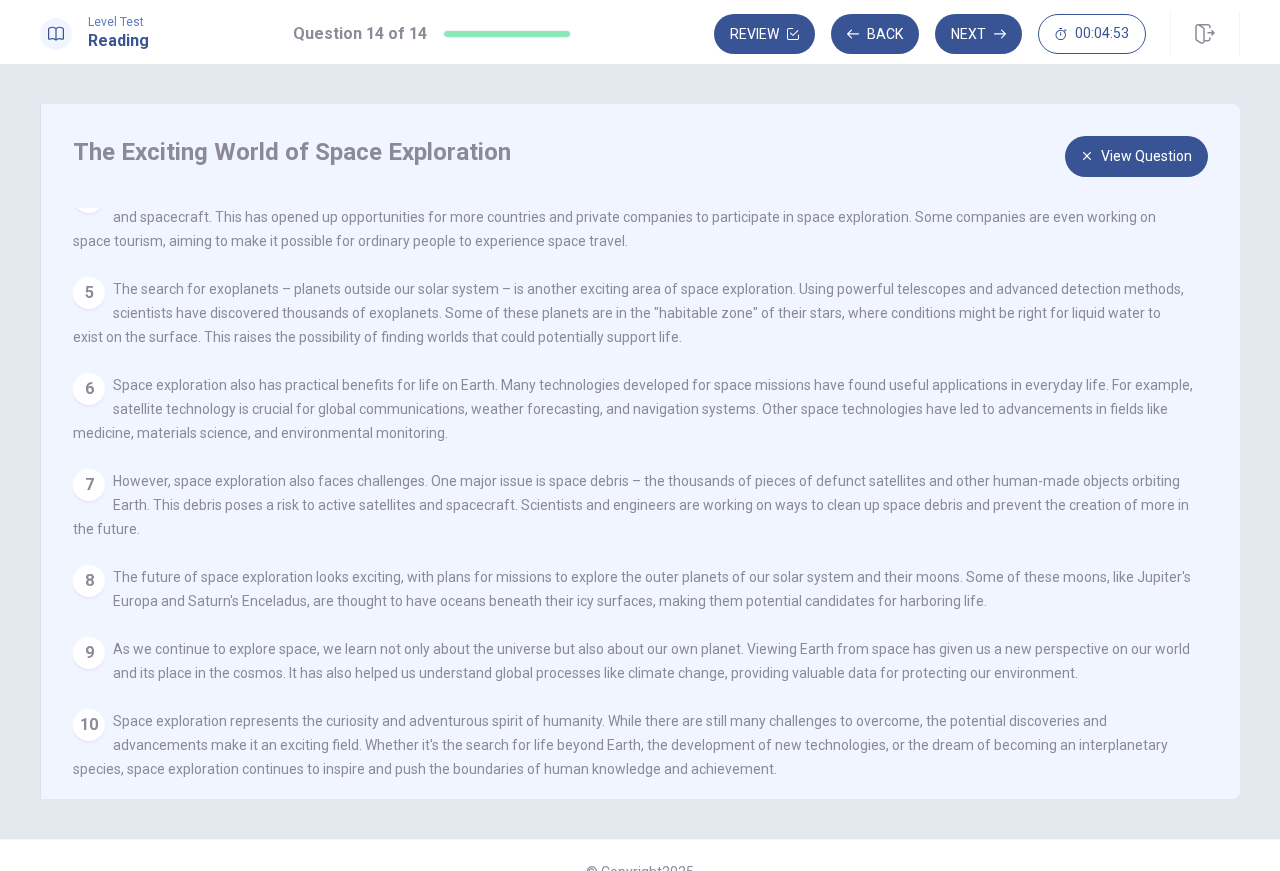 scroll, scrollTop: 365, scrollLeft: 0, axis: vertical 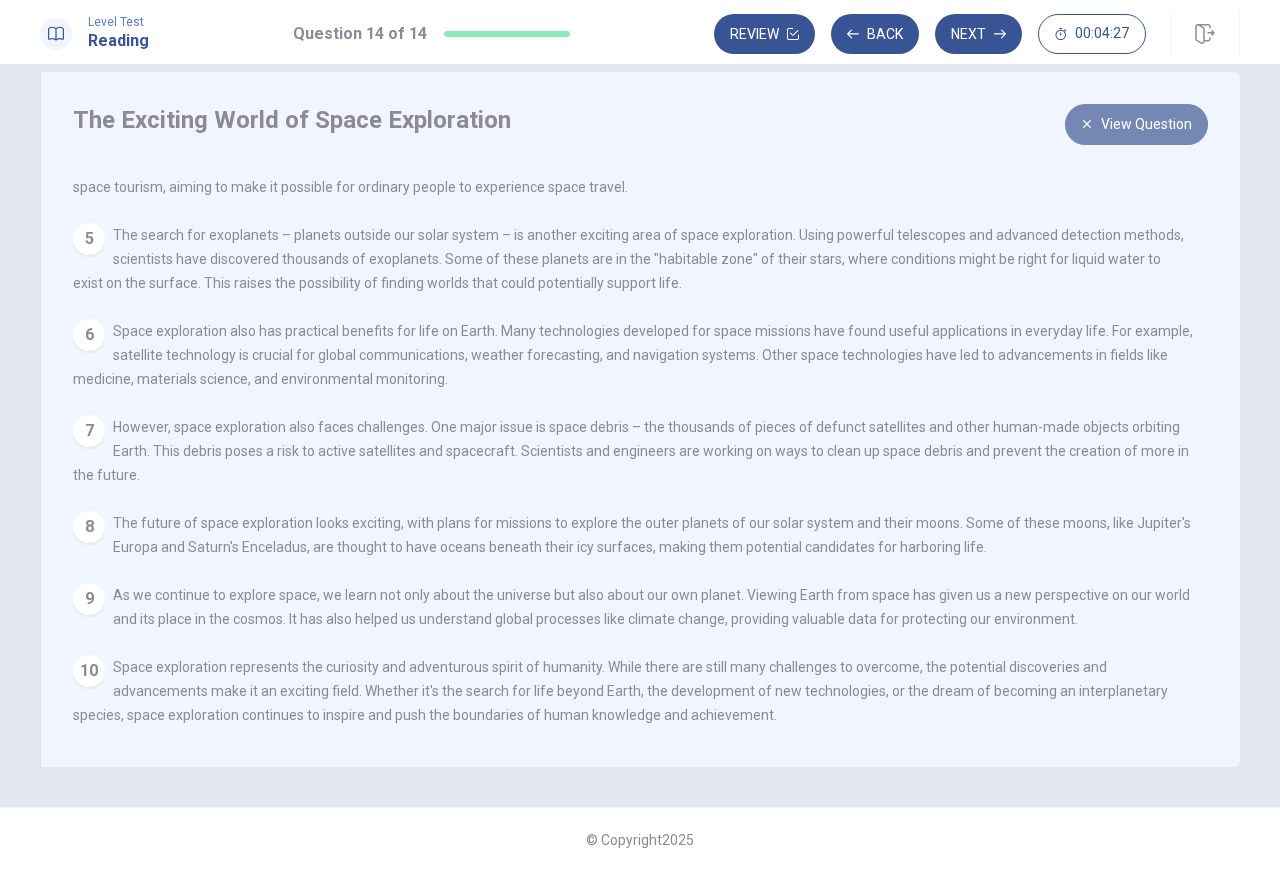 click 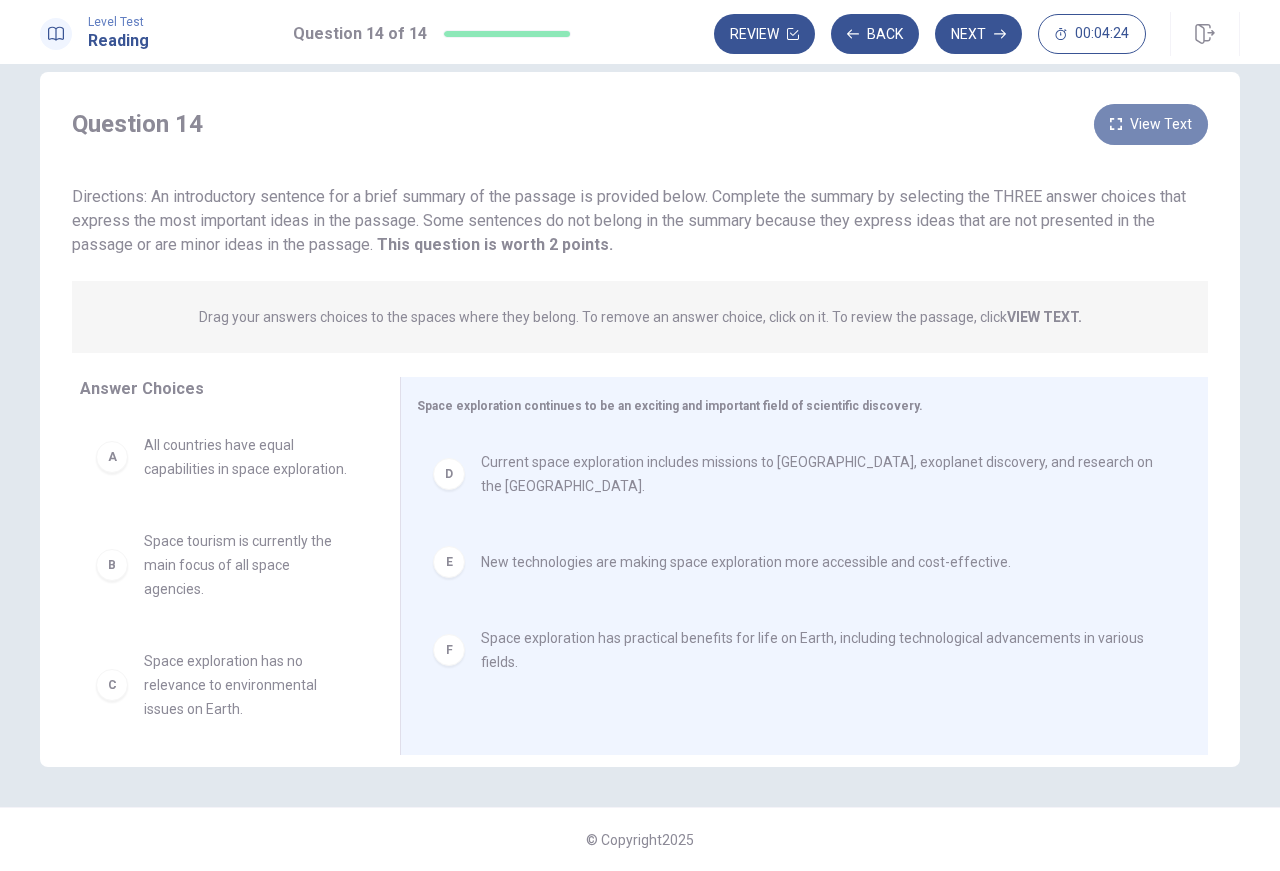 click on "View Text" at bounding box center (1151, 124) 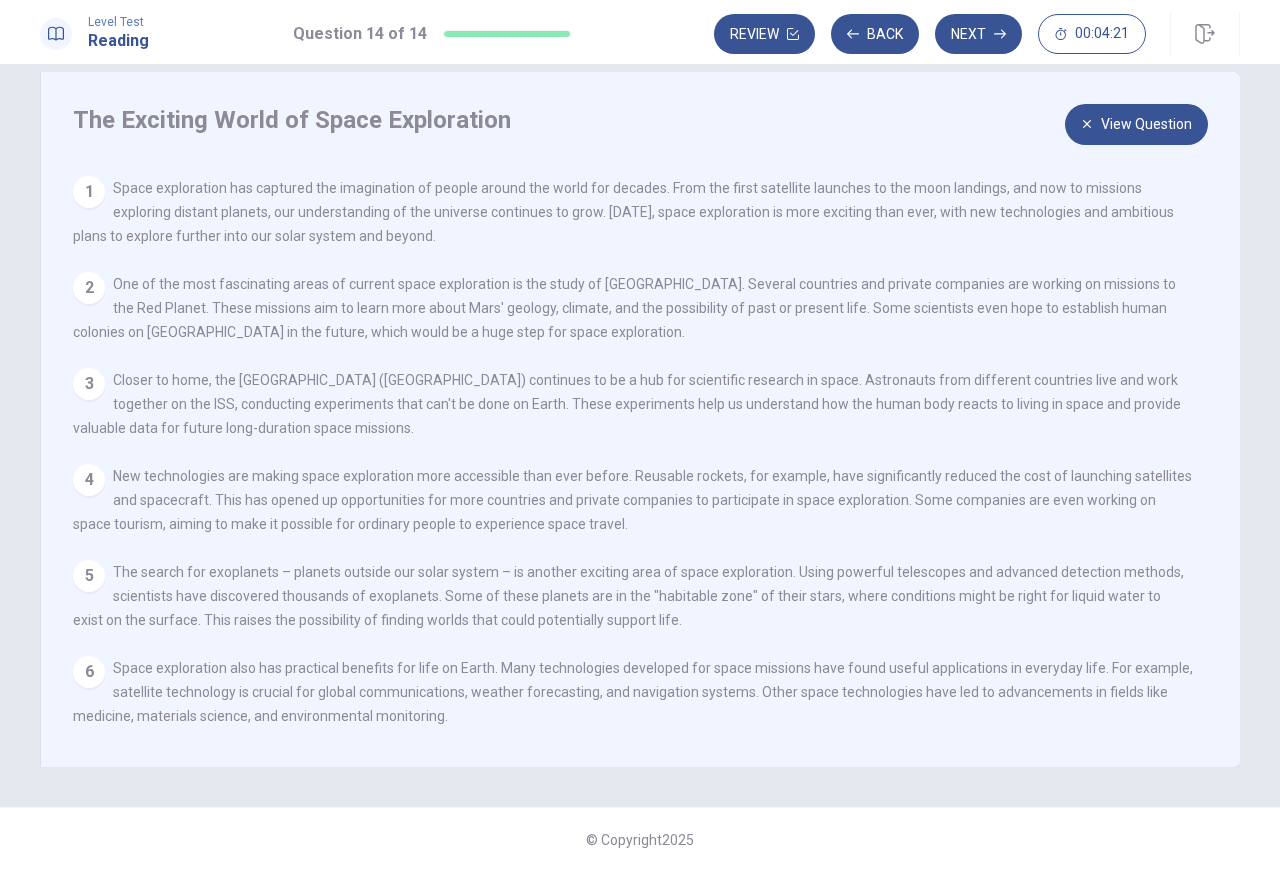 scroll, scrollTop: 0, scrollLeft: 0, axis: both 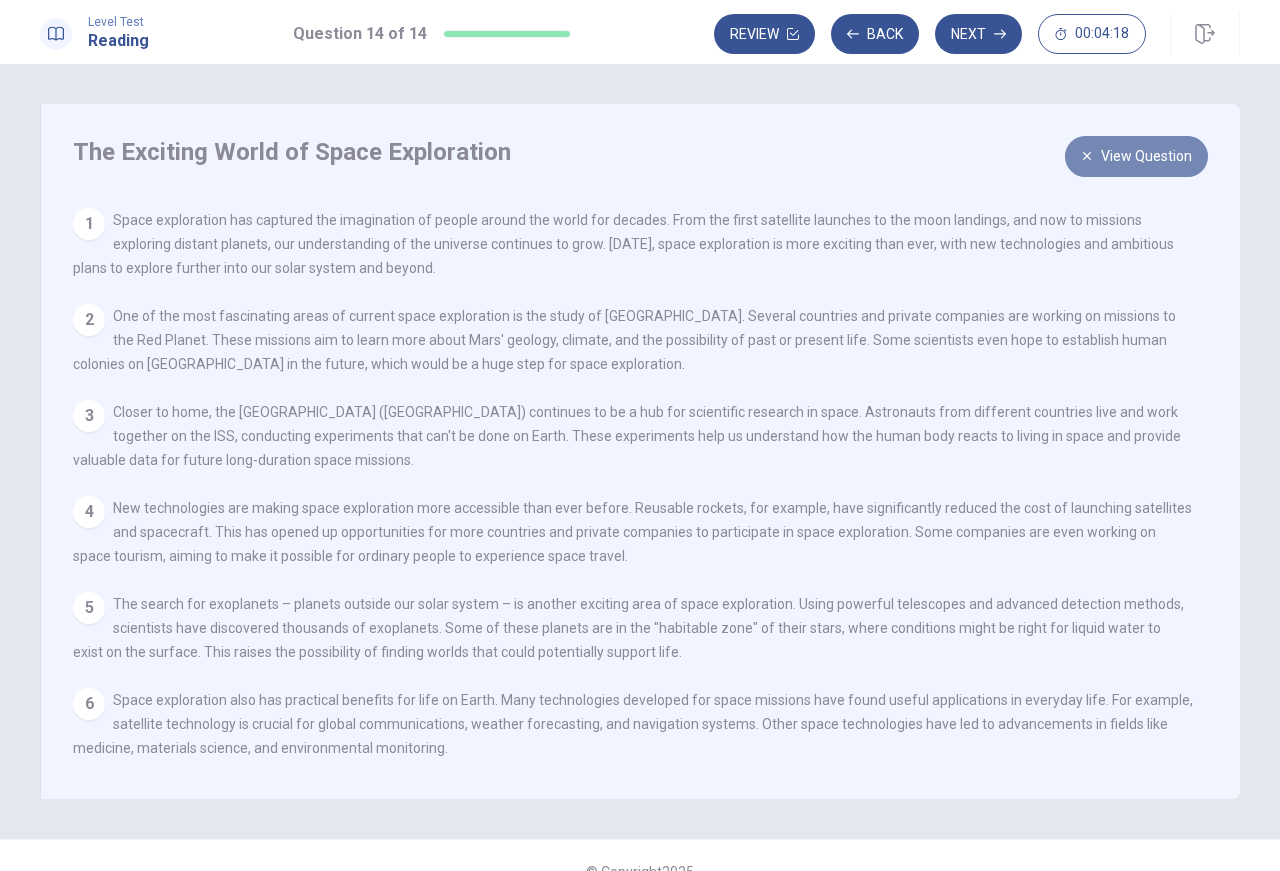 click 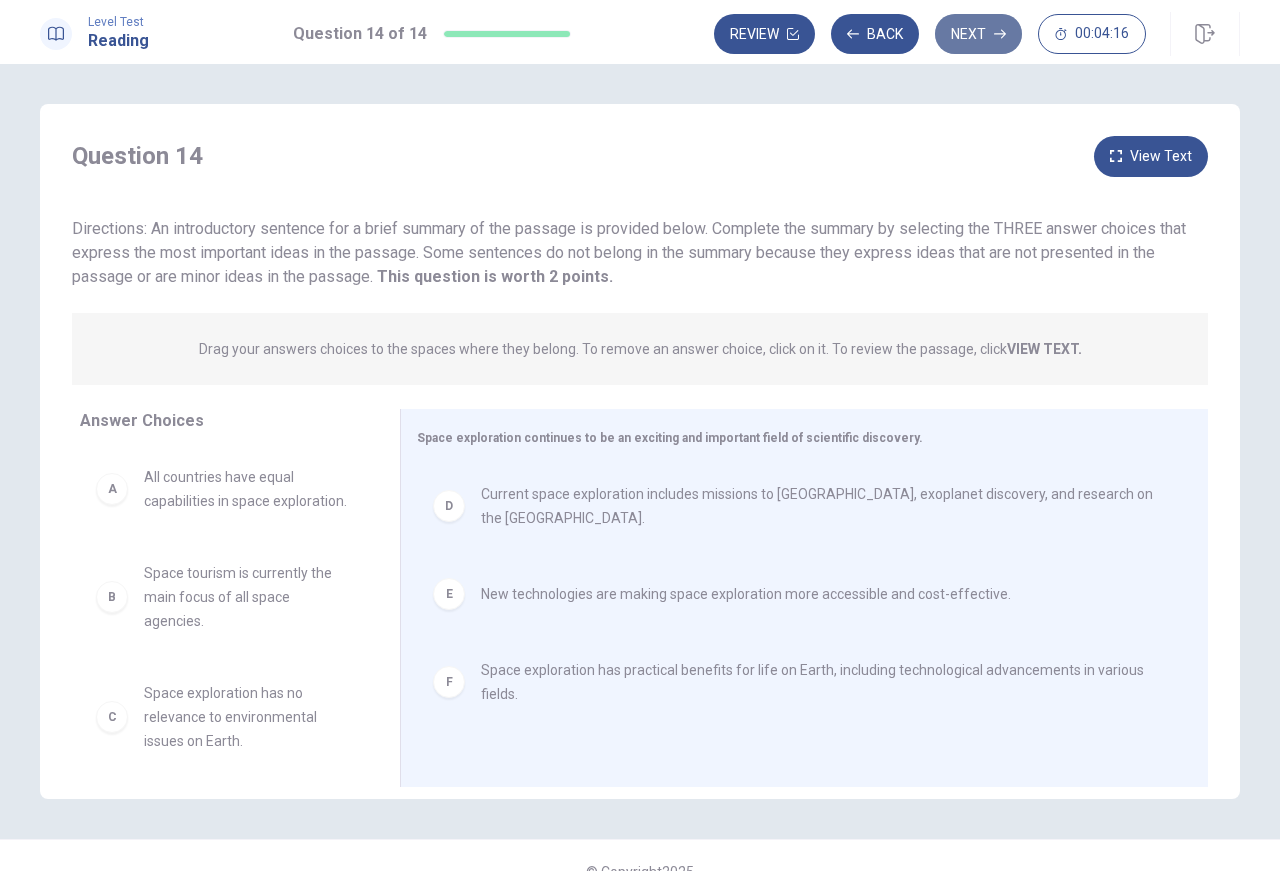 click on "Next" at bounding box center [978, 34] 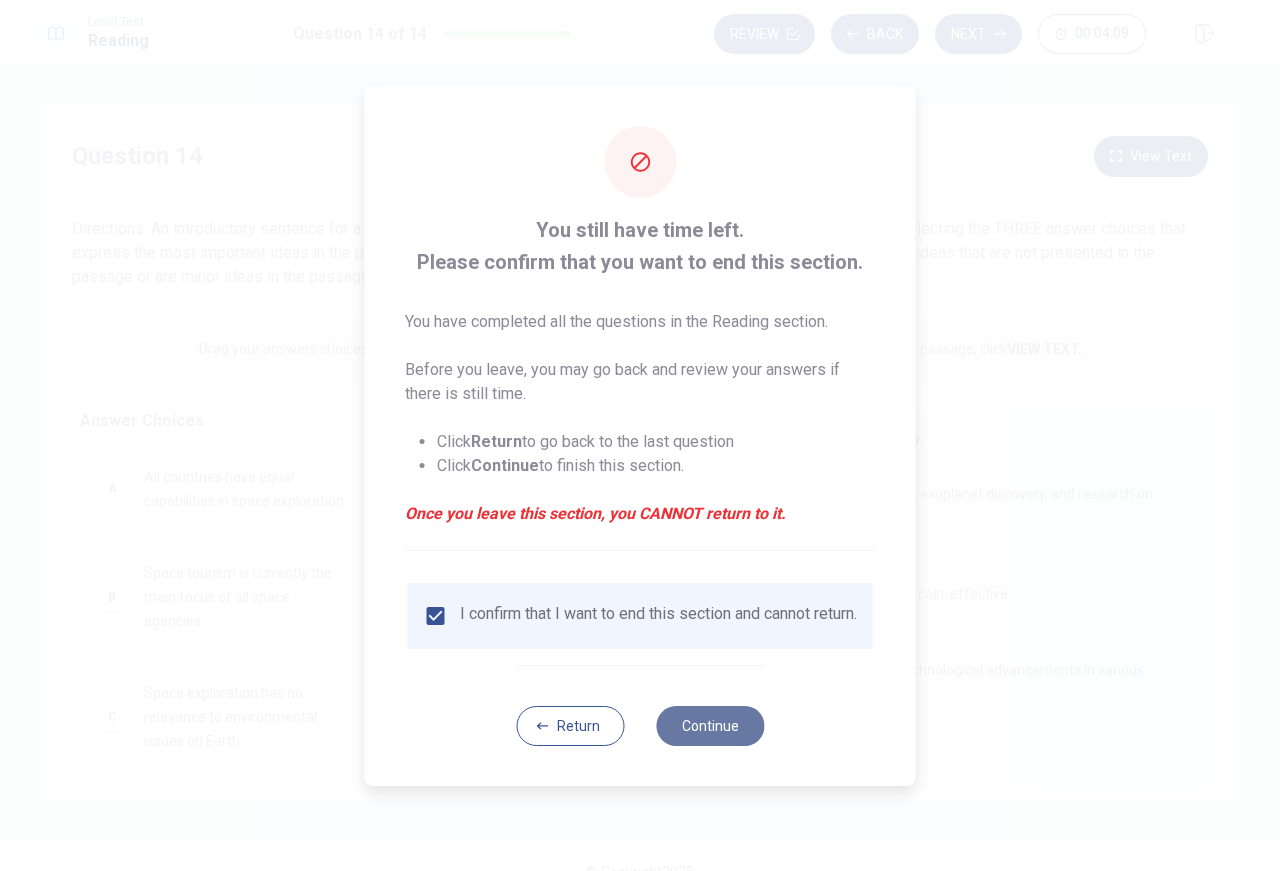 click on "Continue" at bounding box center [710, 726] 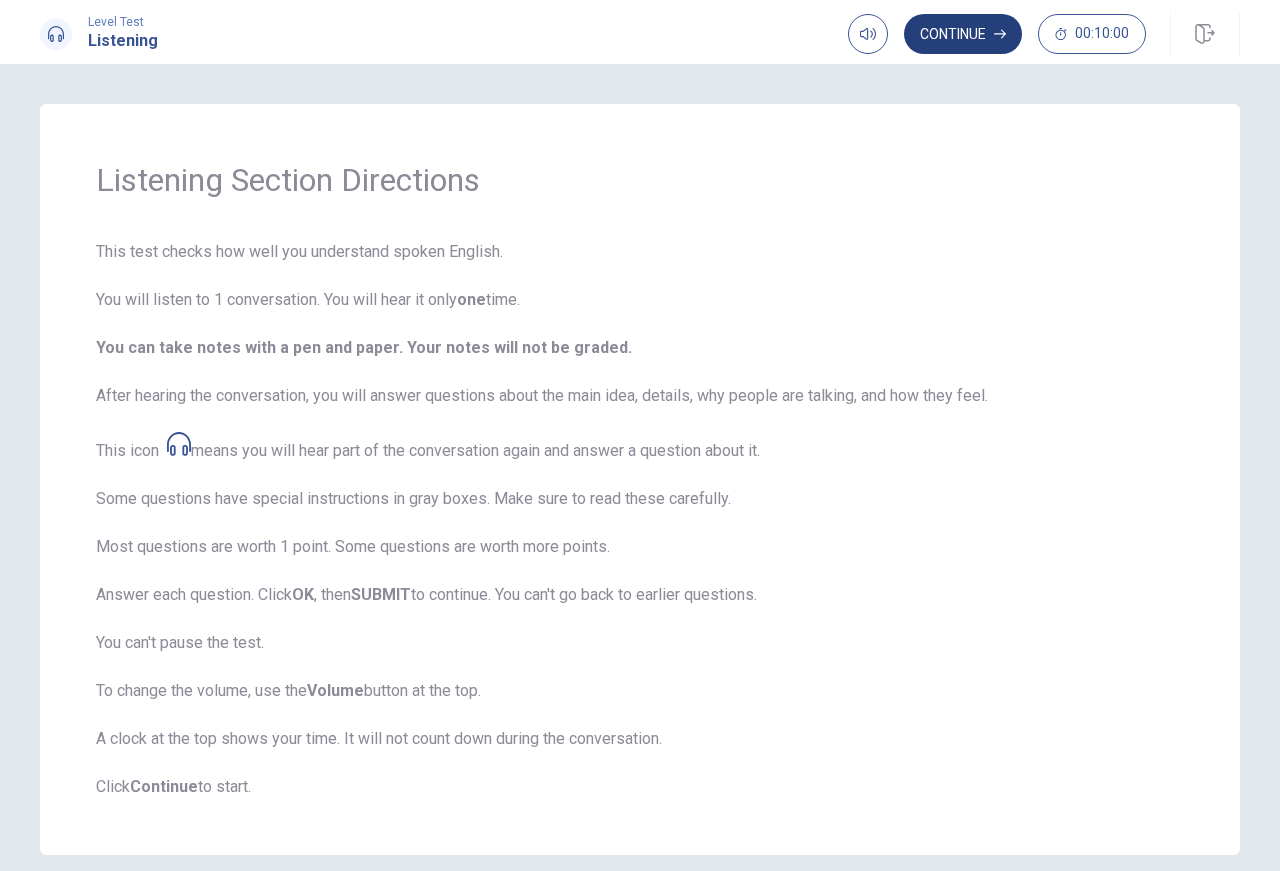 click on "Continue" at bounding box center (963, 34) 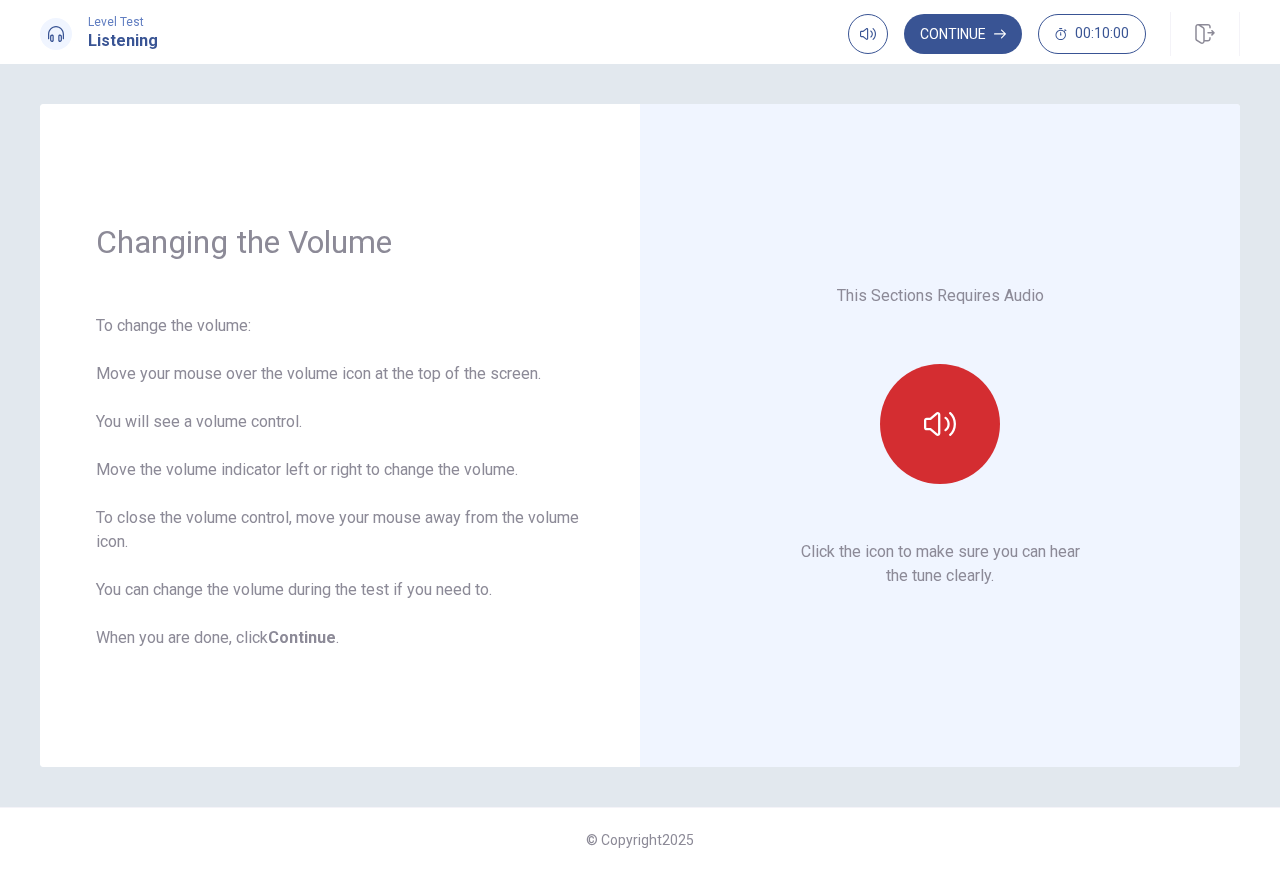 click 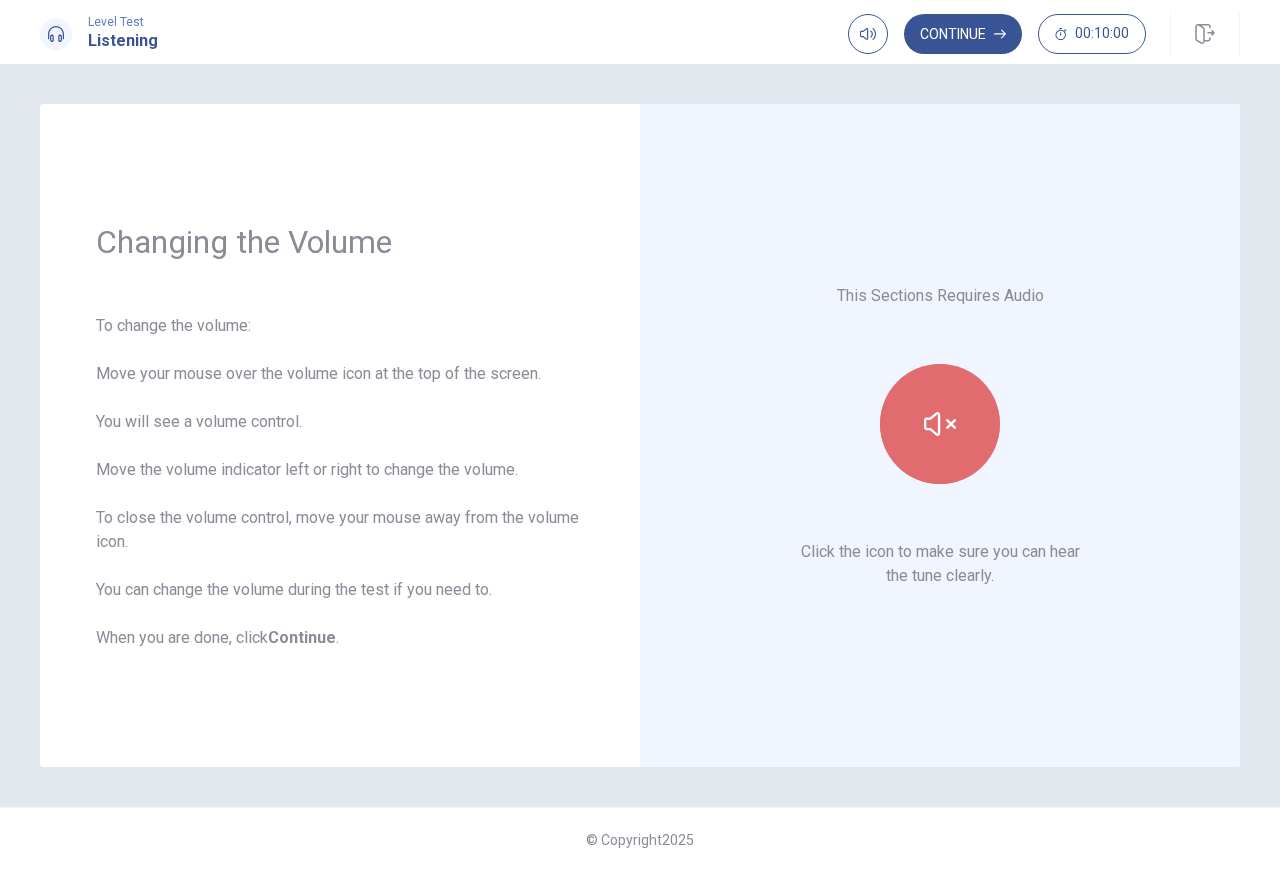 click 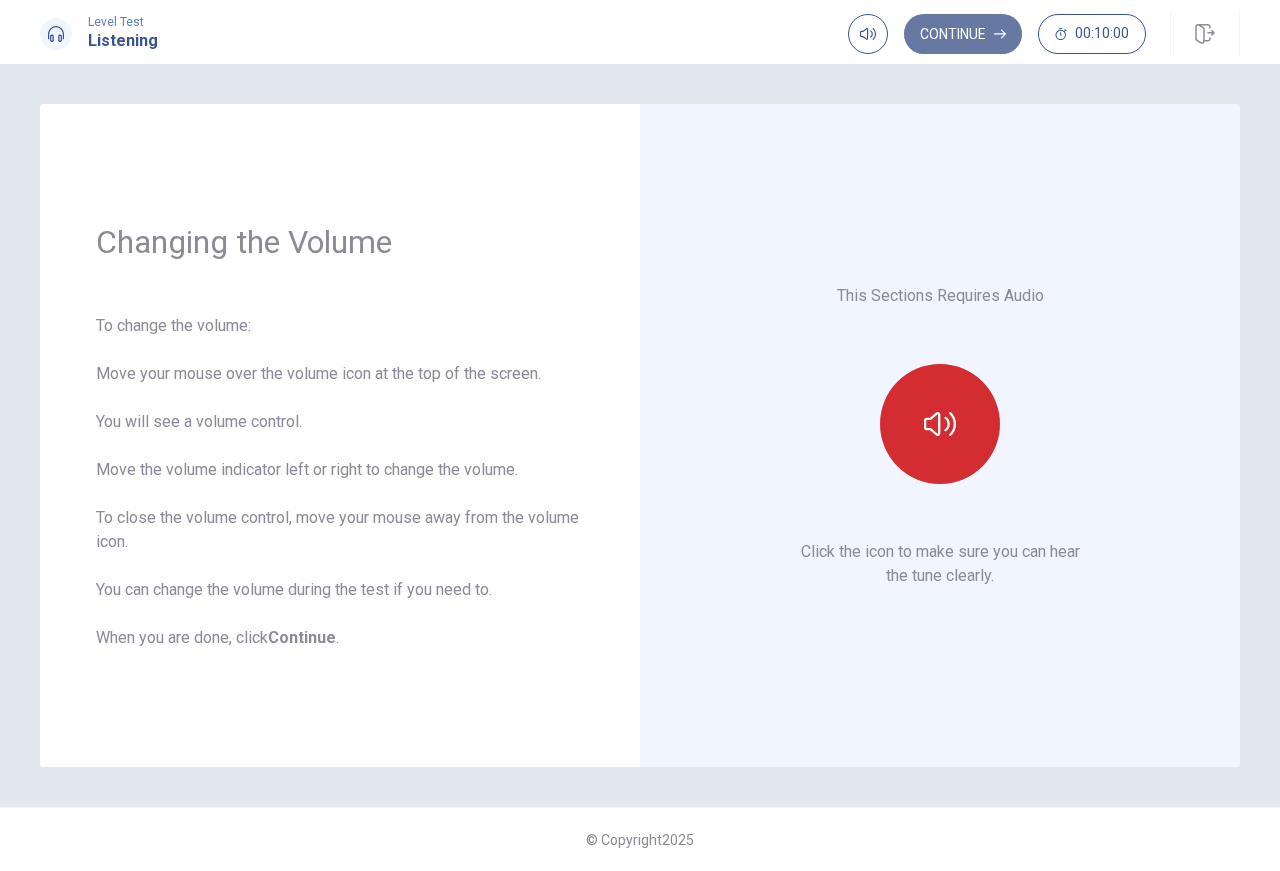click on "Continue" at bounding box center (963, 34) 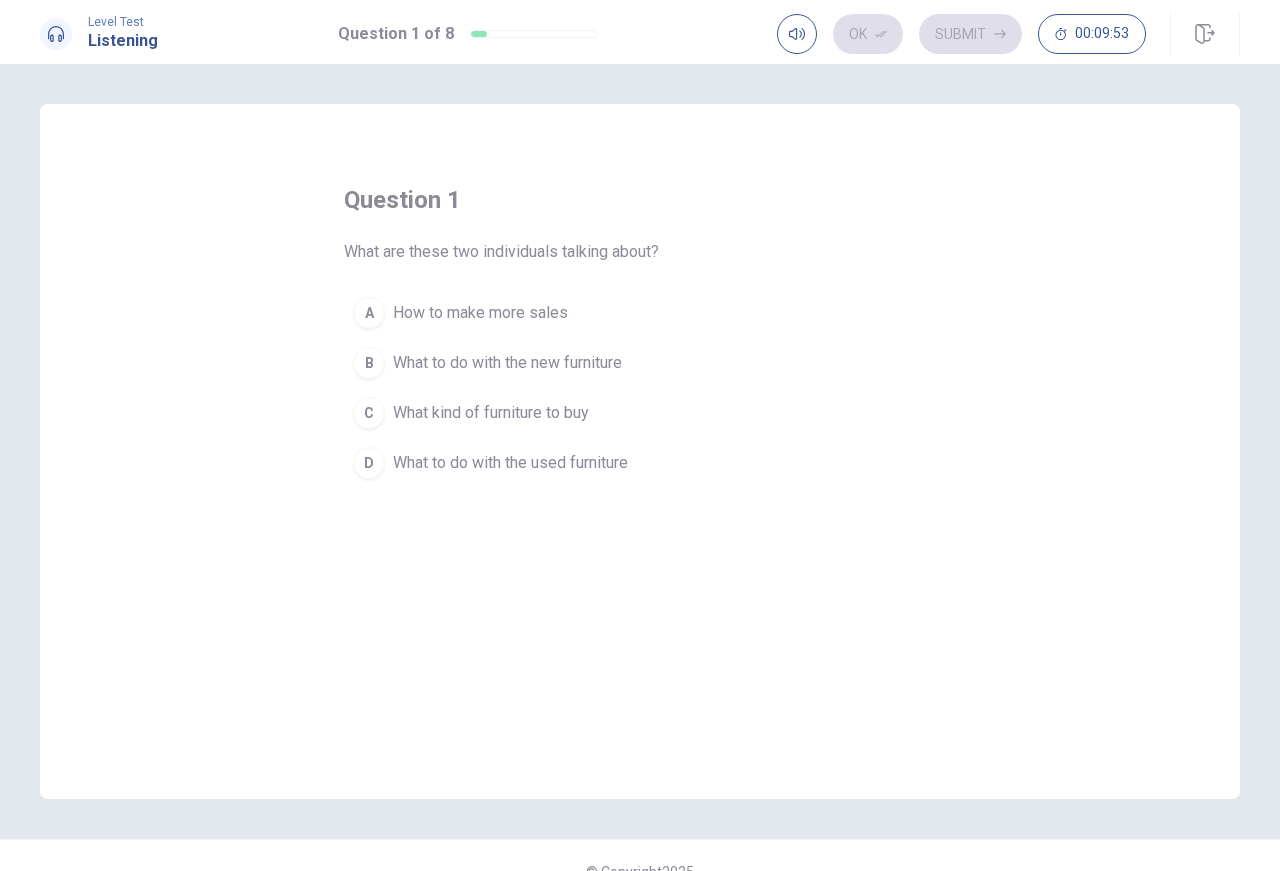 click on "What to do with the used furniture" at bounding box center (510, 463) 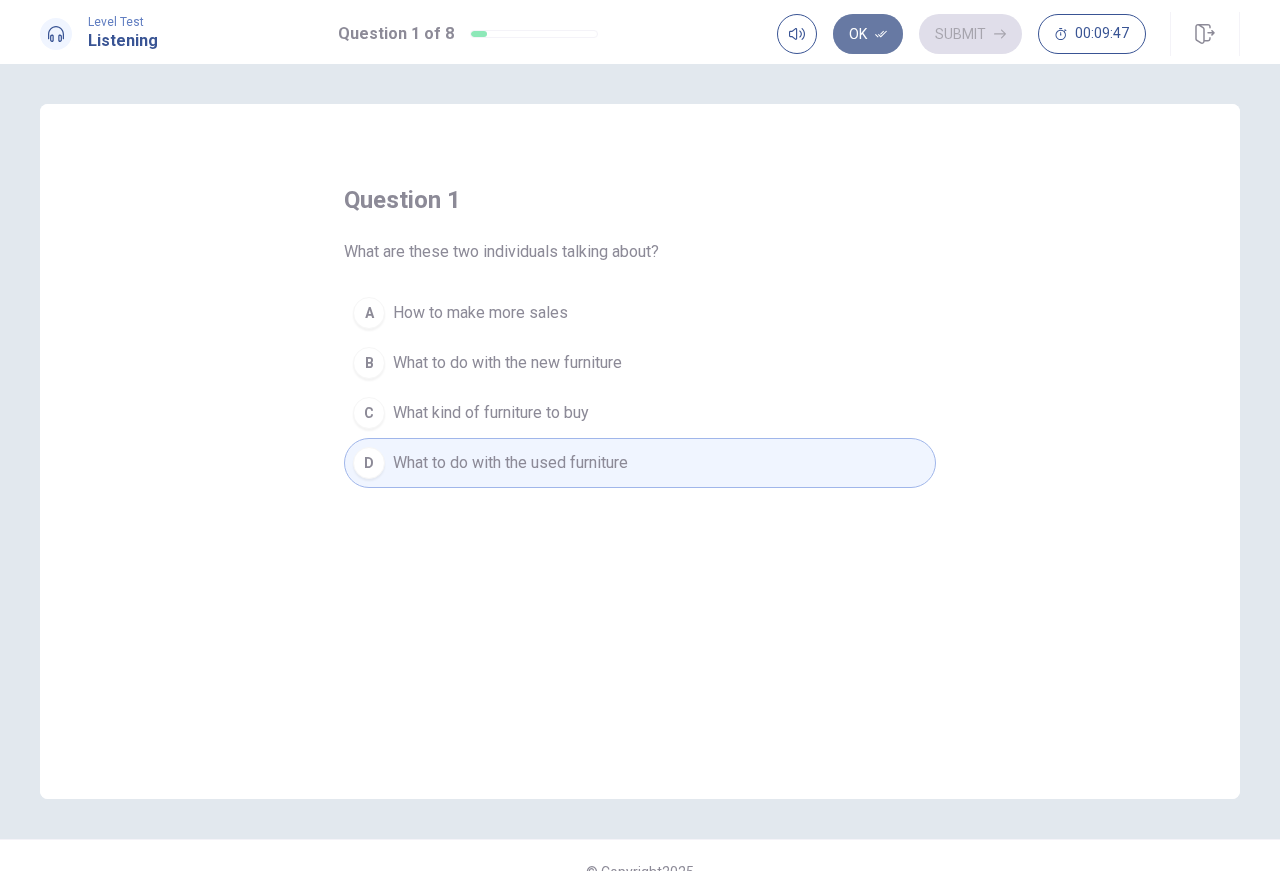 click on "Ok" at bounding box center [868, 34] 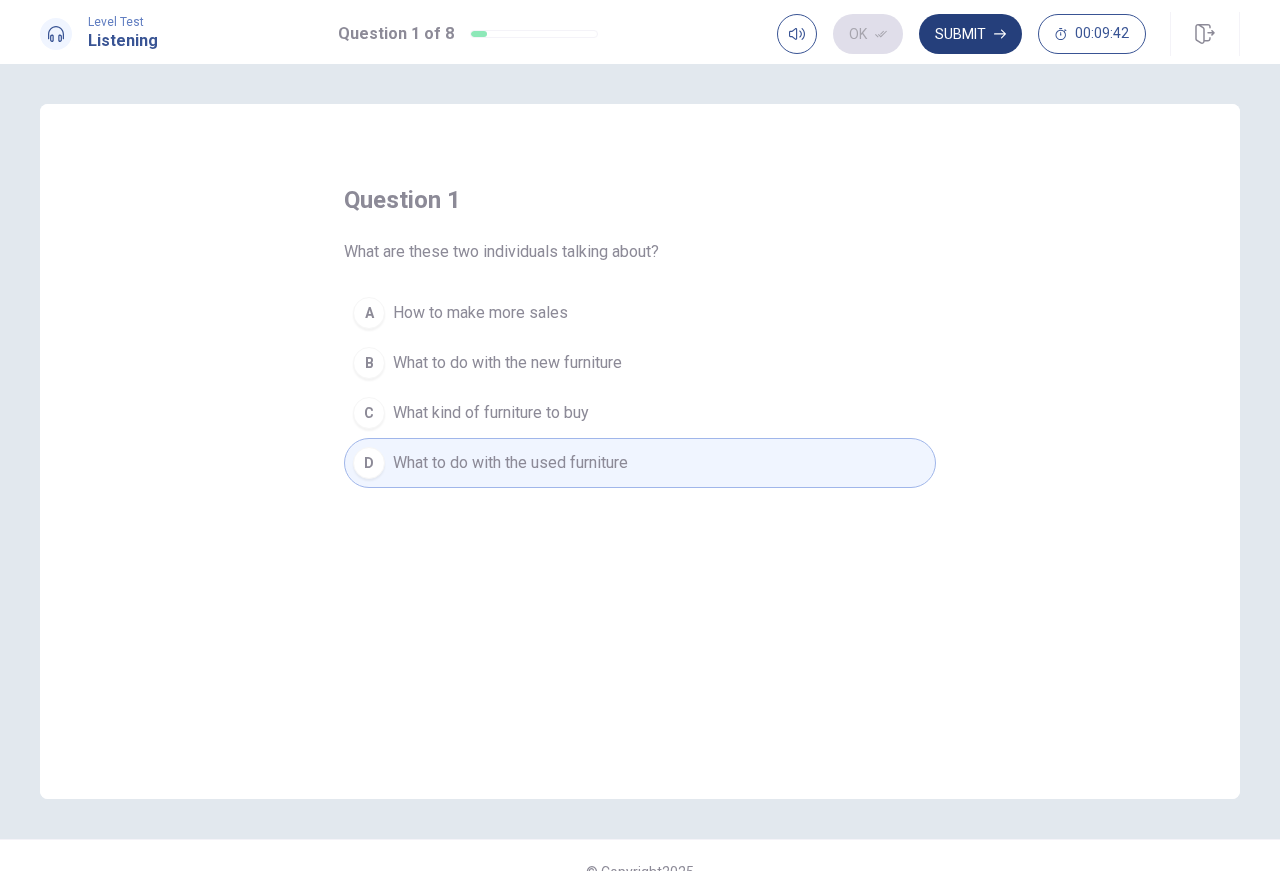 click on "Submit" at bounding box center [970, 34] 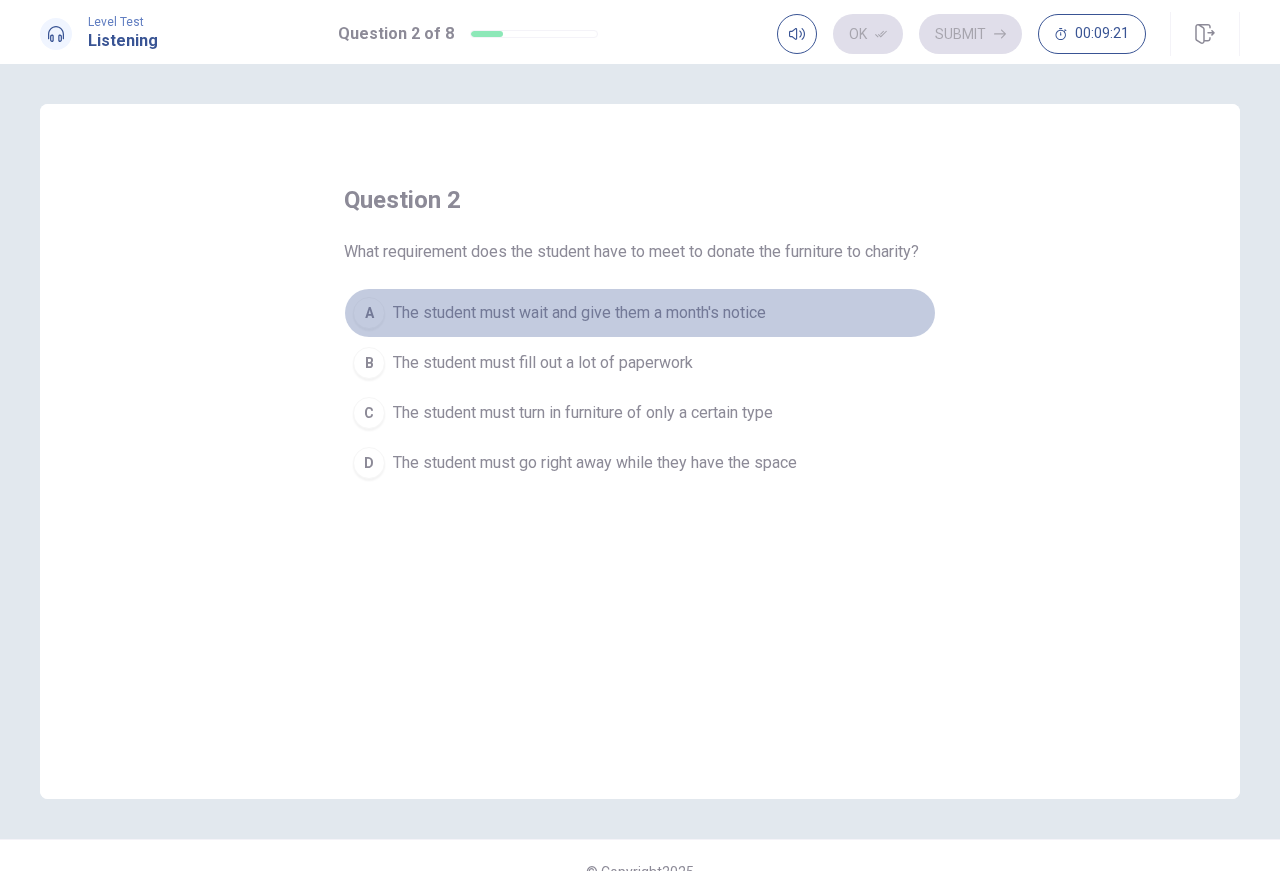 click on "The student must wait and give them a month's notice" at bounding box center (579, 313) 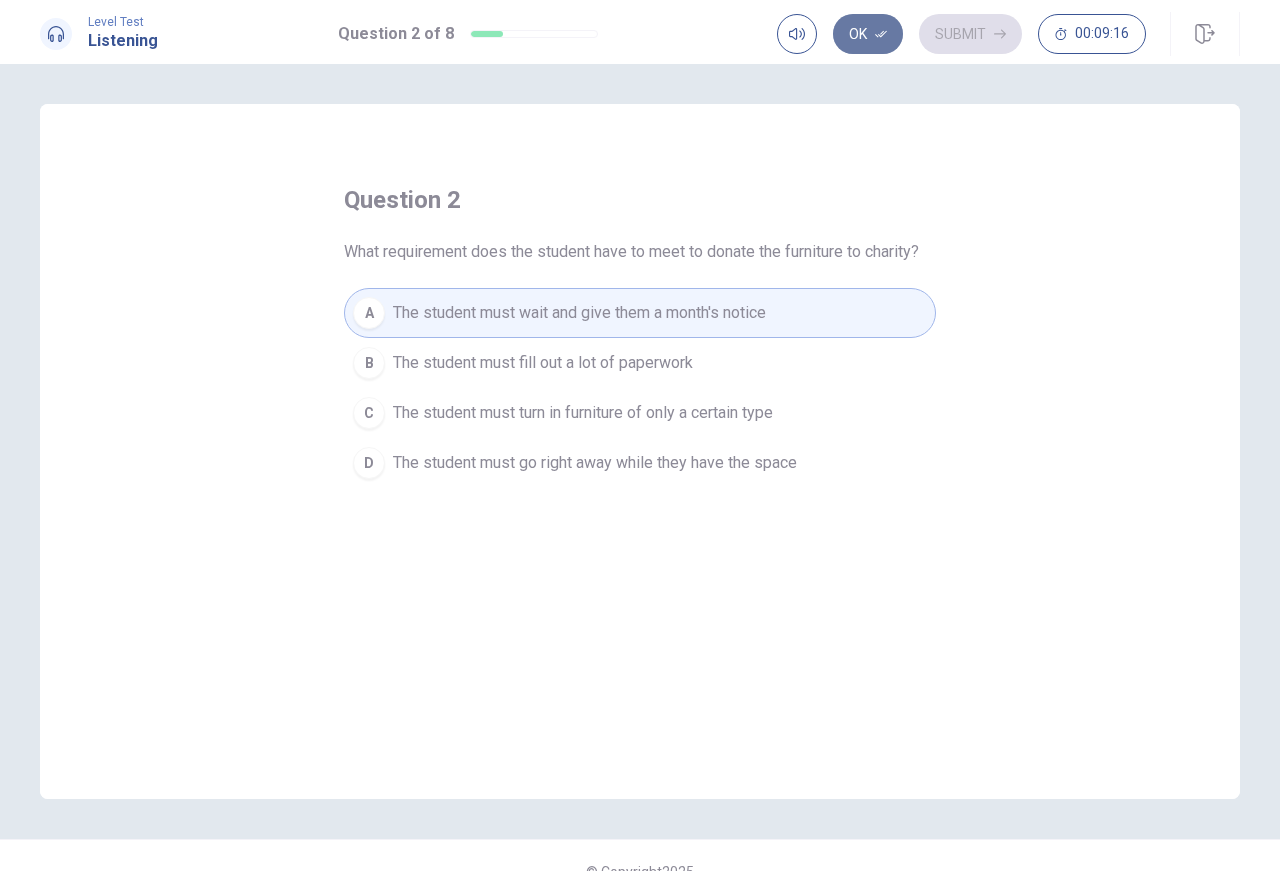 click on "Ok" at bounding box center [868, 34] 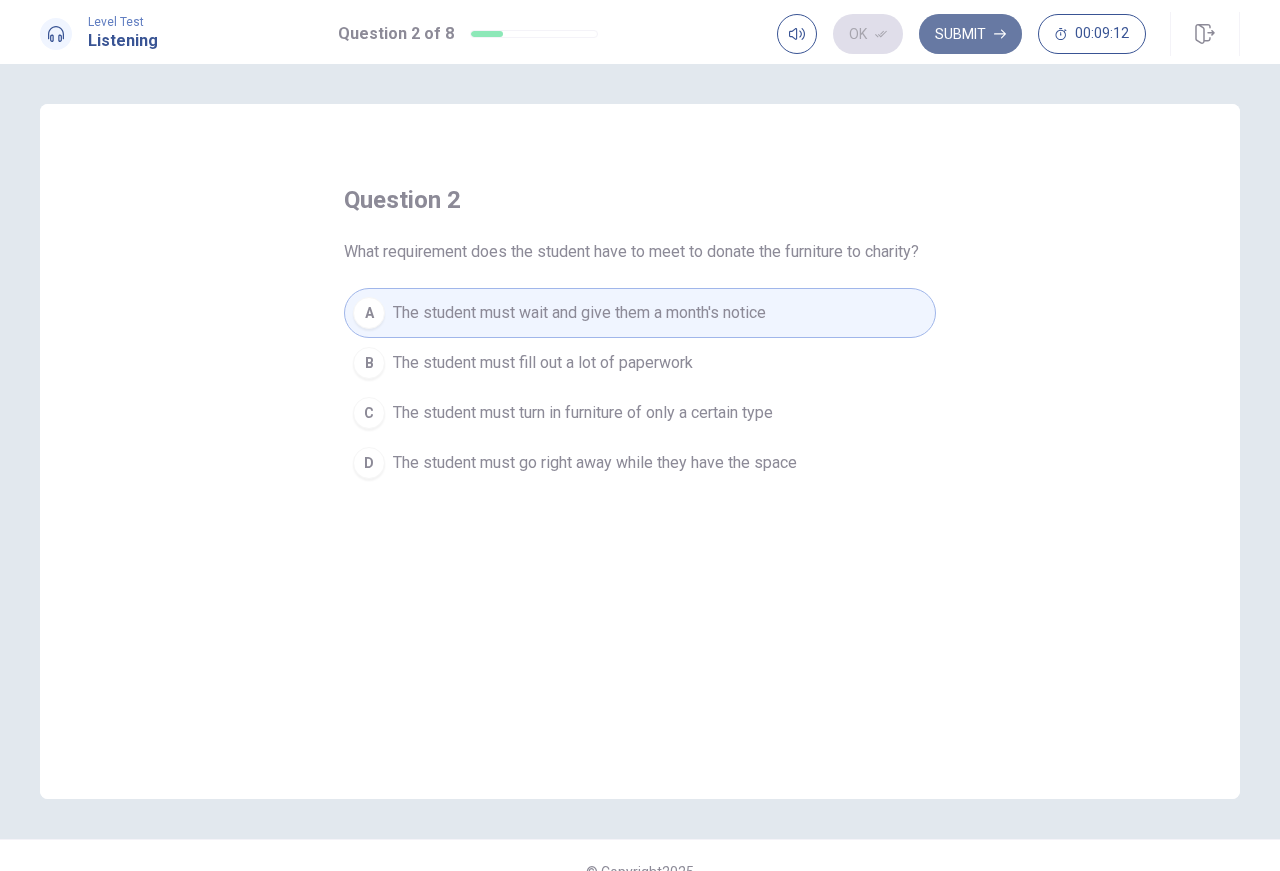 click on "Submit" at bounding box center (970, 34) 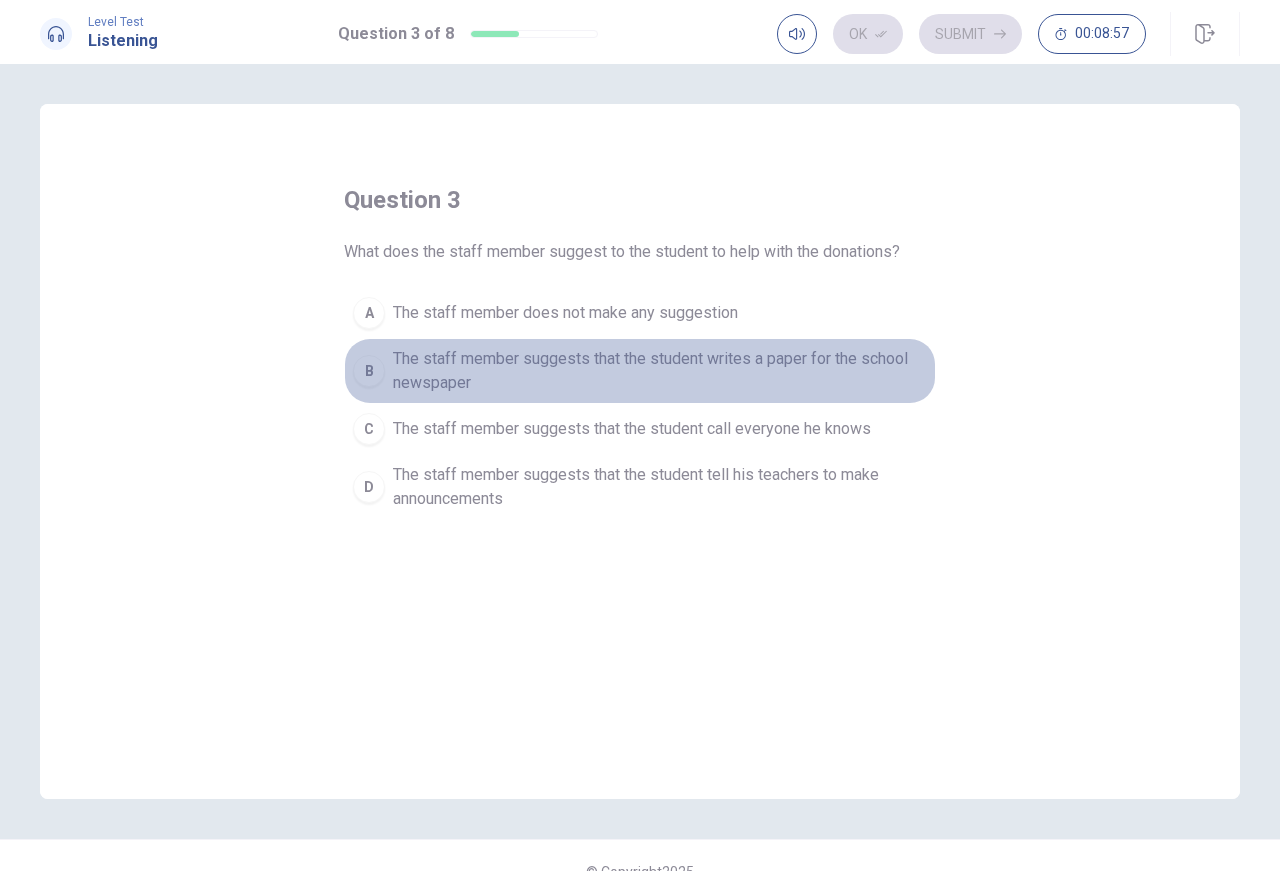 click on "The staff member suggests that the student writes a paper for the school newspaper" at bounding box center (660, 371) 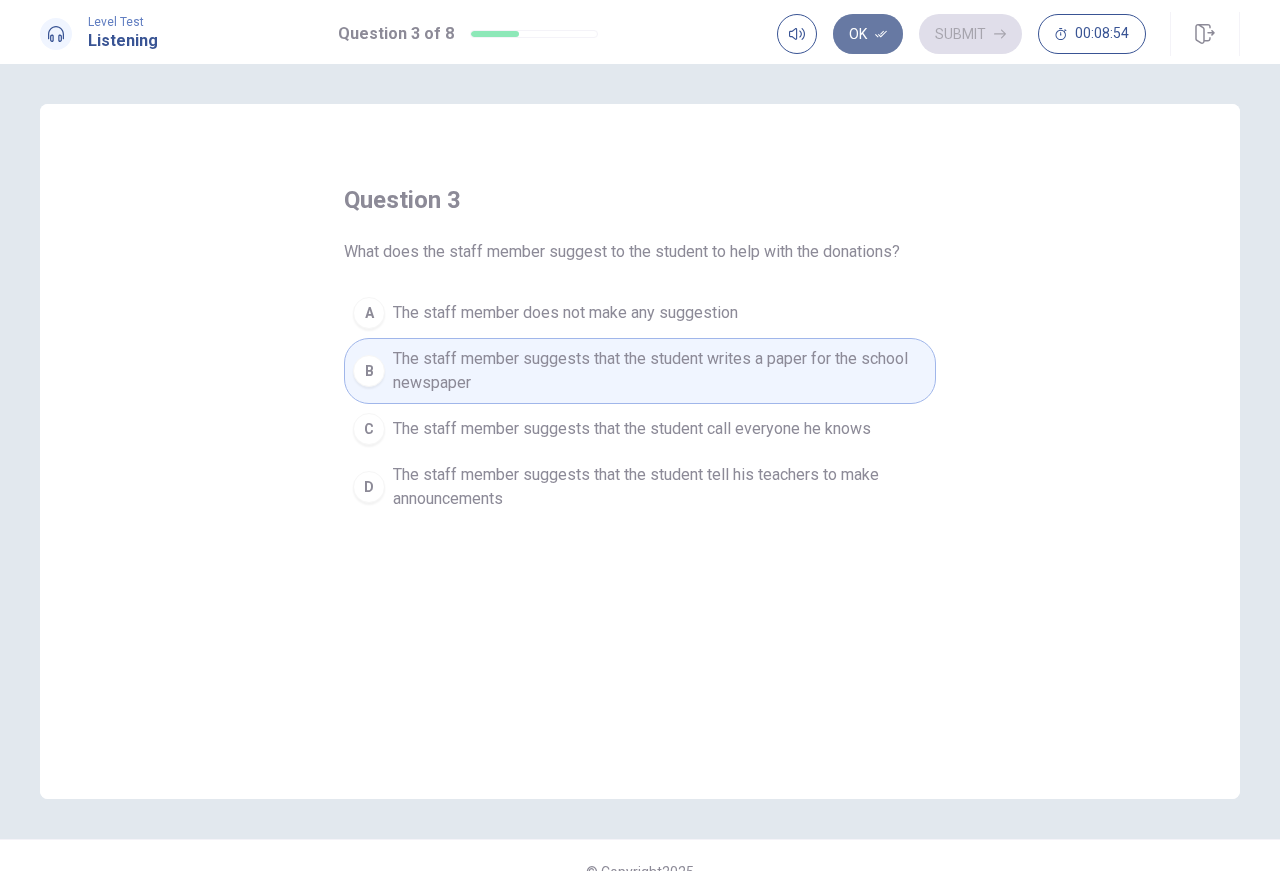 click on "Ok" at bounding box center [868, 34] 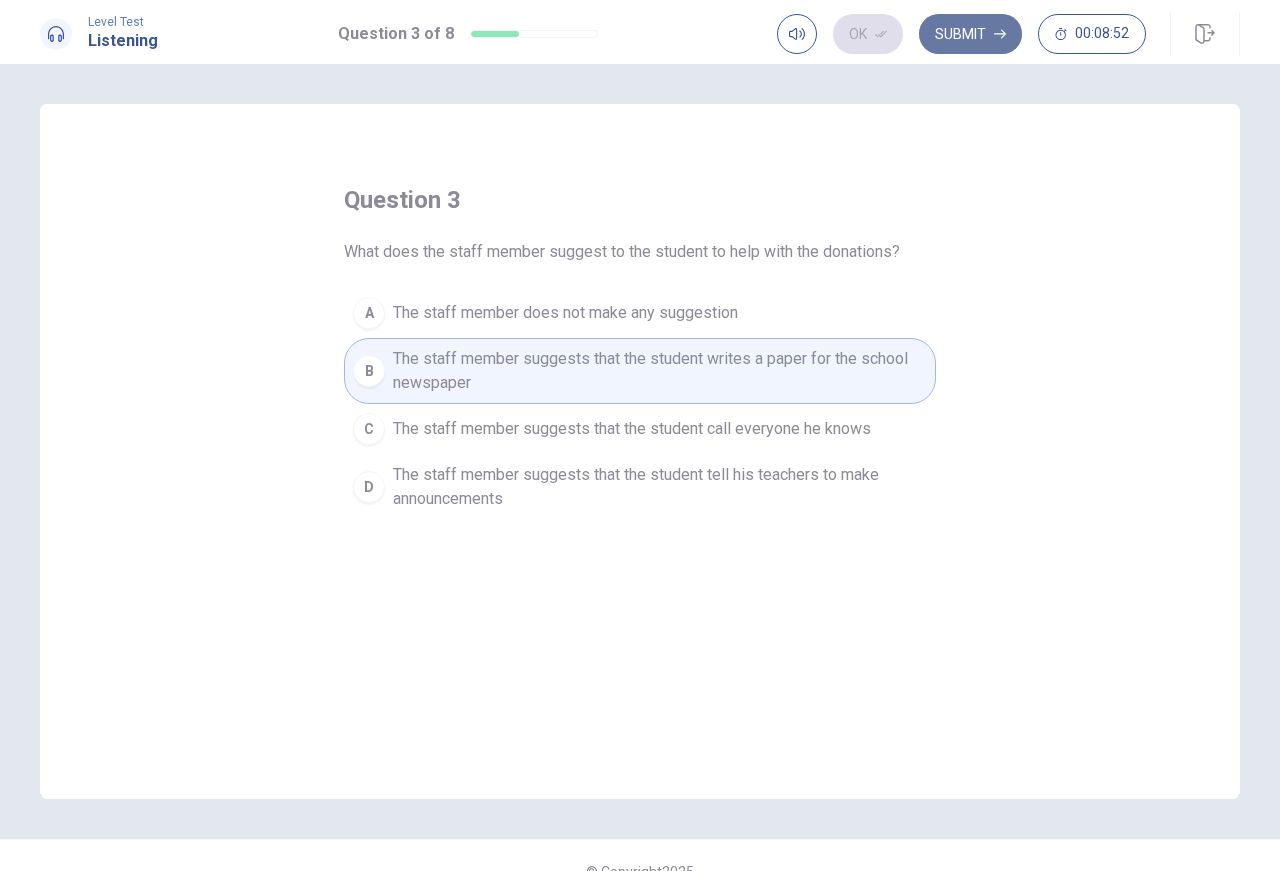 click on "Submit" at bounding box center (970, 34) 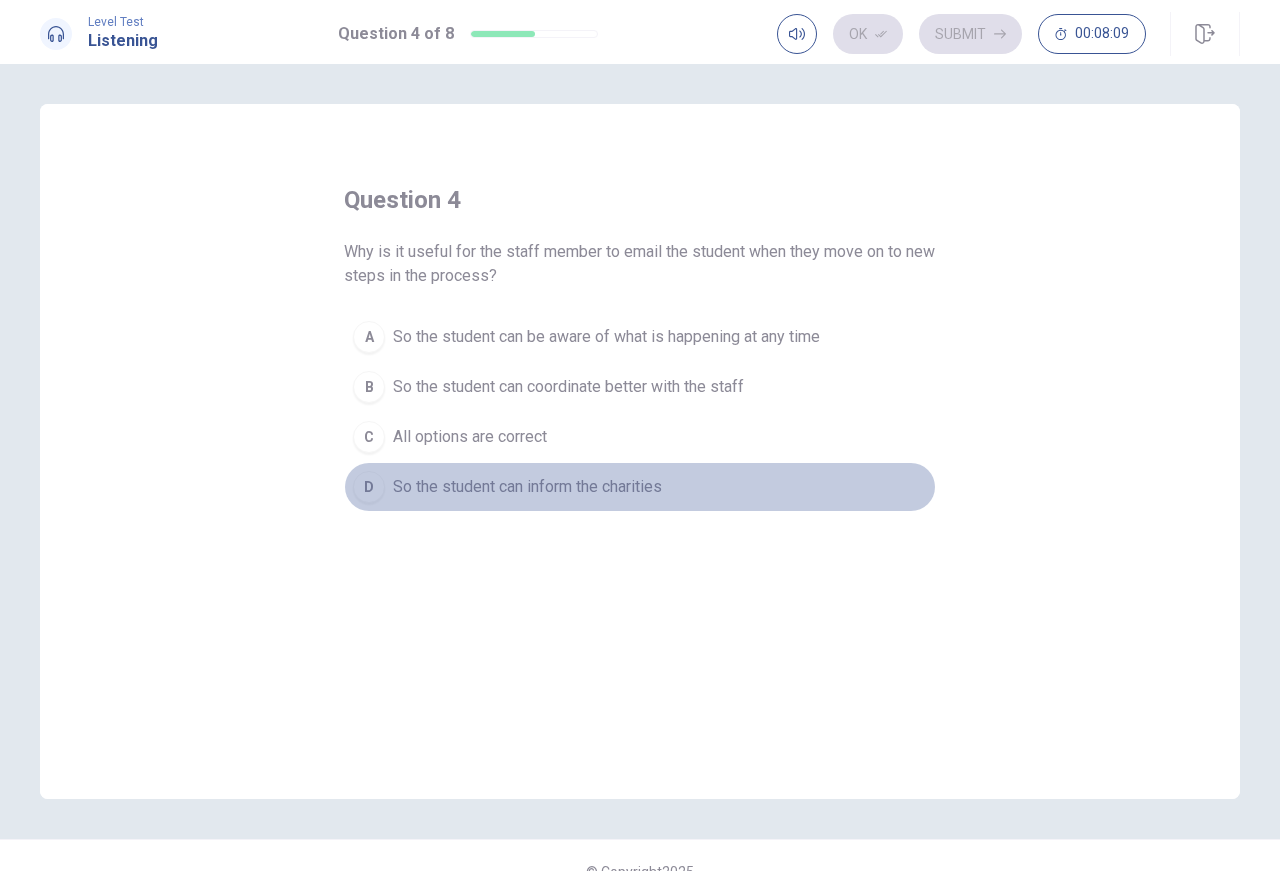 click on "So the student can inform the charities" at bounding box center (527, 487) 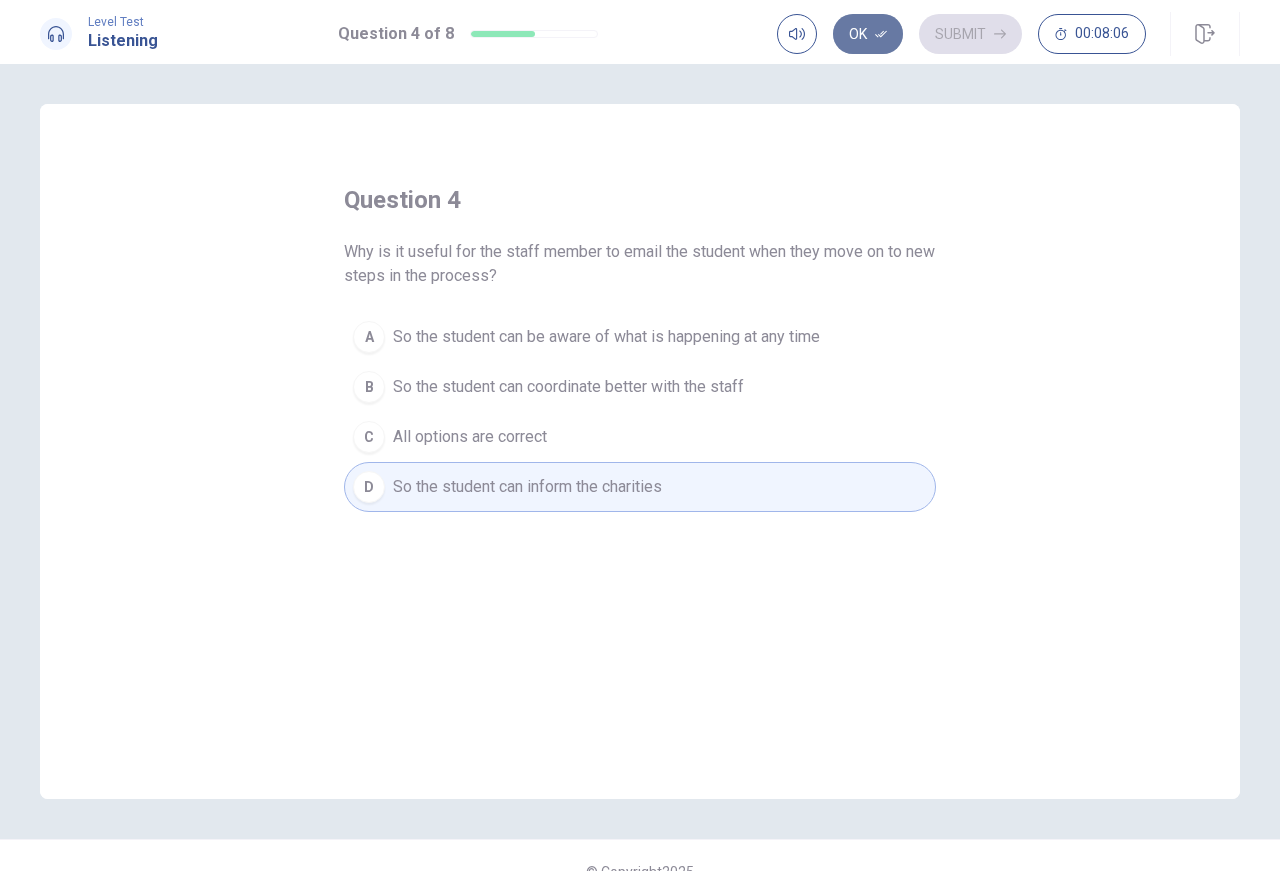 click 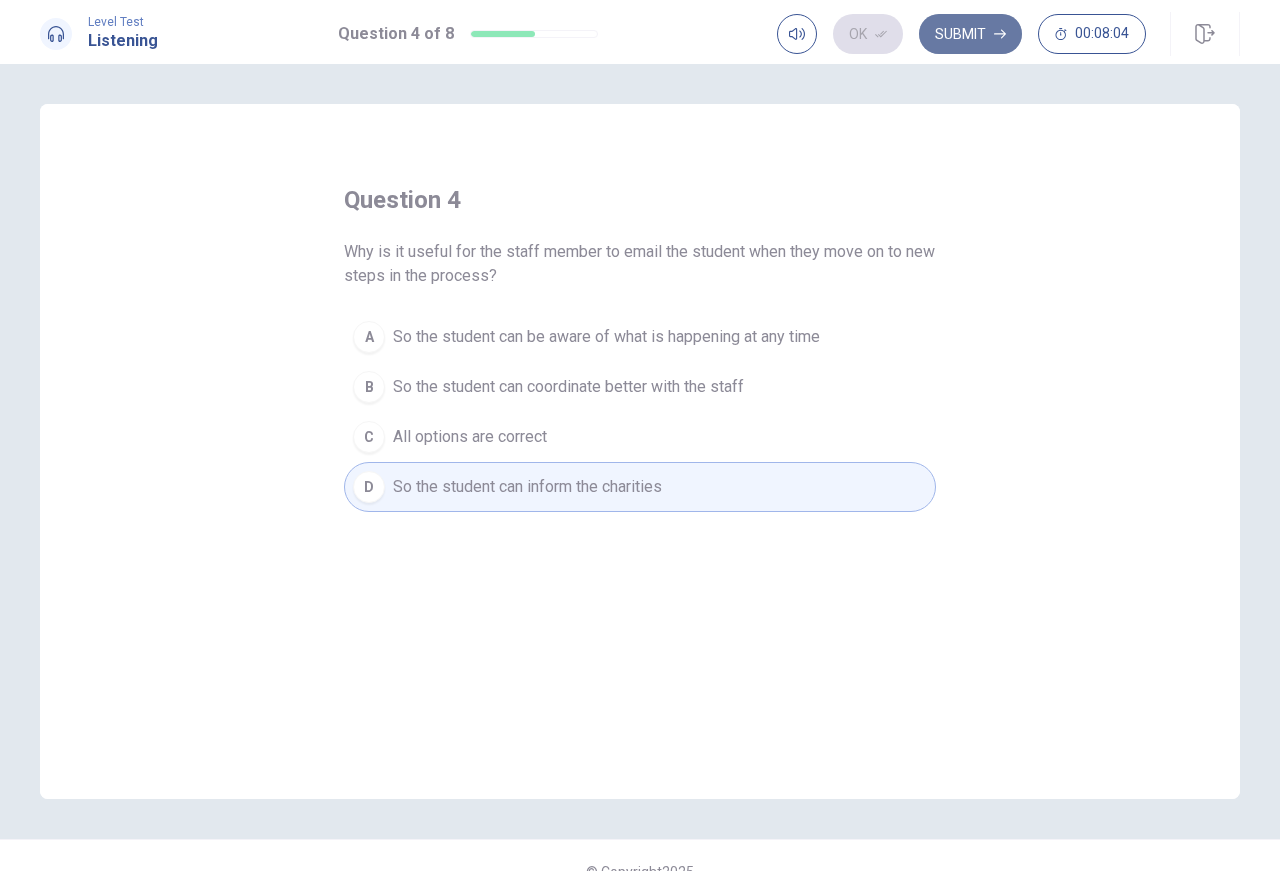 click on "Submit" at bounding box center (970, 34) 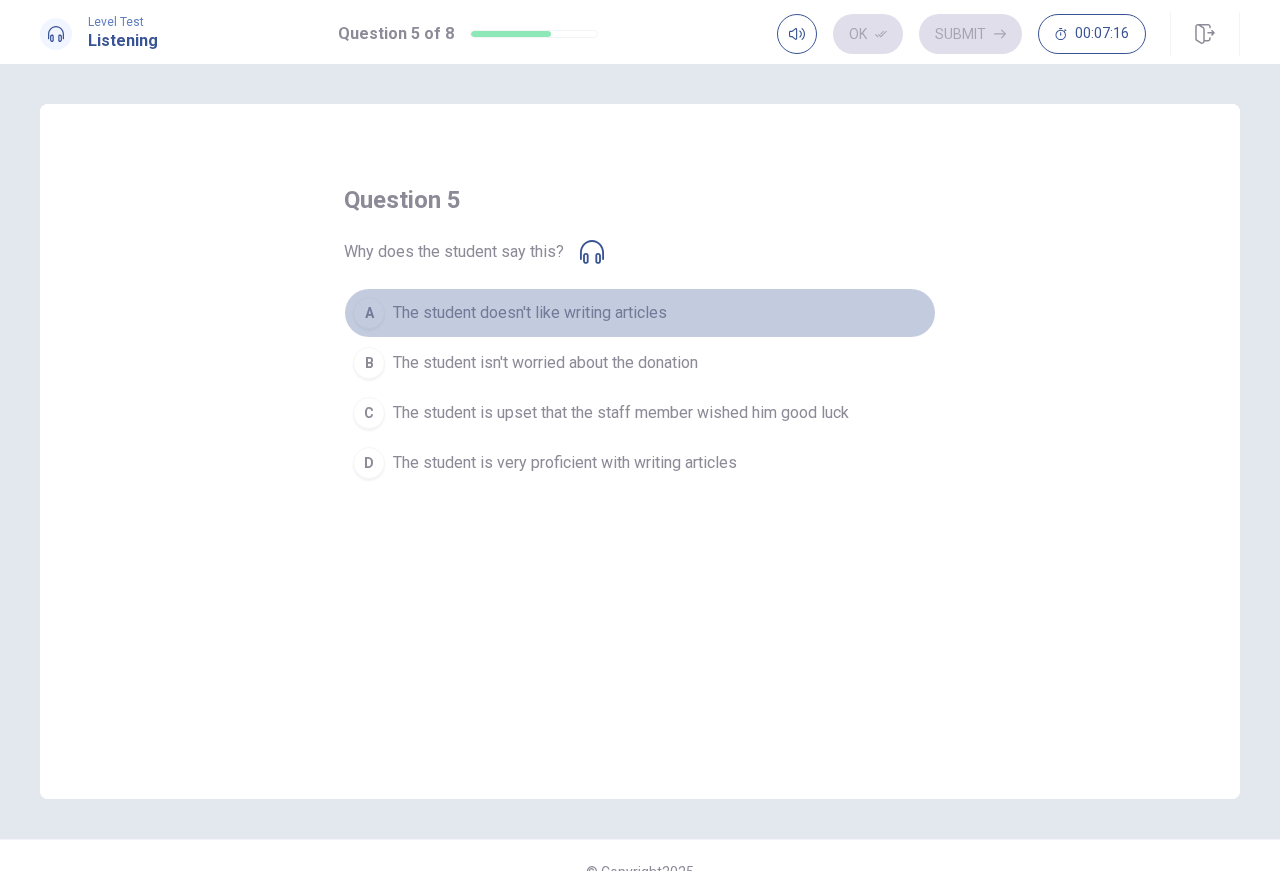 click on "The student doesn't like writing articles" at bounding box center (530, 313) 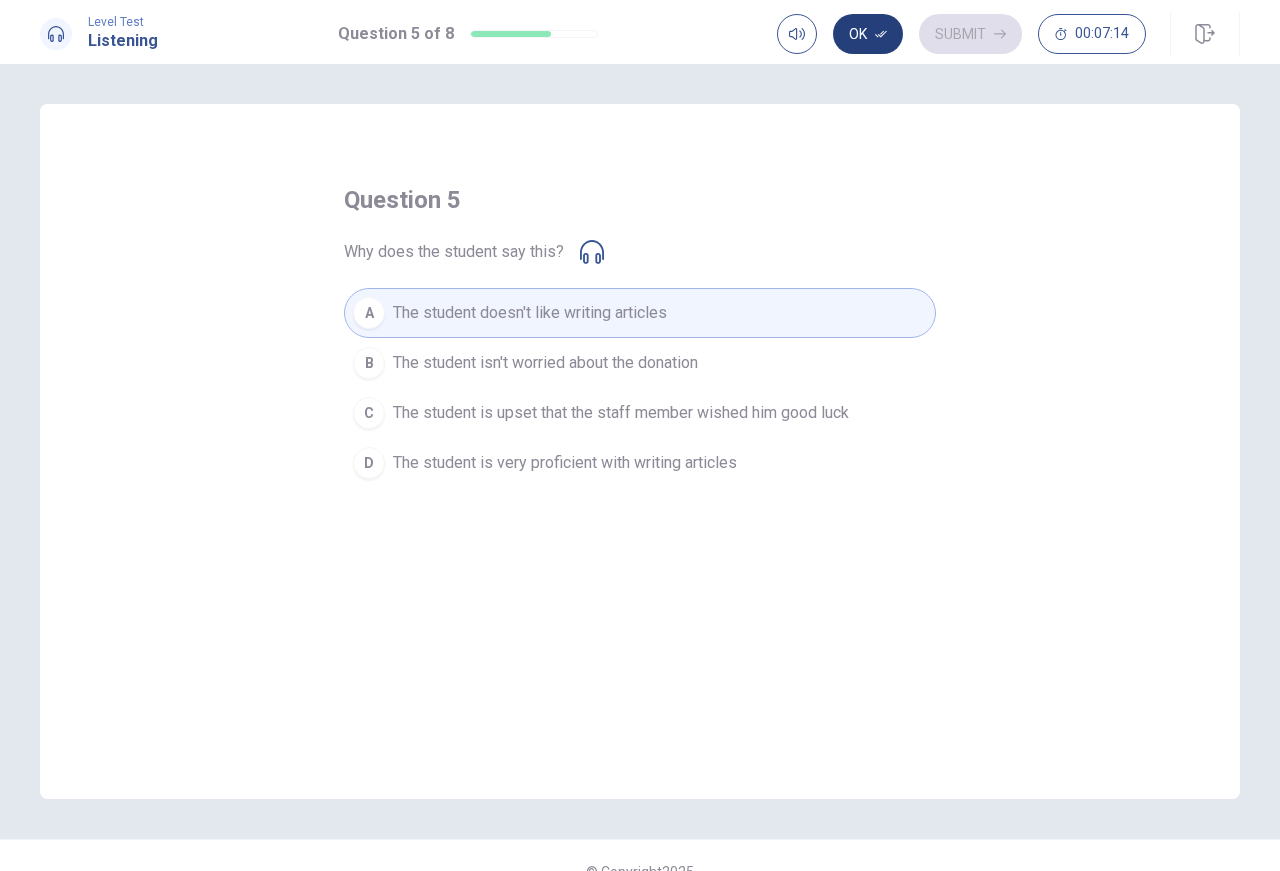 click on "Ok" at bounding box center [868, 34] 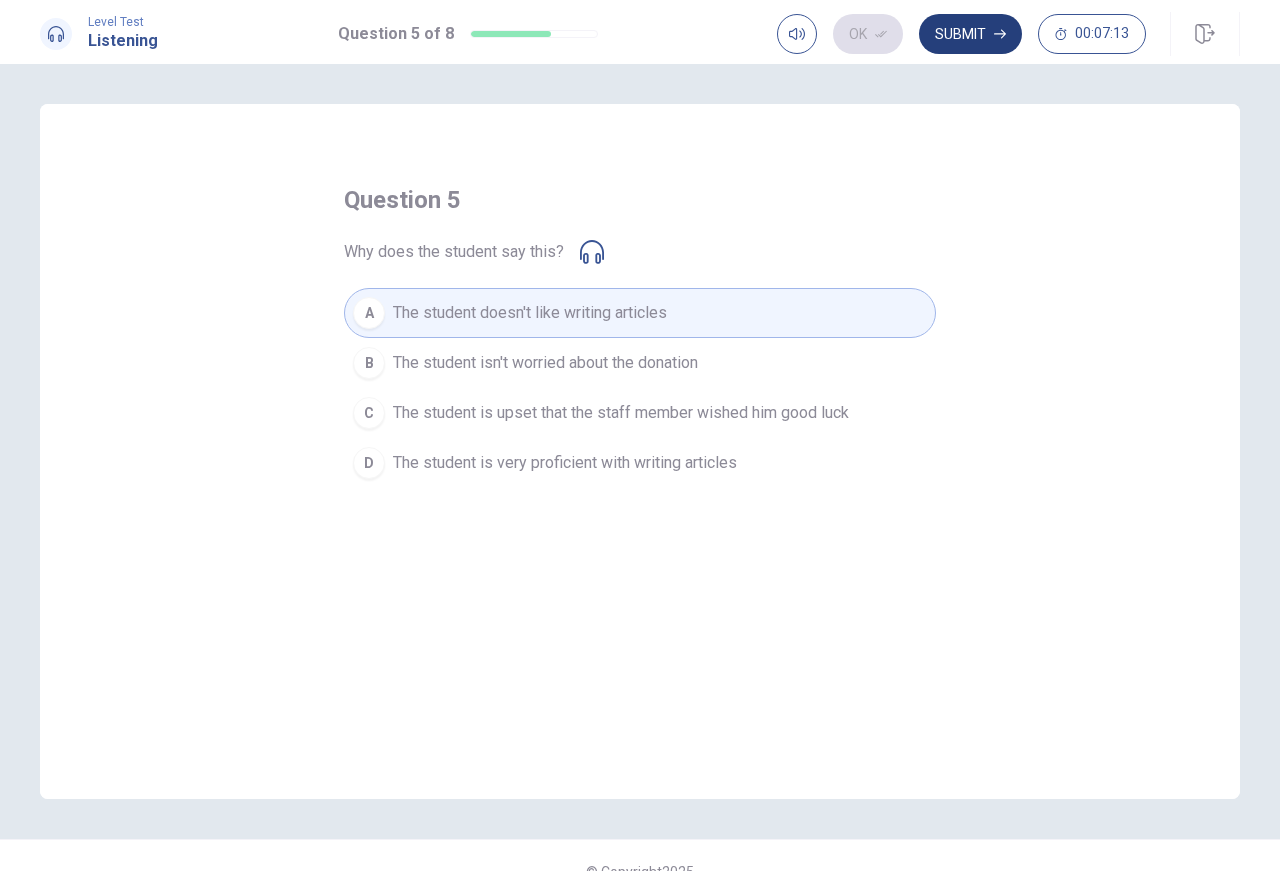 click on "Submit" at bounding box center (970, 34) 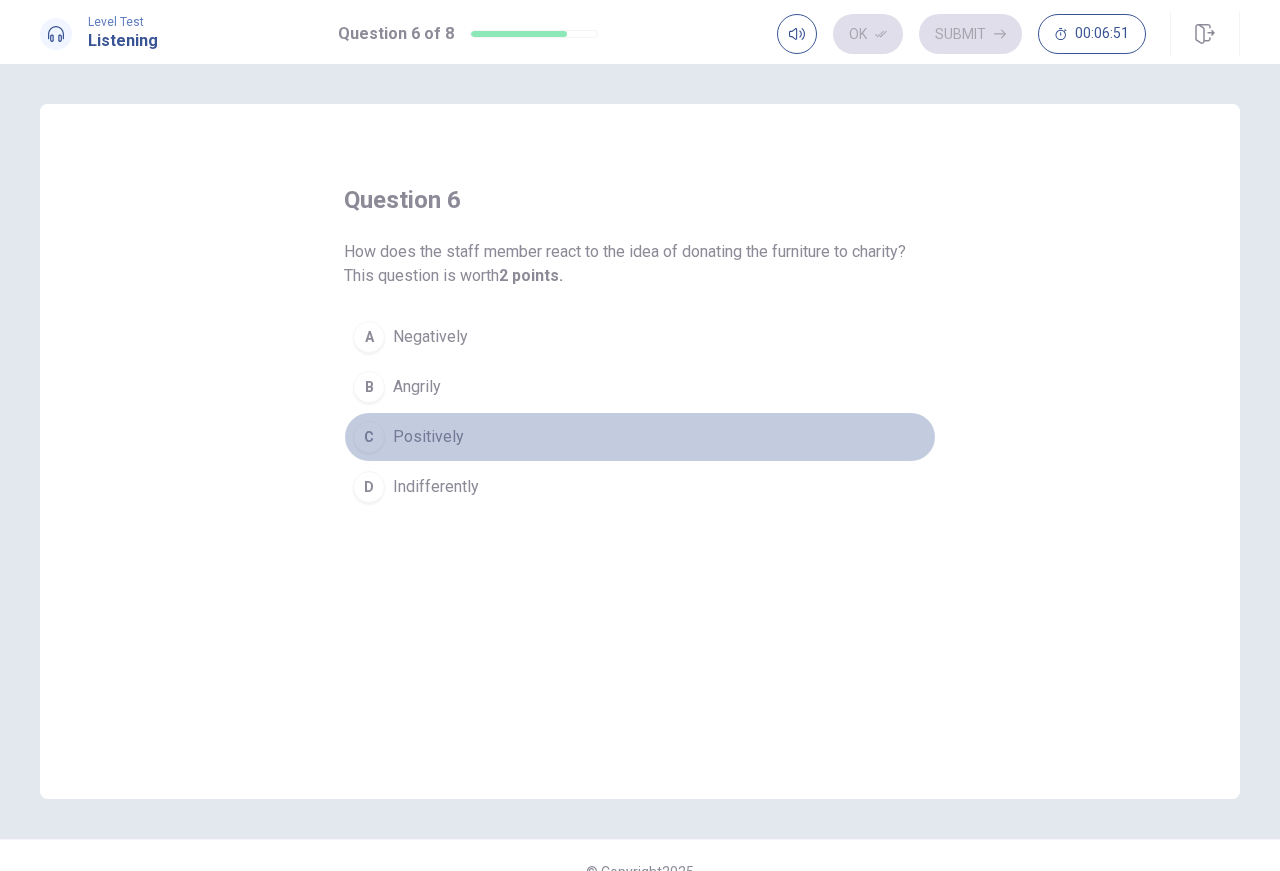 click on "Positively" at bounding box center [428, 437] 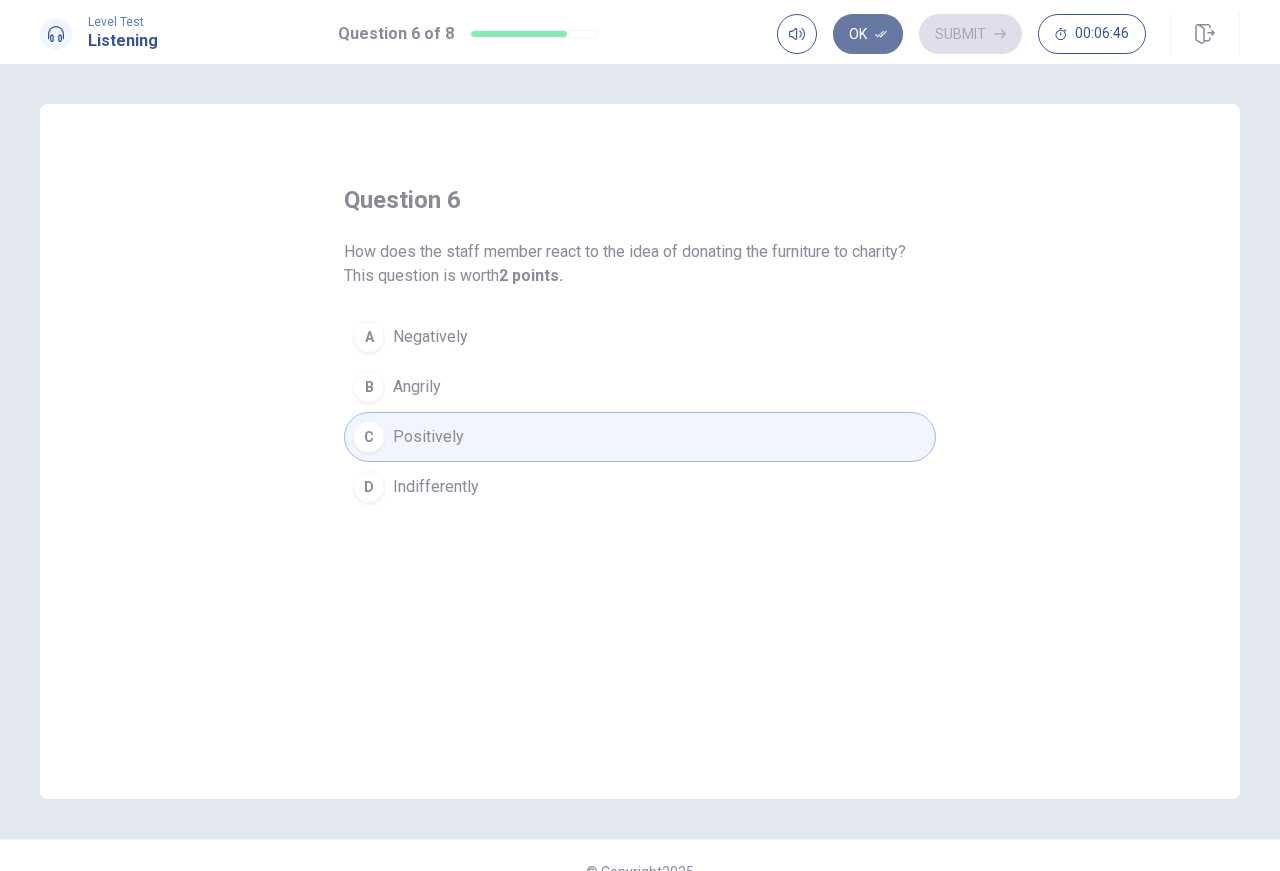 click on "Ok" at bounding box center [868, 34] 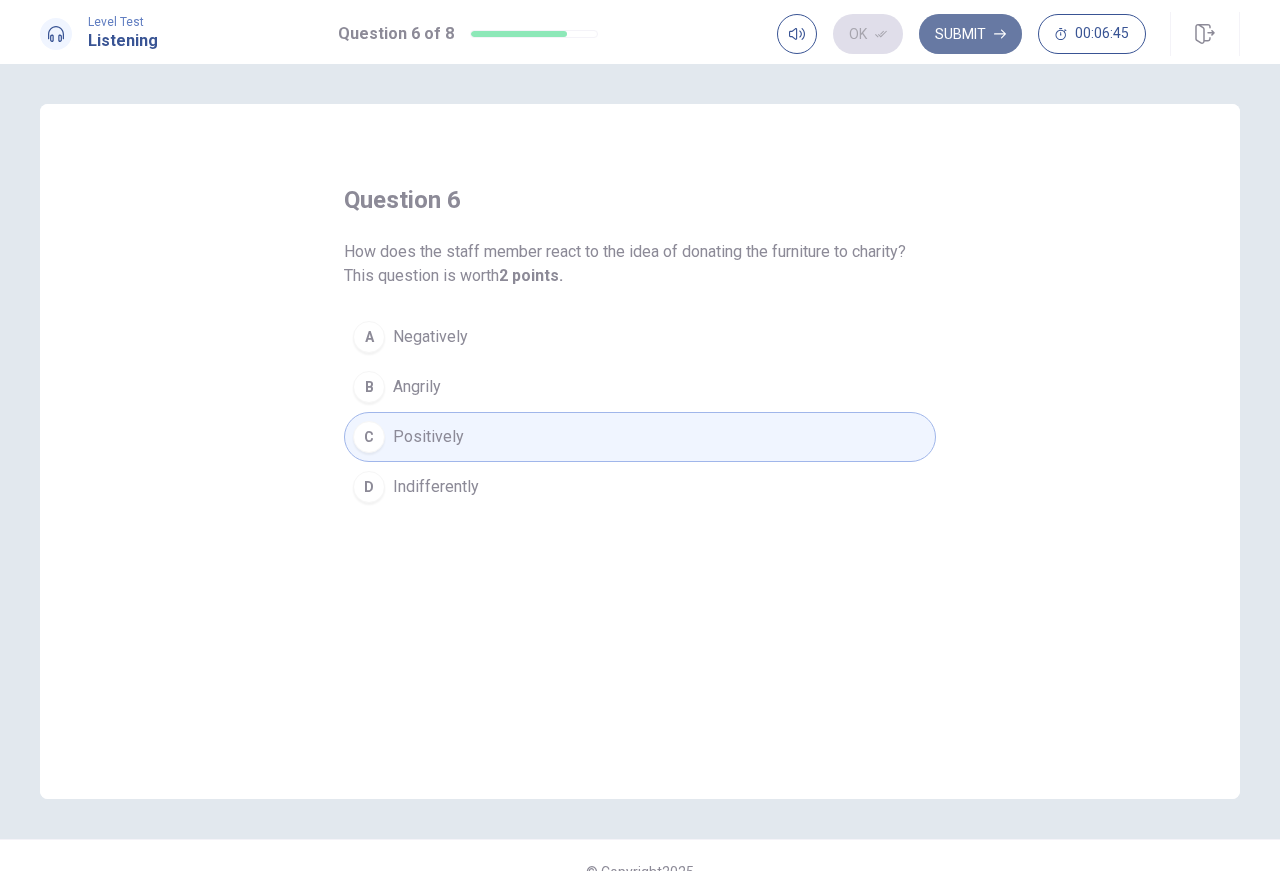 click on "Submit" at bounding box center [970, 34] 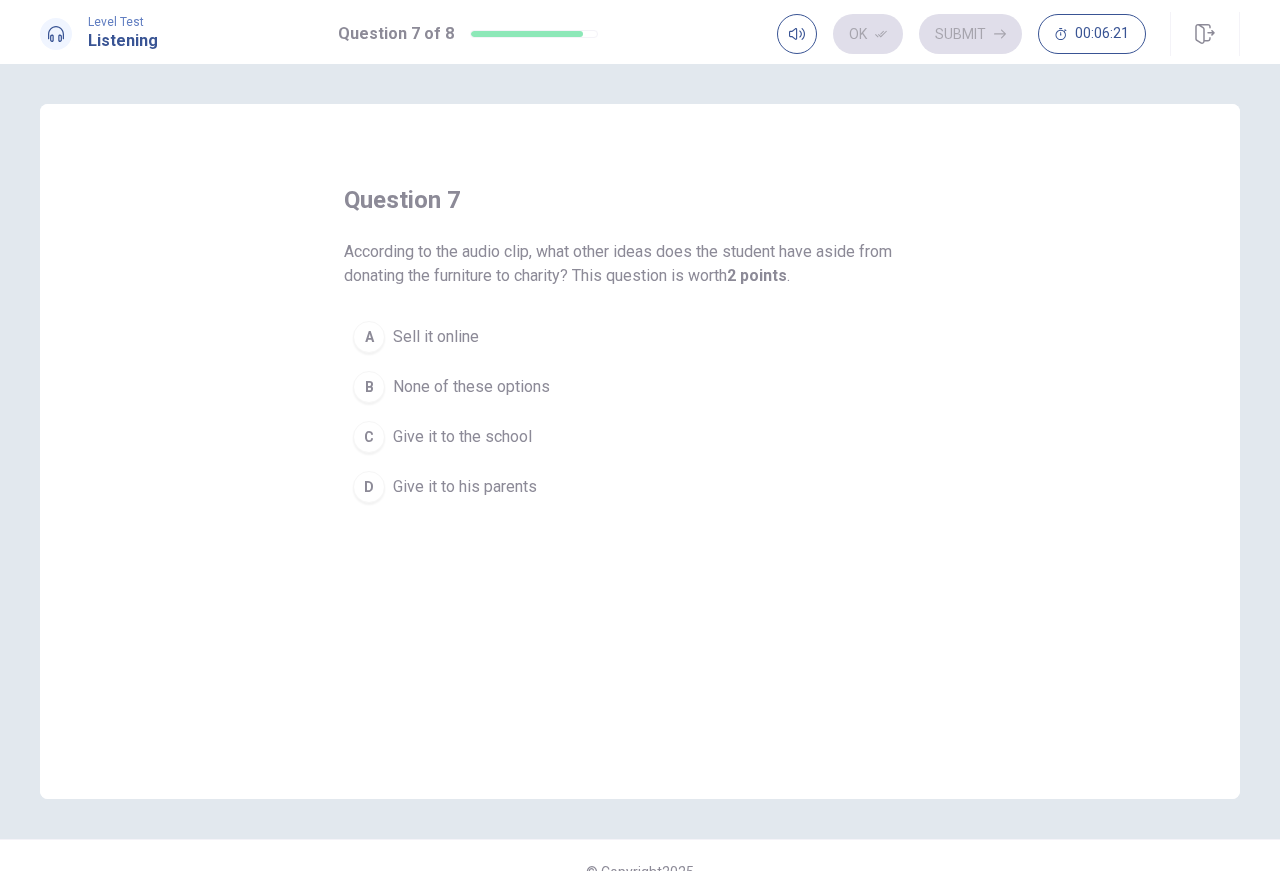 click on "None of these options" at bounding box center (471, 387) 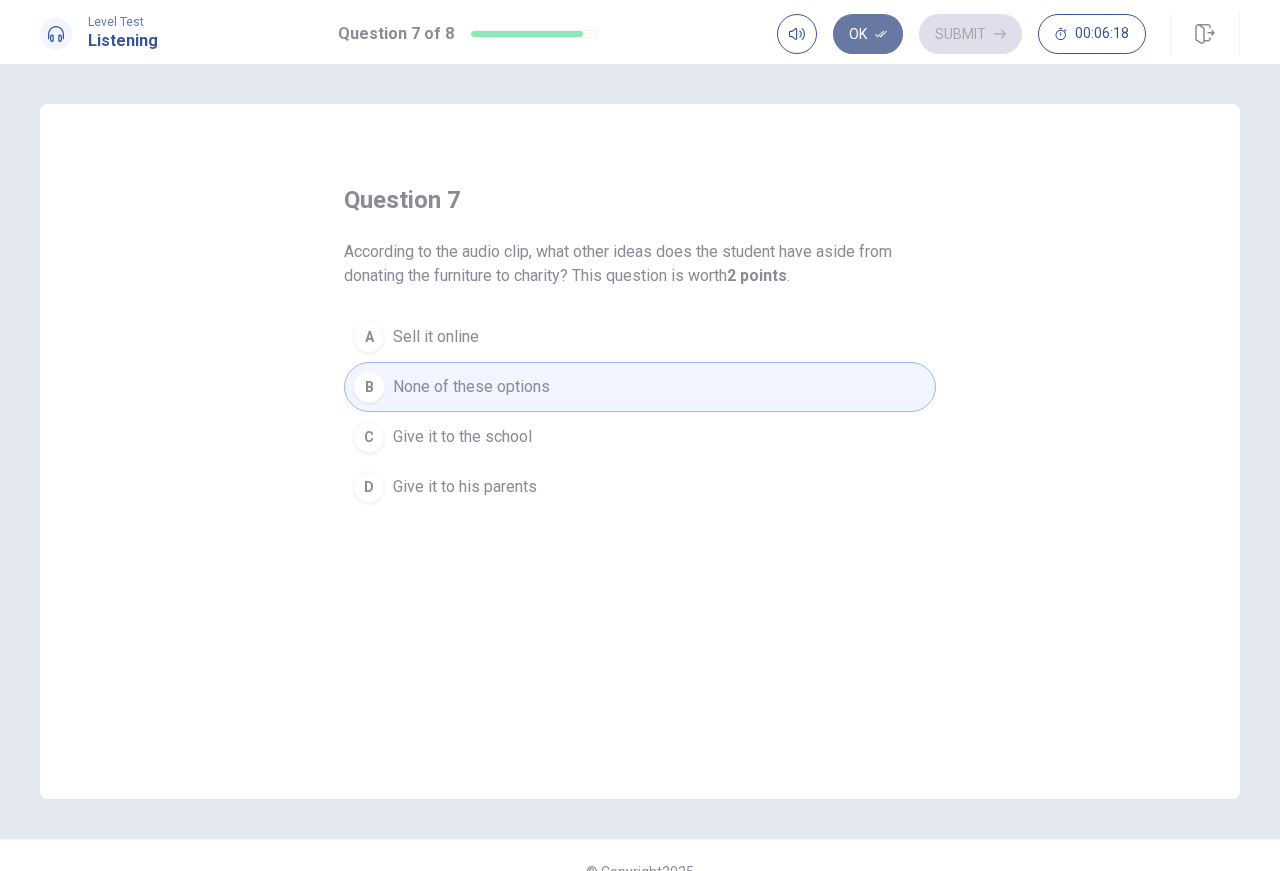 click on "Ok" at bounding box center (868, 34) 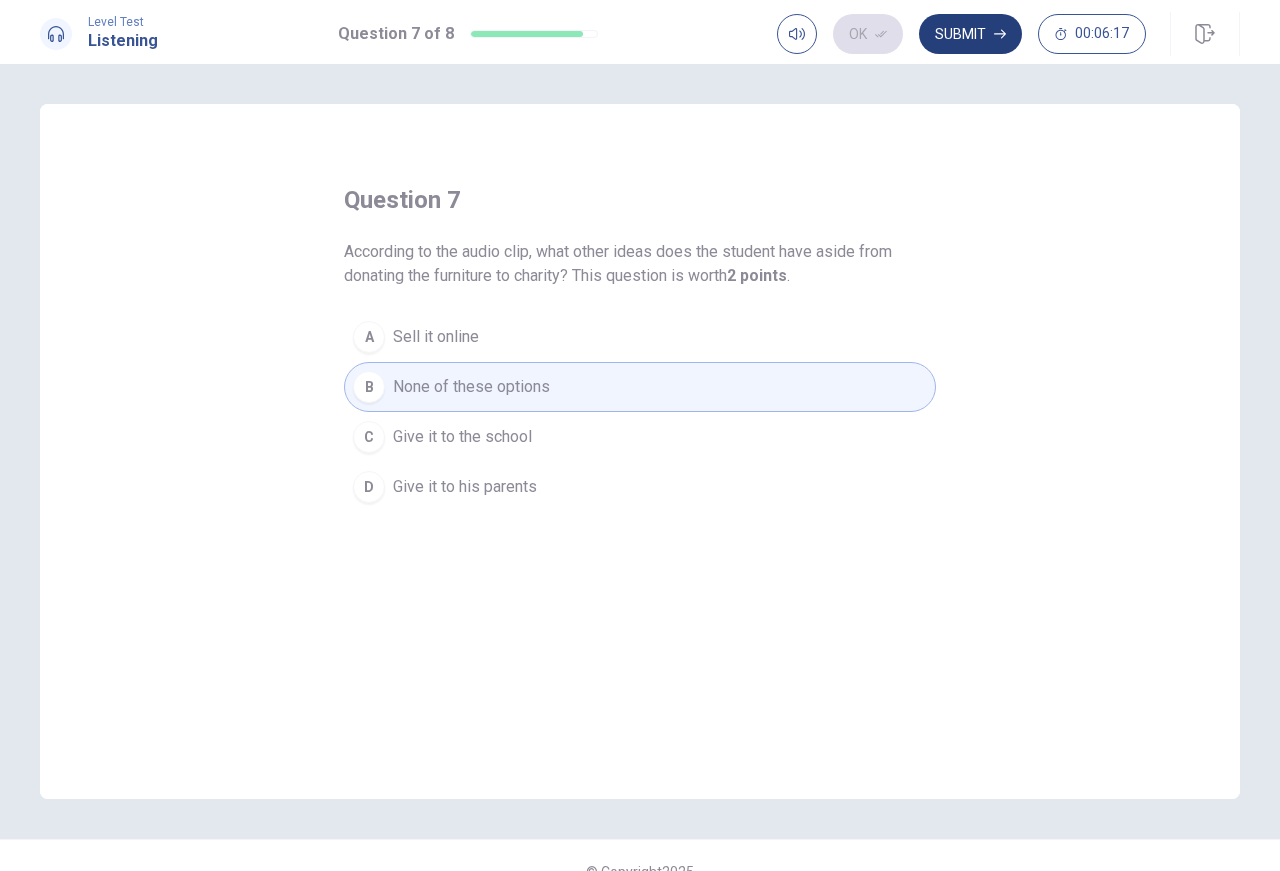 click on "Submit" at bounding box center (970, 34) 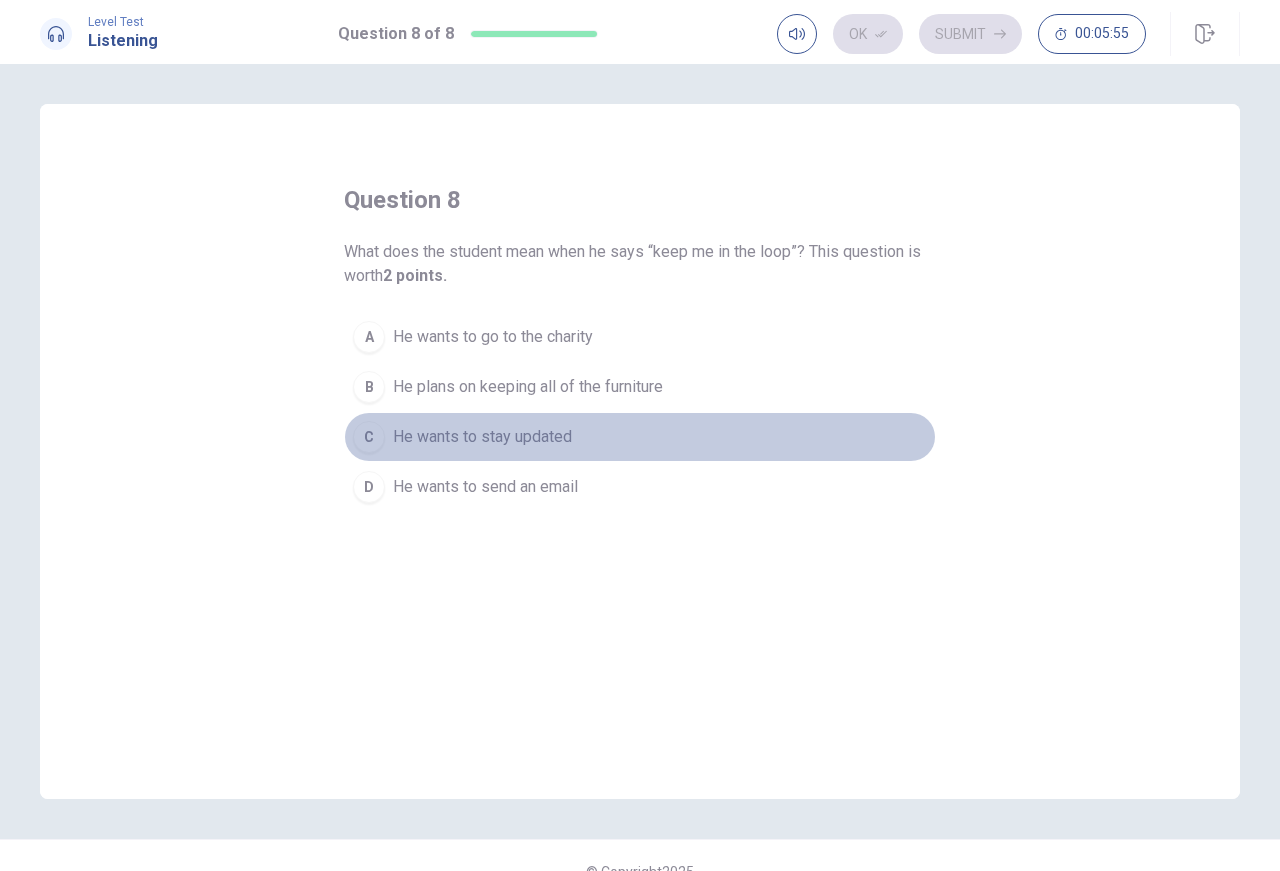 click on "He wants to stay updated" at bounding box center (482, 437) 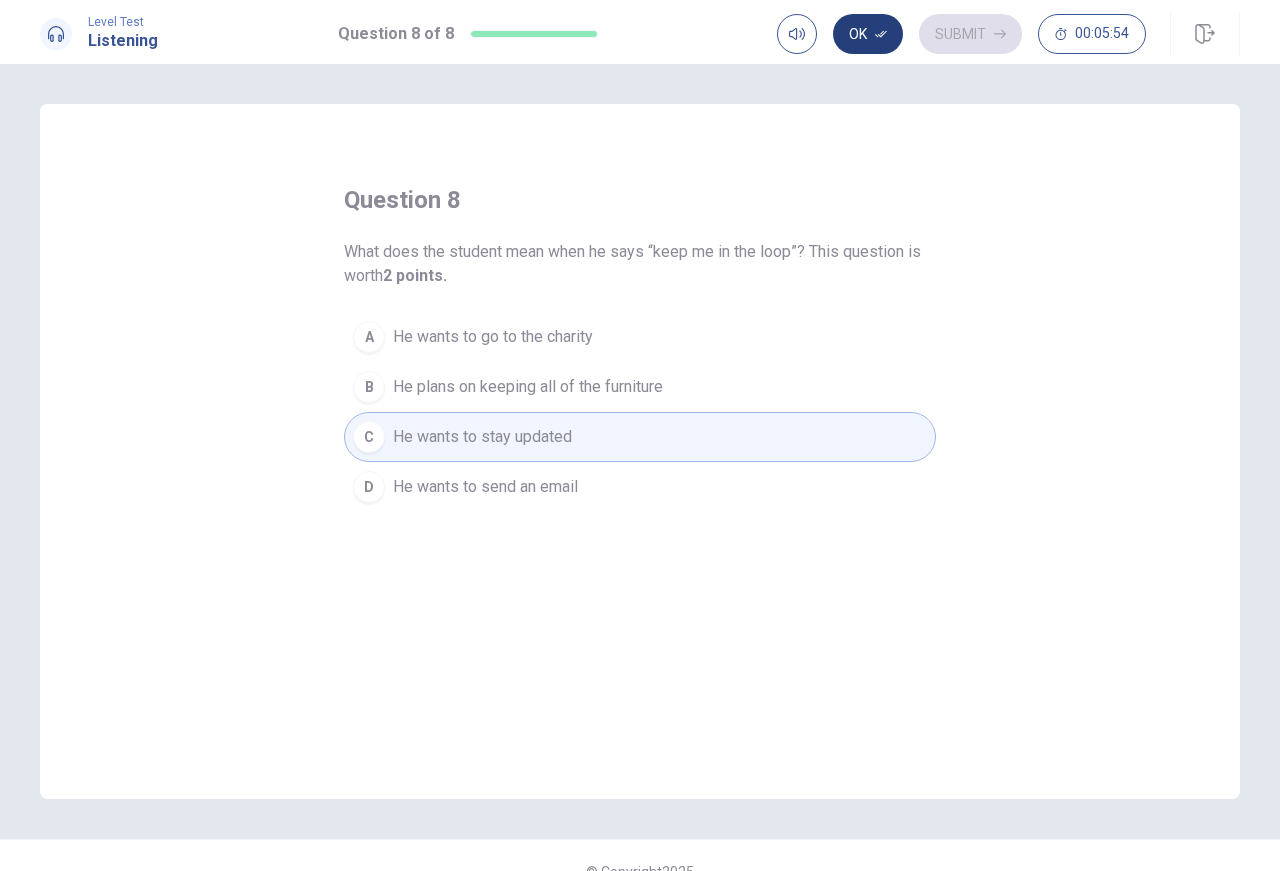 click on "Ok" at bounding box center (868, 34) 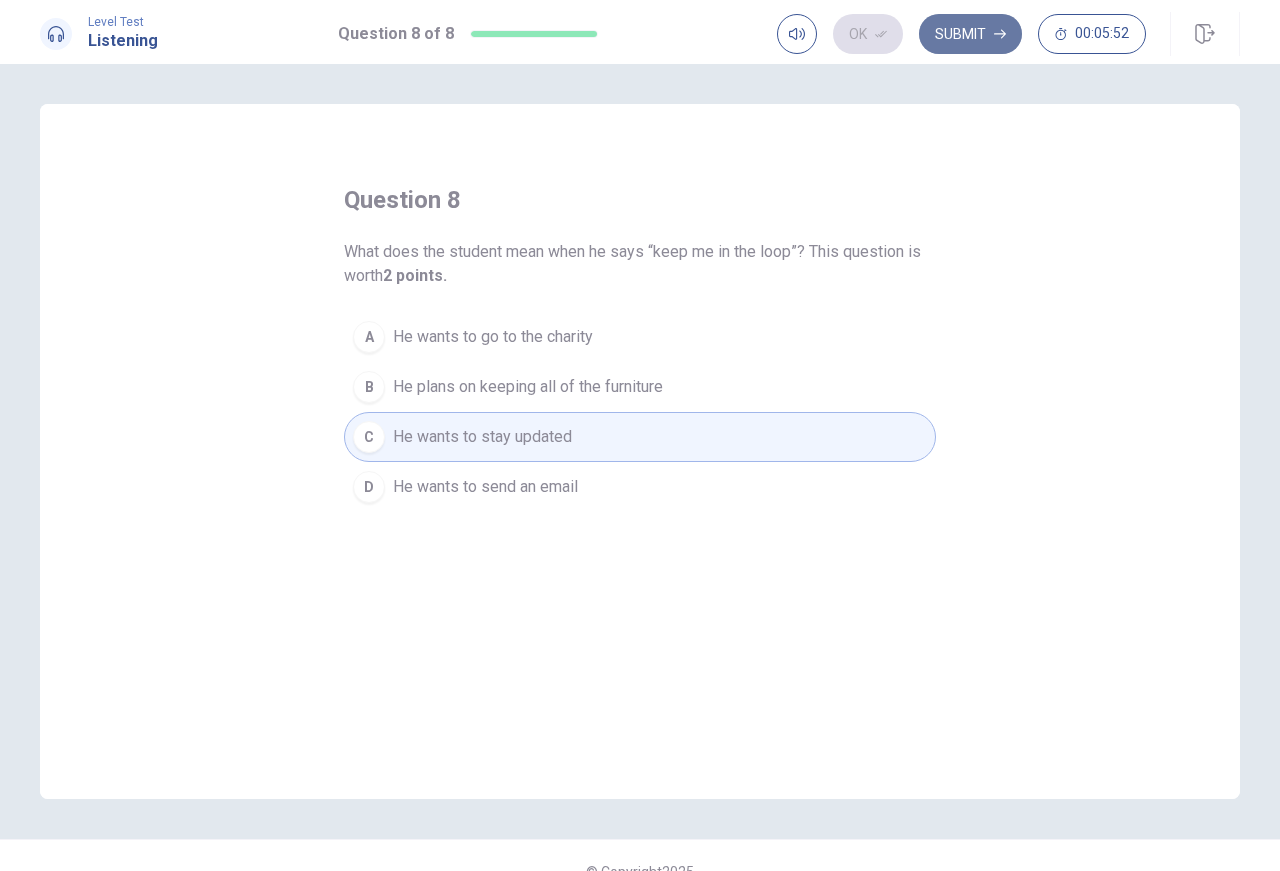 click on "Submit" at bounding box center (970, 34) 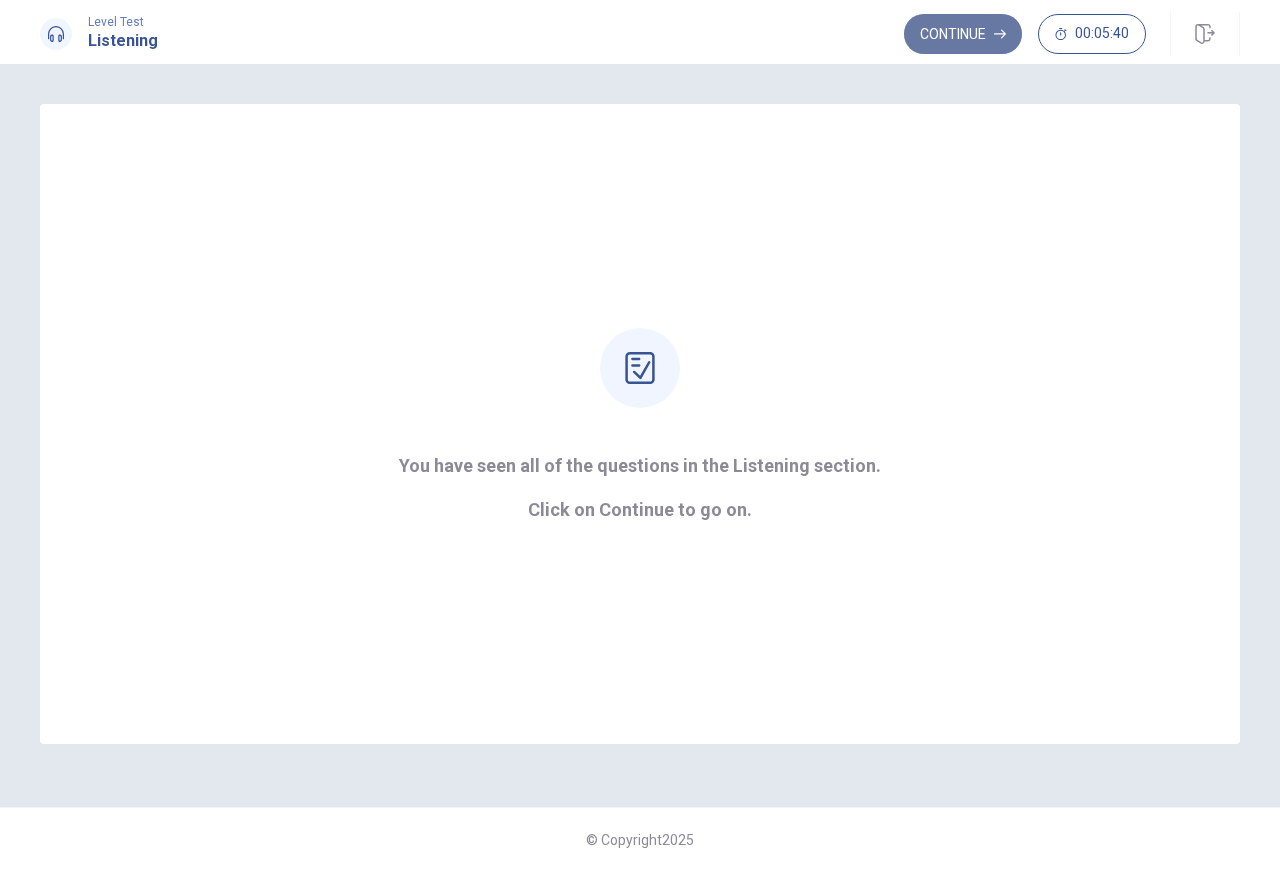 click on "Continue" at bounding box center [963, 34] 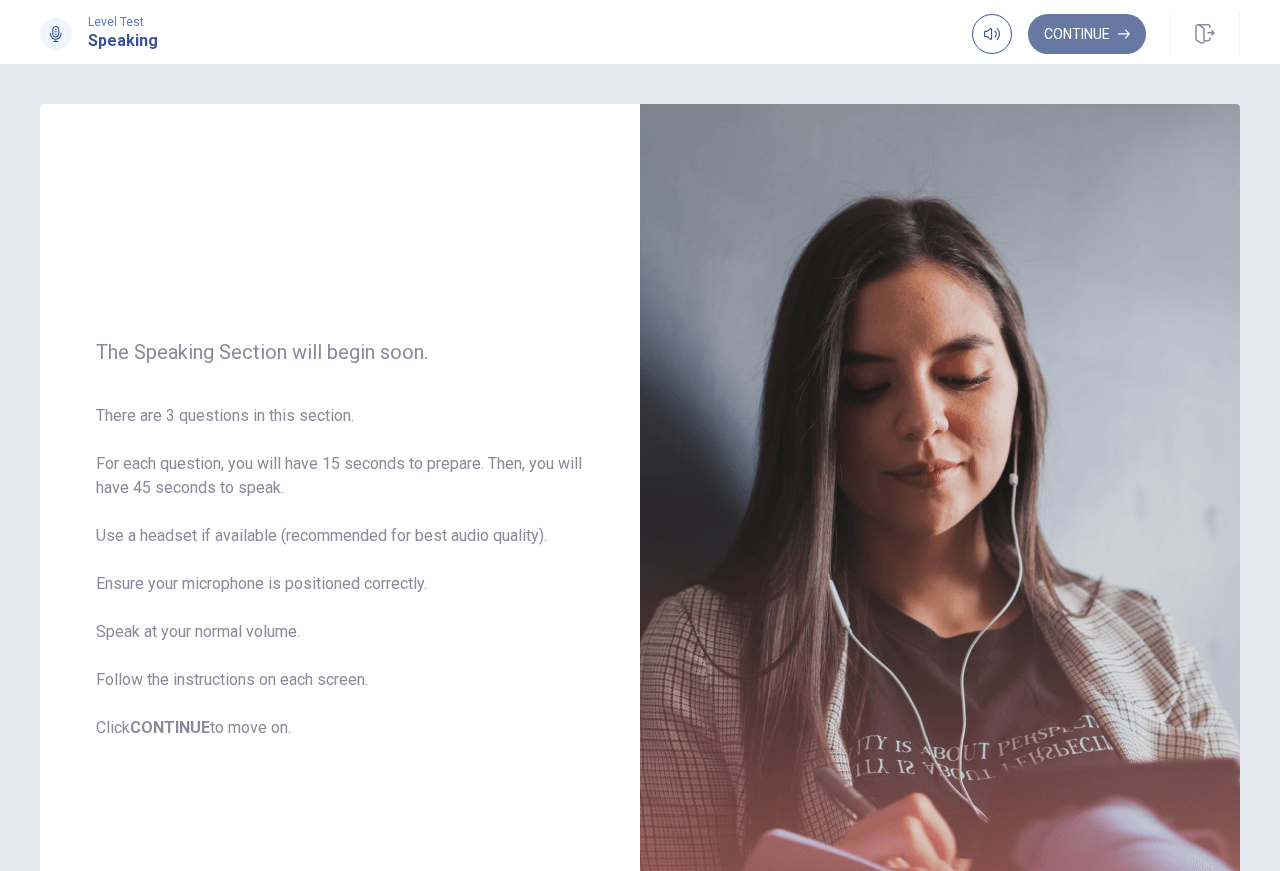 click on "Continue" at bounding box center [1087, 34] 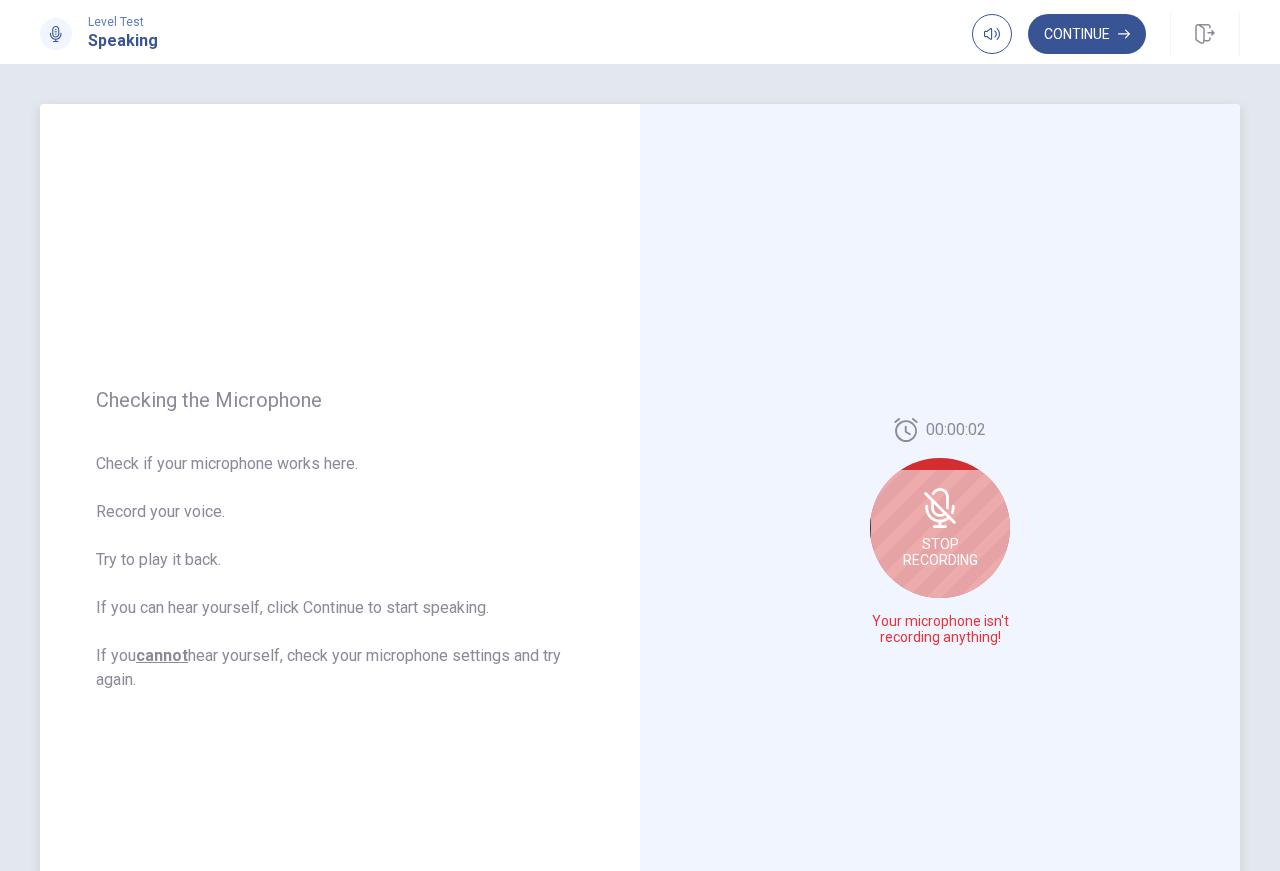 click 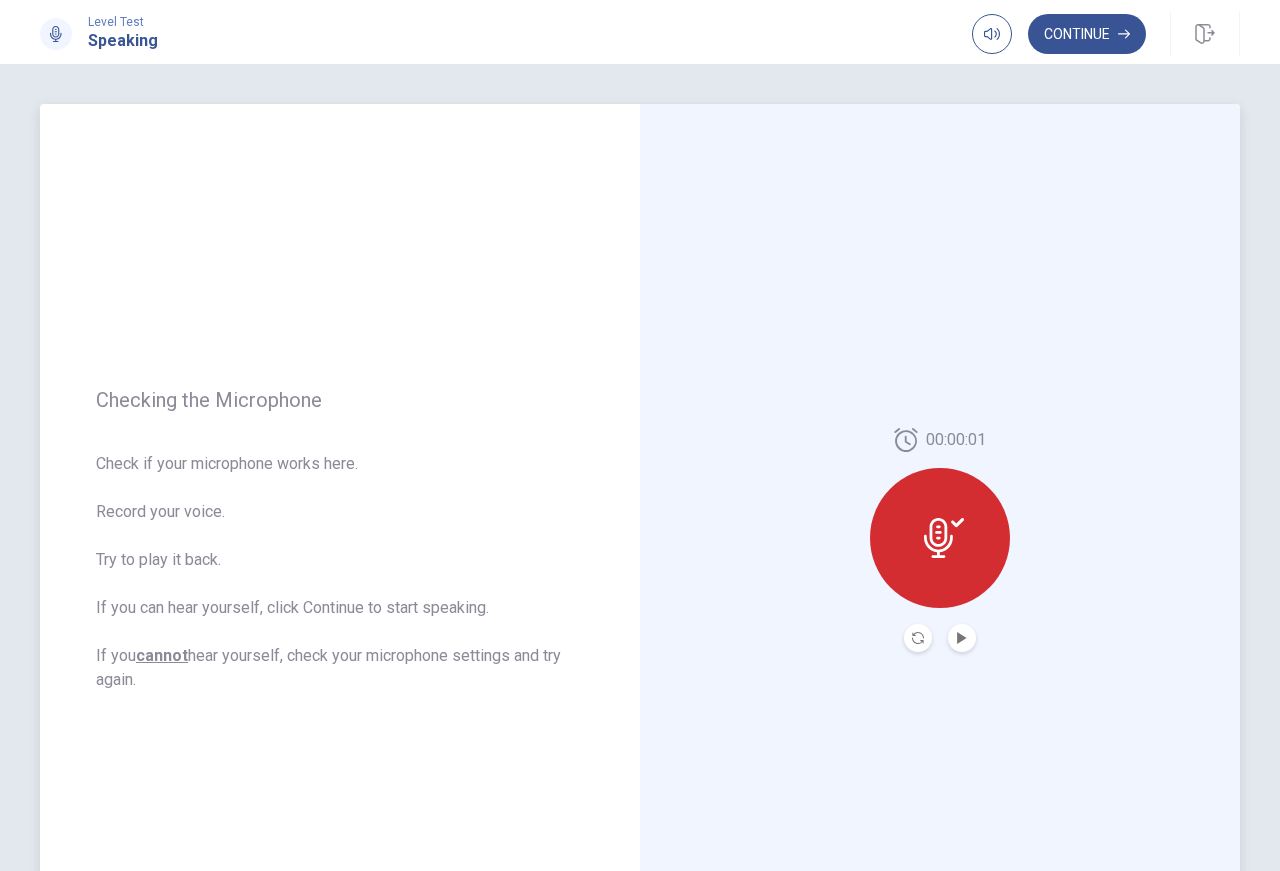 click 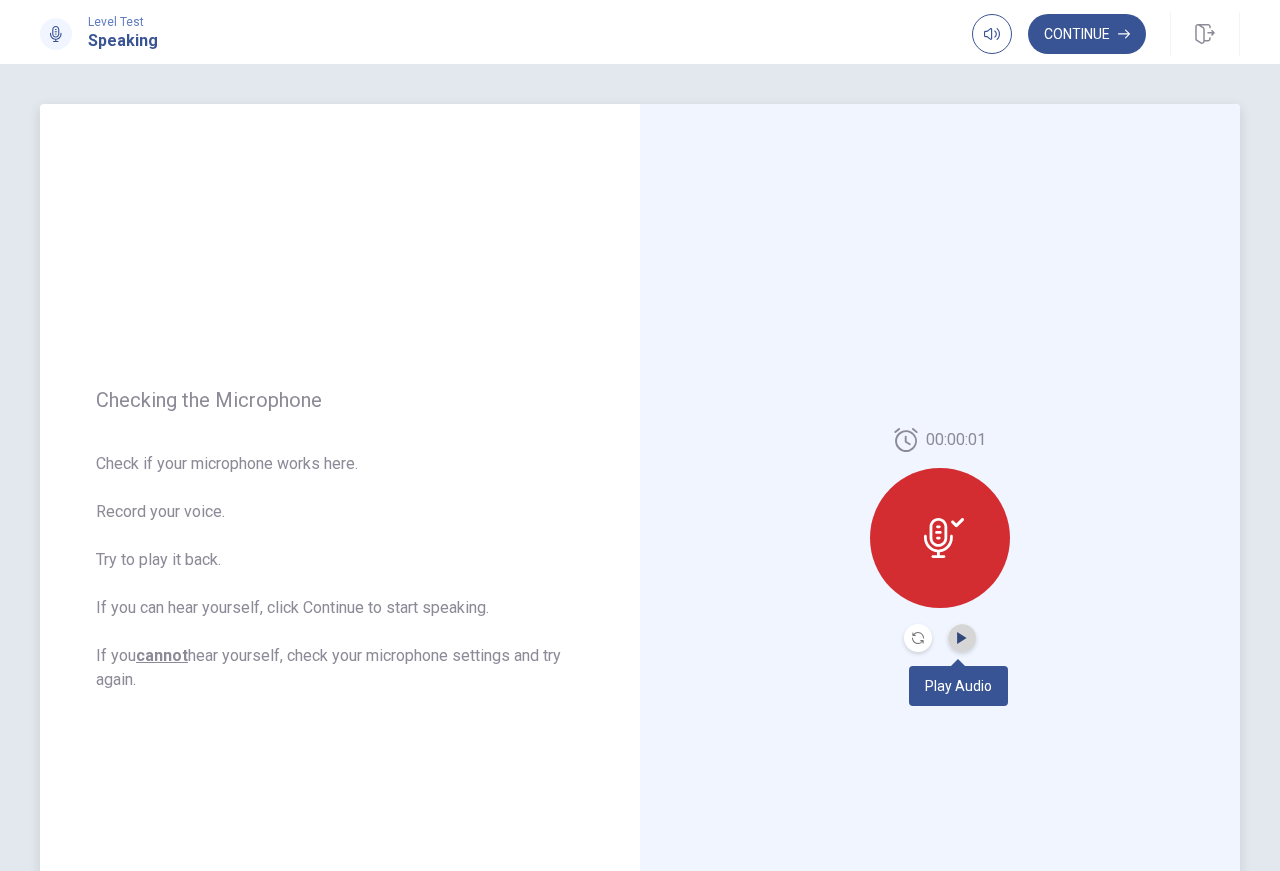 click 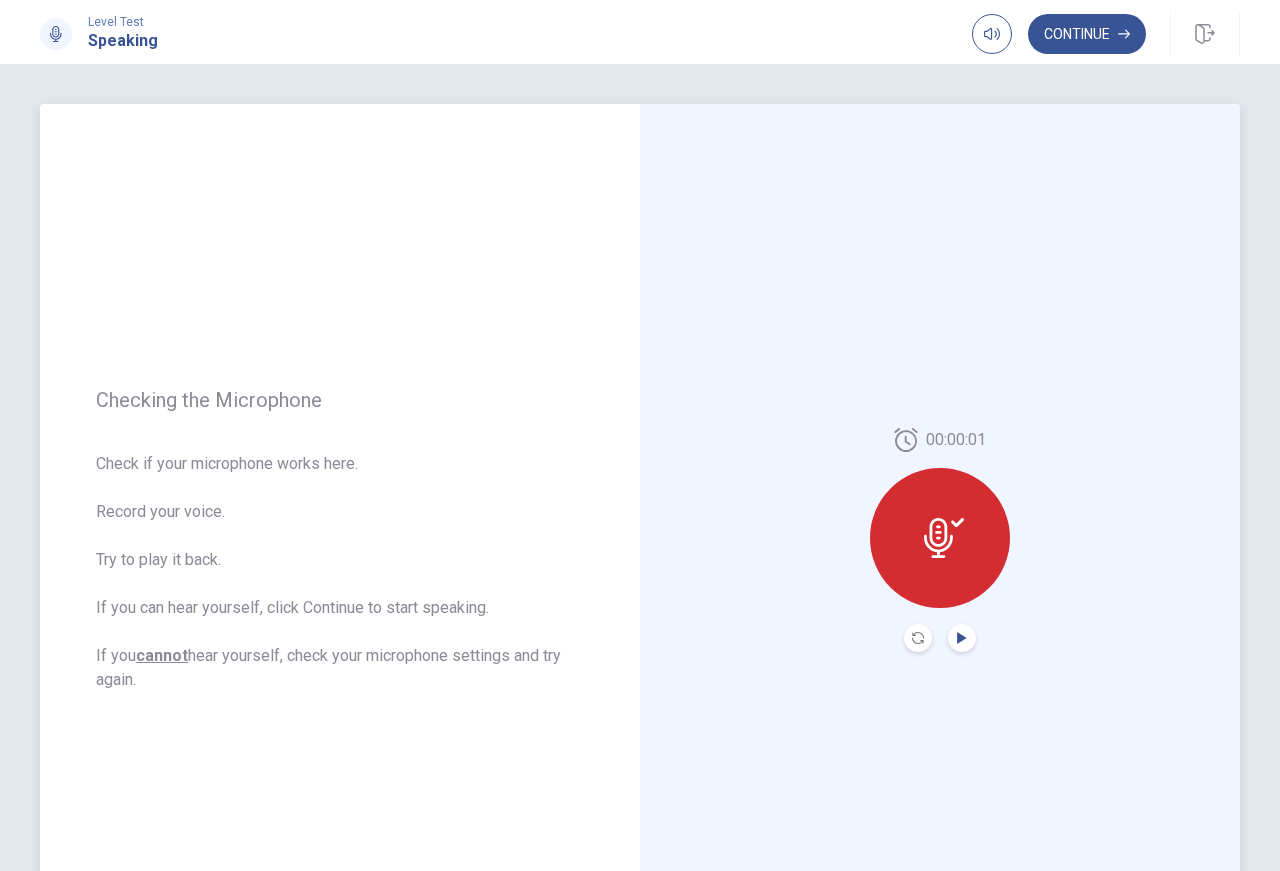 click on "cannot" at bounding box center [162, 655] 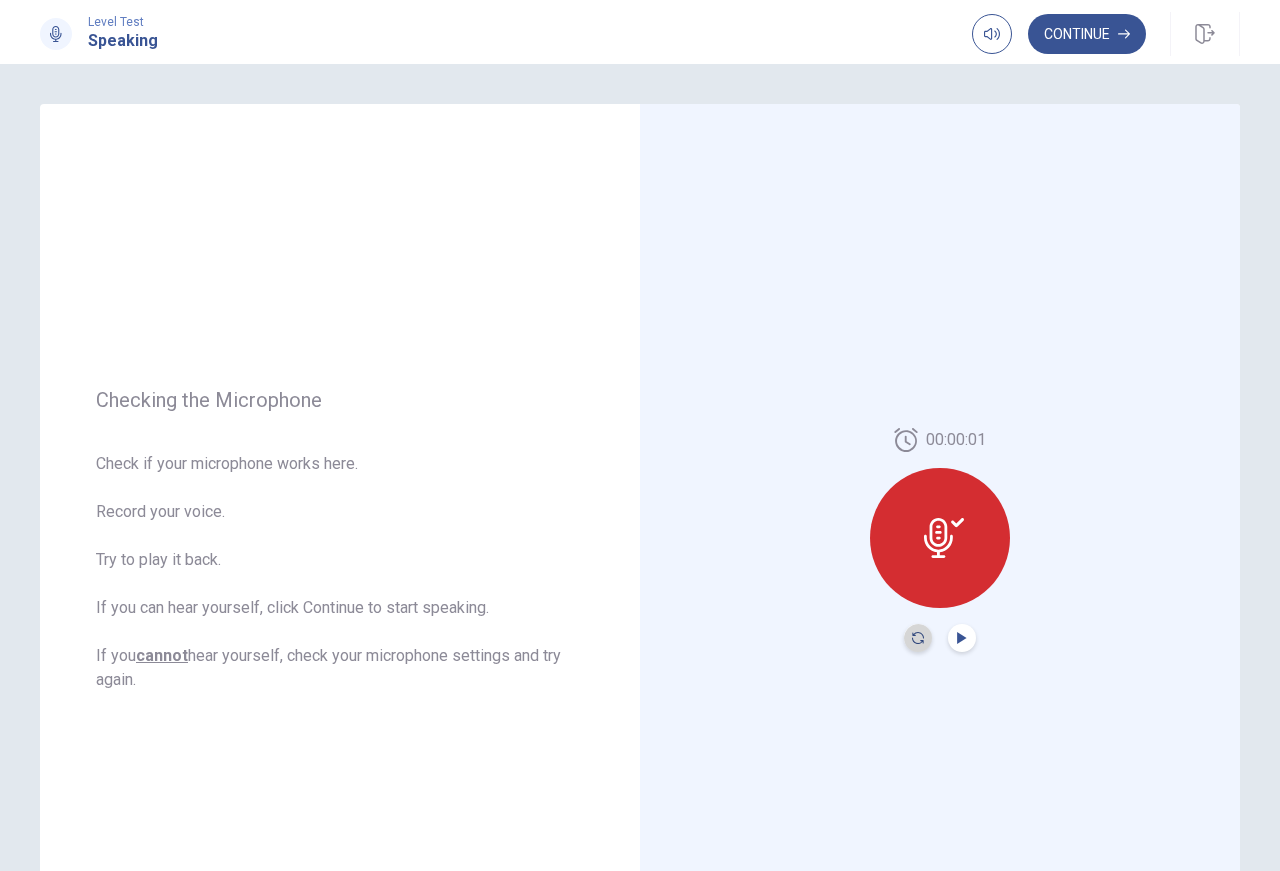 click 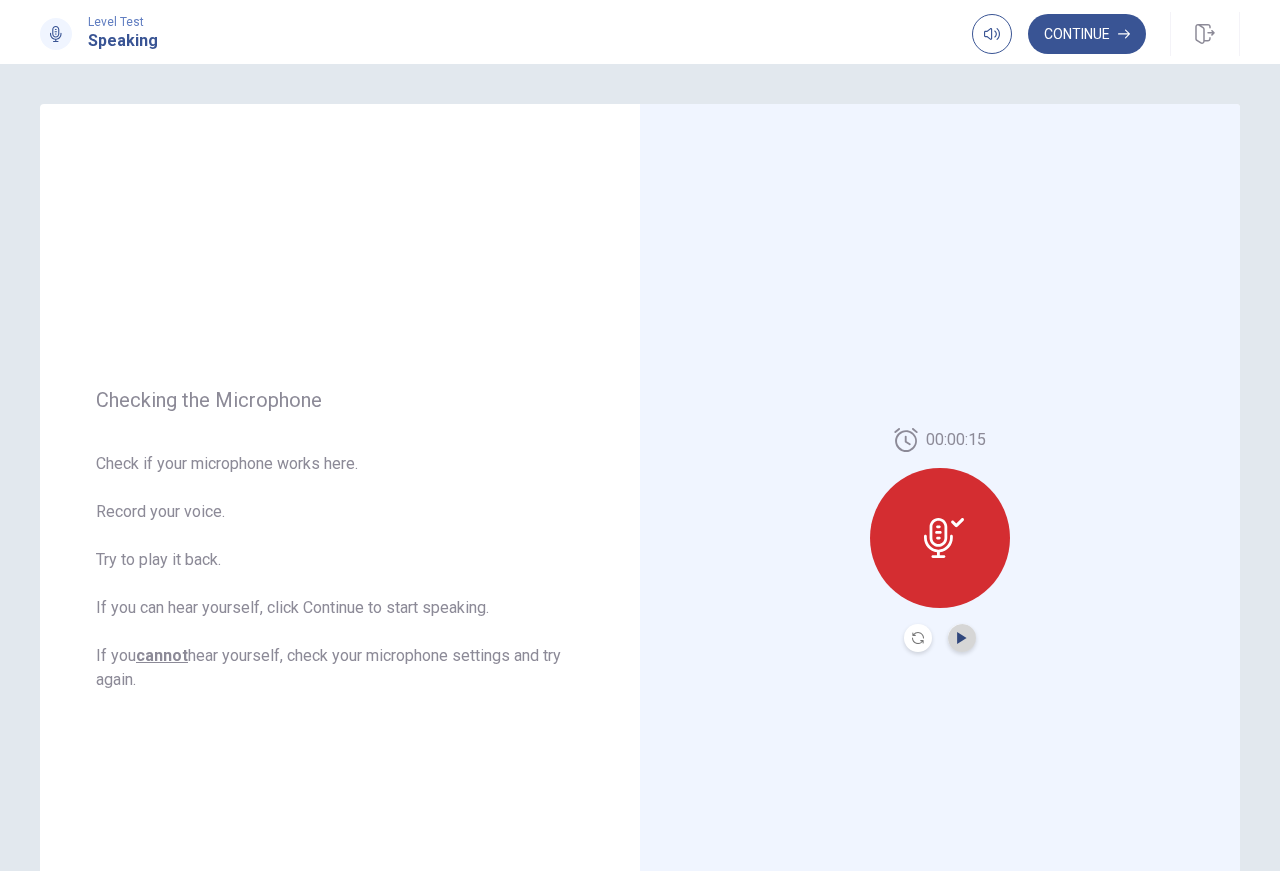 click 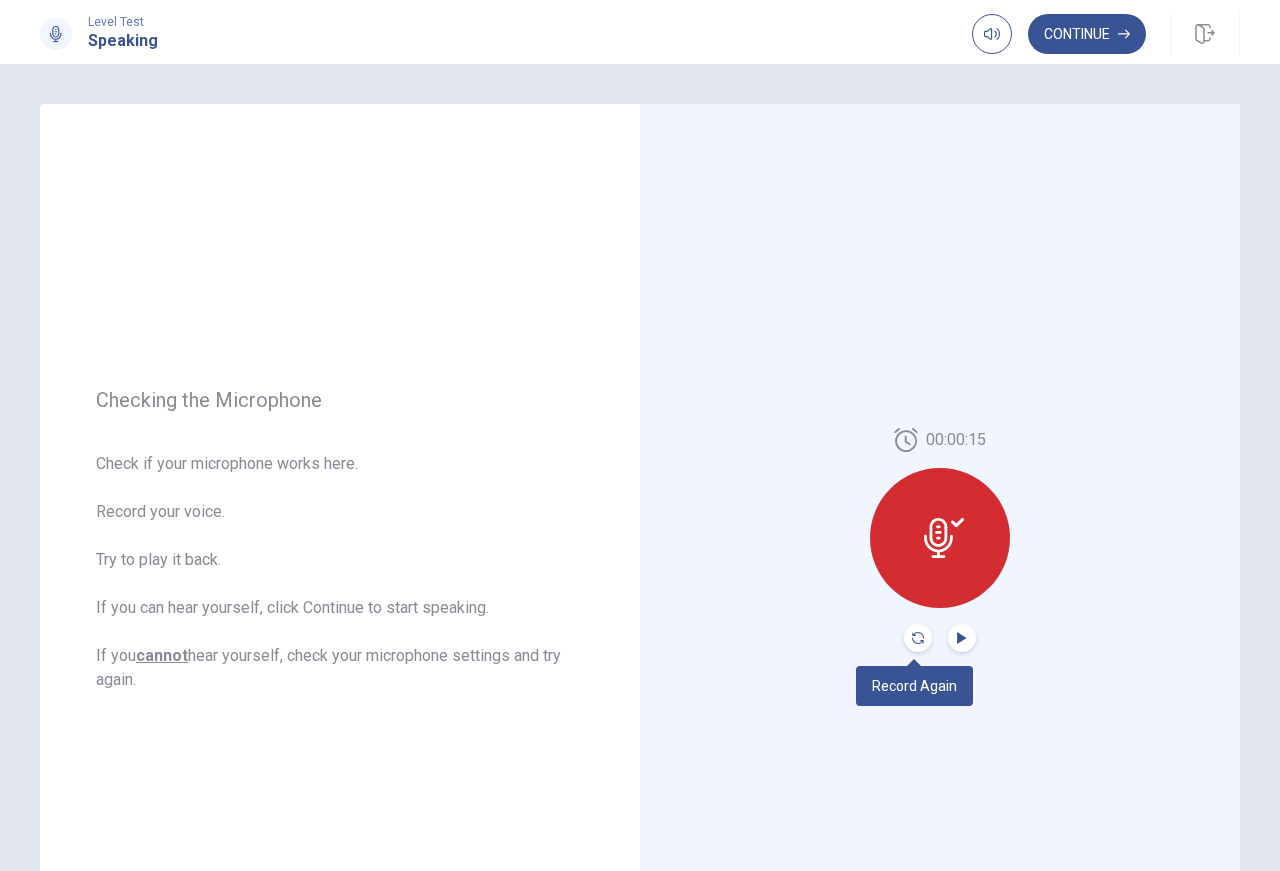 click 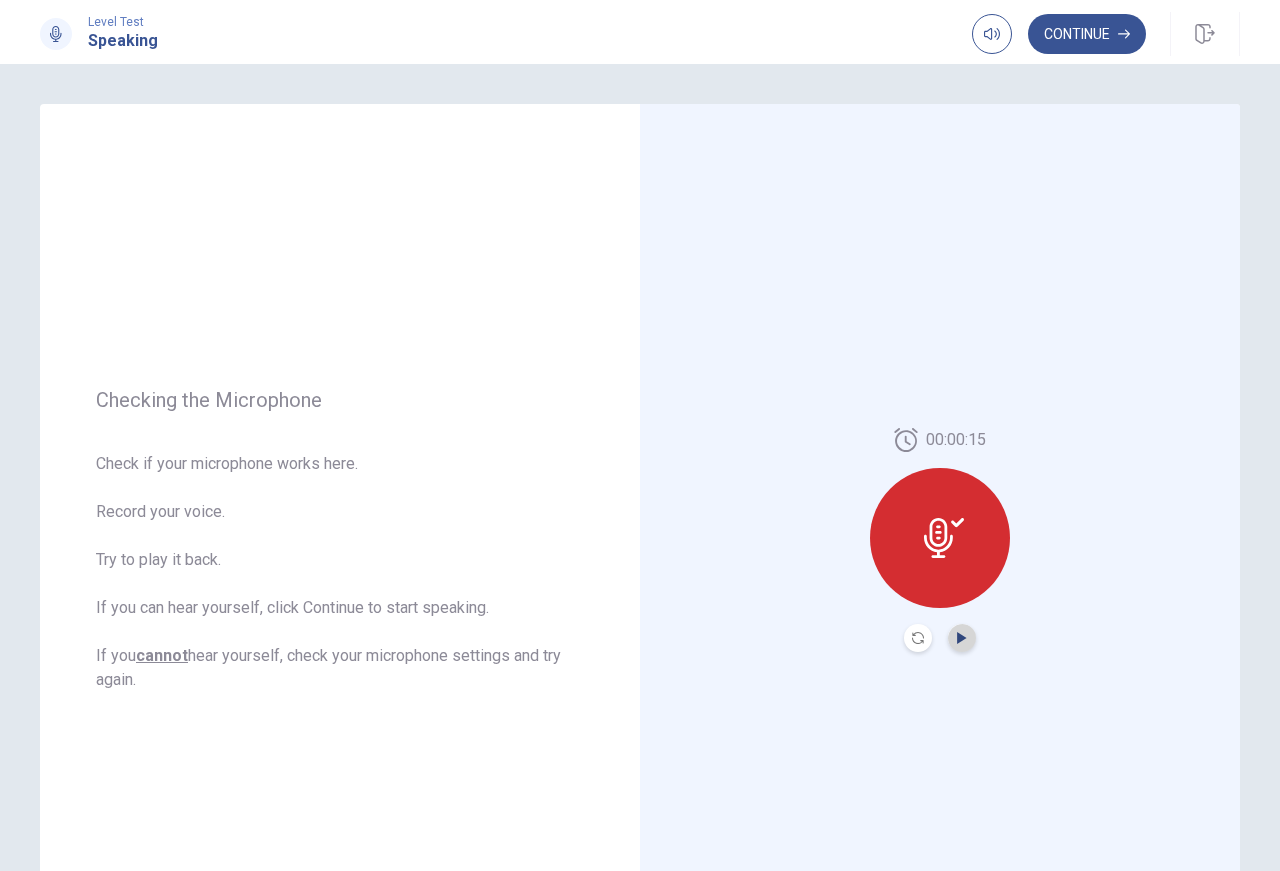 click 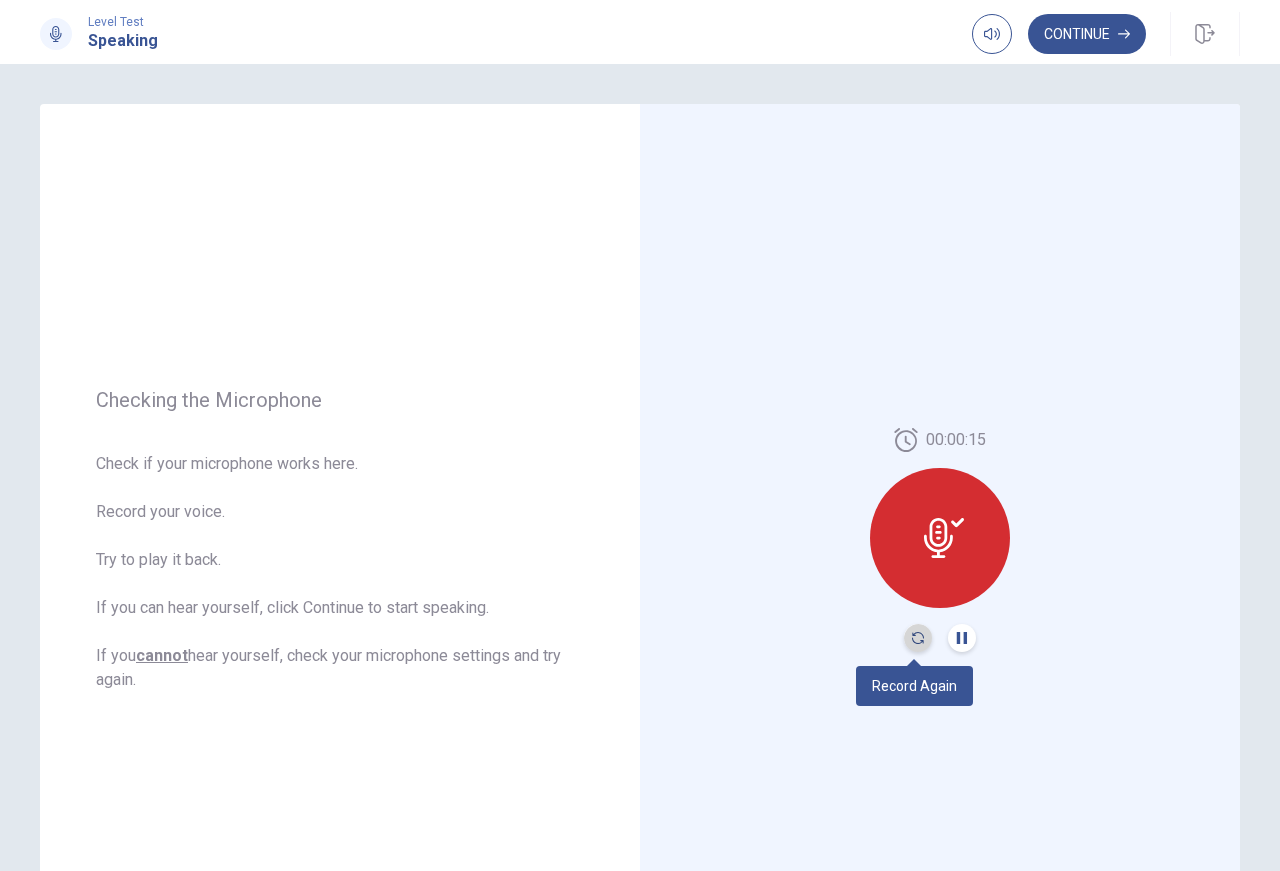 click 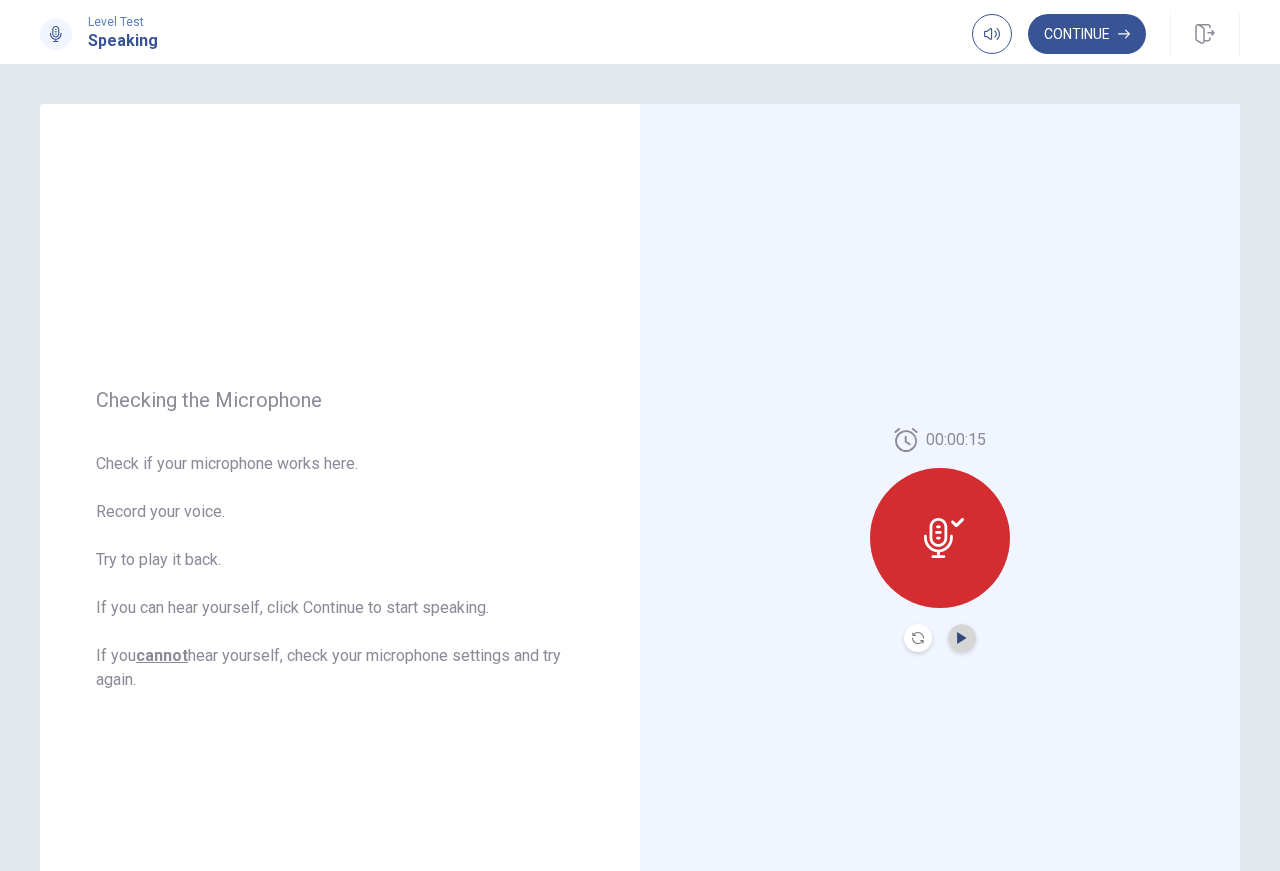 click 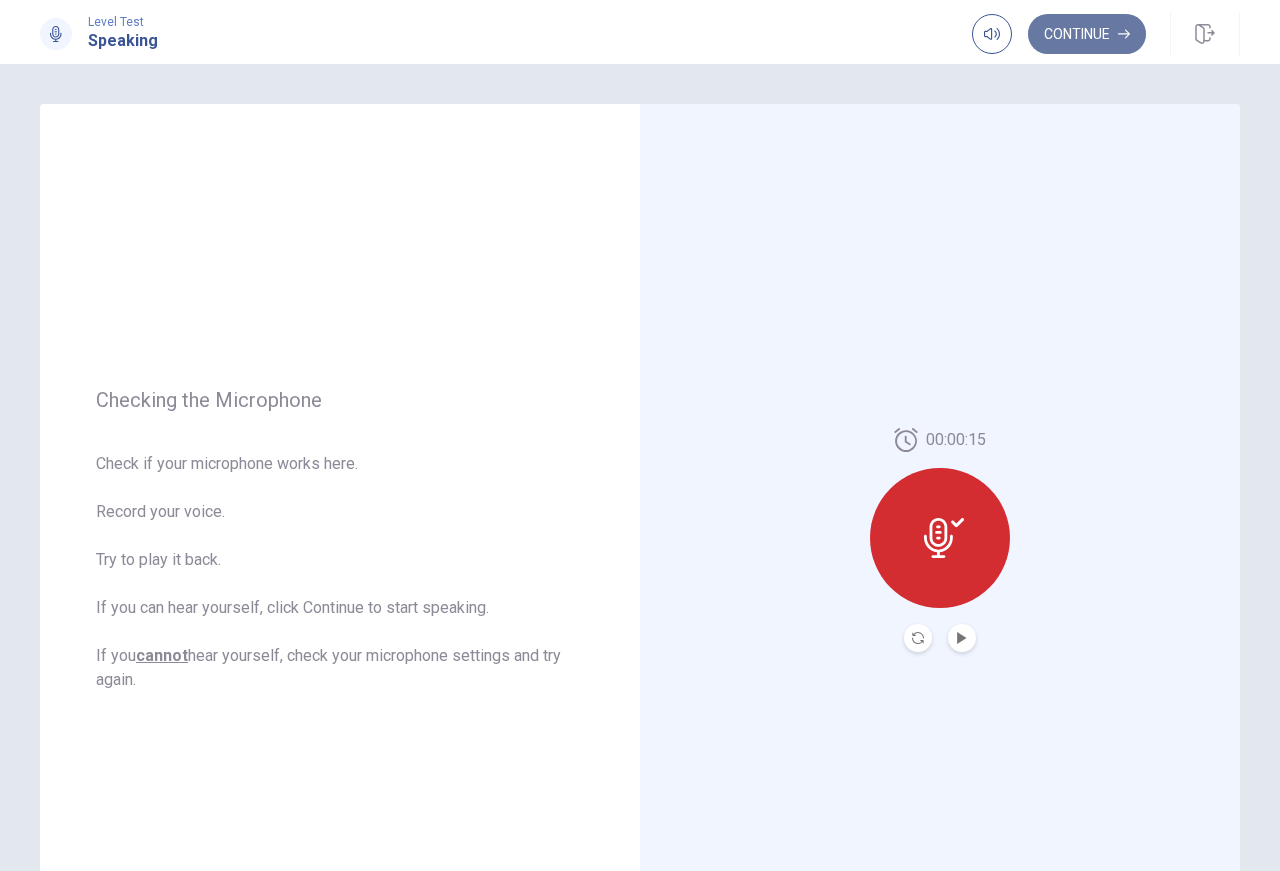click on "Continue" at bounding box center [1087, 34] 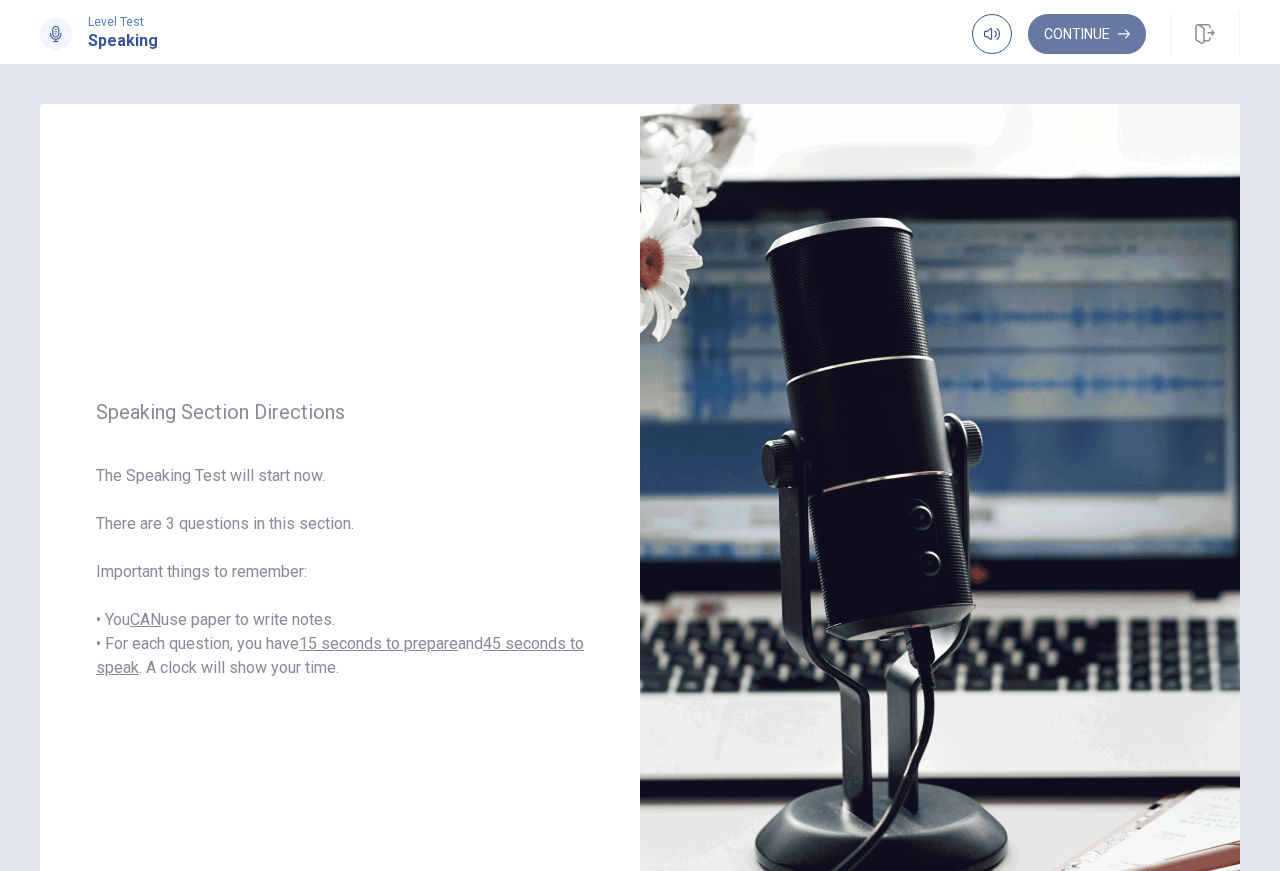 click on "Continue" at bounding box center [1087, 34] 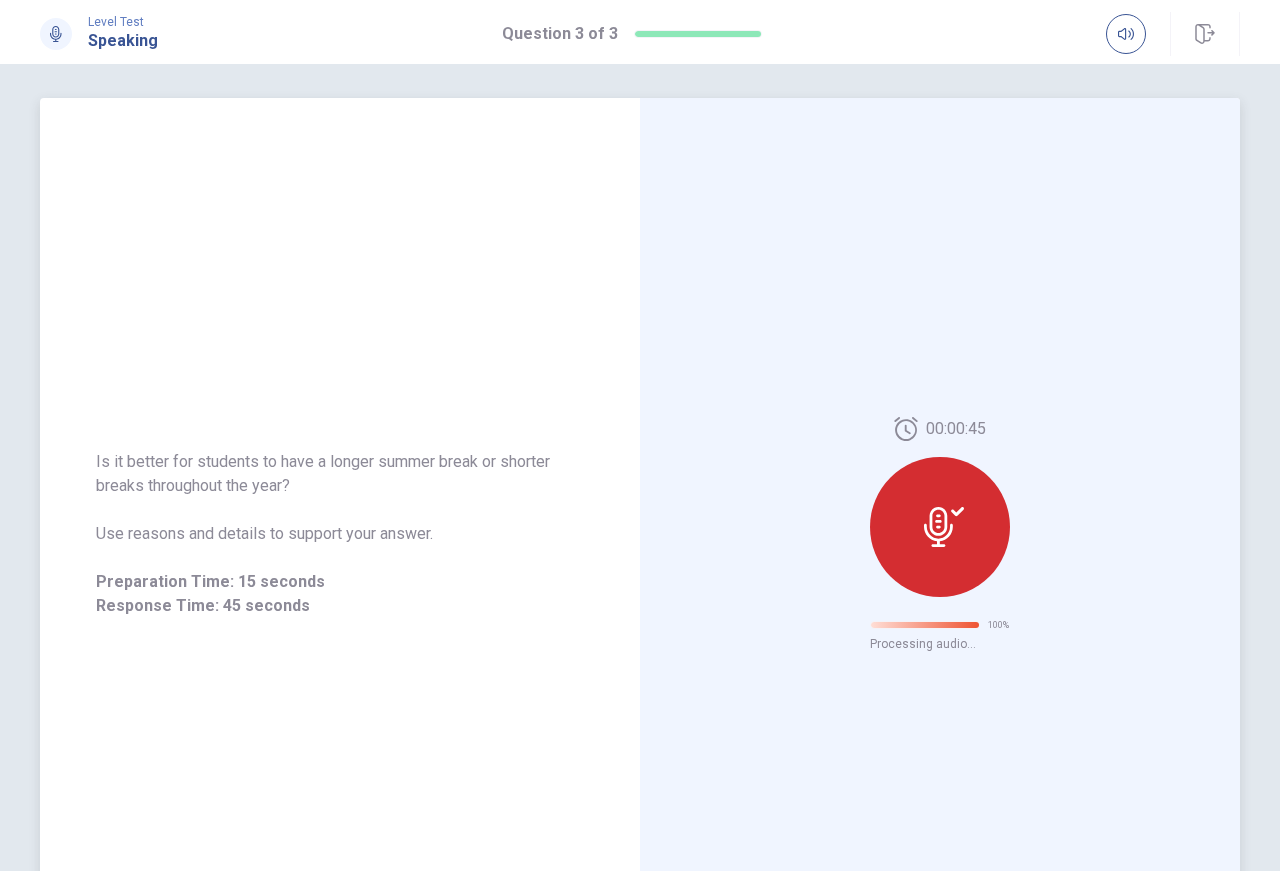 scroll, scrollTop: 0, scrollLeft: 0, axis: both 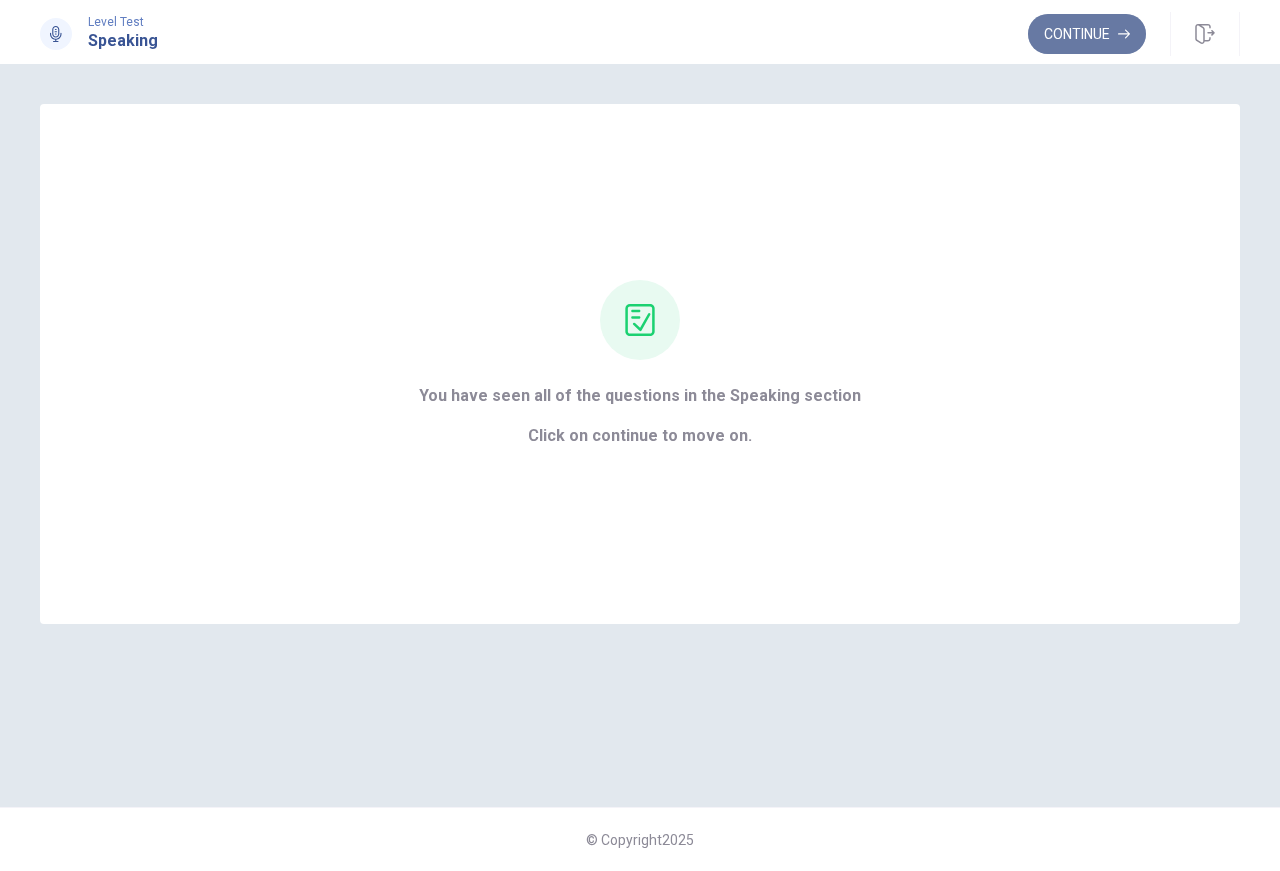 click on "Continue" at bounding box center (1087, 34) 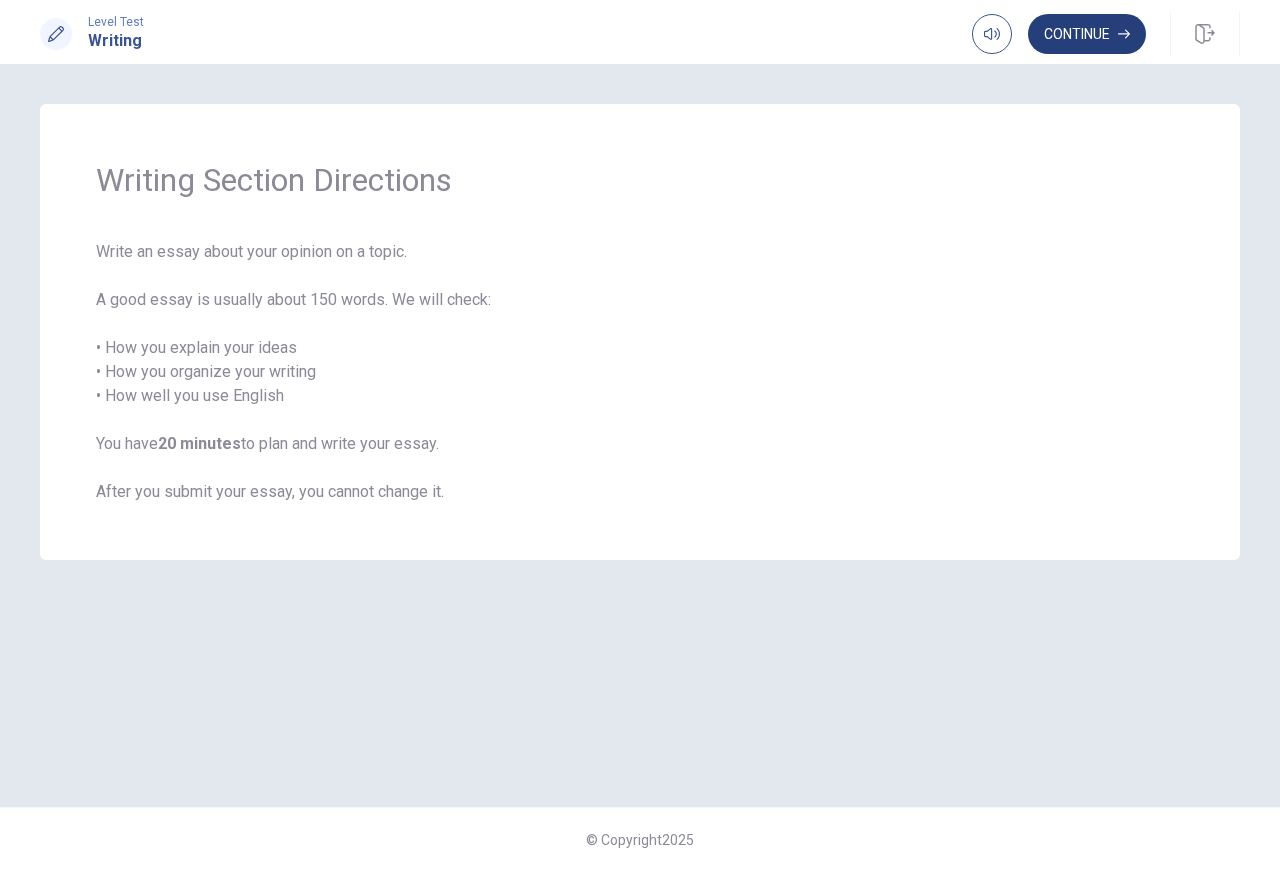 click on "Continue" at bounding box center [1087, 34] 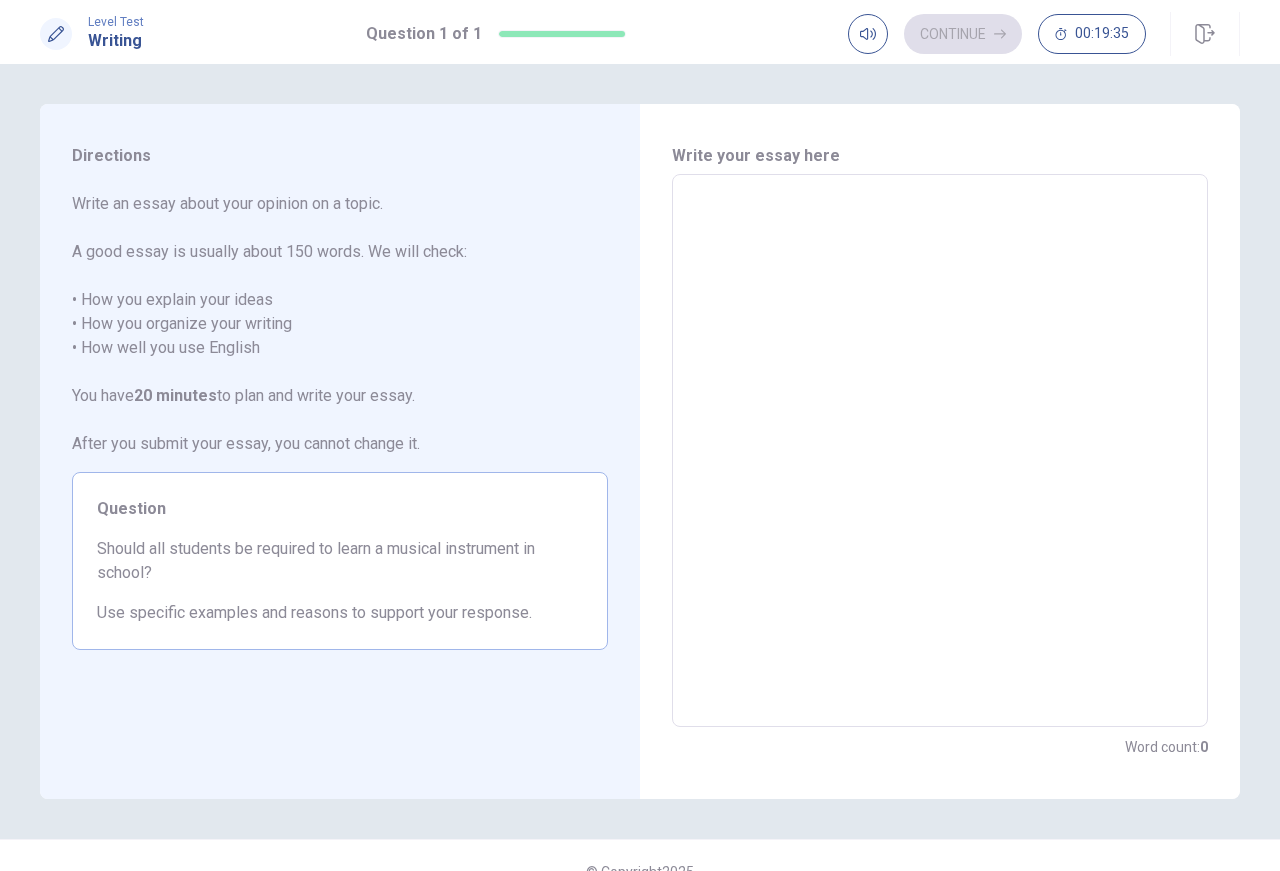 click at bounding box center (940, 451) 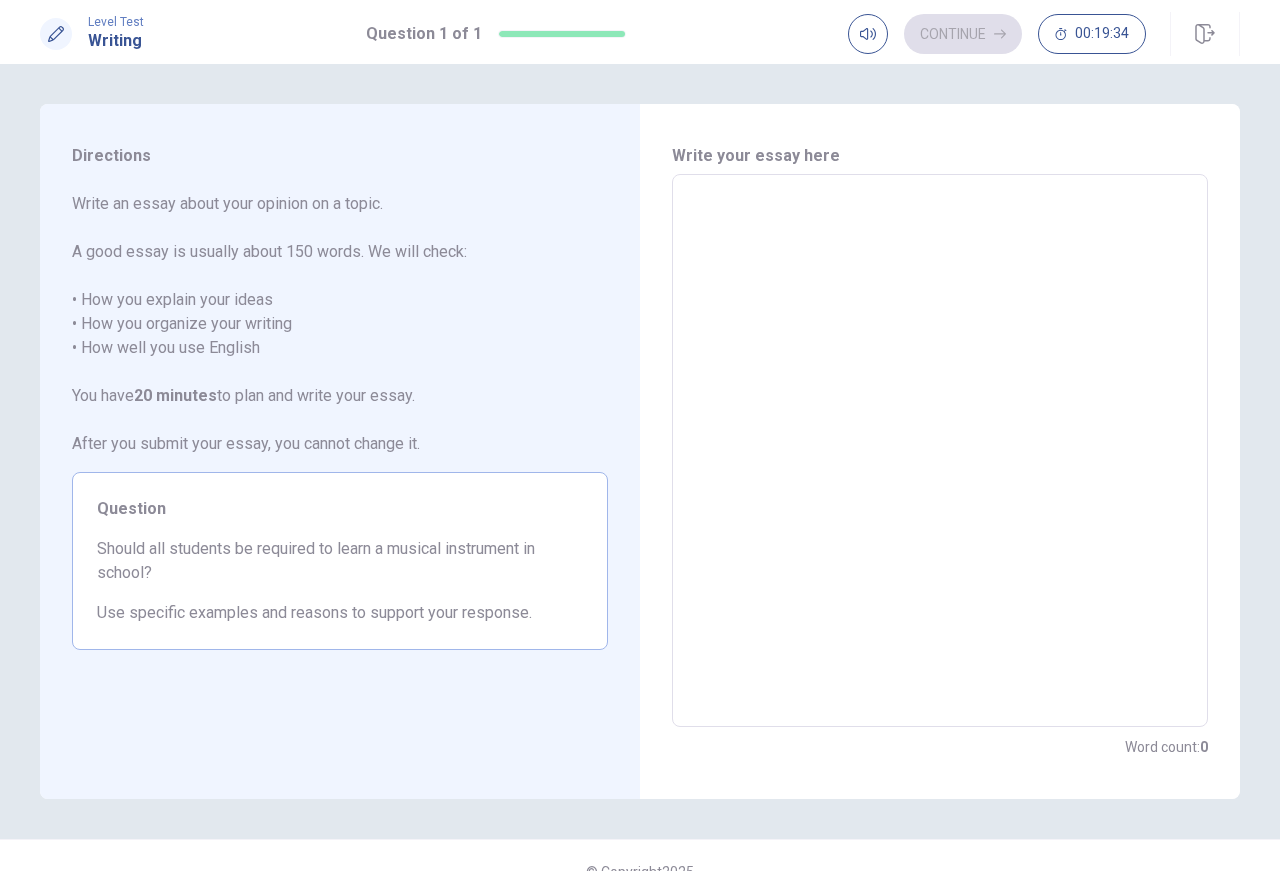 type on "*" 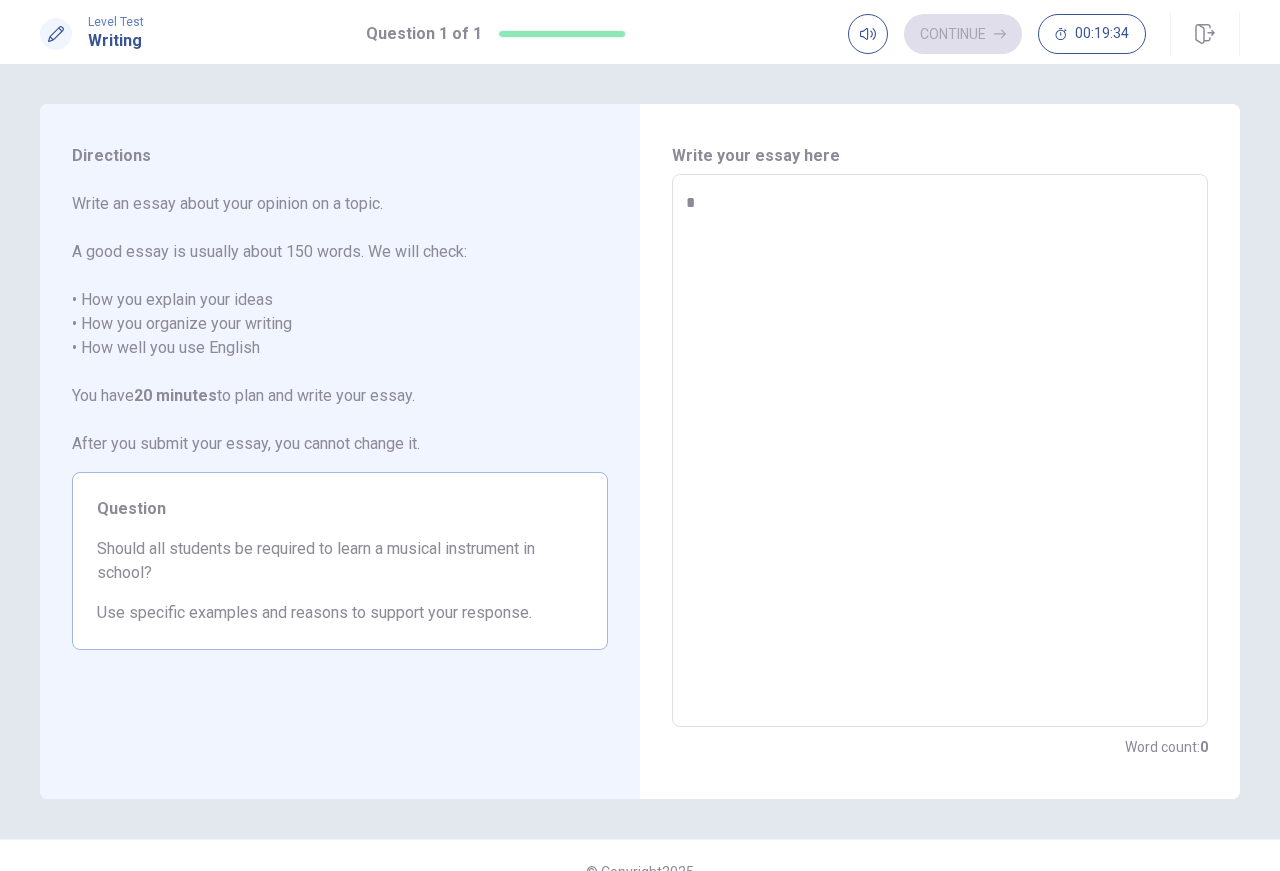 type on "*" 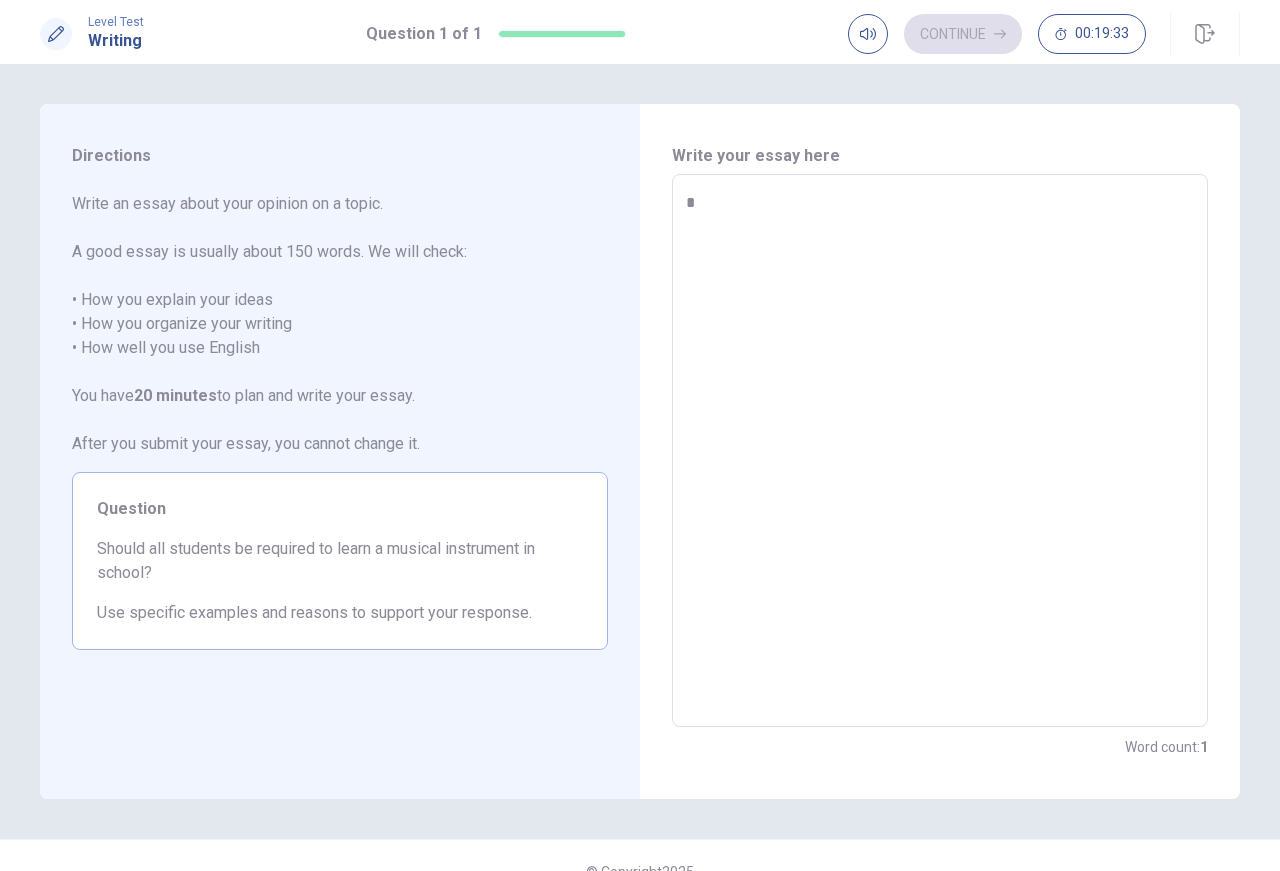 type on "*" 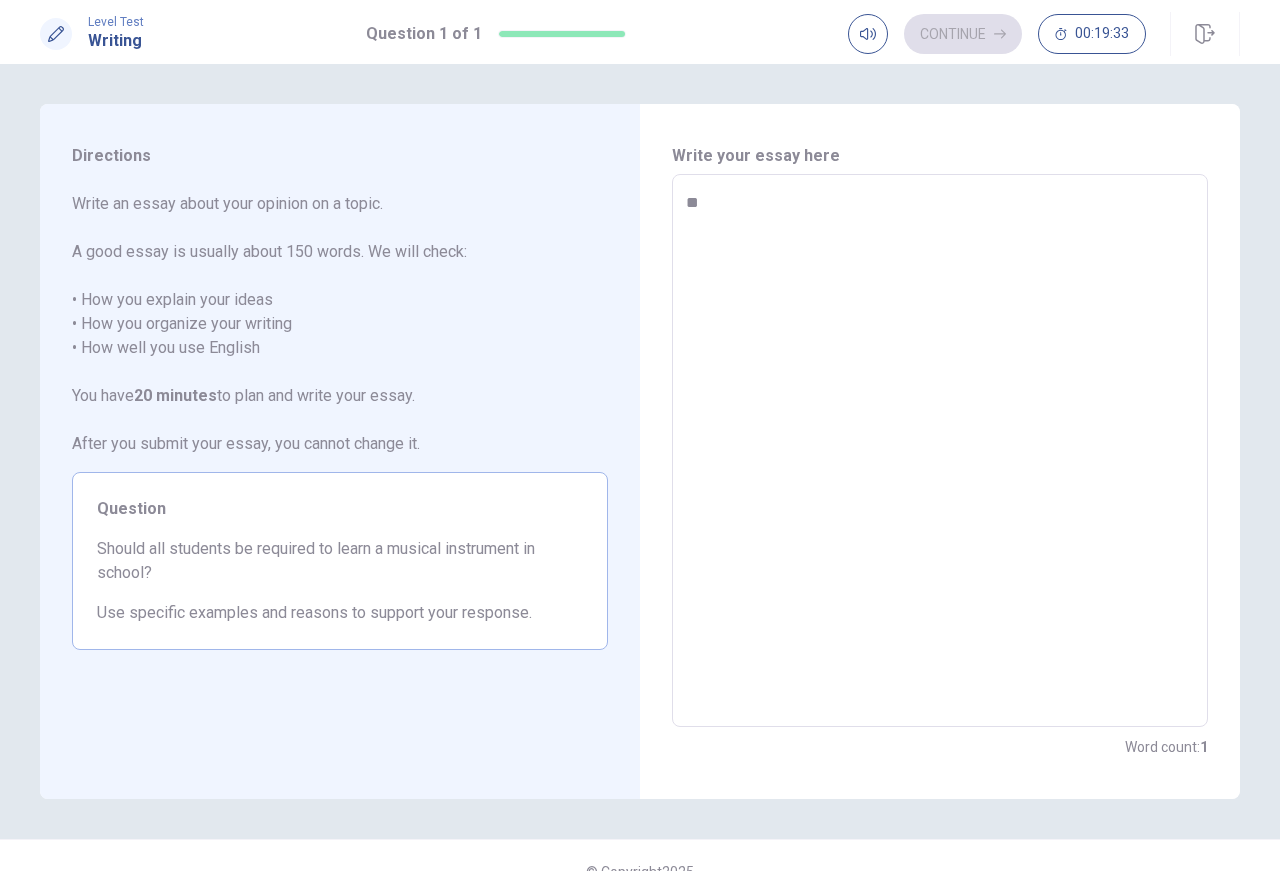 type on "*" 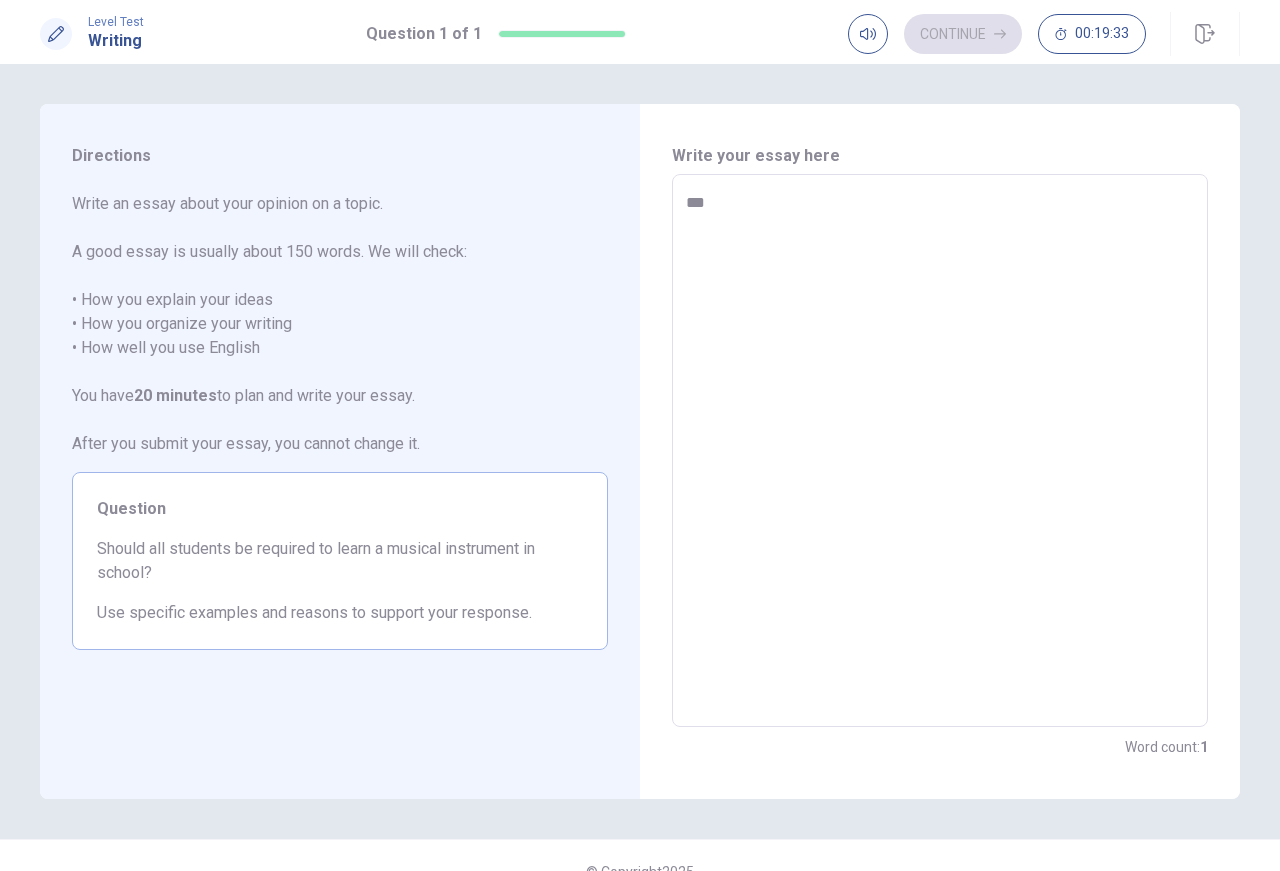 type on "*" 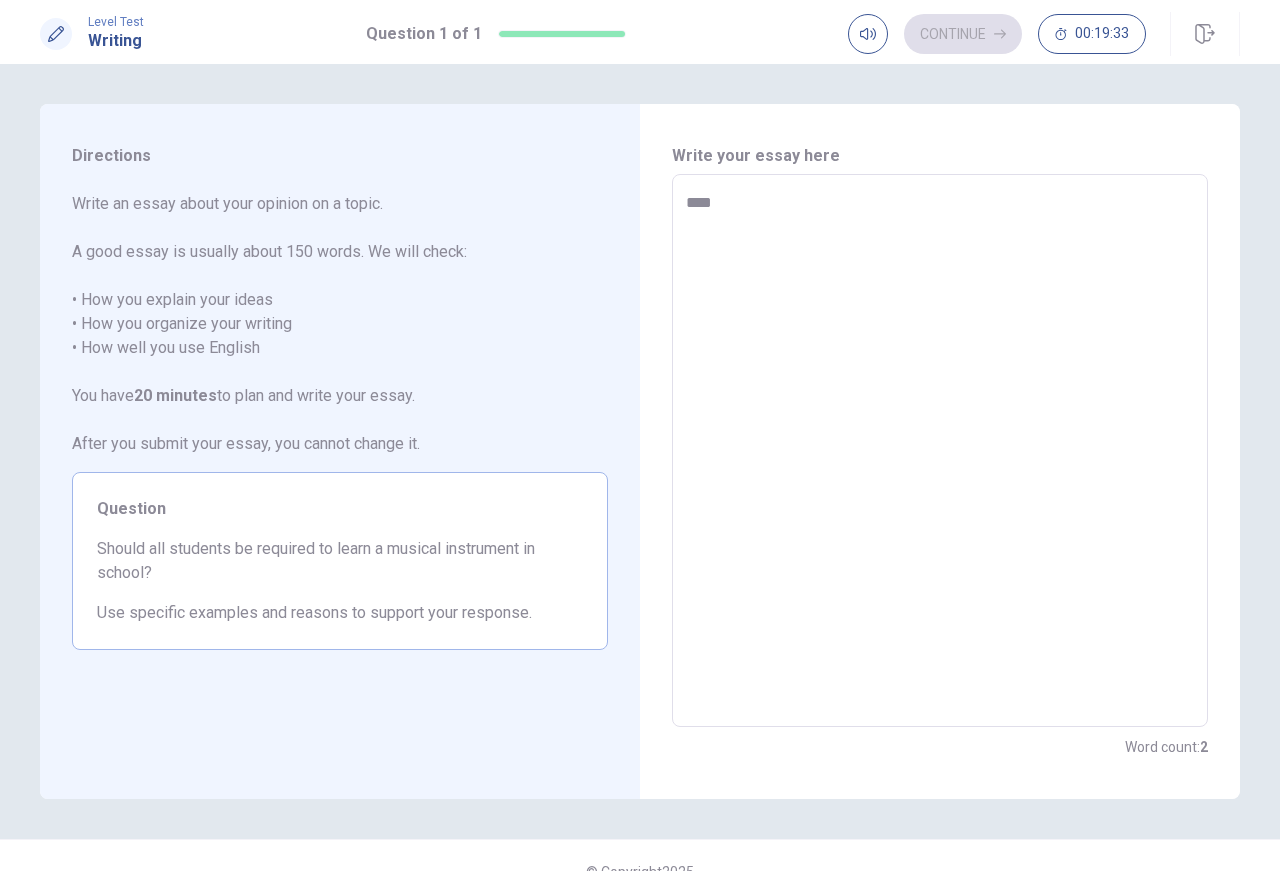 type on "*" 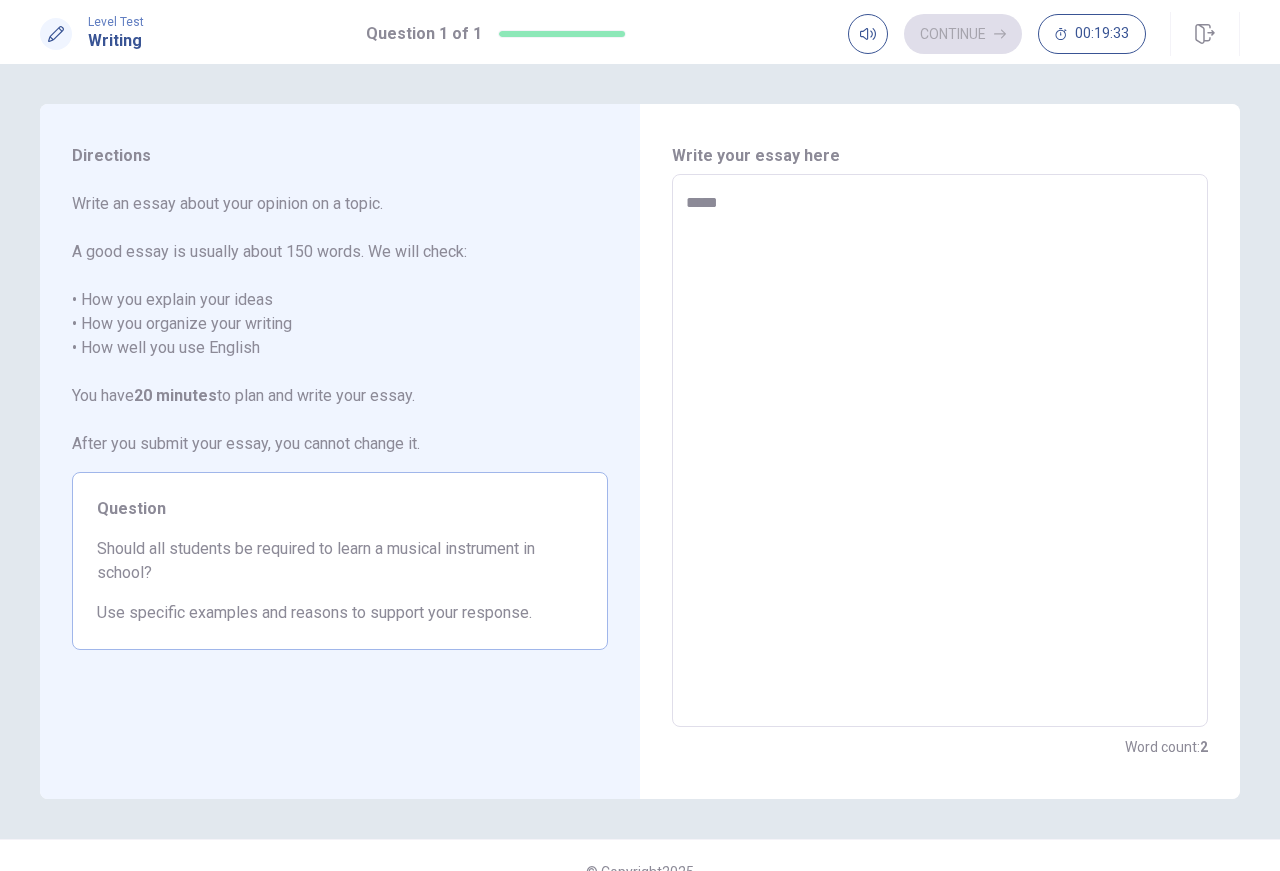 type on "*" 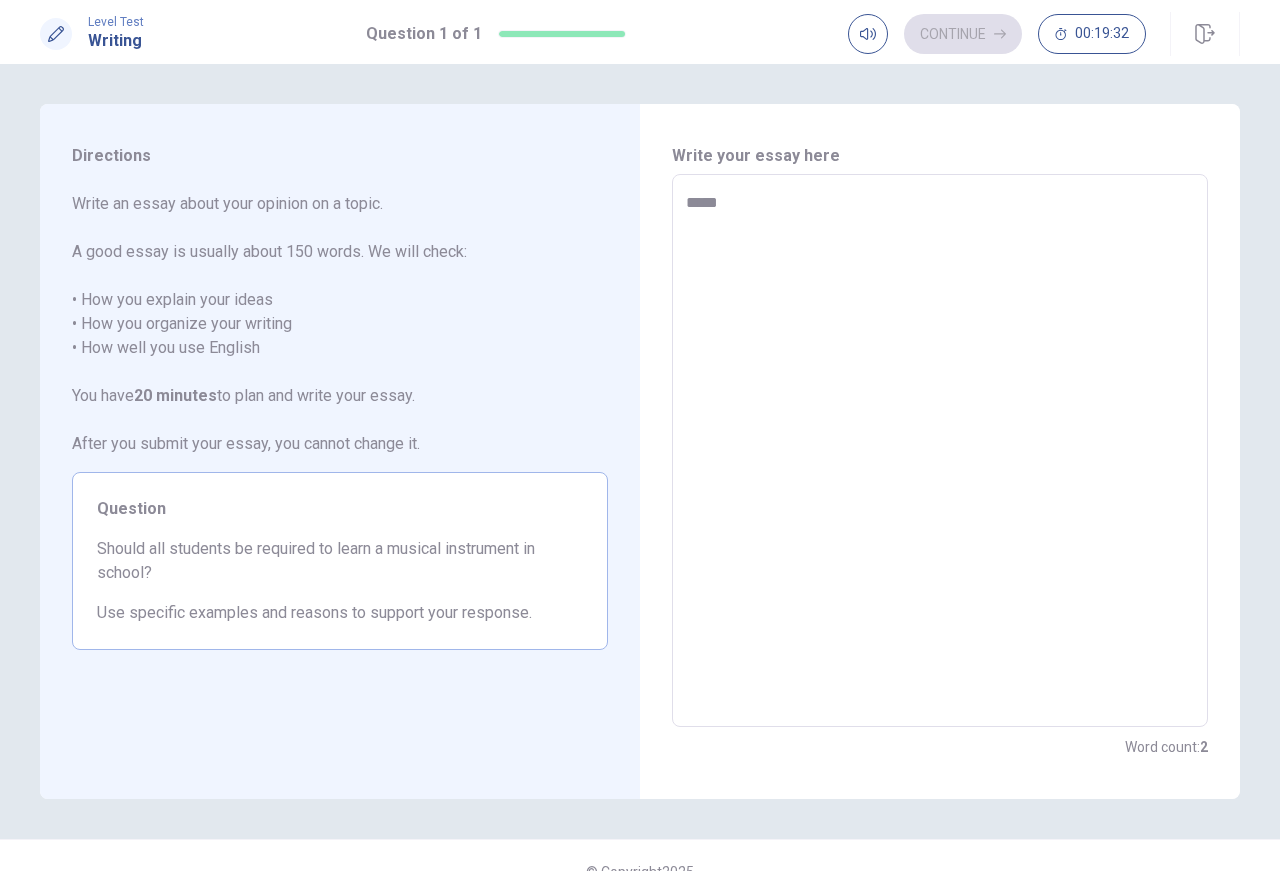 type on "******" 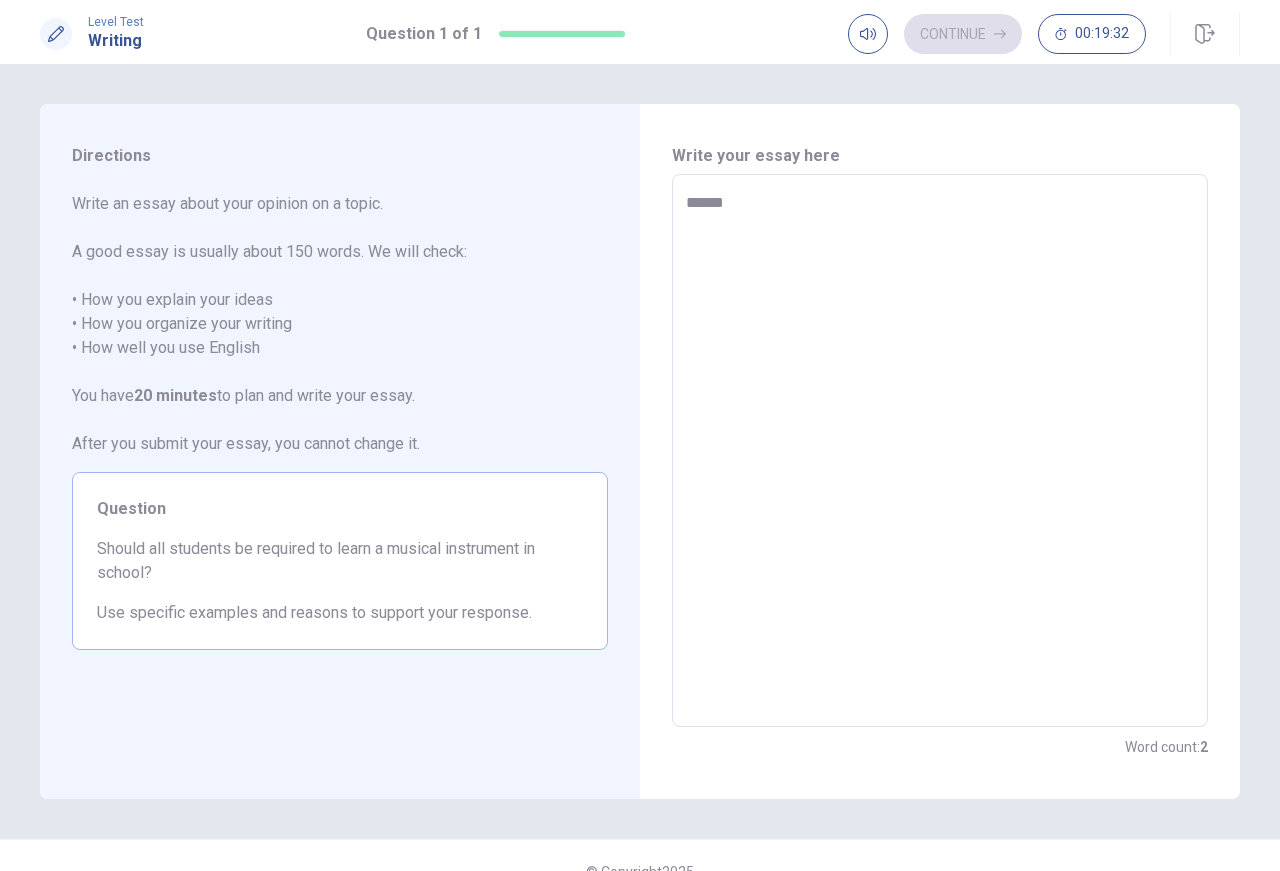 type on "*******" 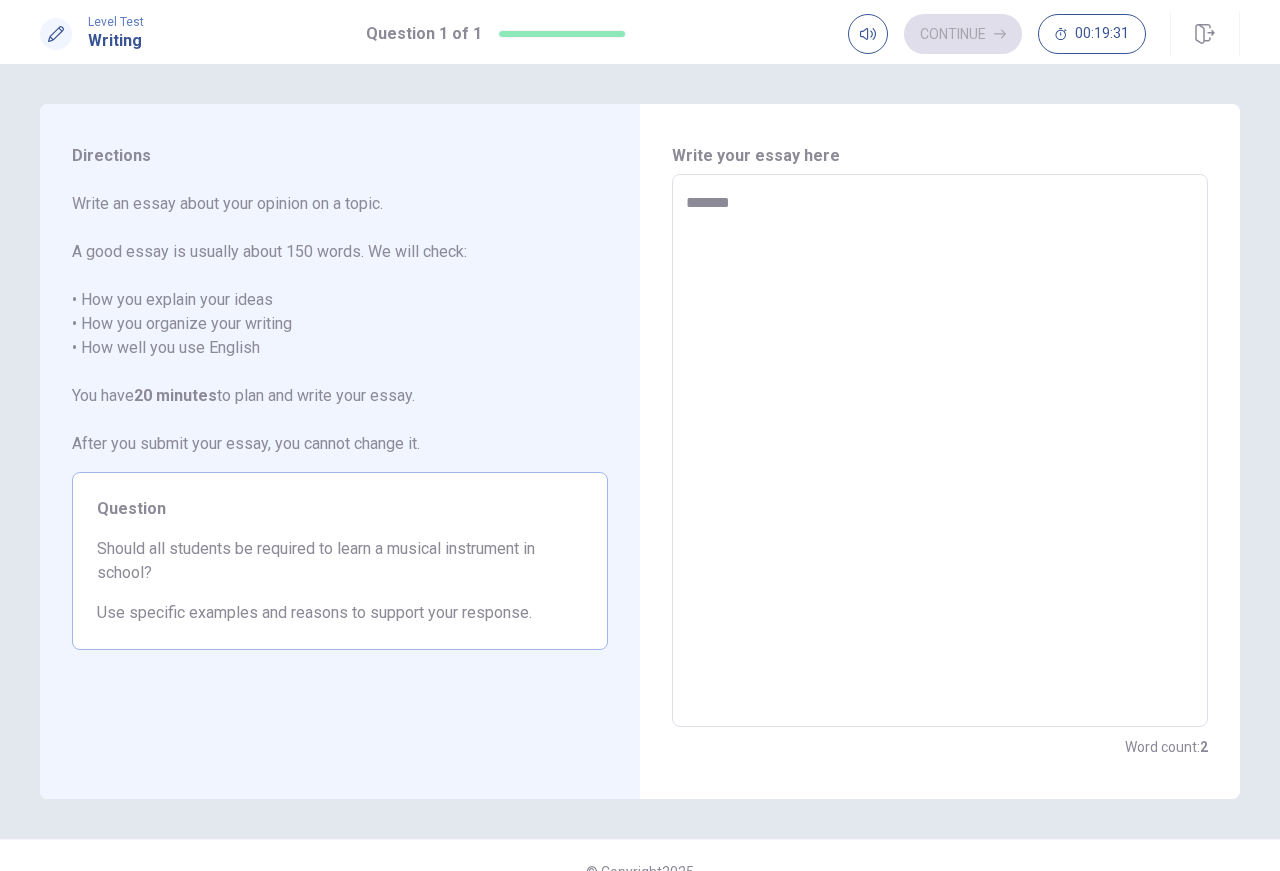 type on "*" 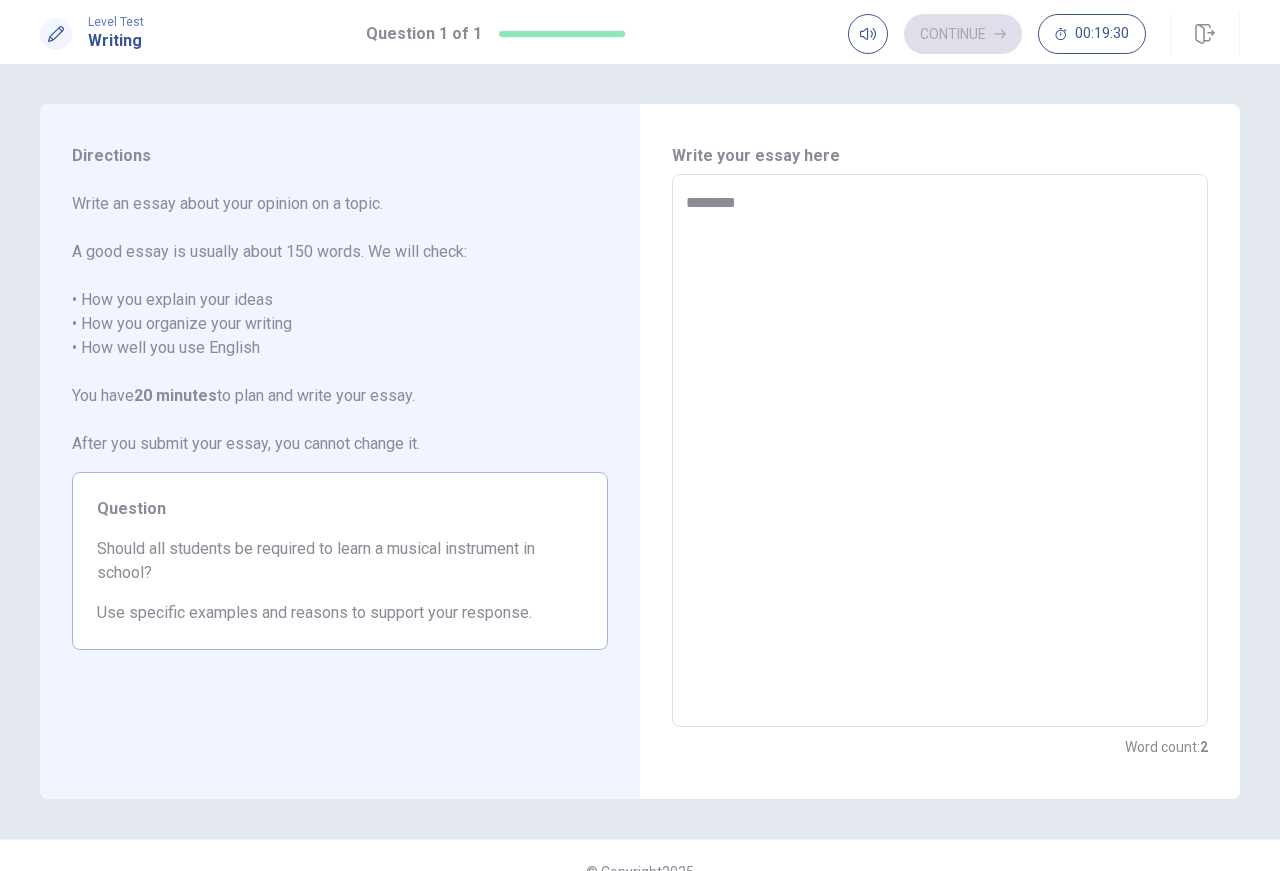 type on "*" 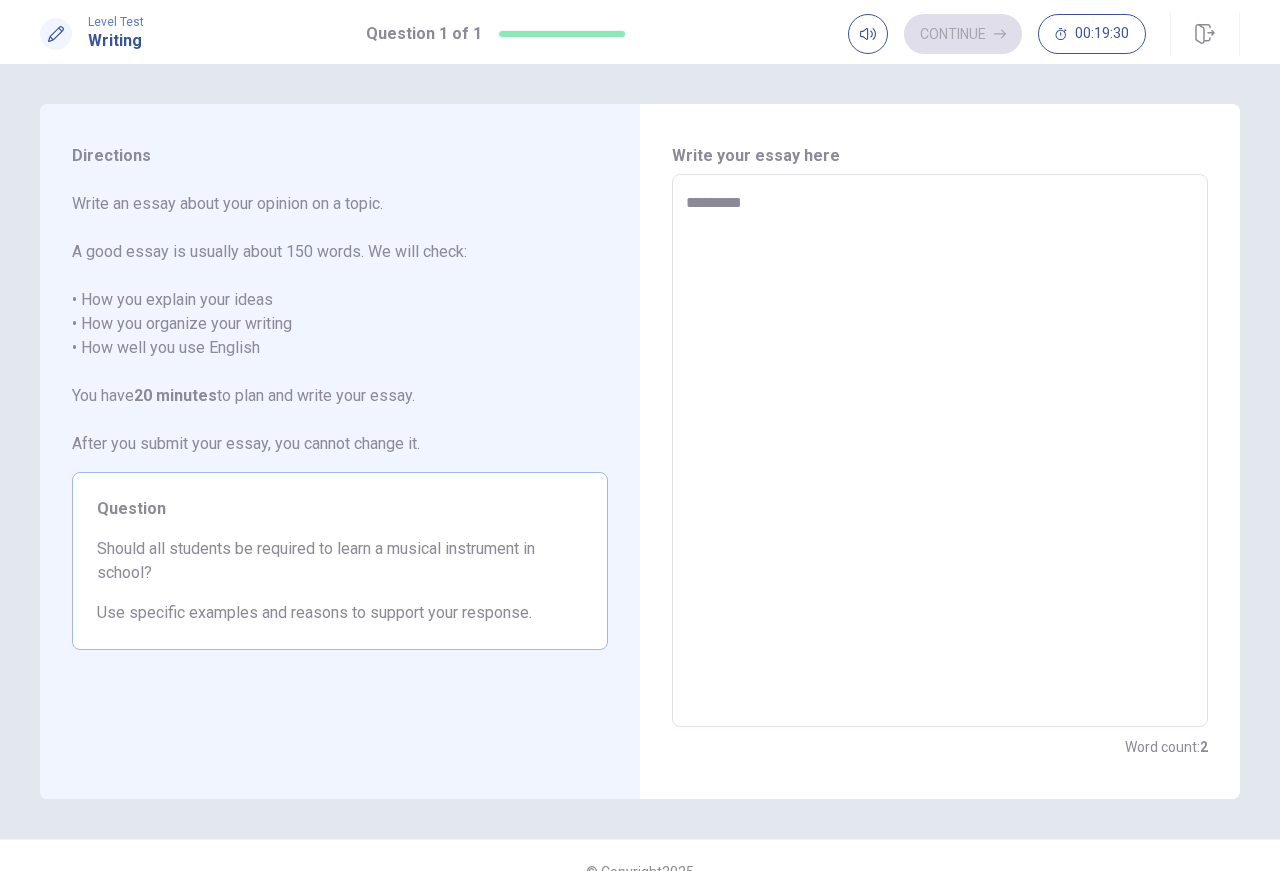 type on "*" 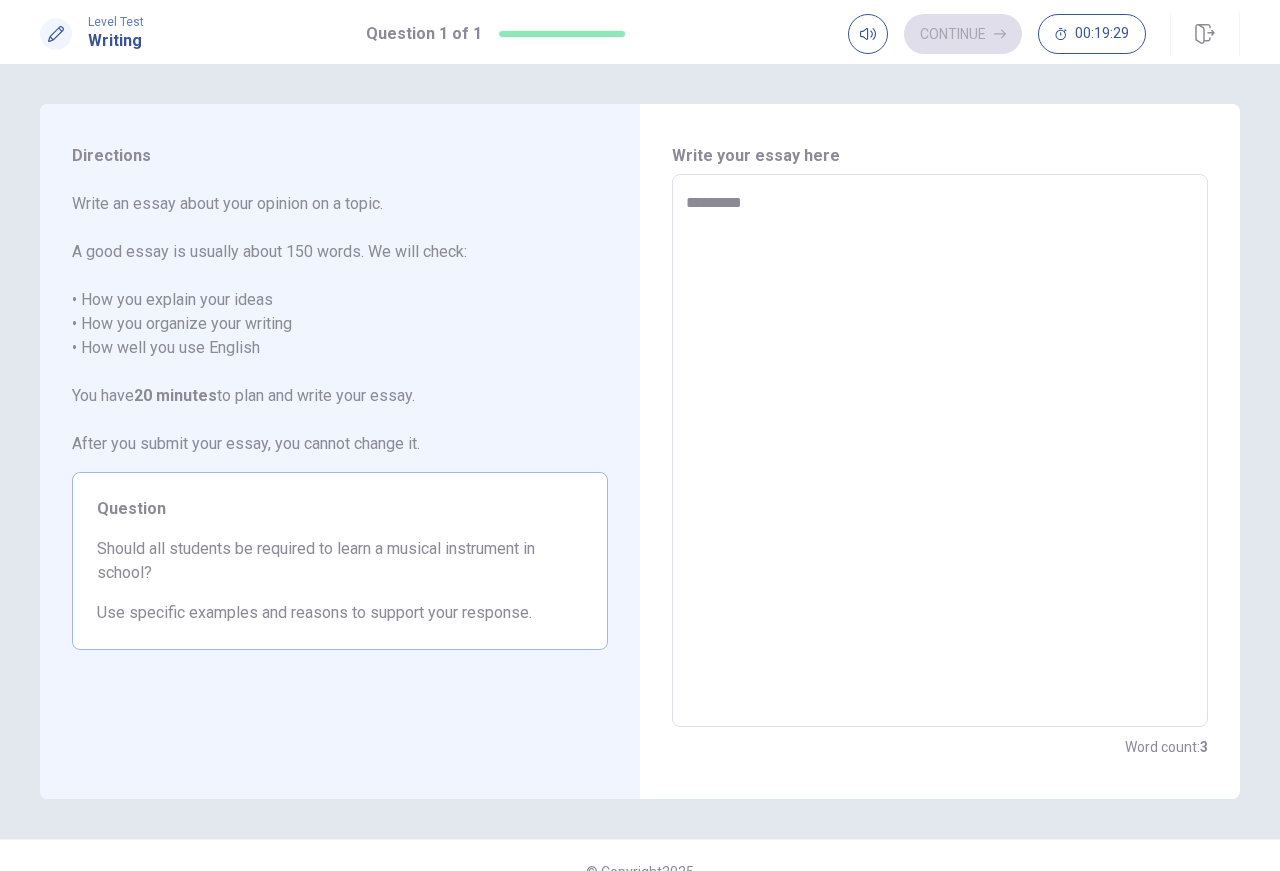 type on "**********" 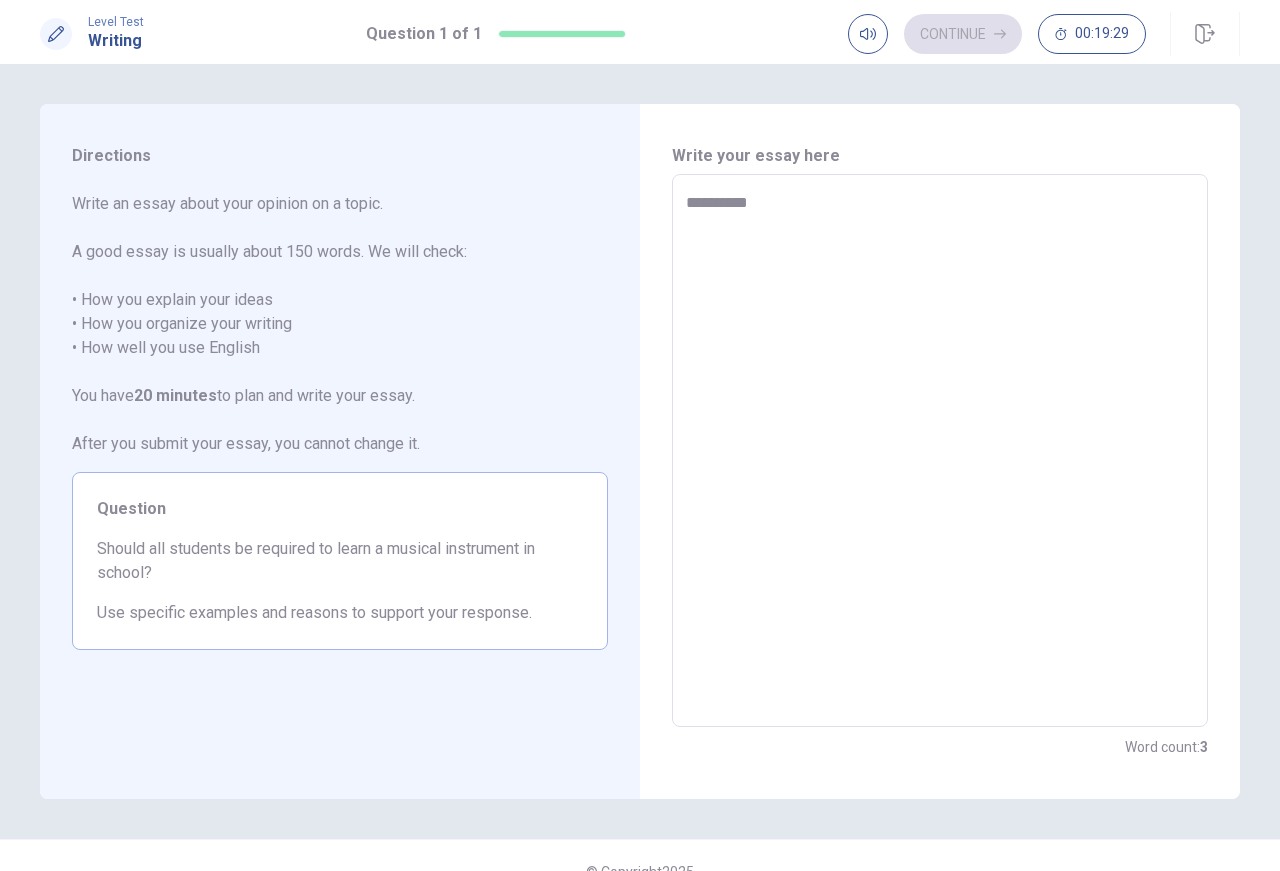 type on "*" 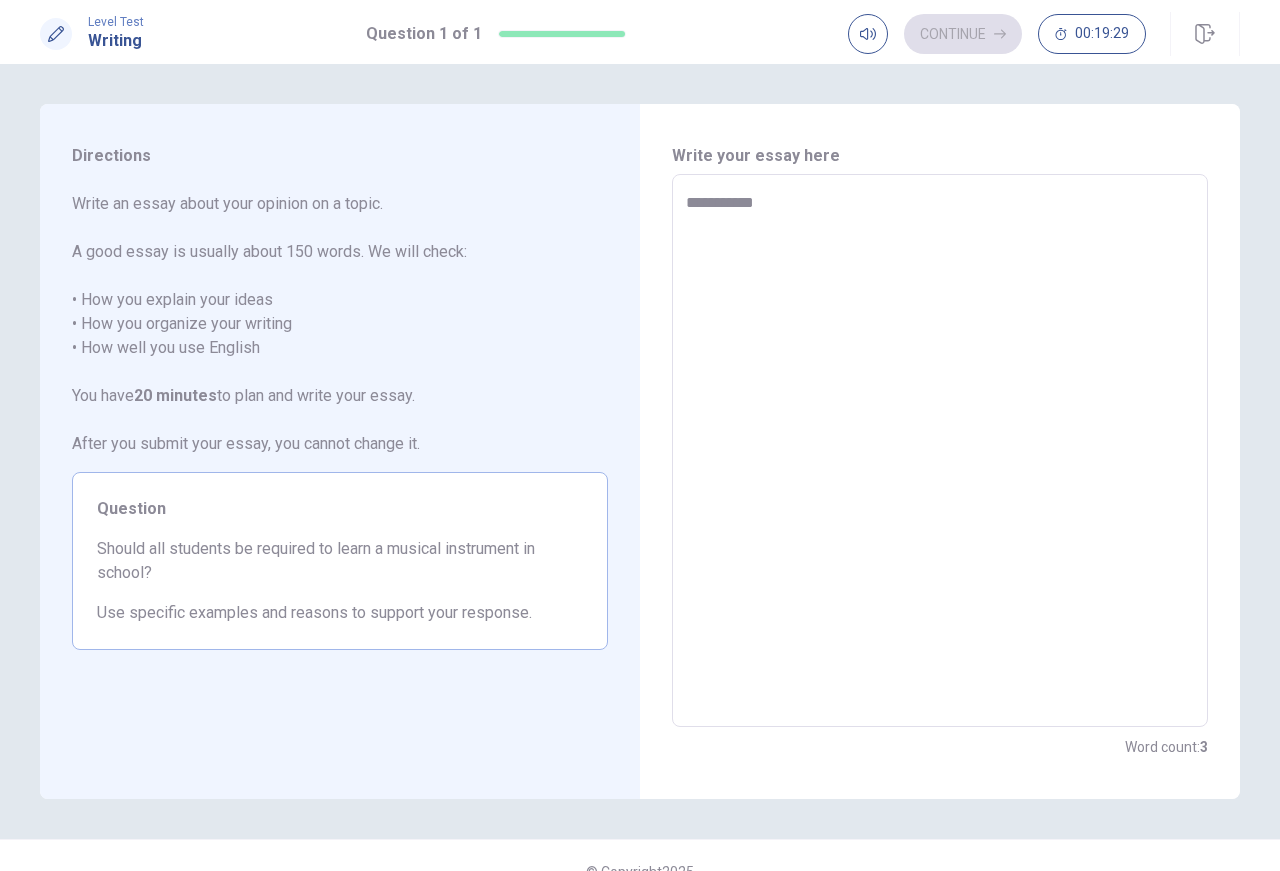 type on "*" 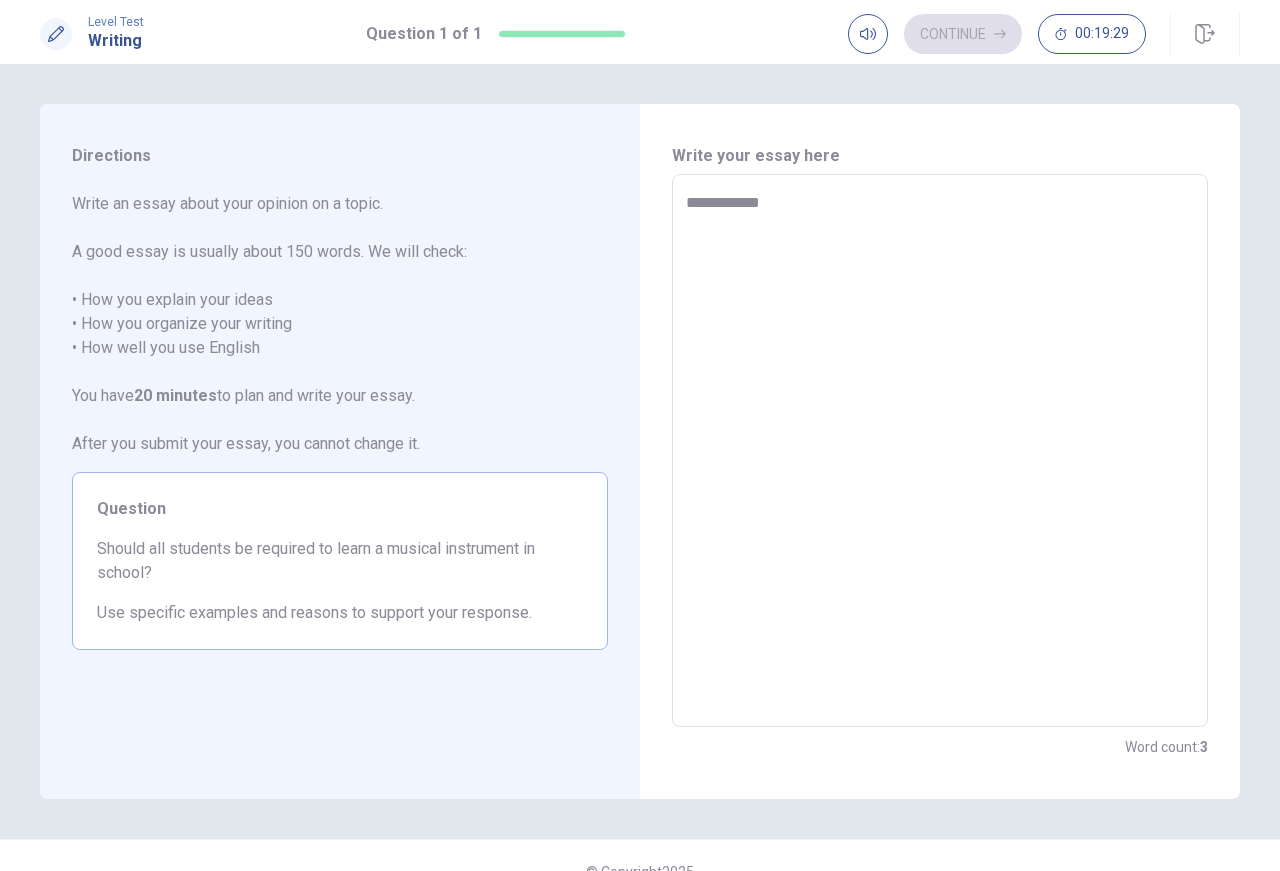 type on "*" 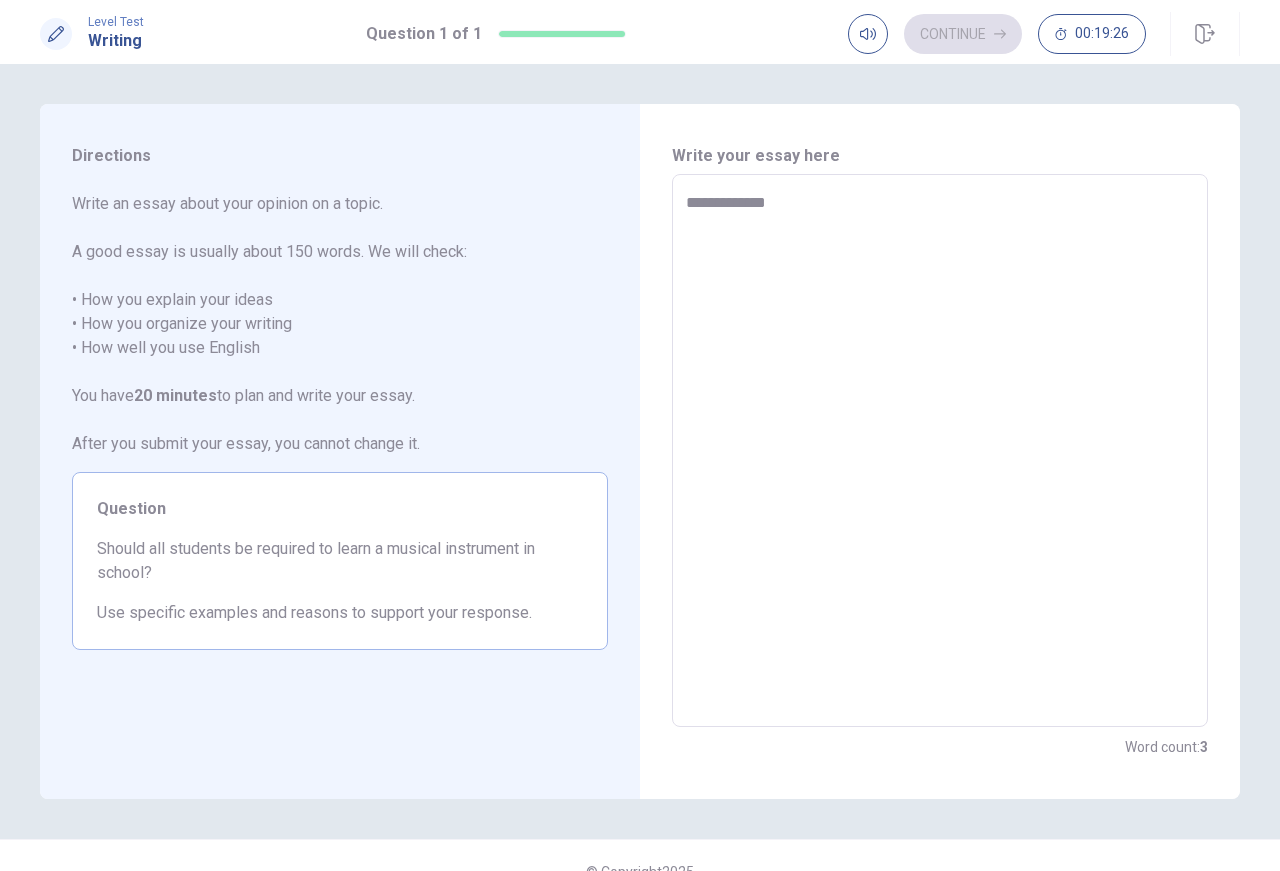 type on "*" 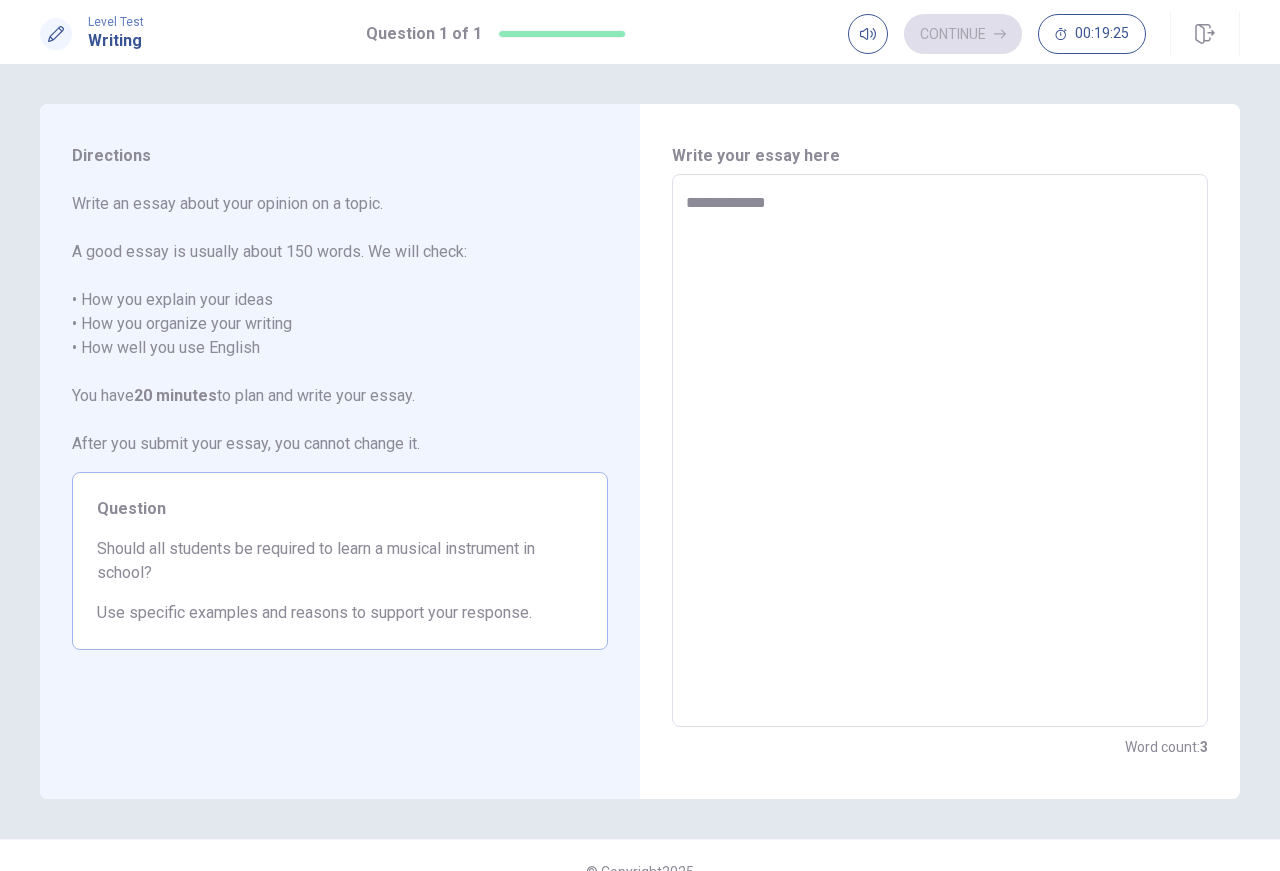 type on "**********" 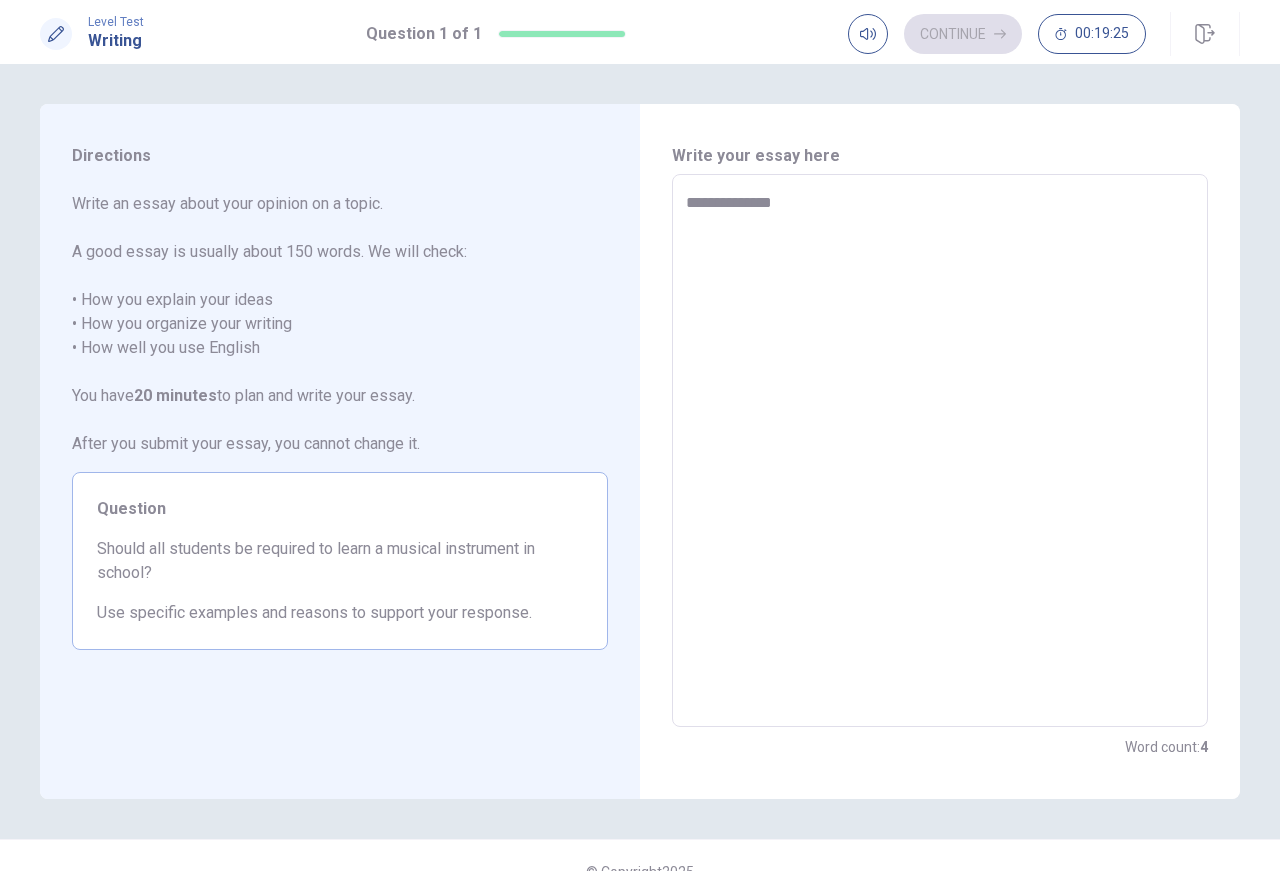 type on "*" 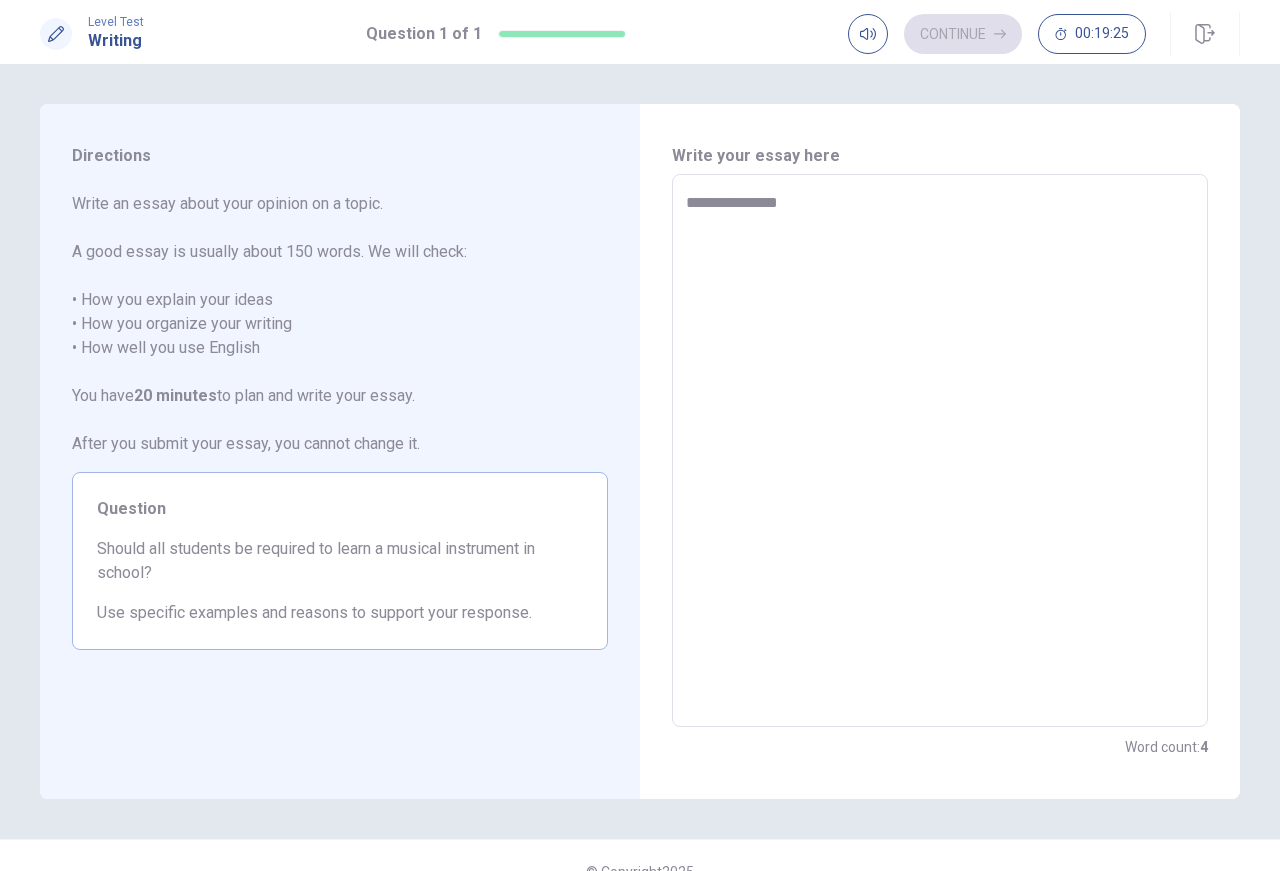 type on "*" 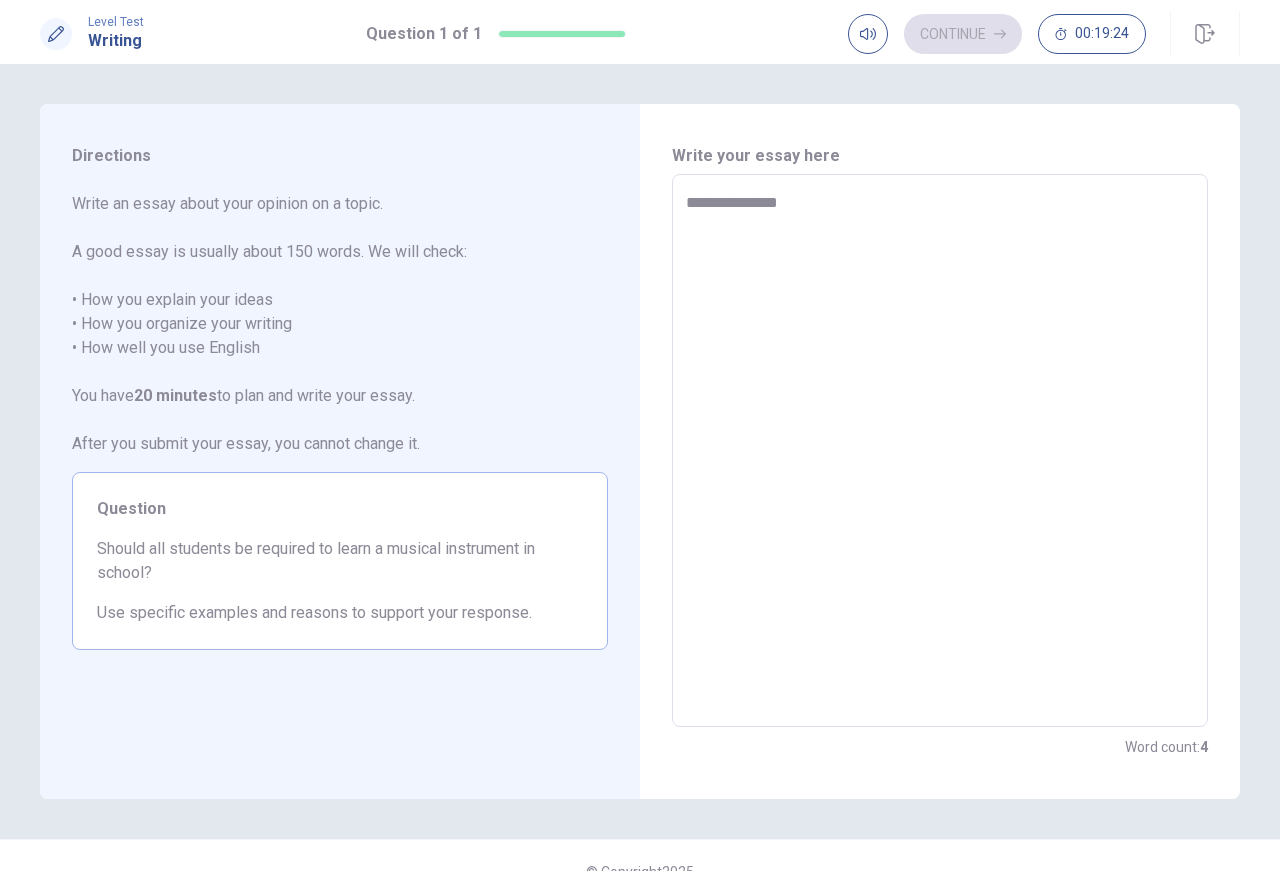 type on "**********" 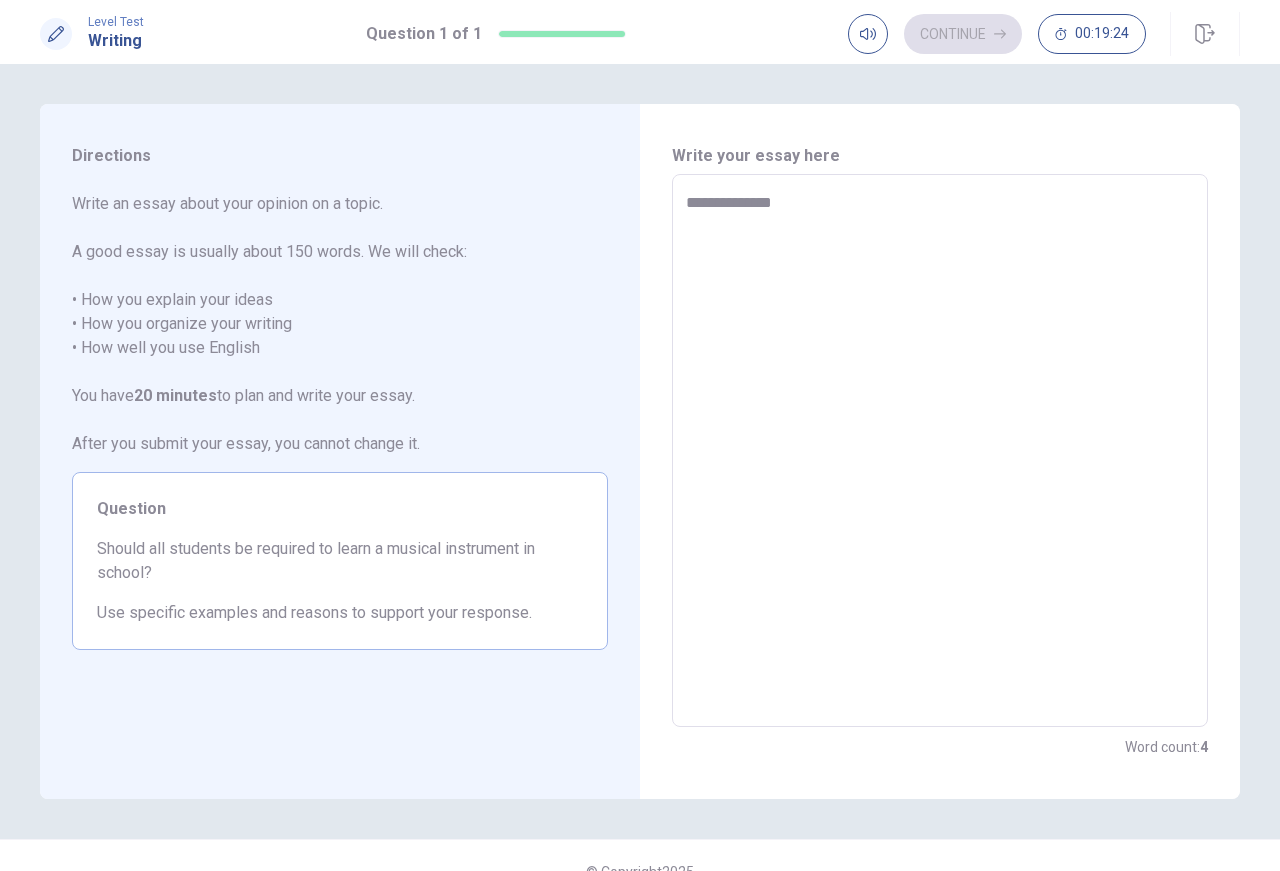 type on "*" 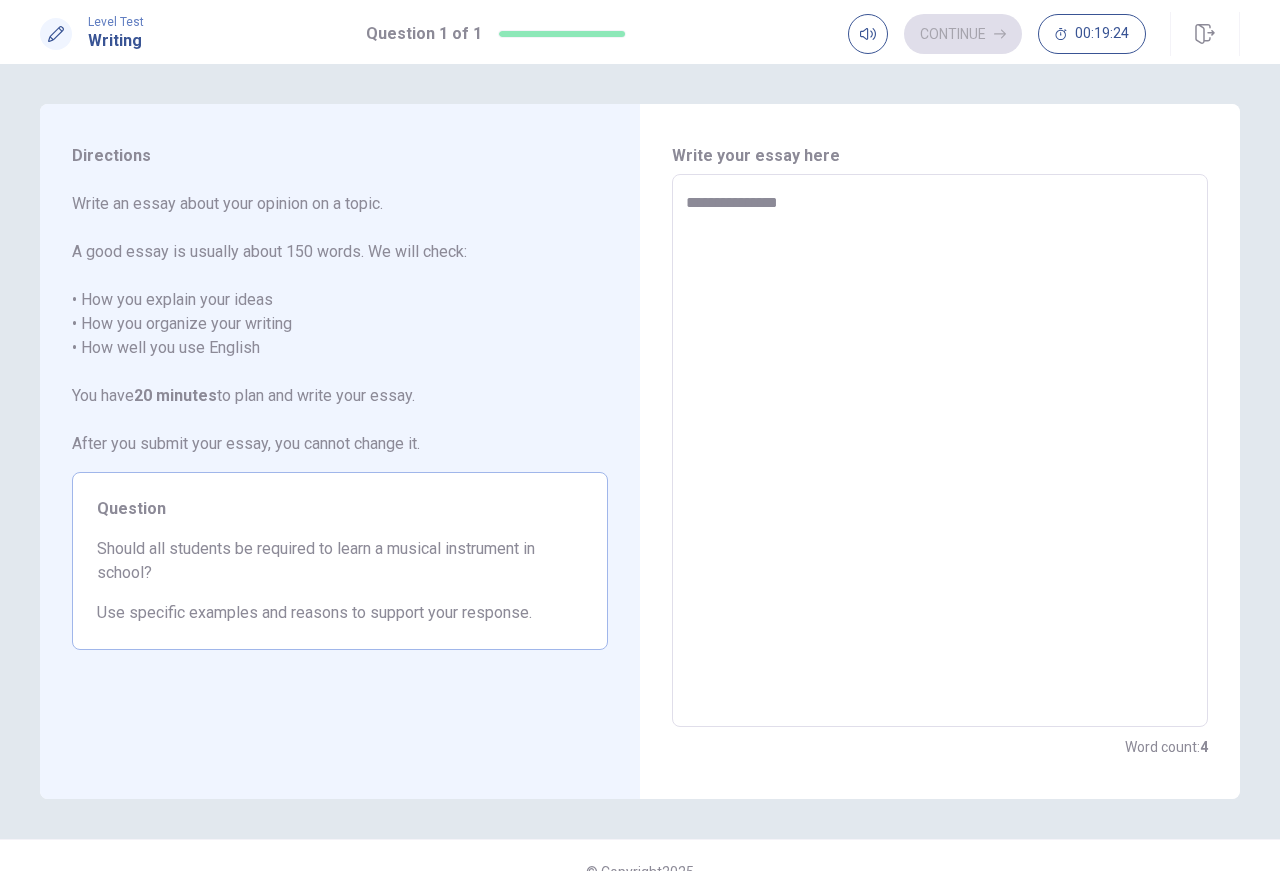 type on "*" 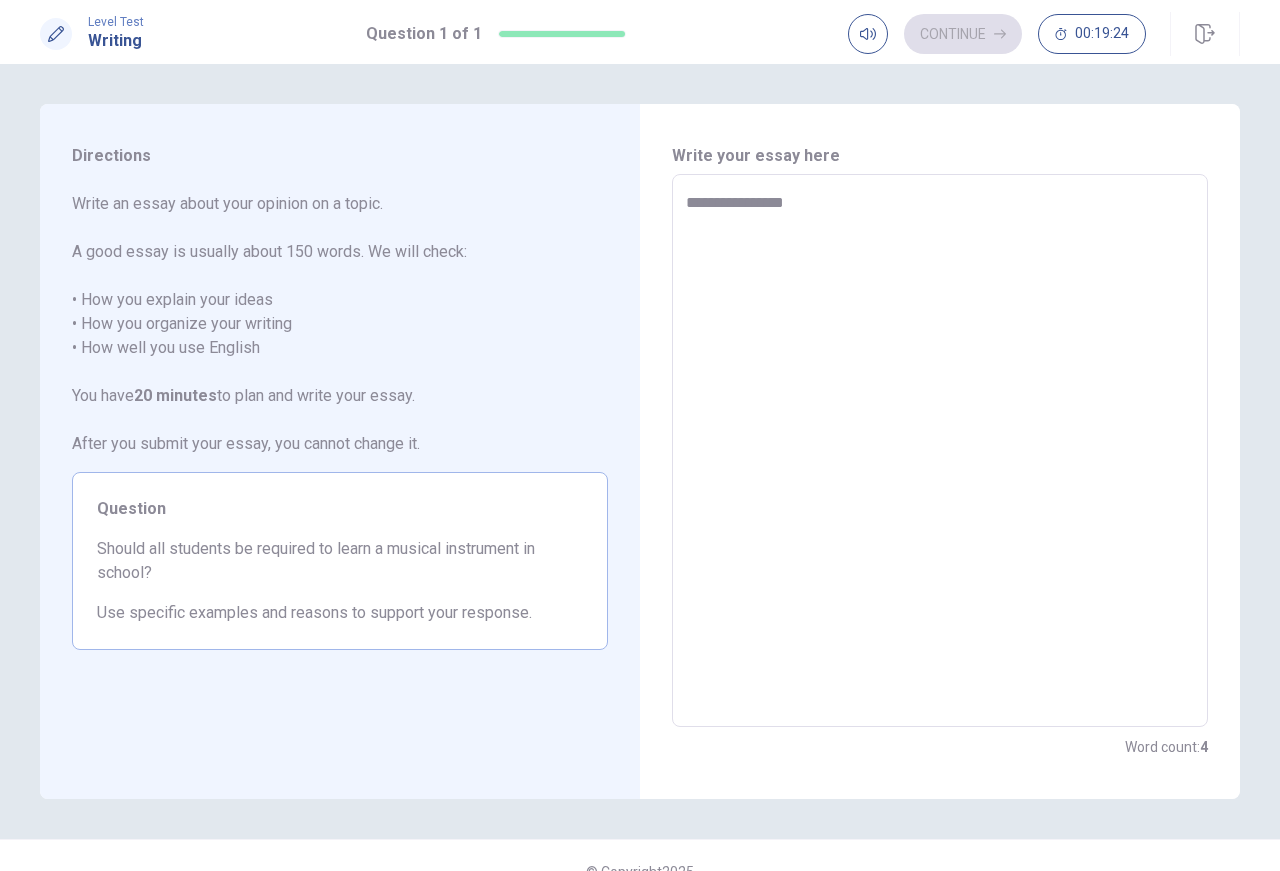 type on "**********" 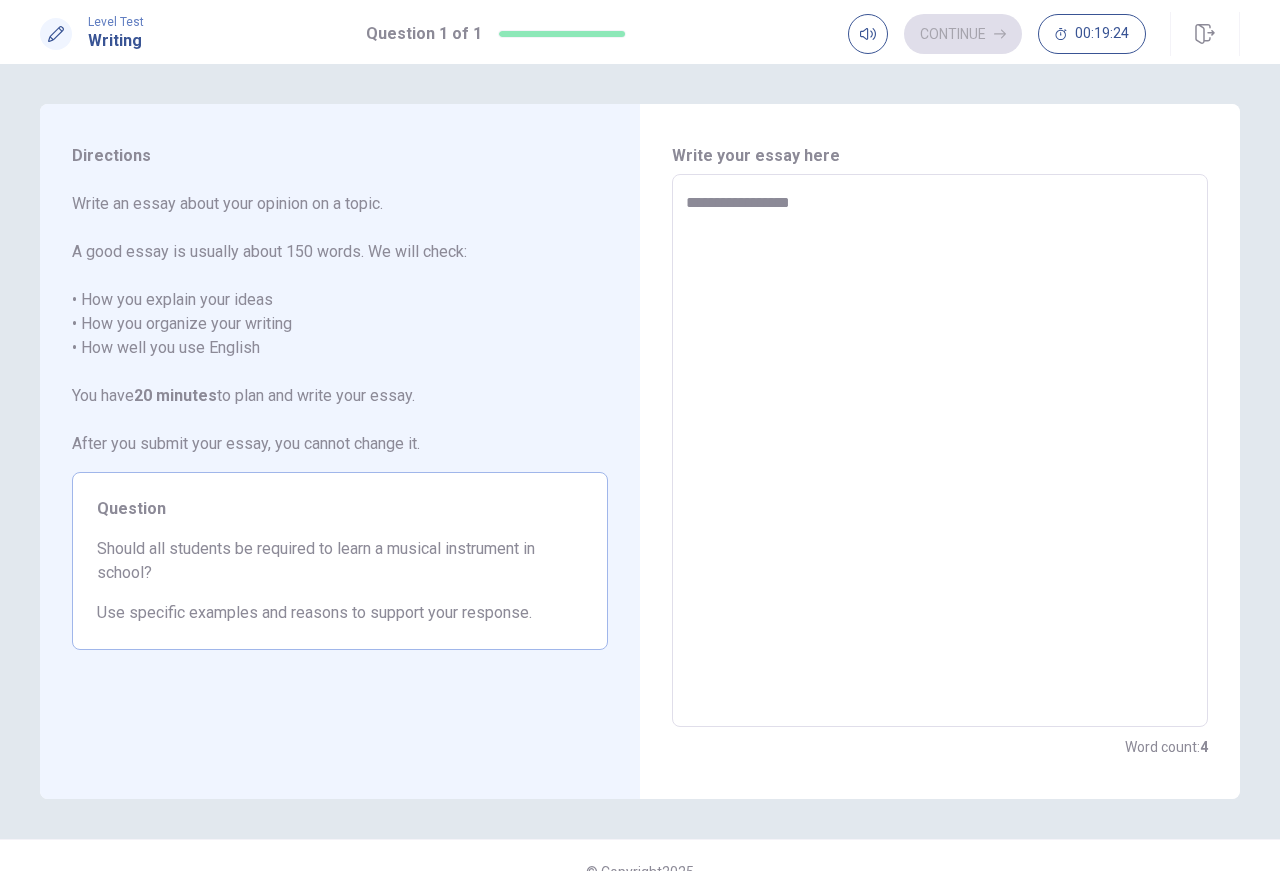 type on "*" 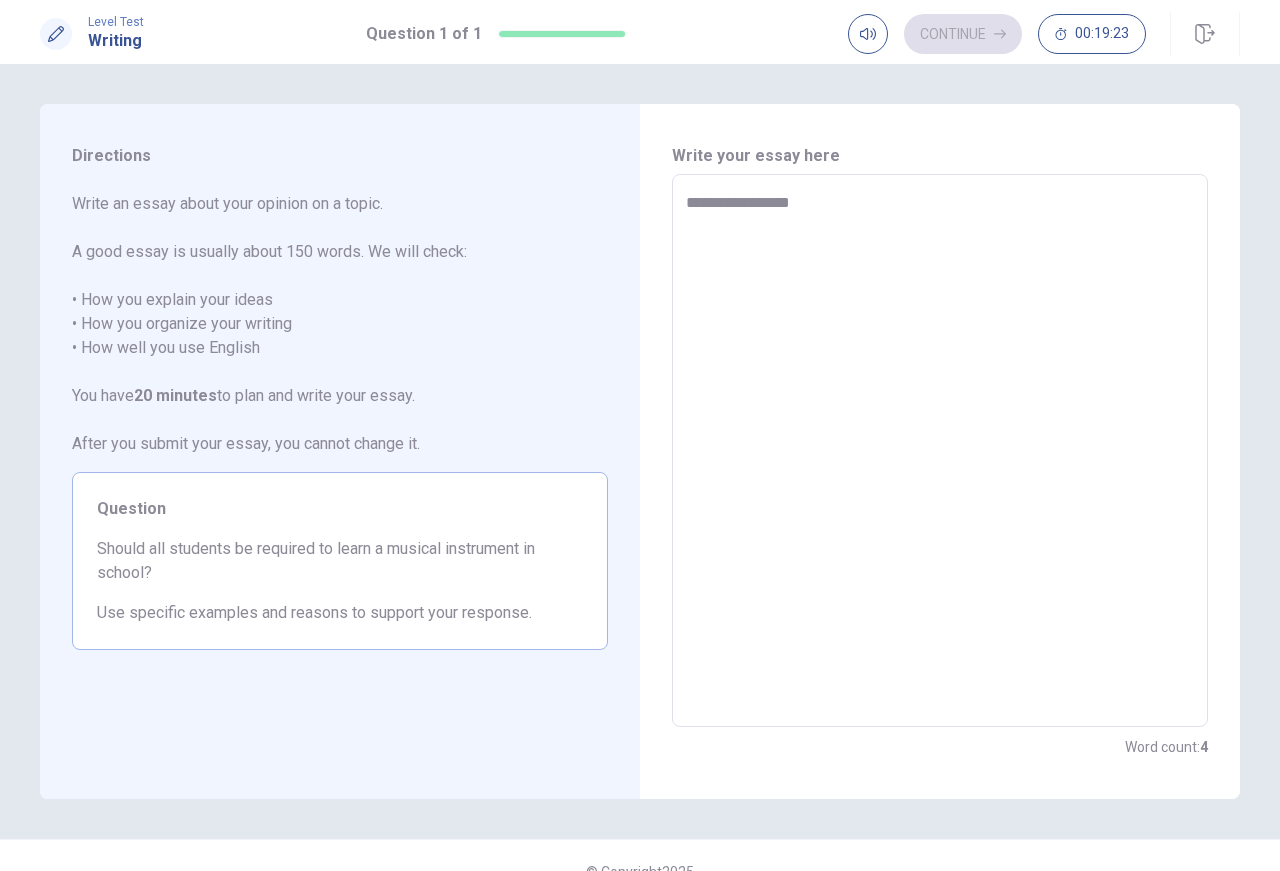 type on "**********" 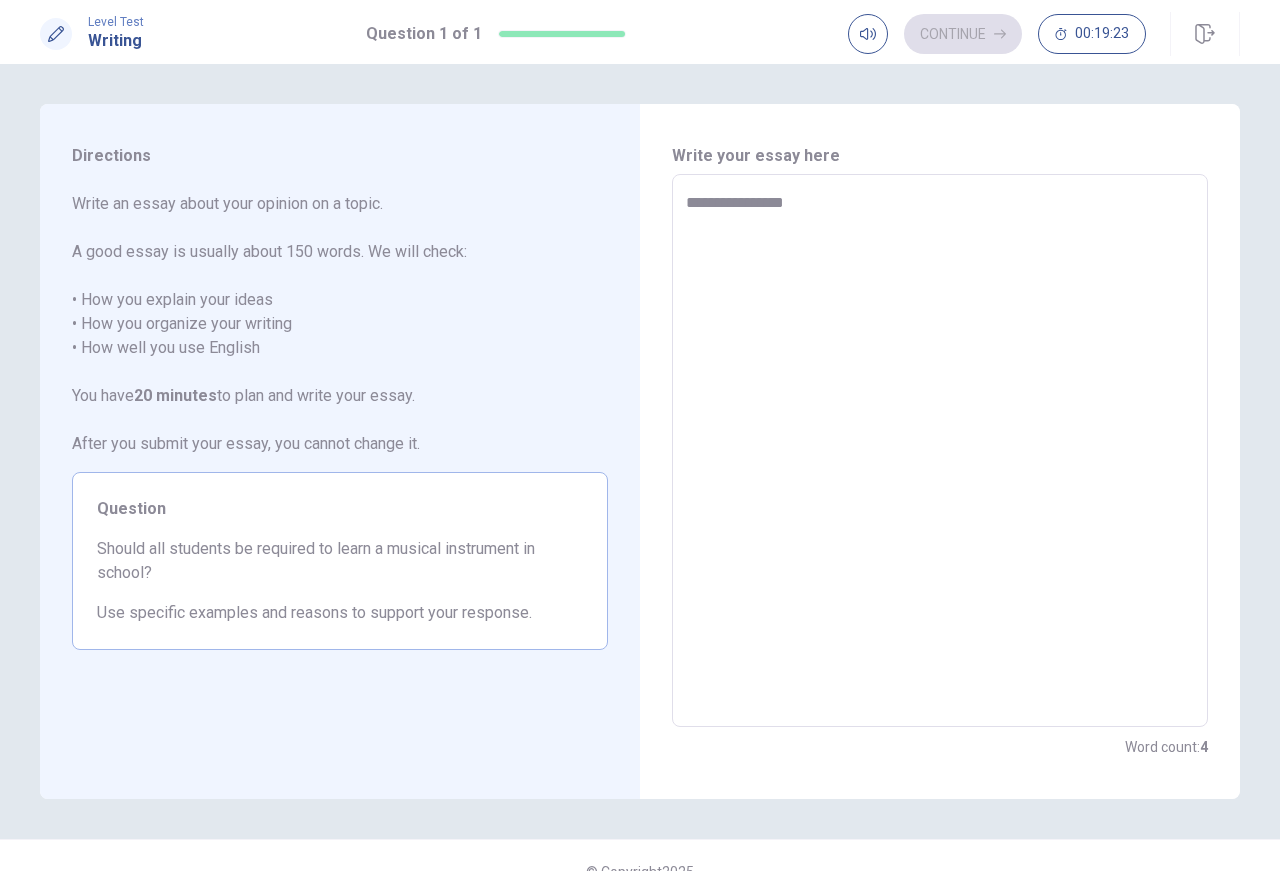 type on "*" 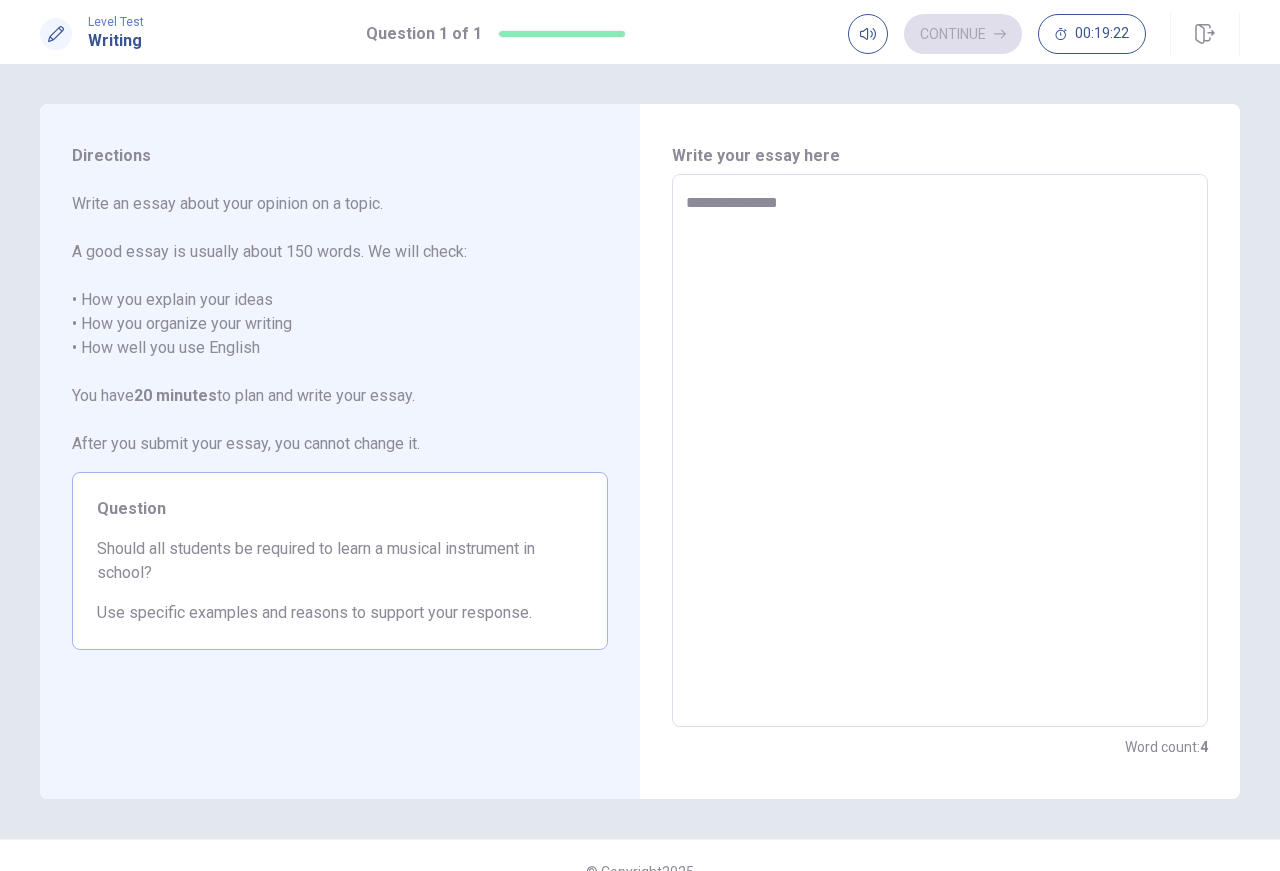 type on "*" 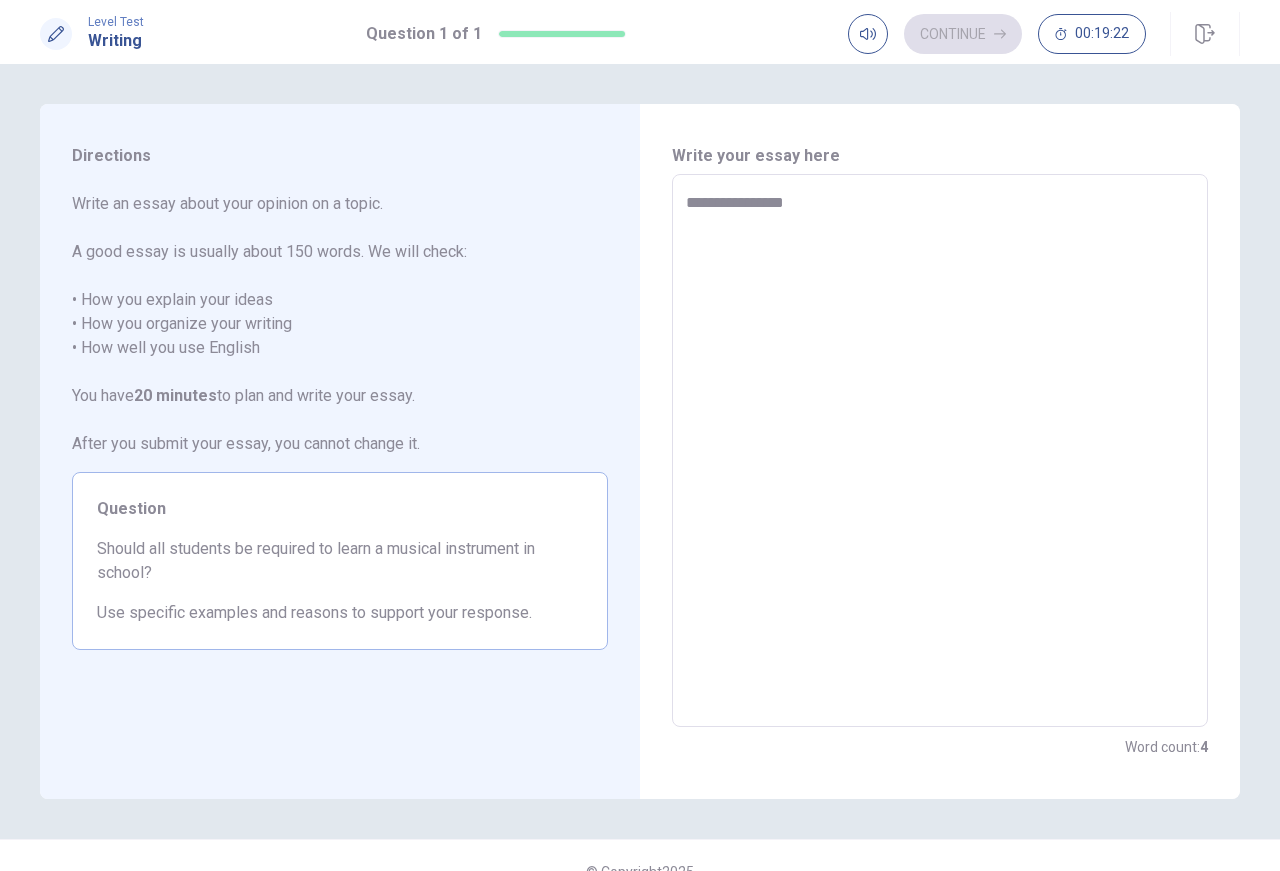 type on "*" 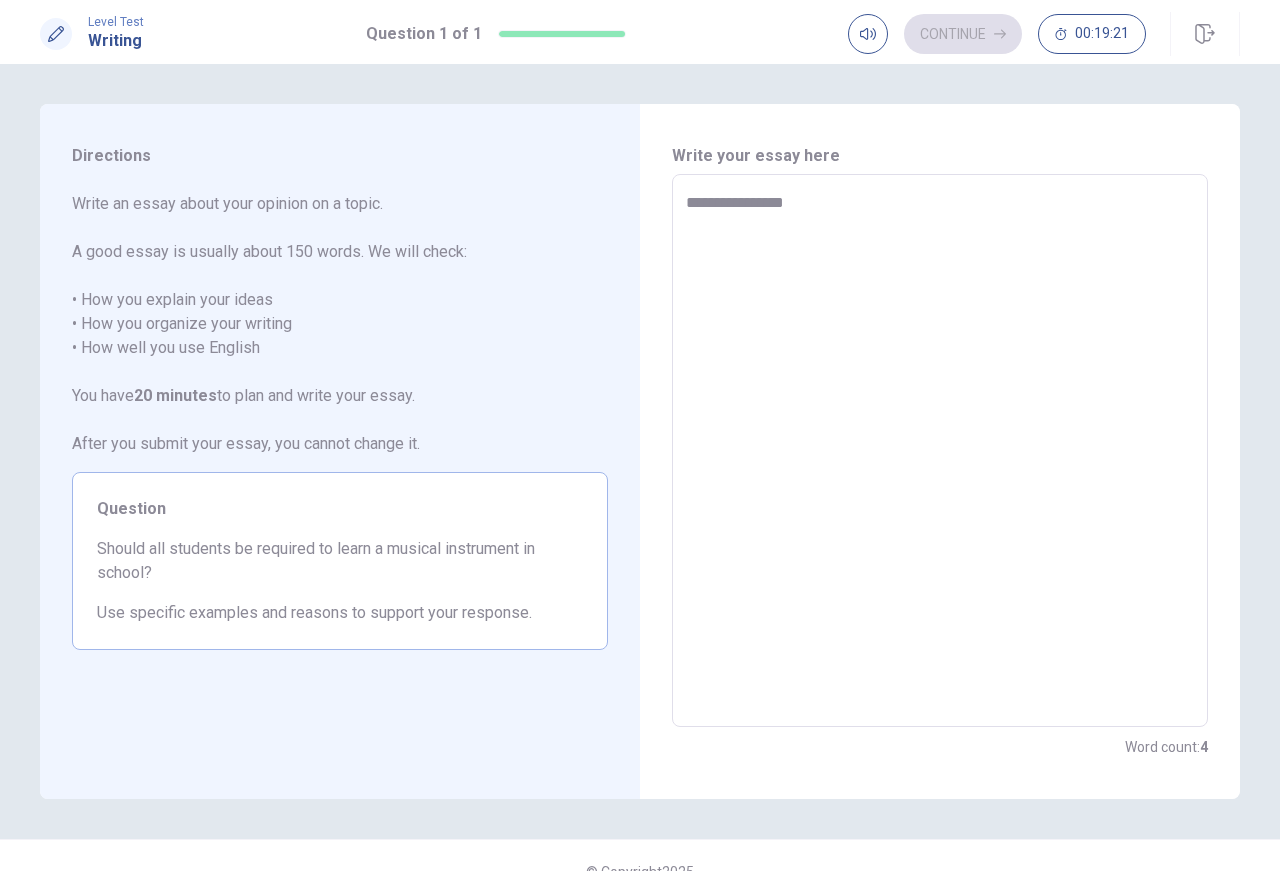 type on "**********" 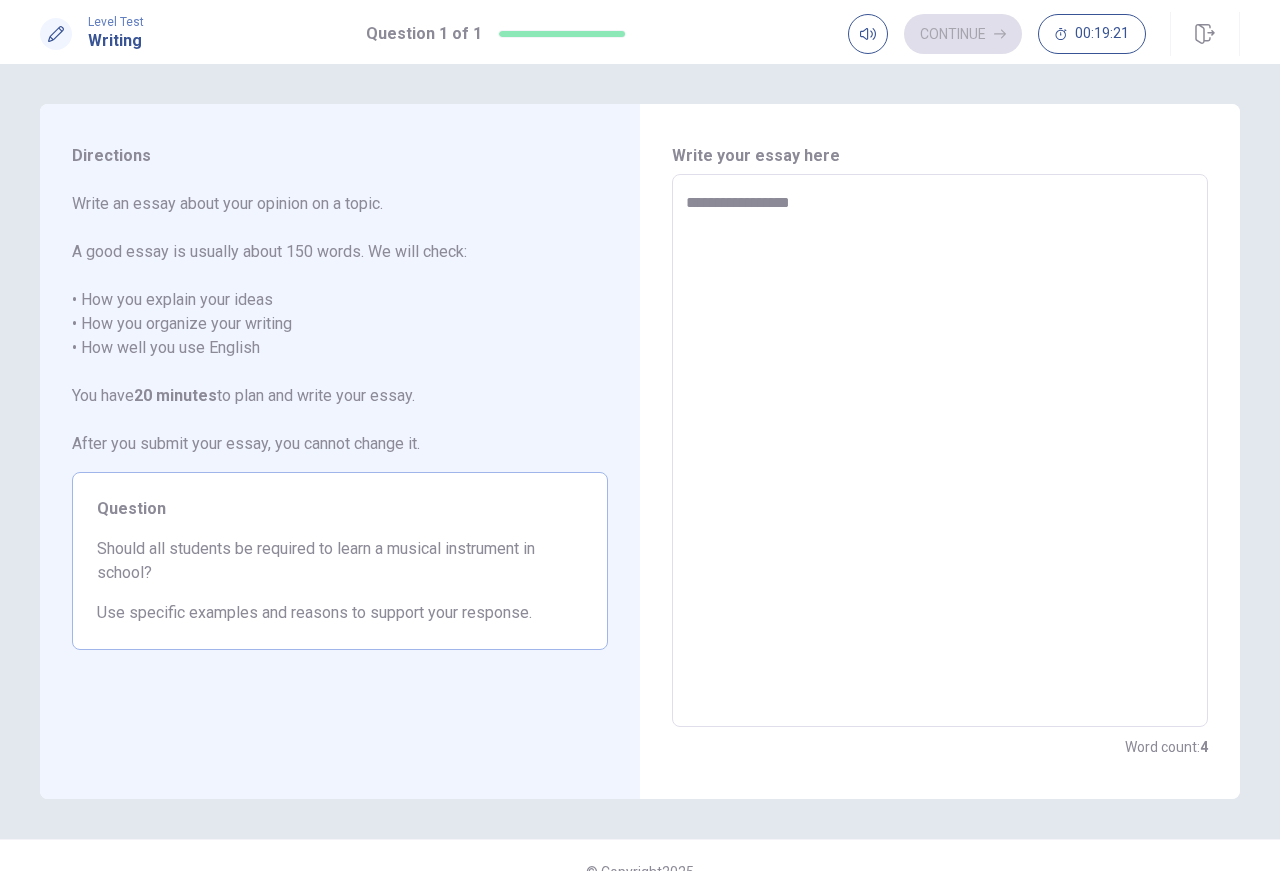 type on "*" 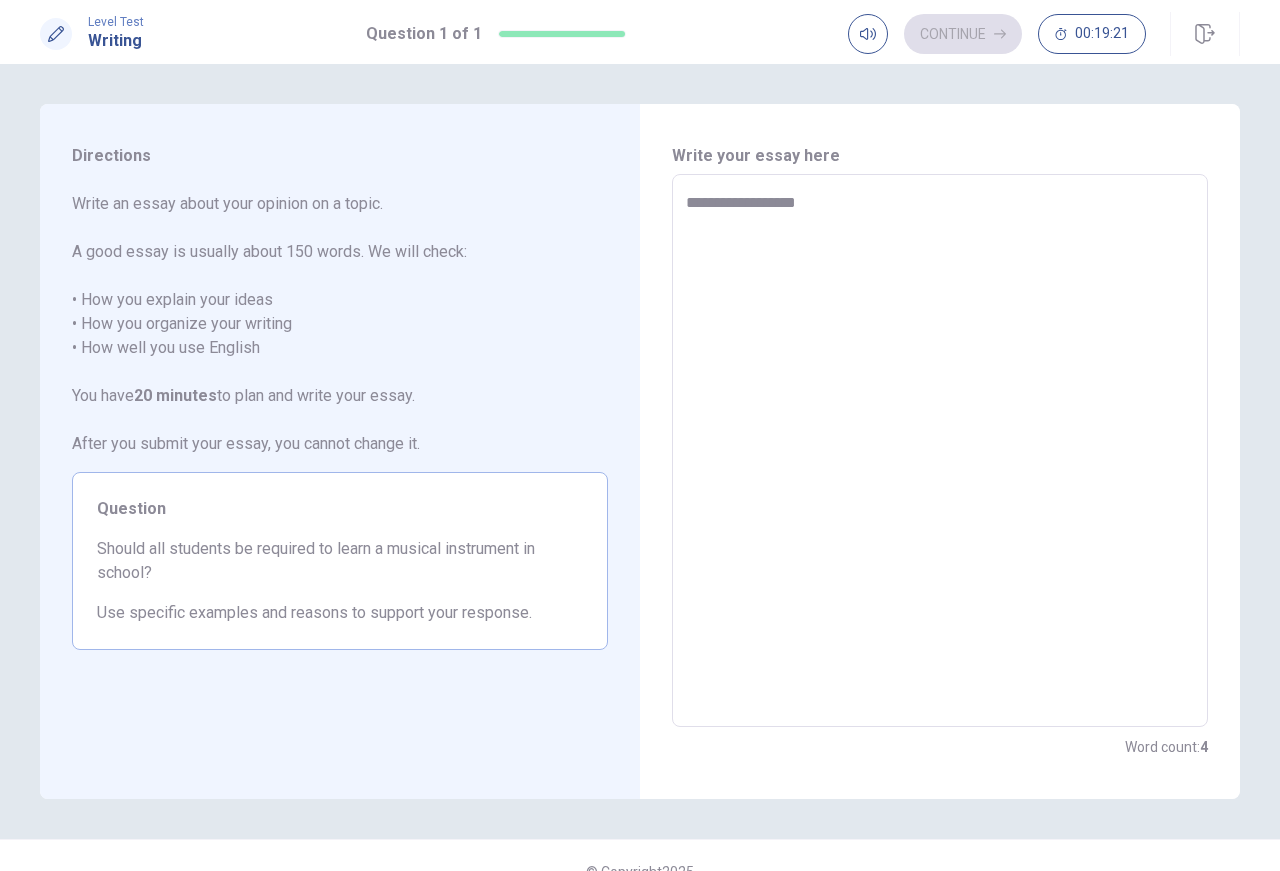 type on "*" 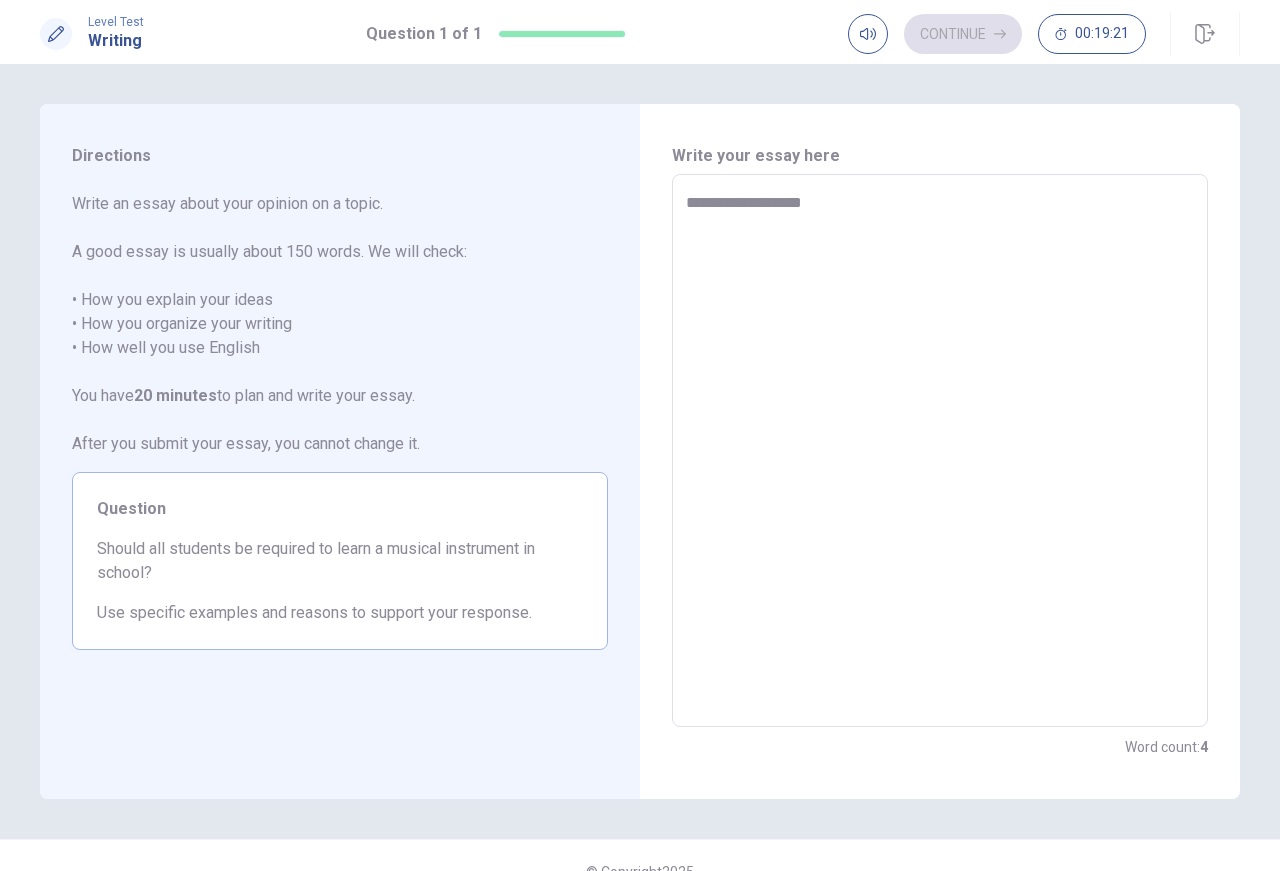 type on "*" 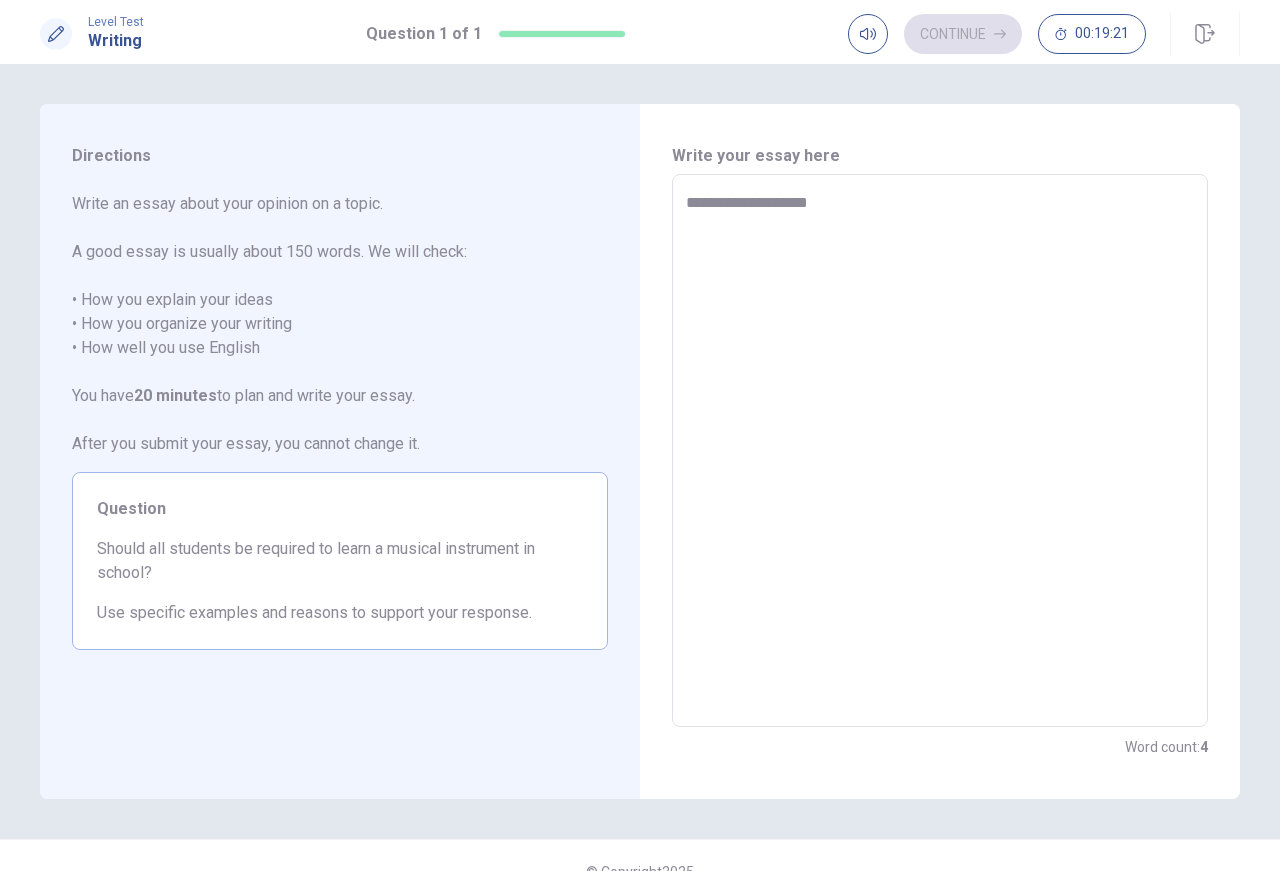 type on "*" 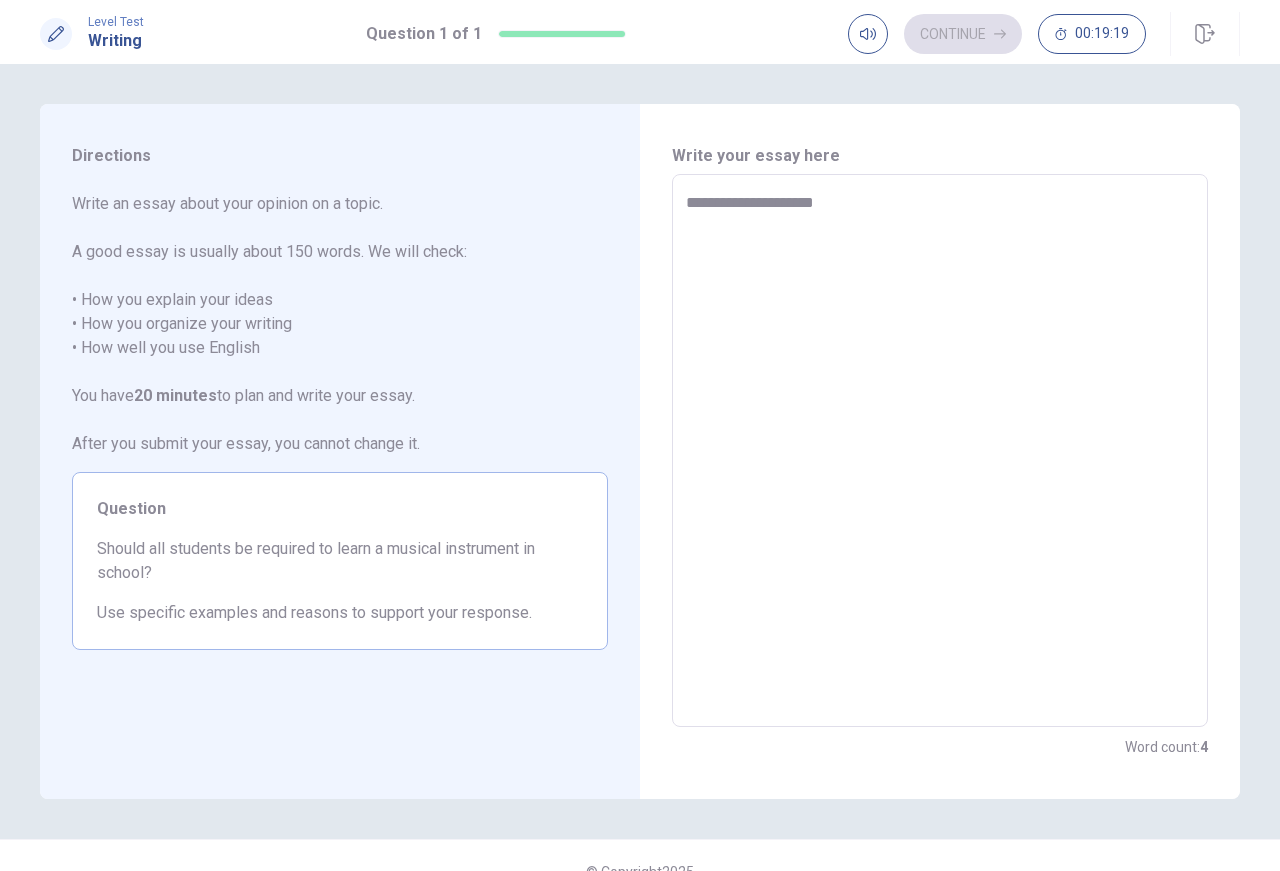 type on "*" 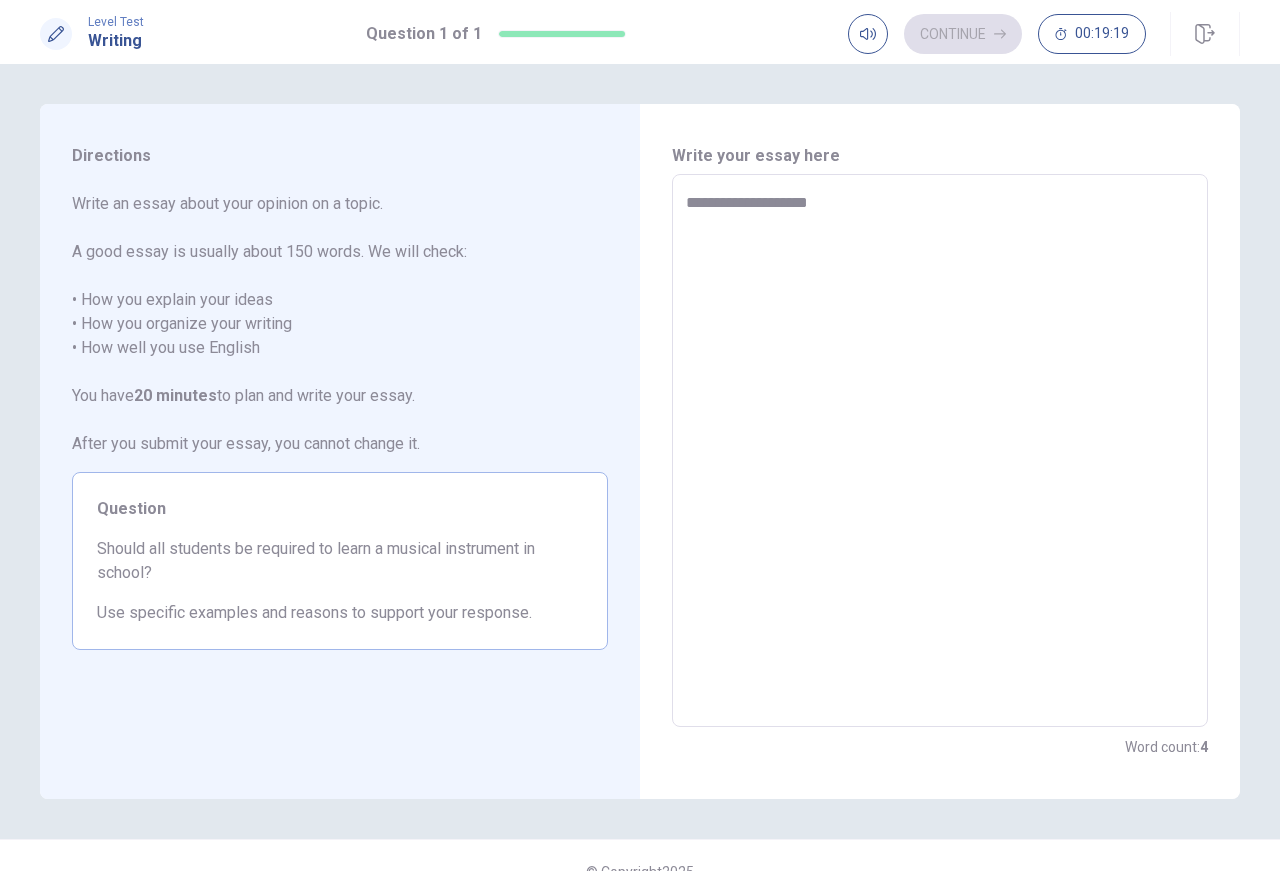 type on "*" 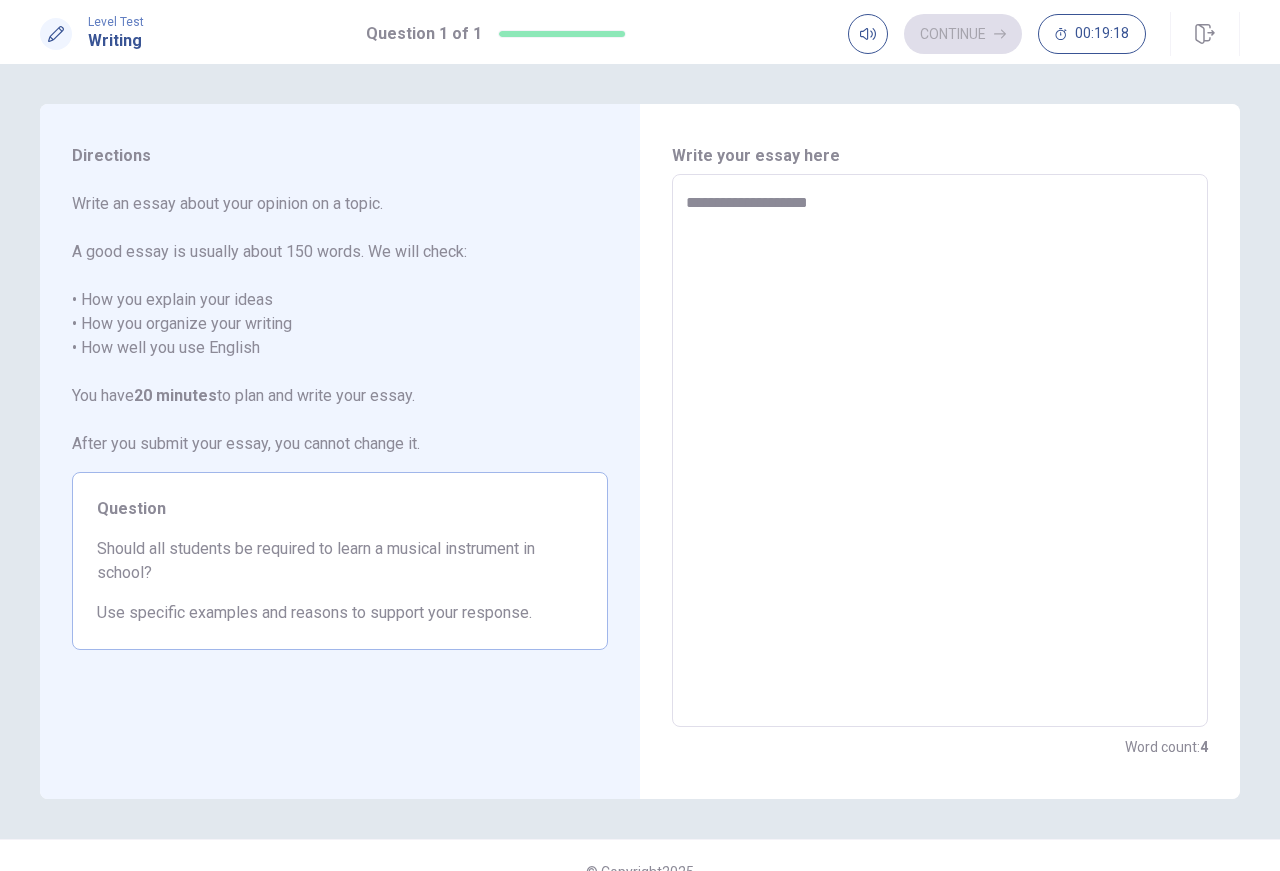type on "**********" 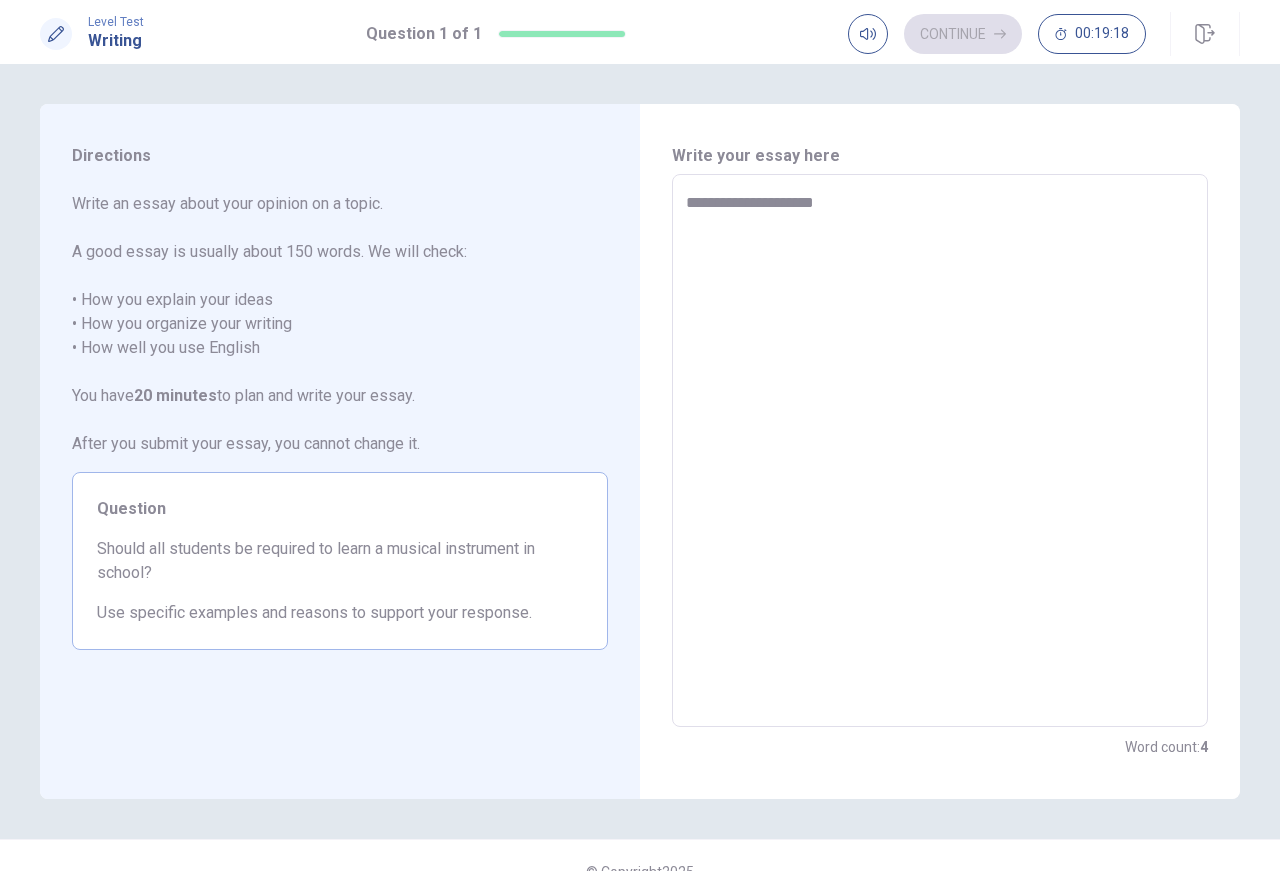 type on "*" 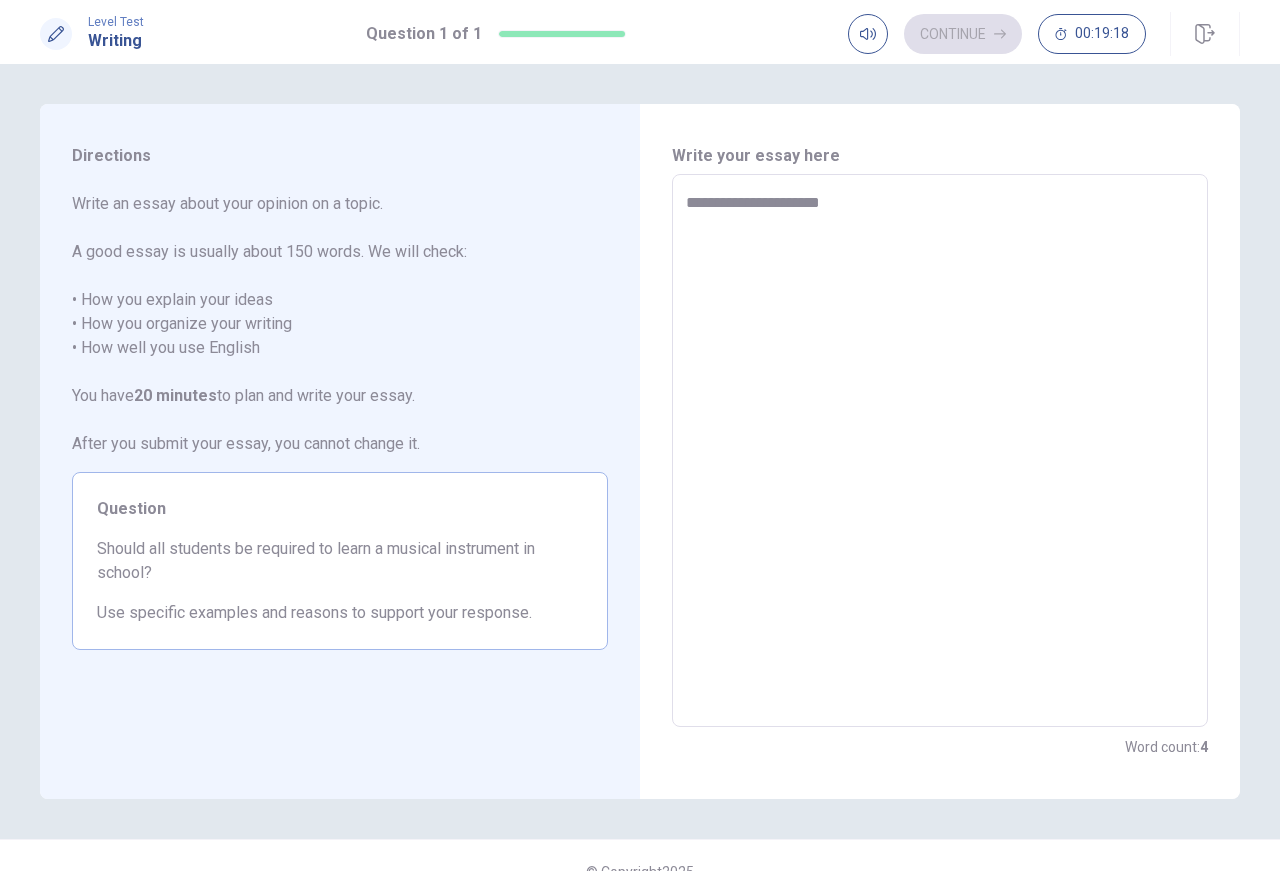 type on "*" 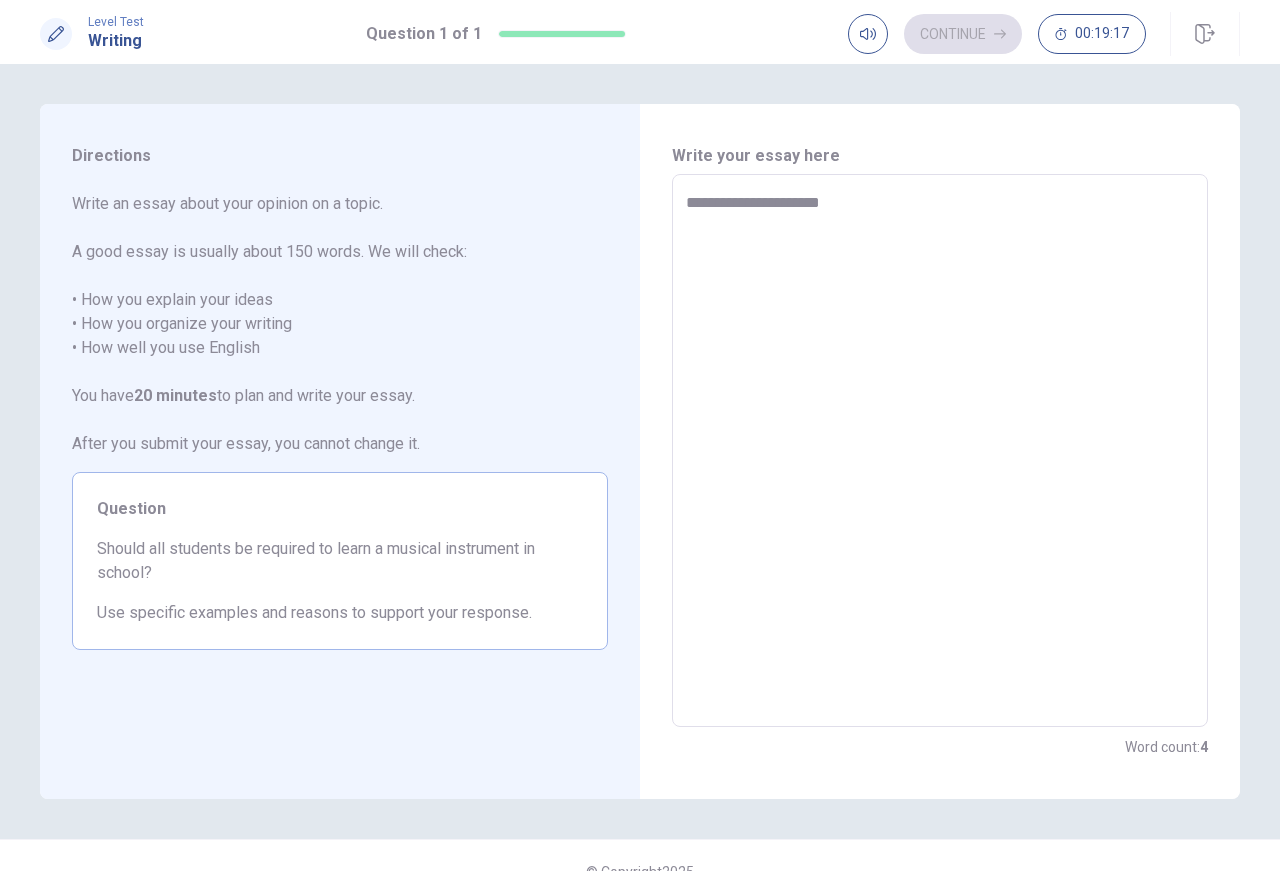 type on "**********" 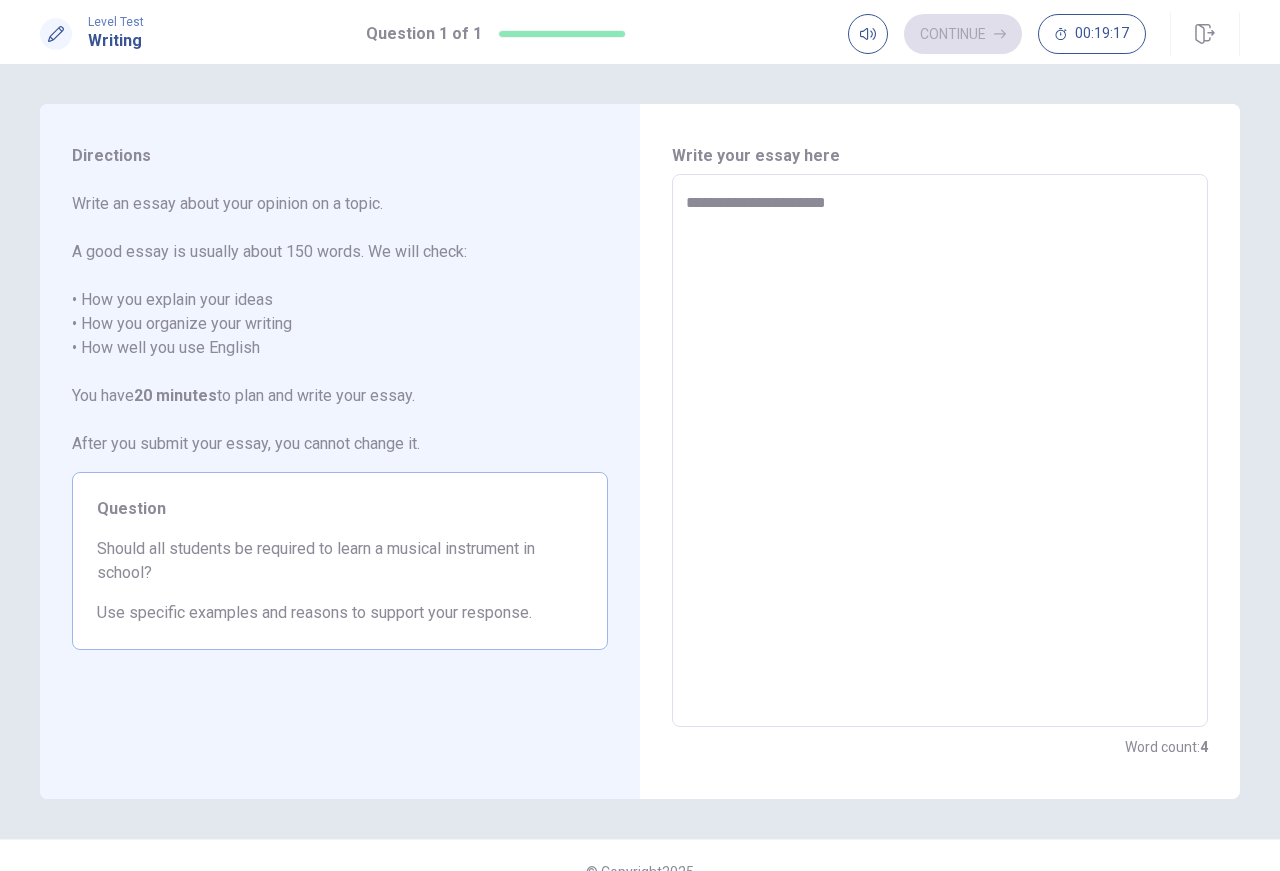 type on "*" 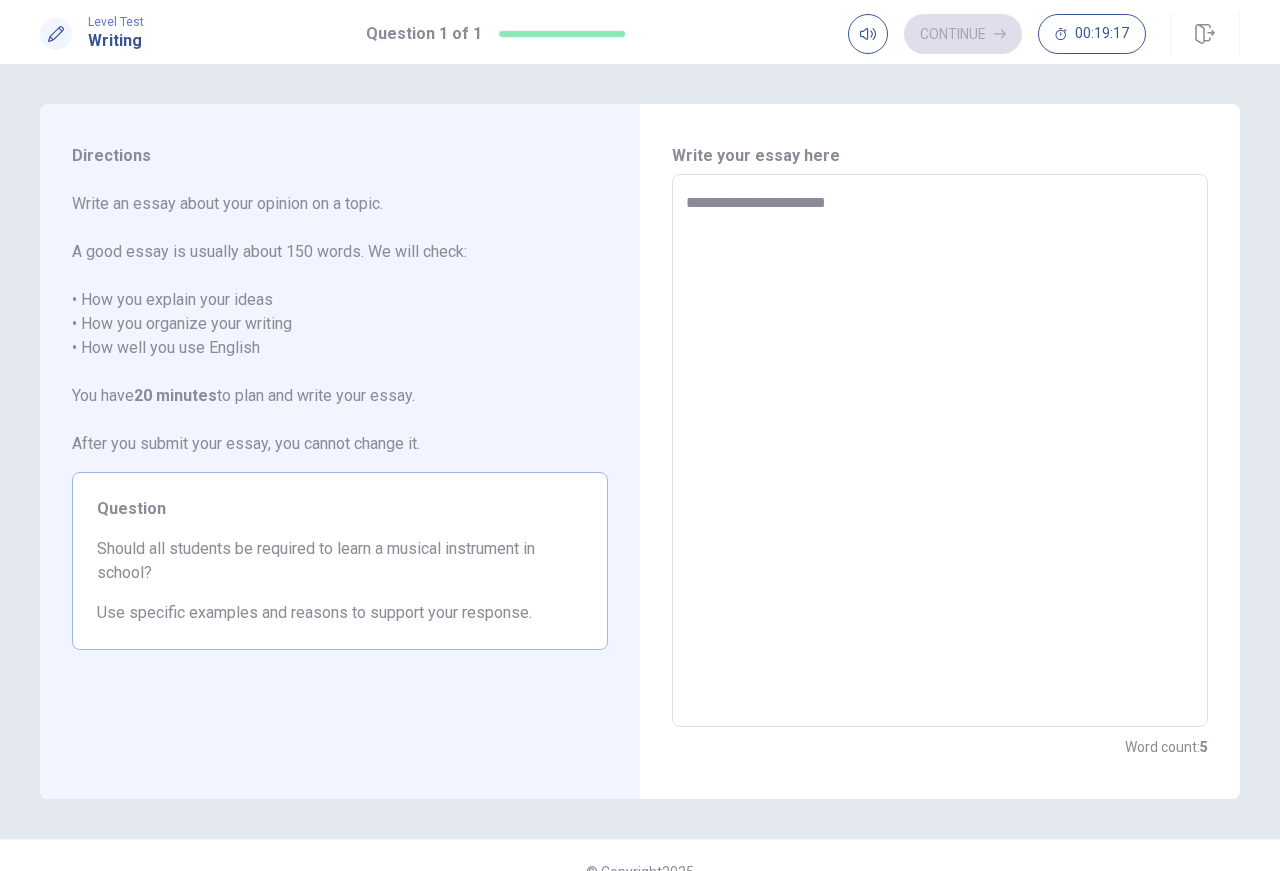 type on "**********" 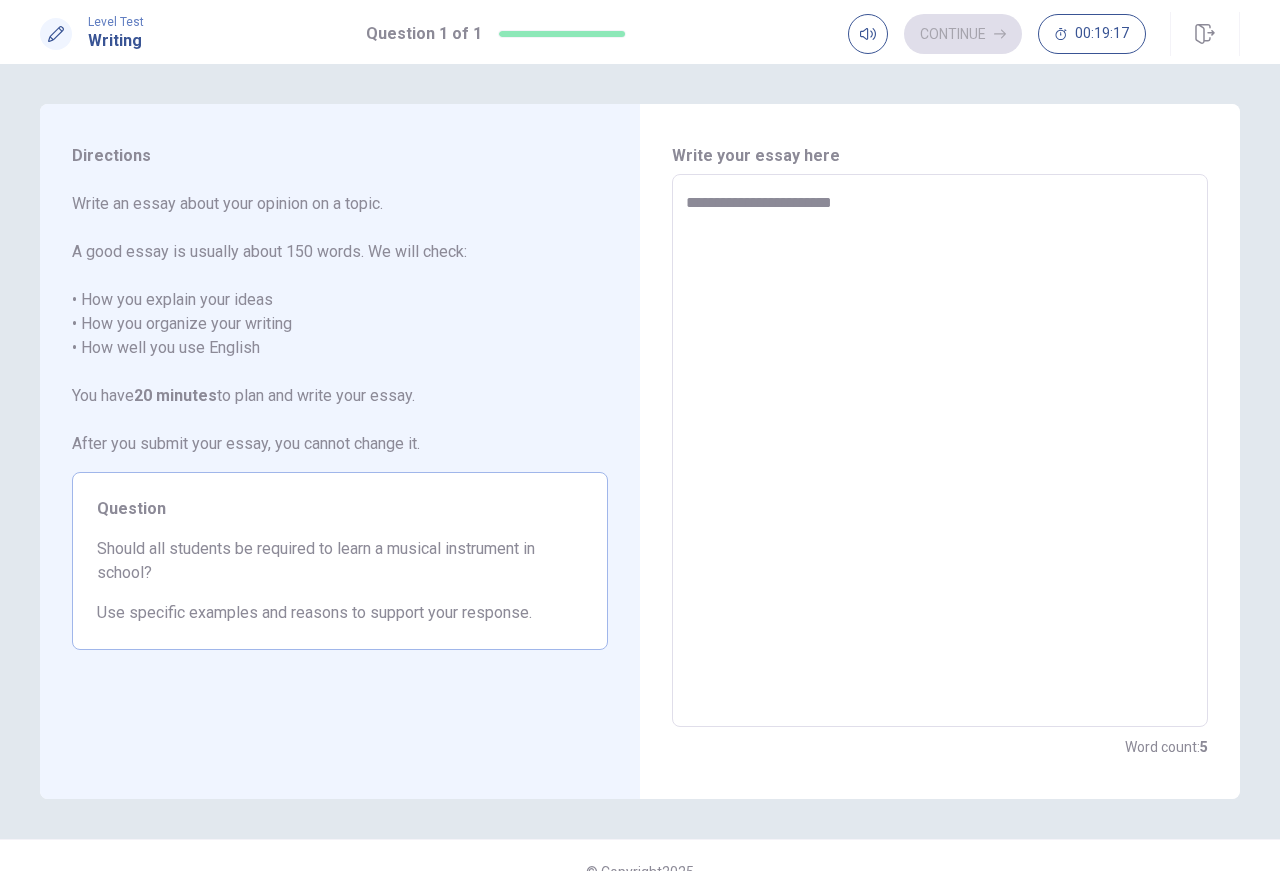 type on "*" 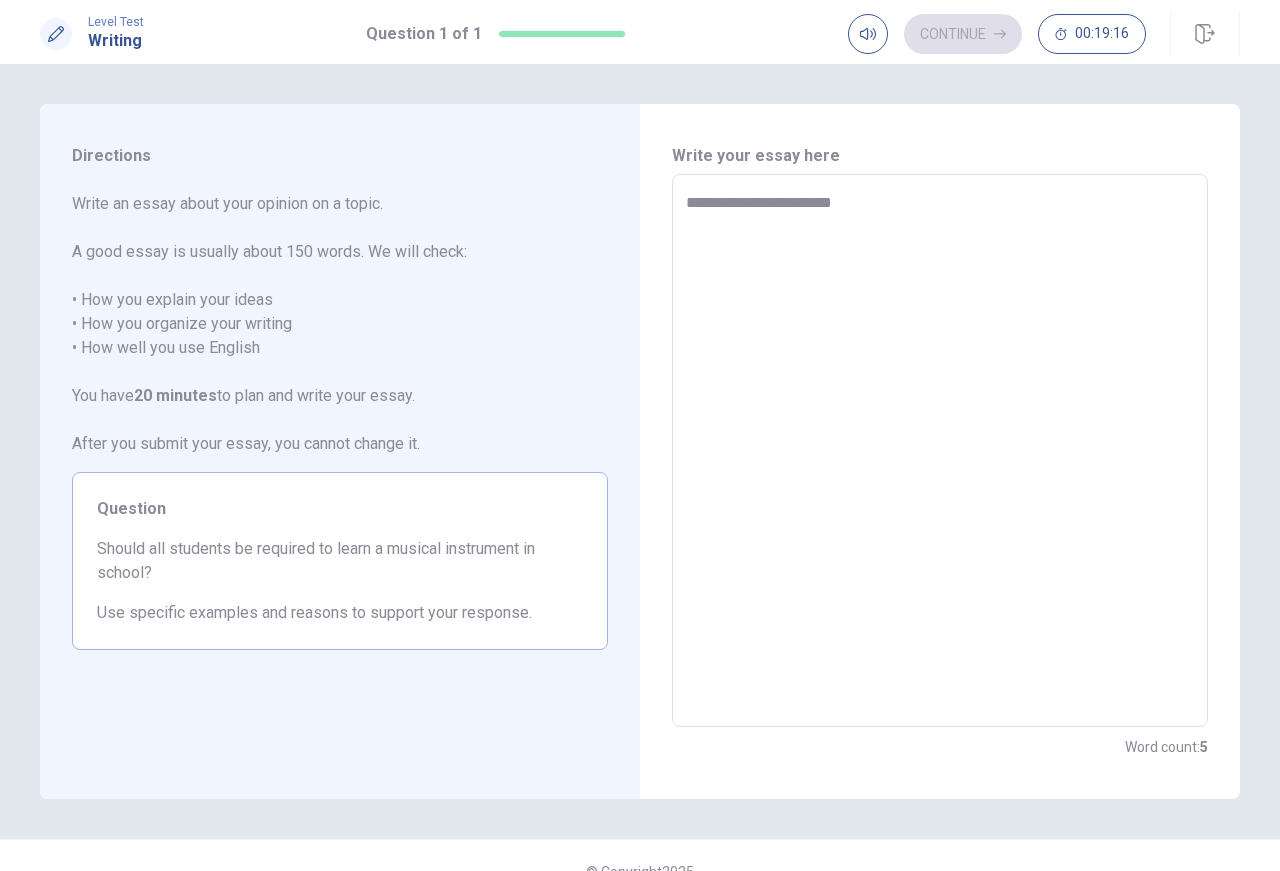 type on "**********" 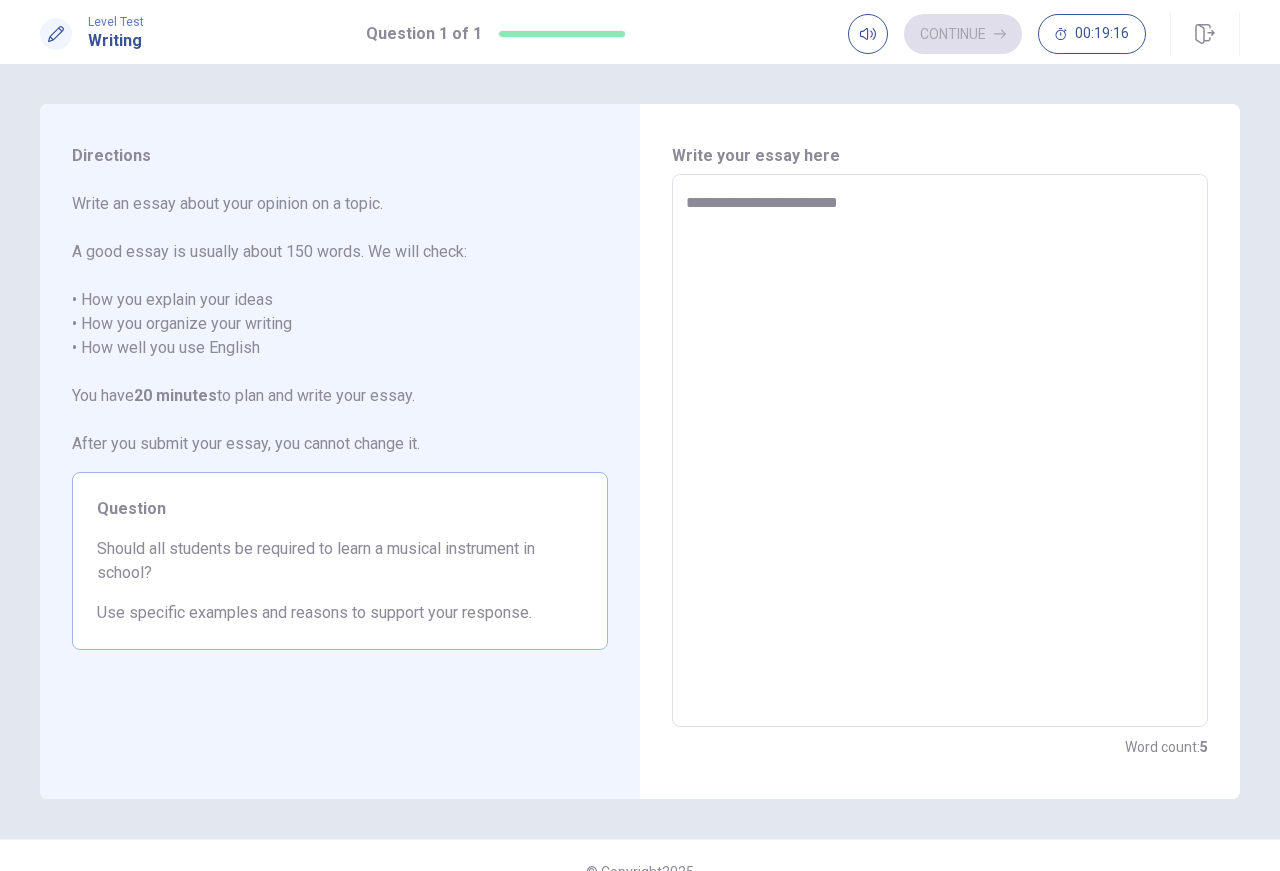 type on "*" 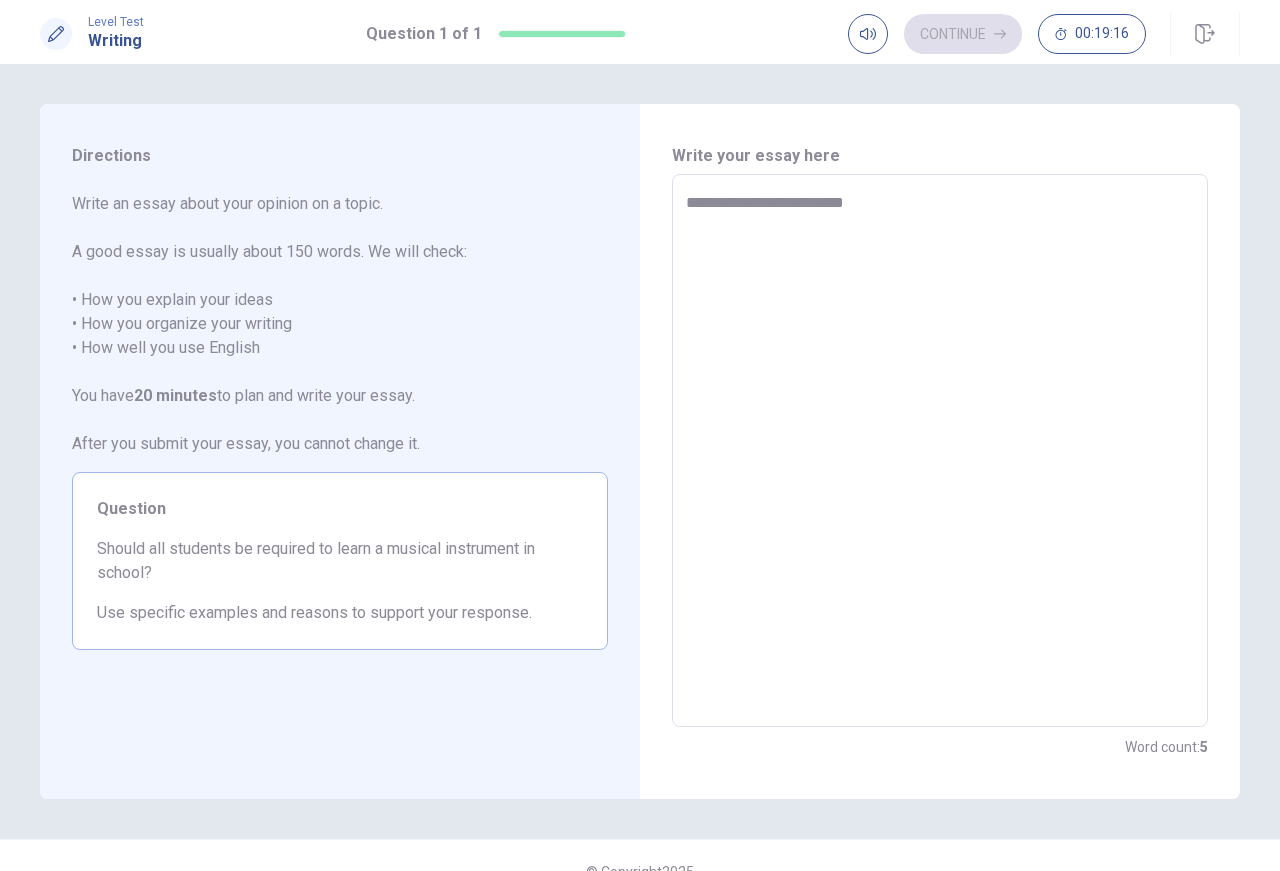 type on "*" 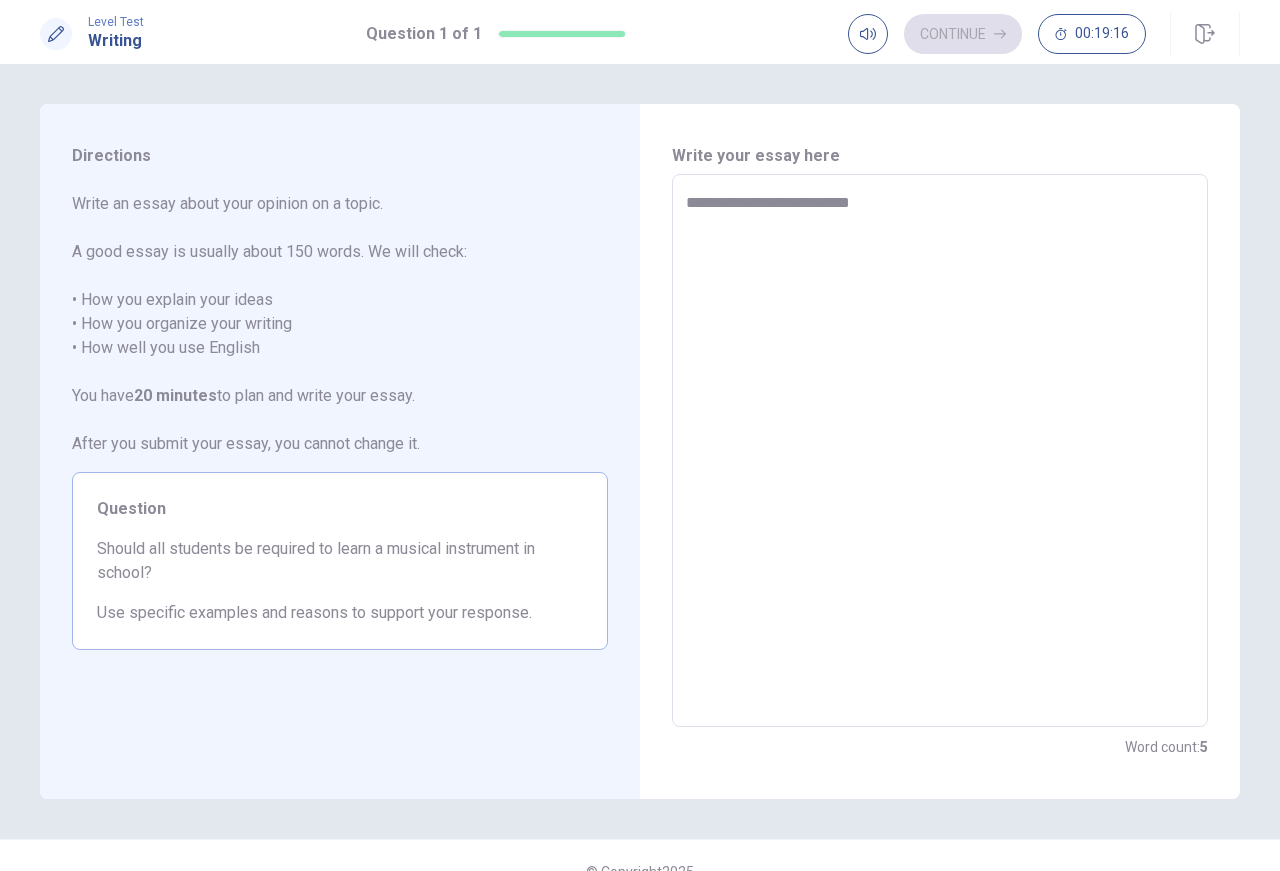 type on "*" 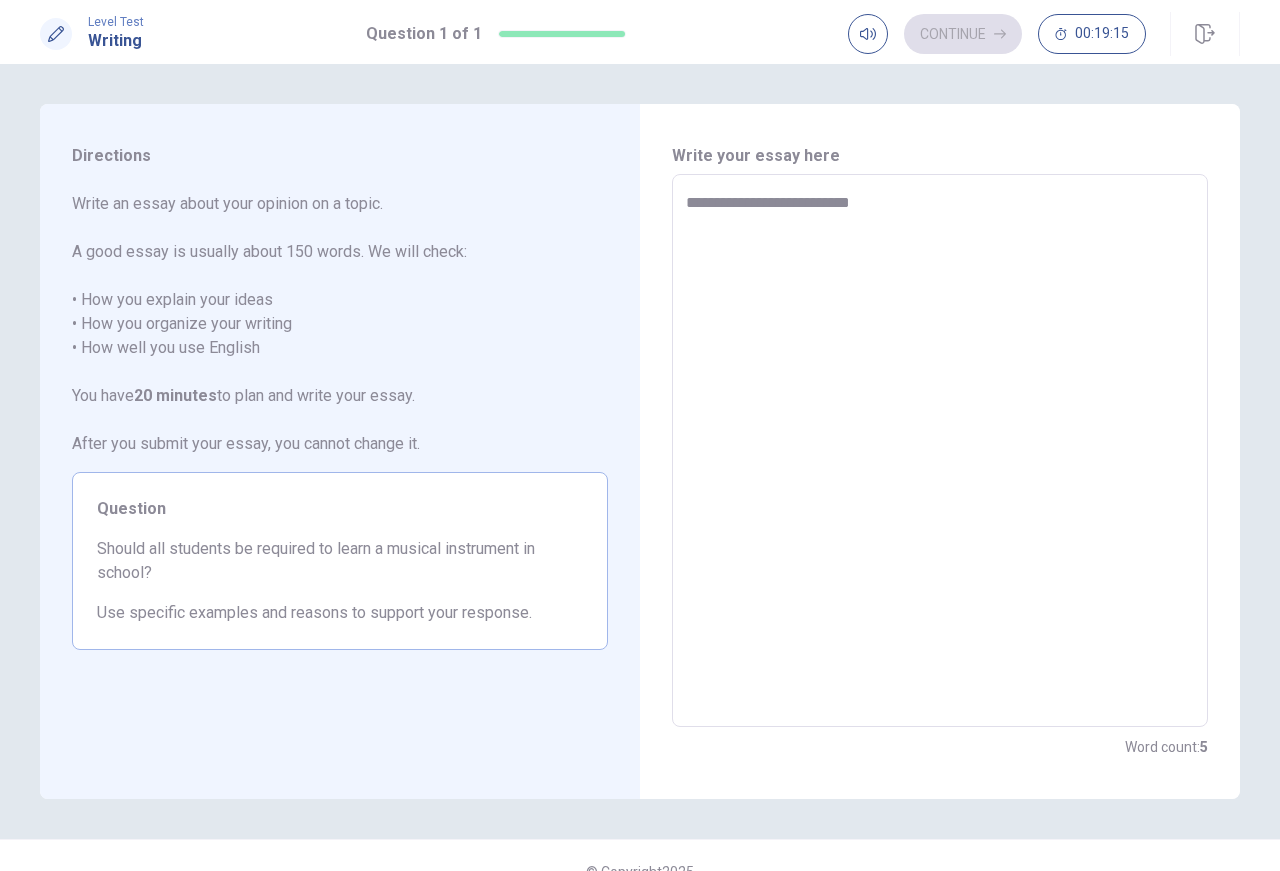 type on "**********" 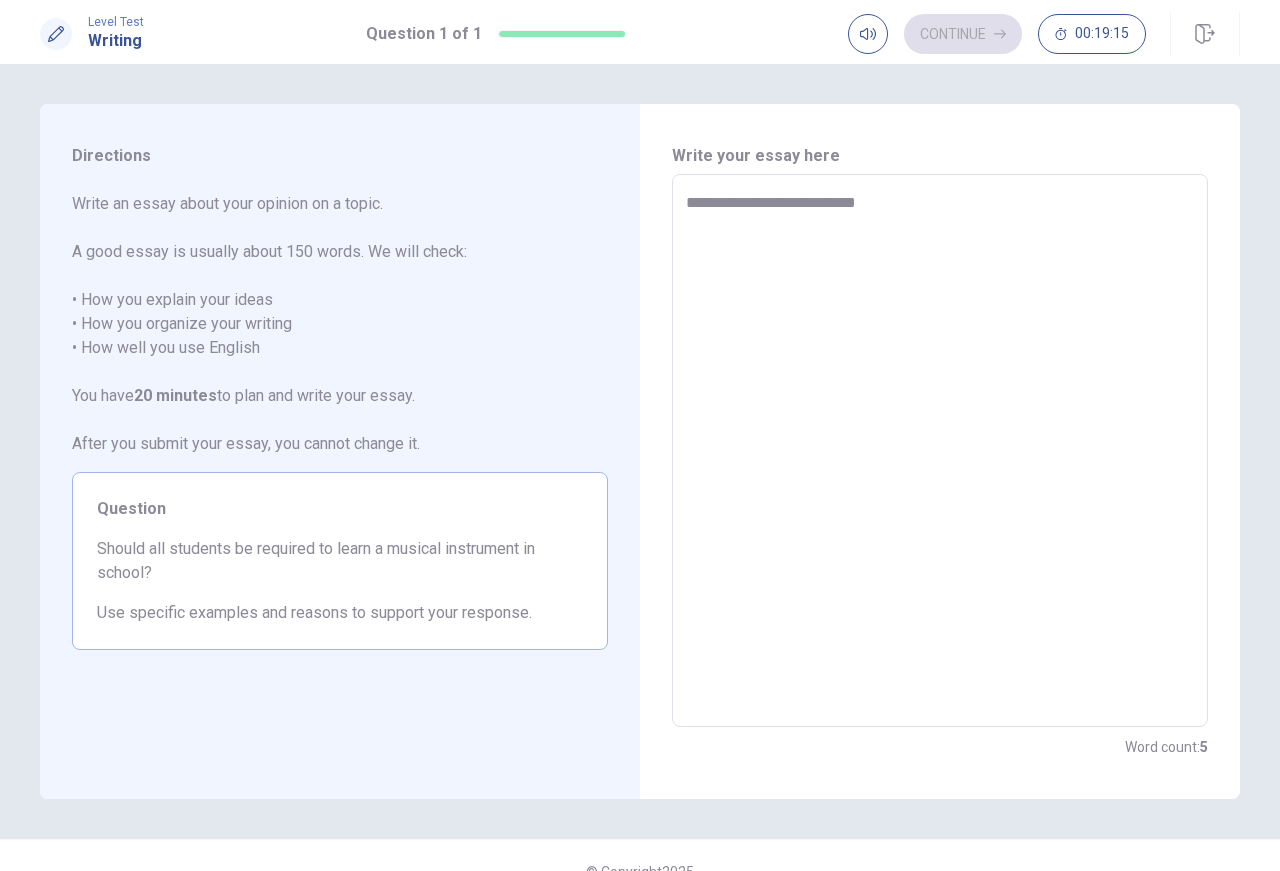 type on "*" 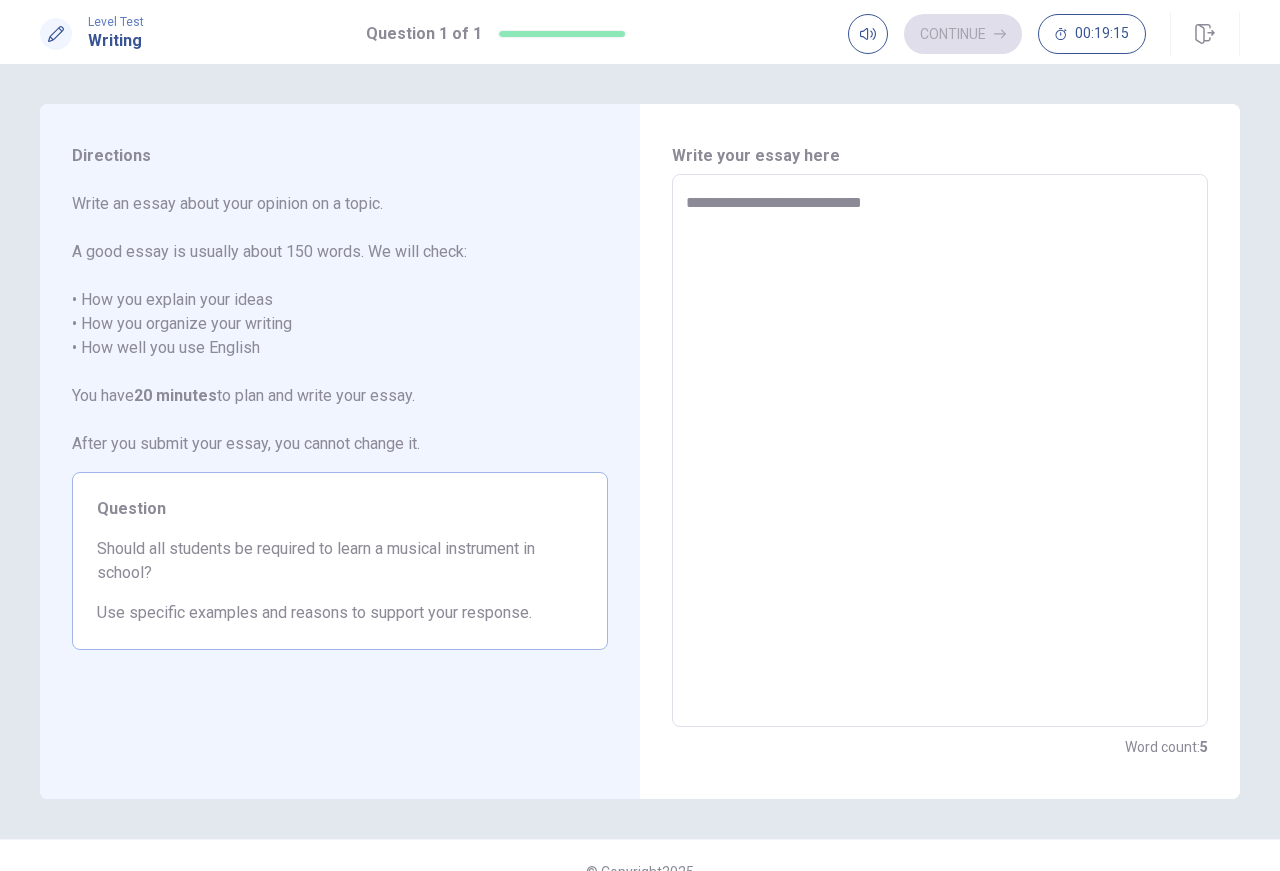 type on "*" 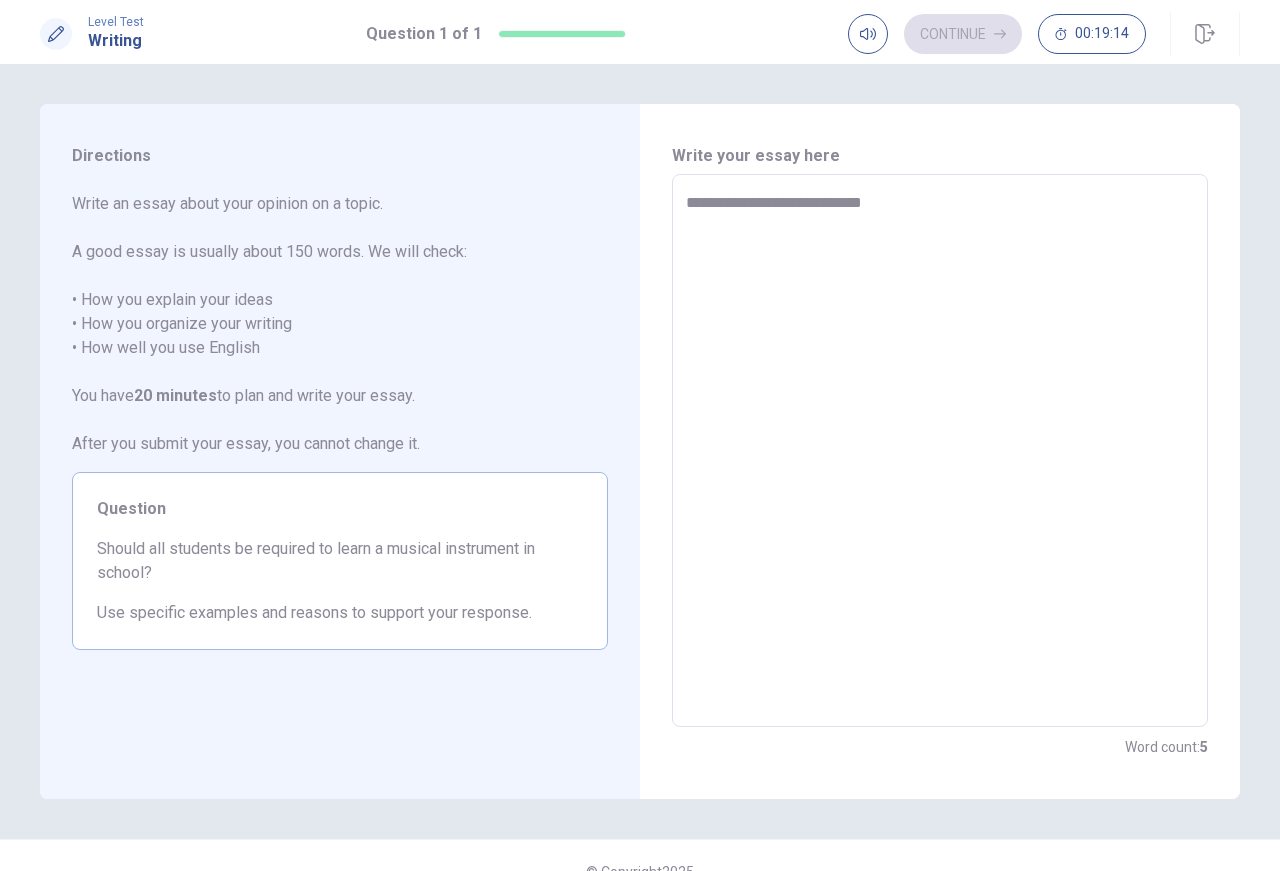 type on "**********" 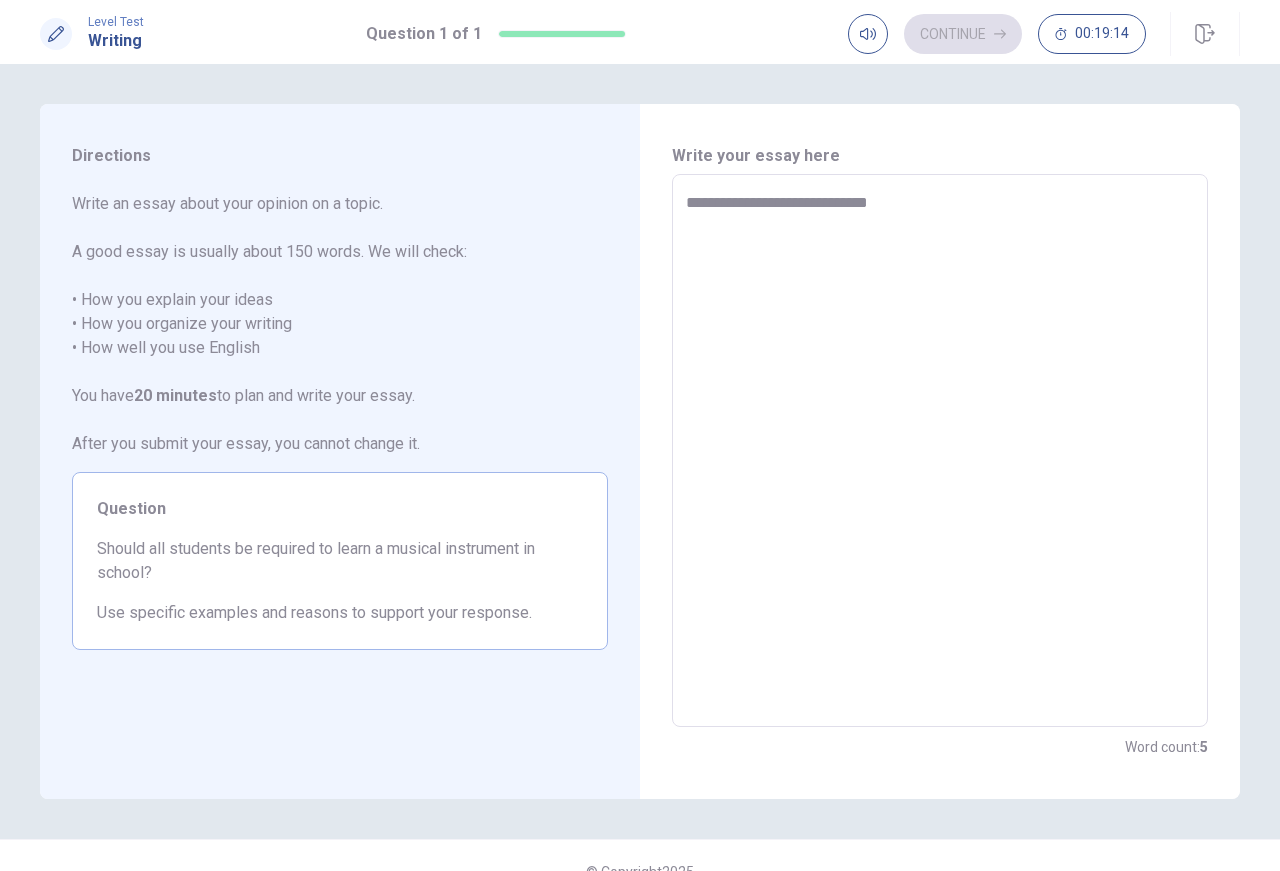 type on "*" 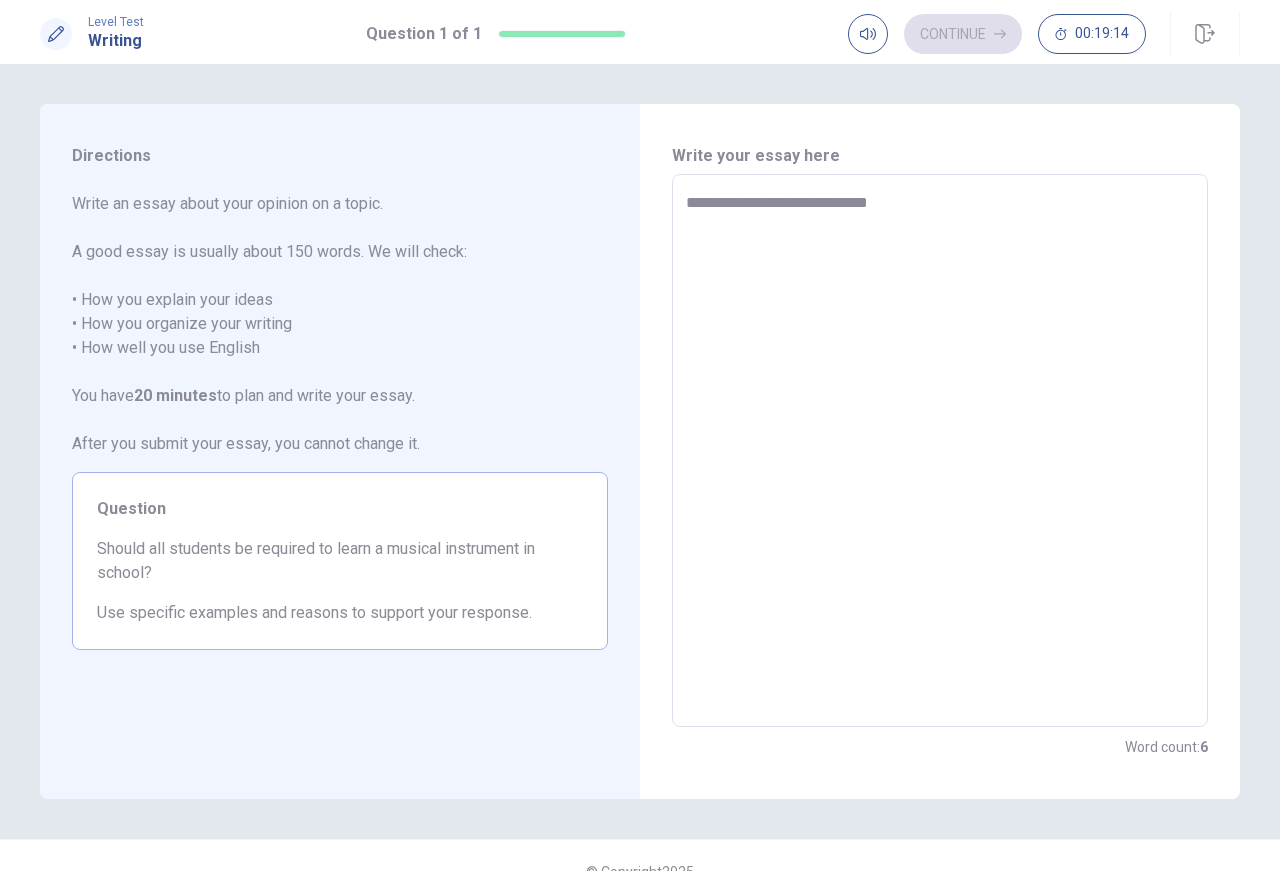 type on "**********" 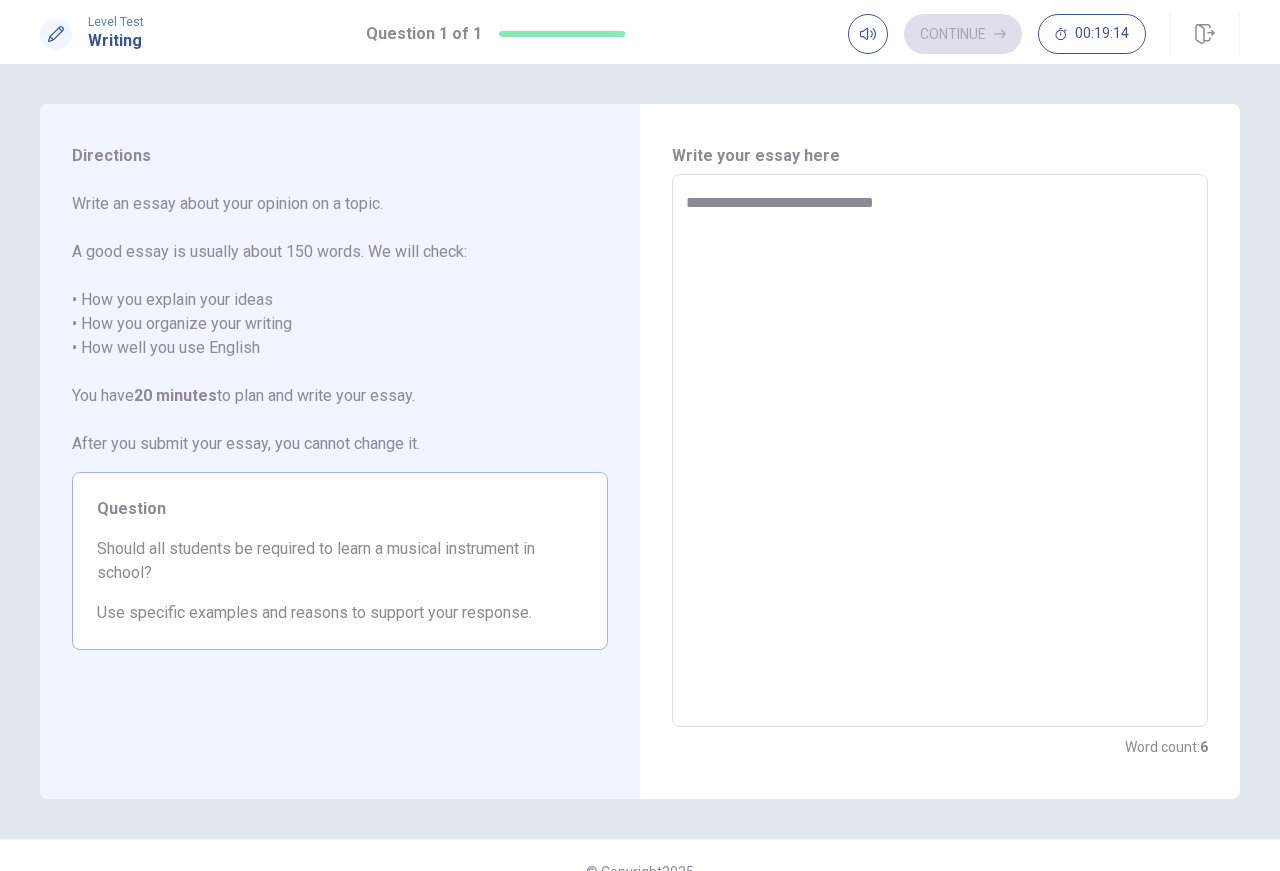type on "*" 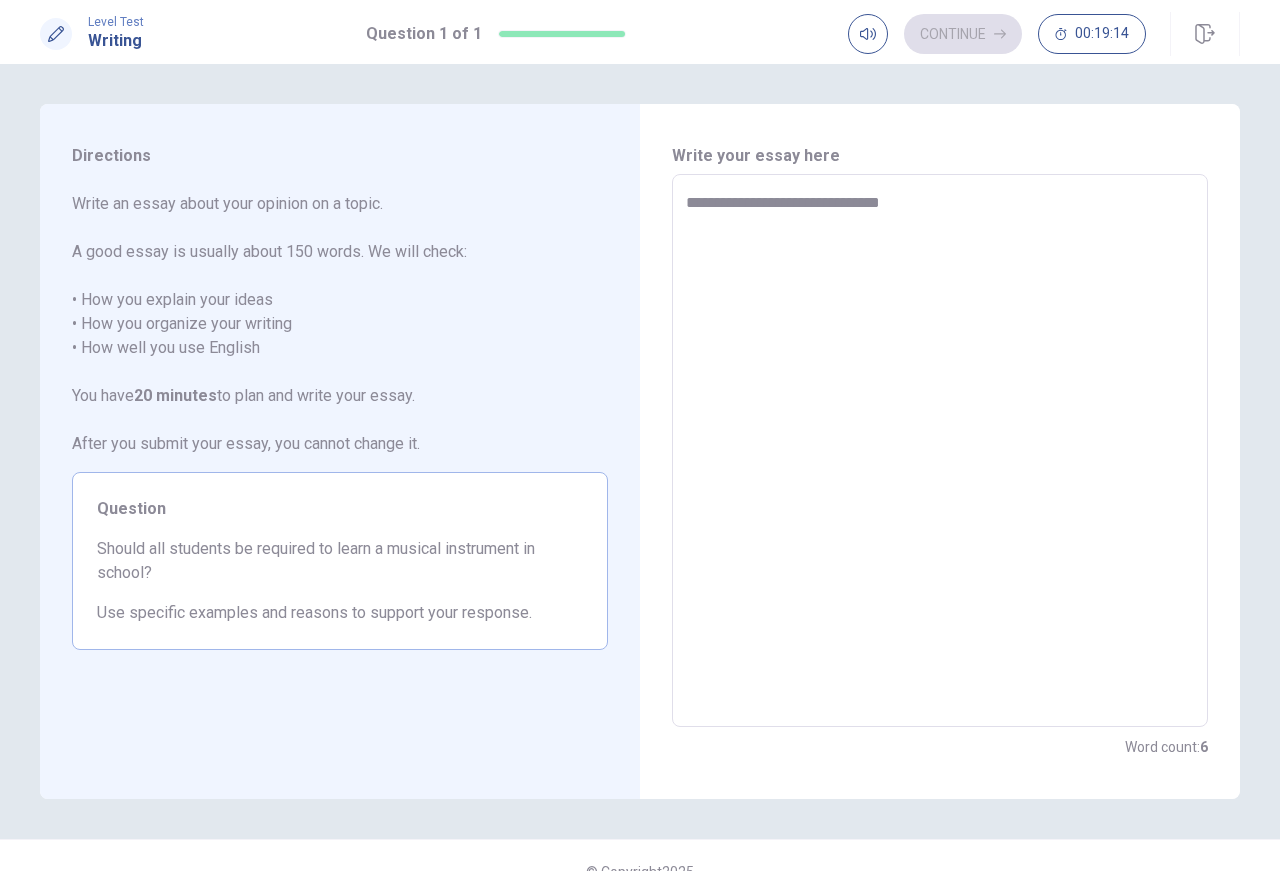 type on "*" 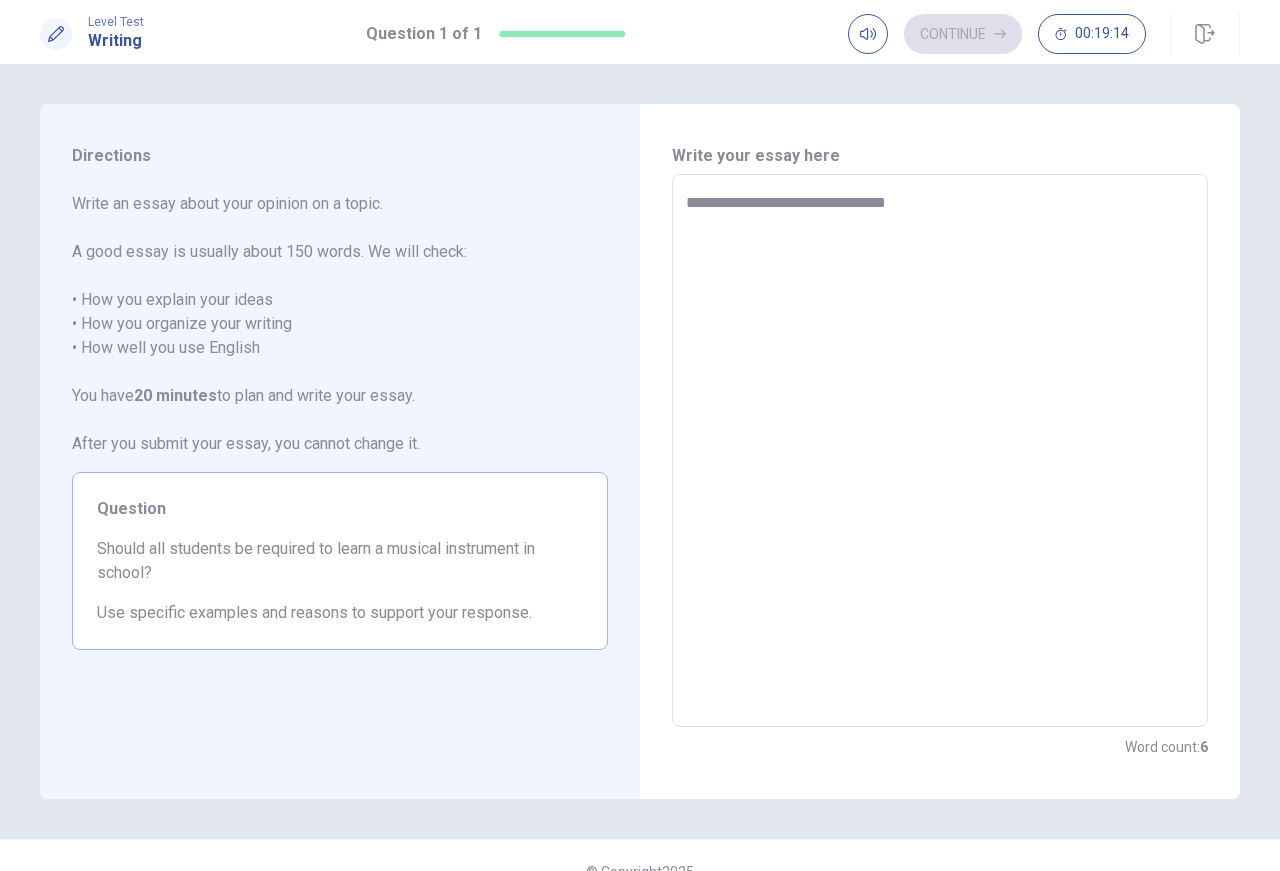 type on "*" 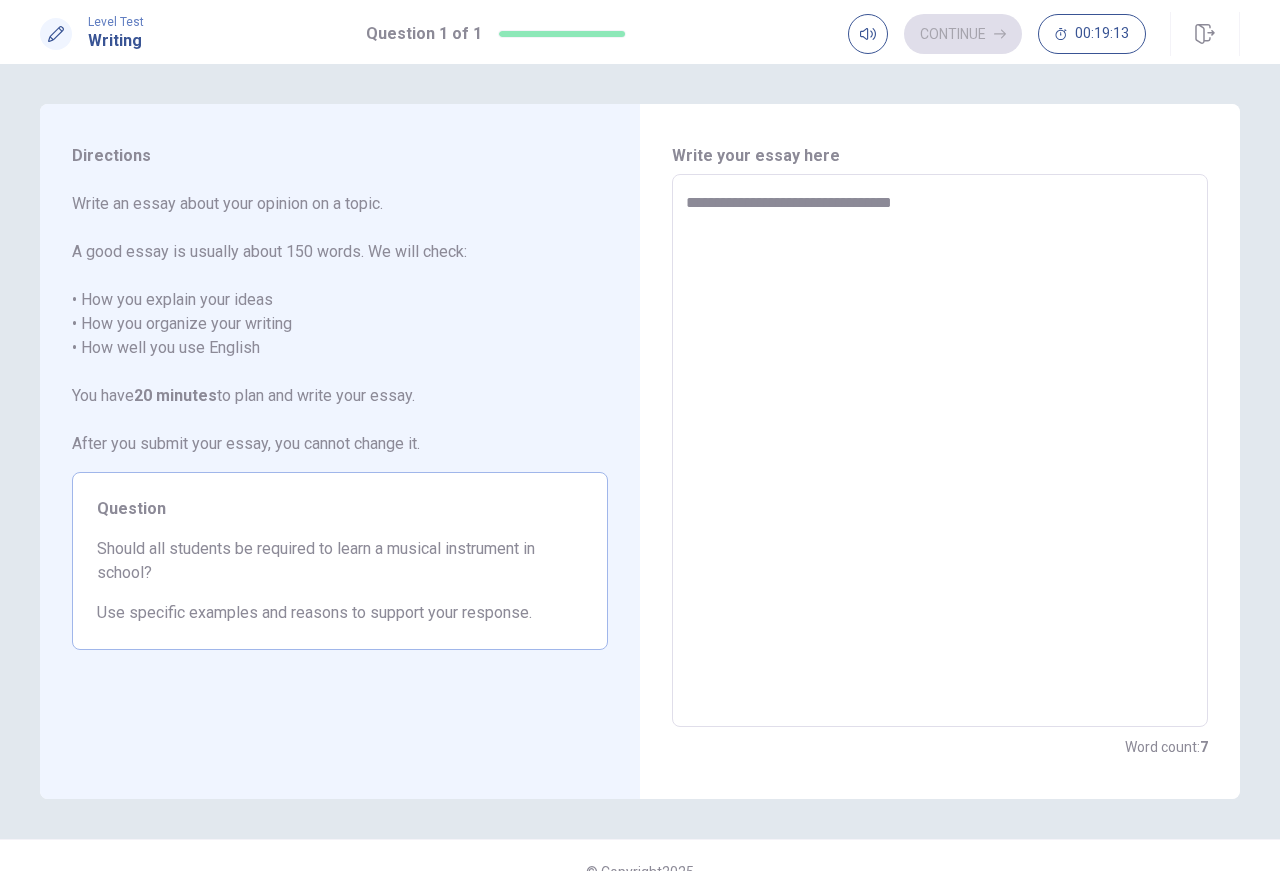 type on "**********" 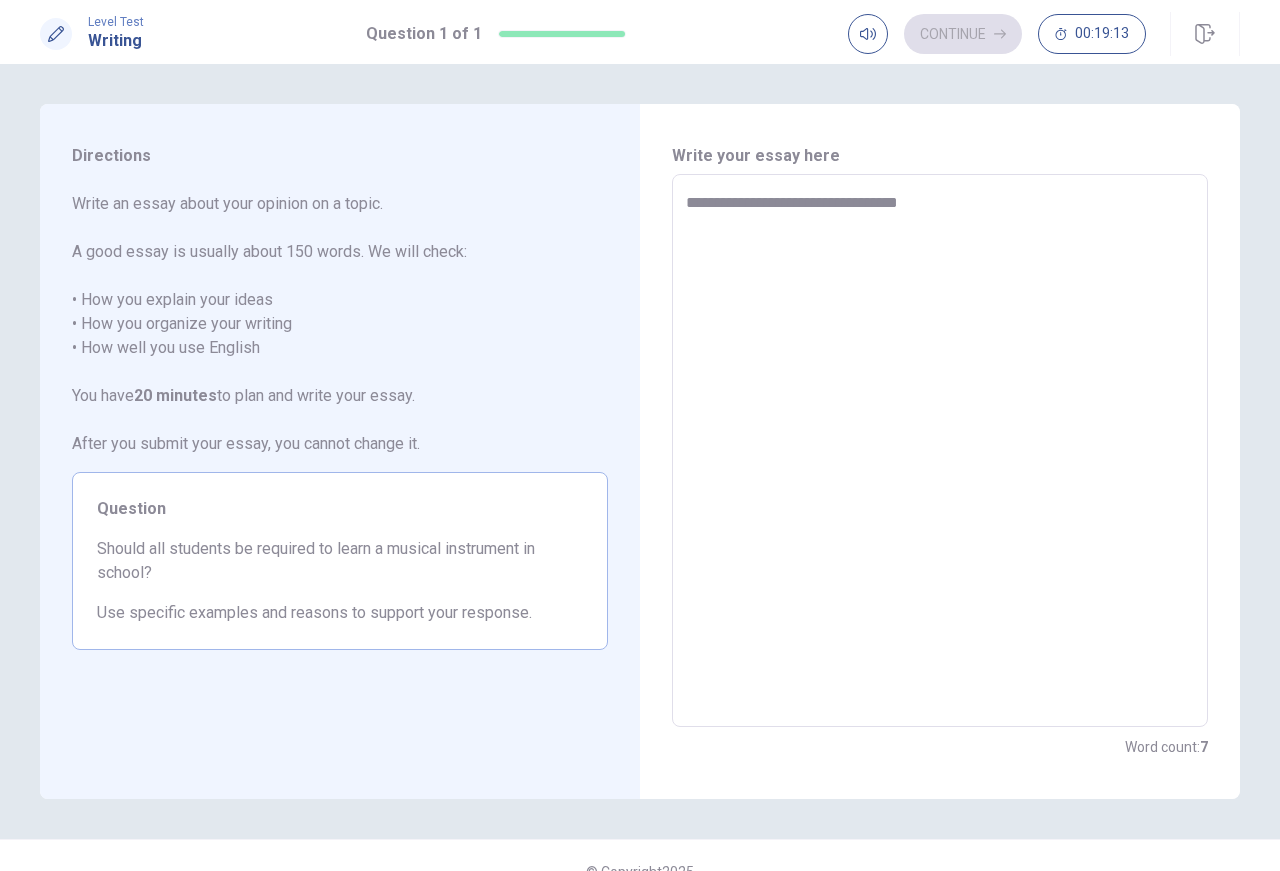 type on "*" 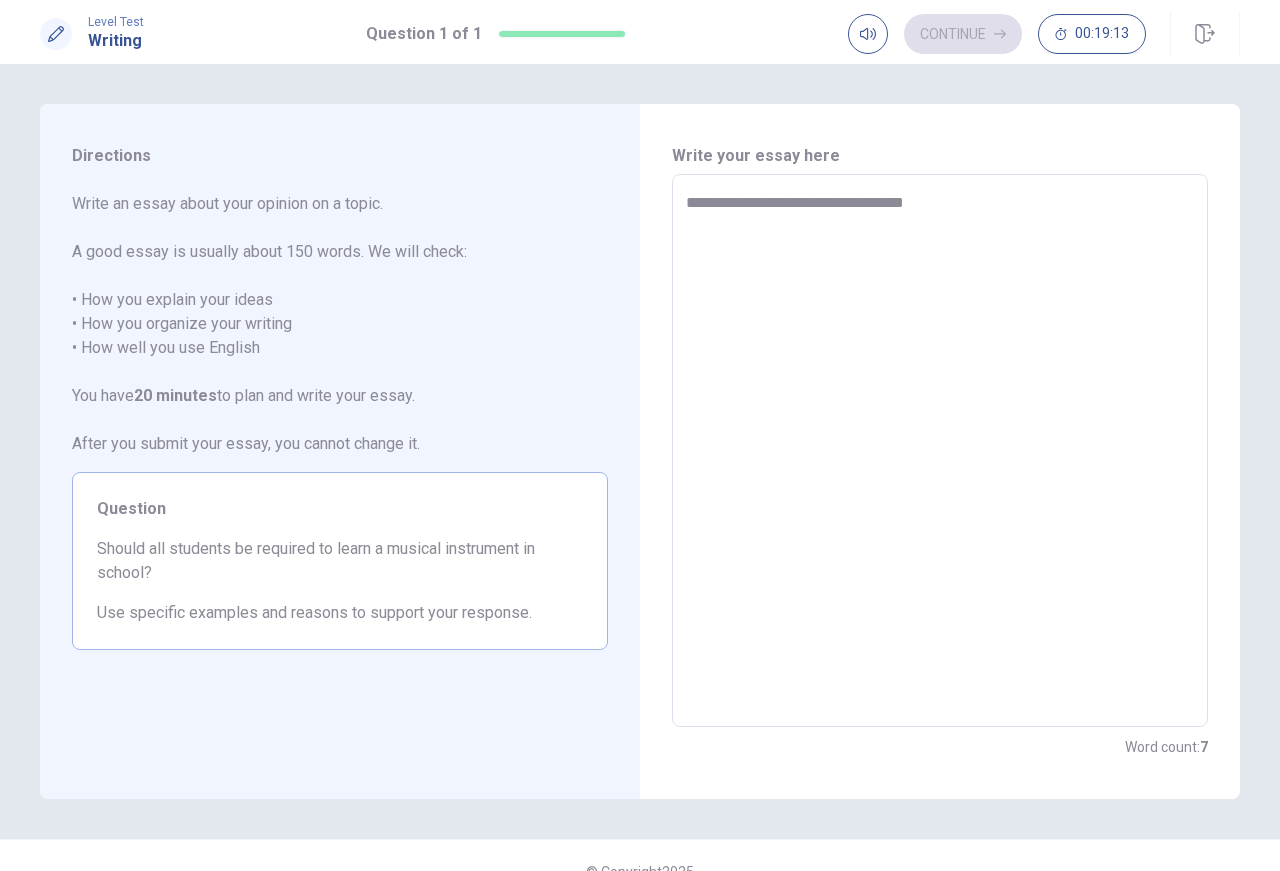 type on "*" 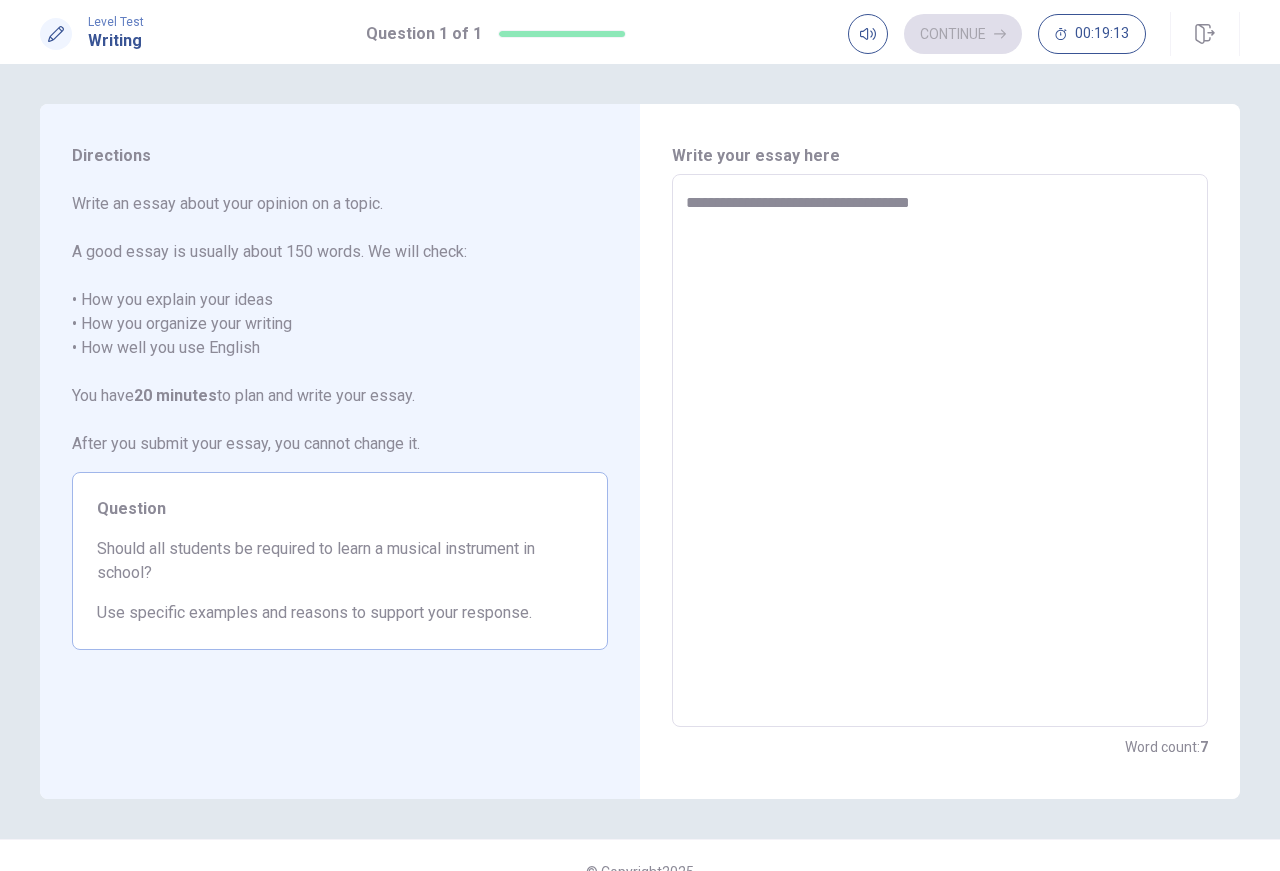 type on "*" 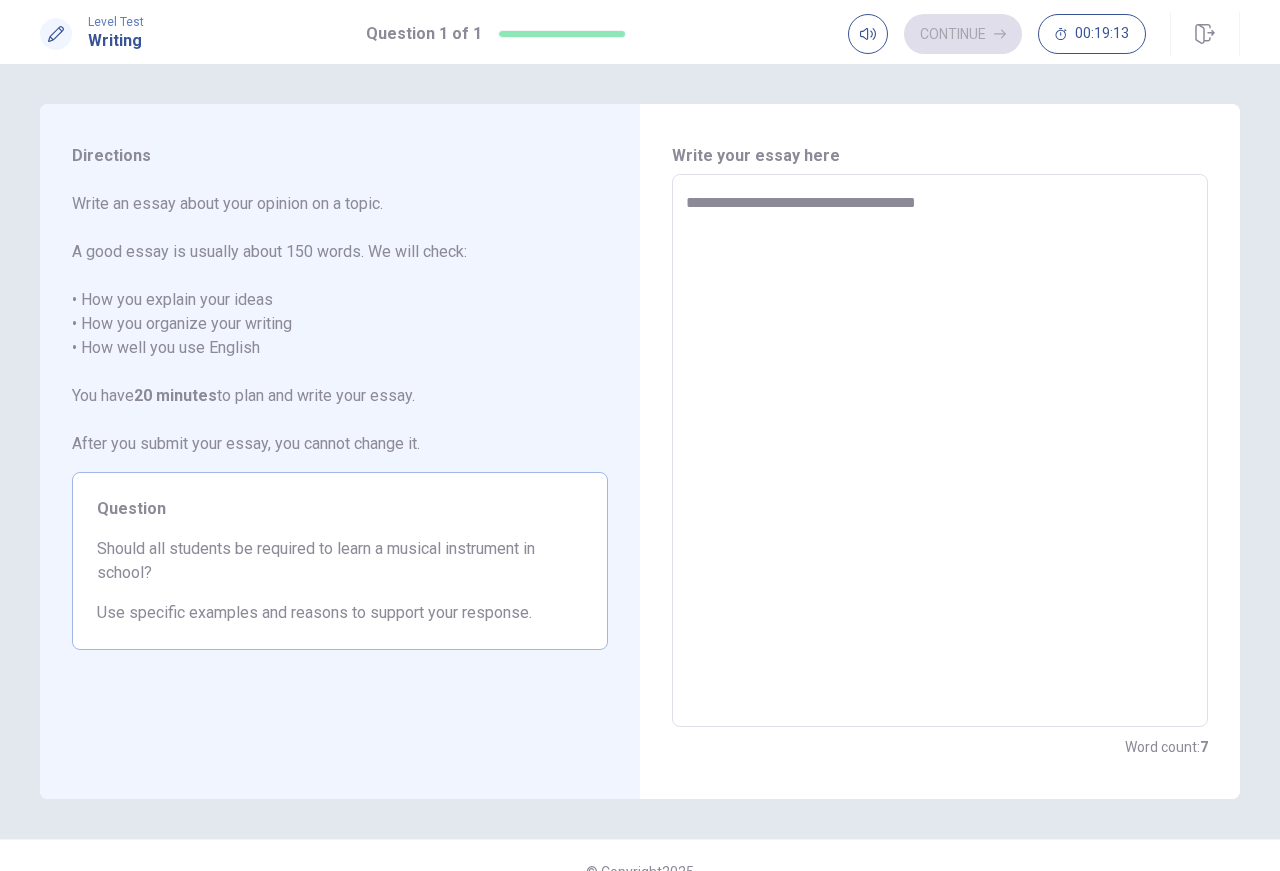 type on "*" 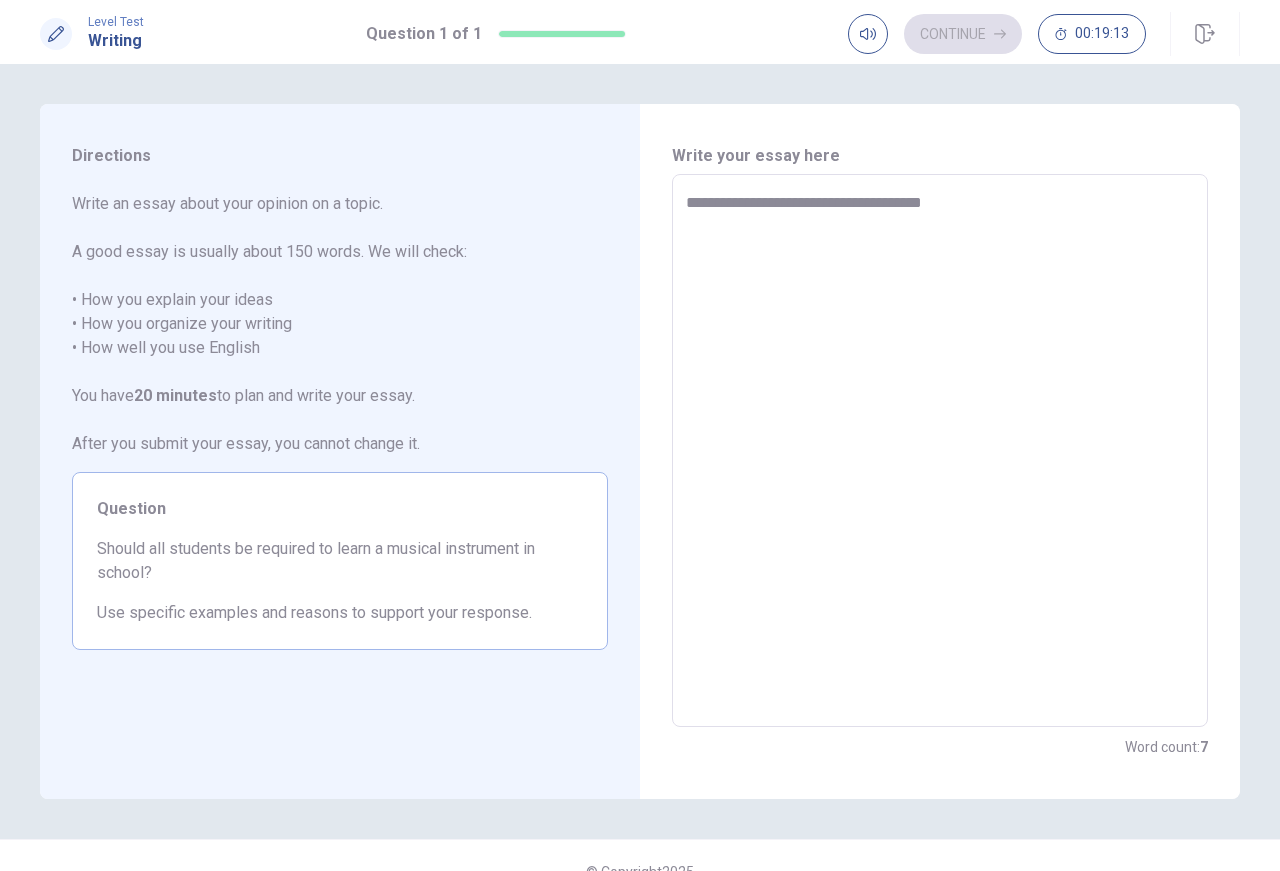 type on "*" 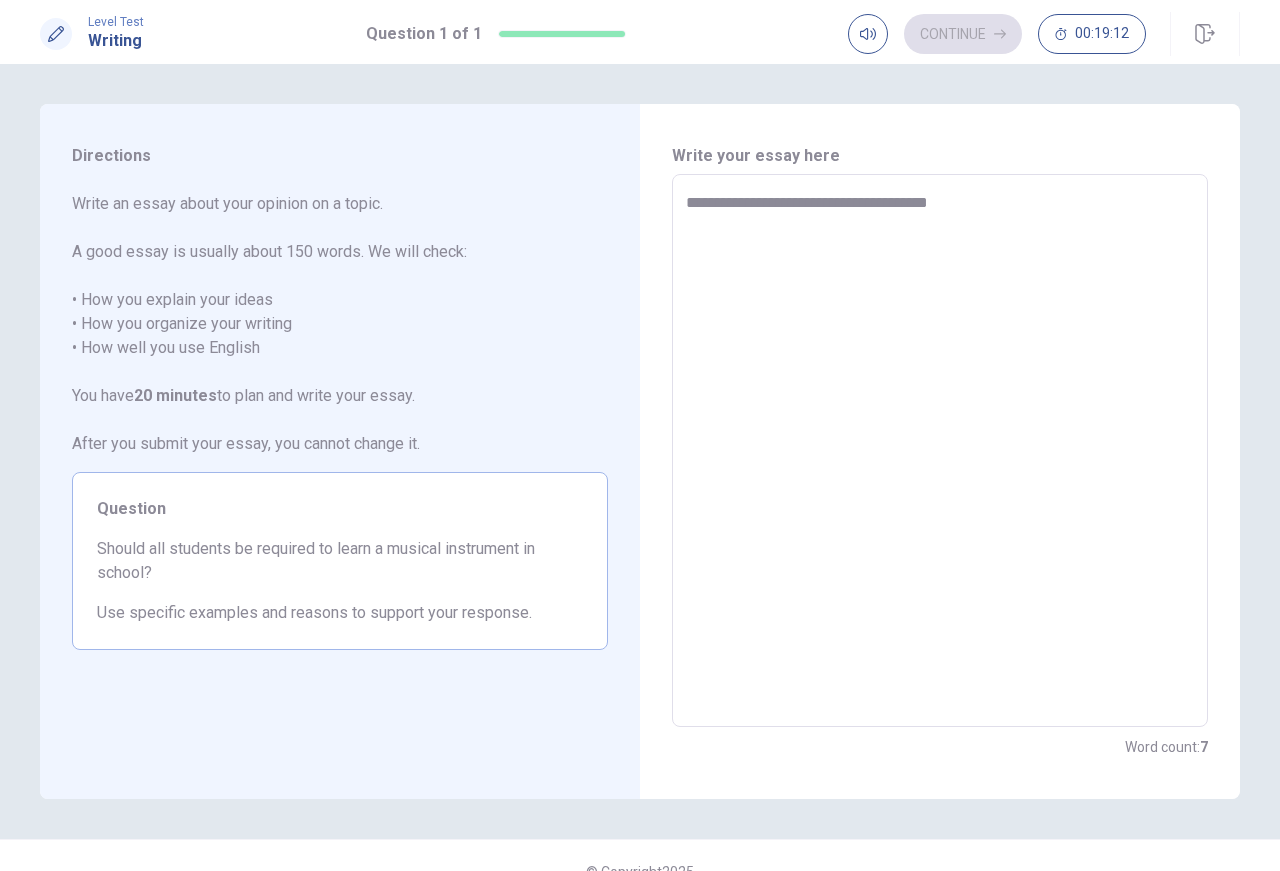 type on "**********" 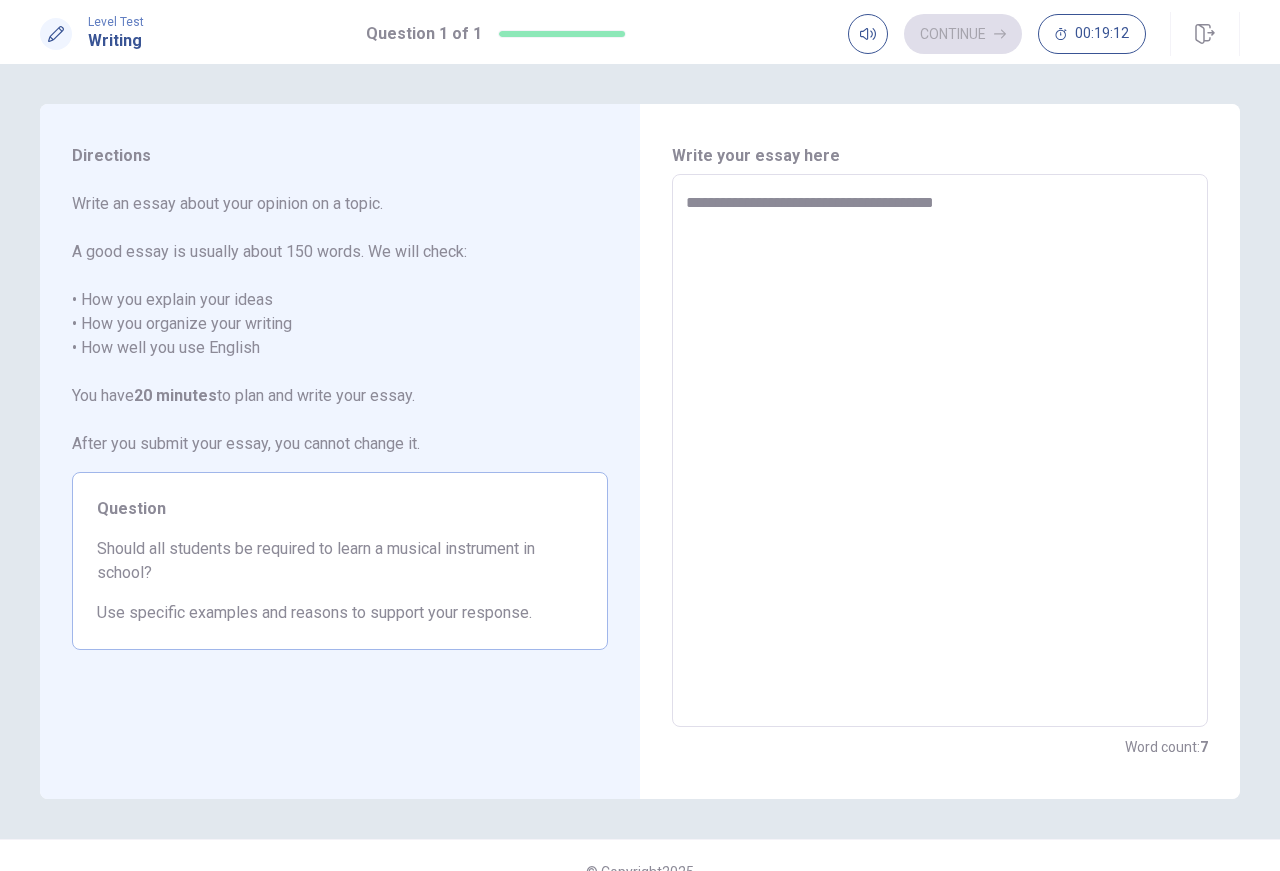 type on "*" 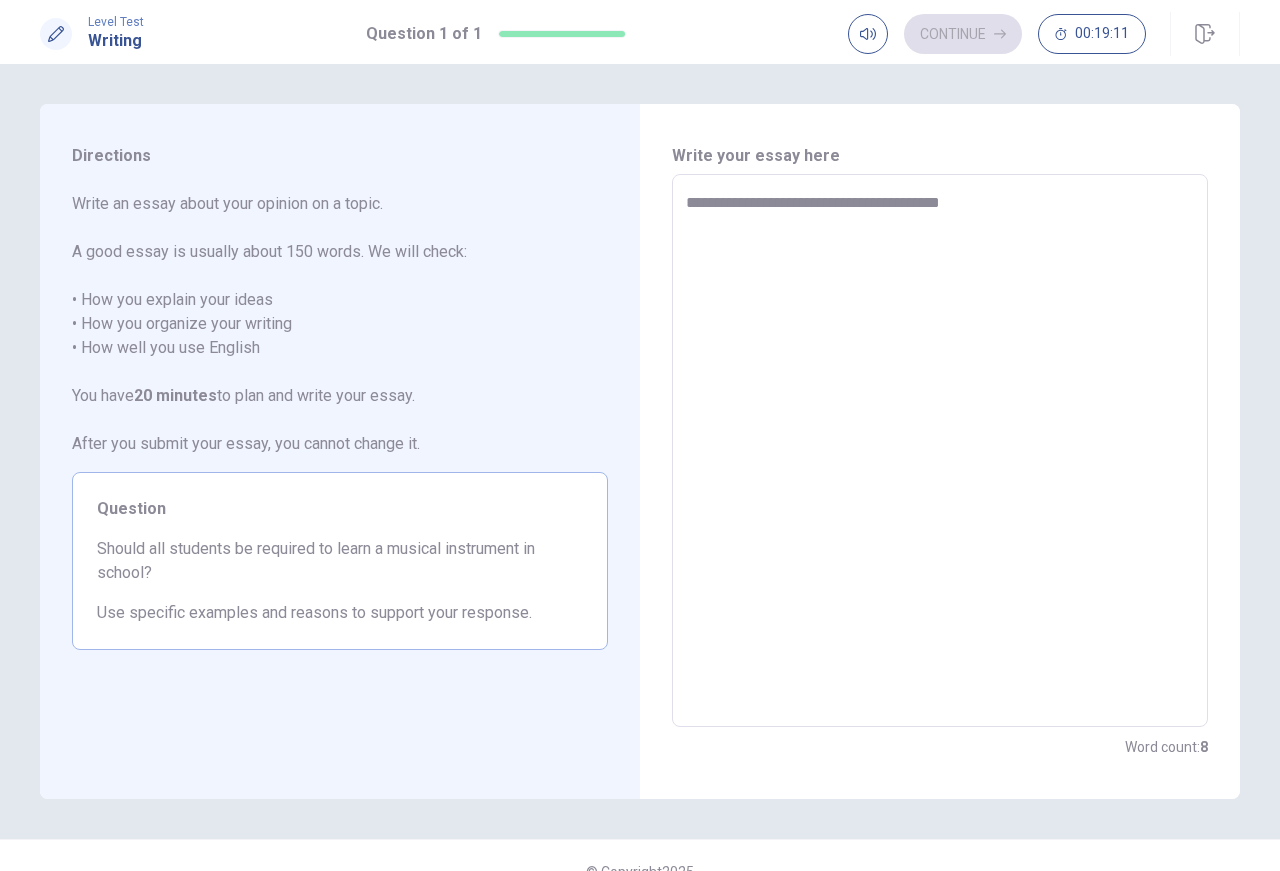 type on "*" 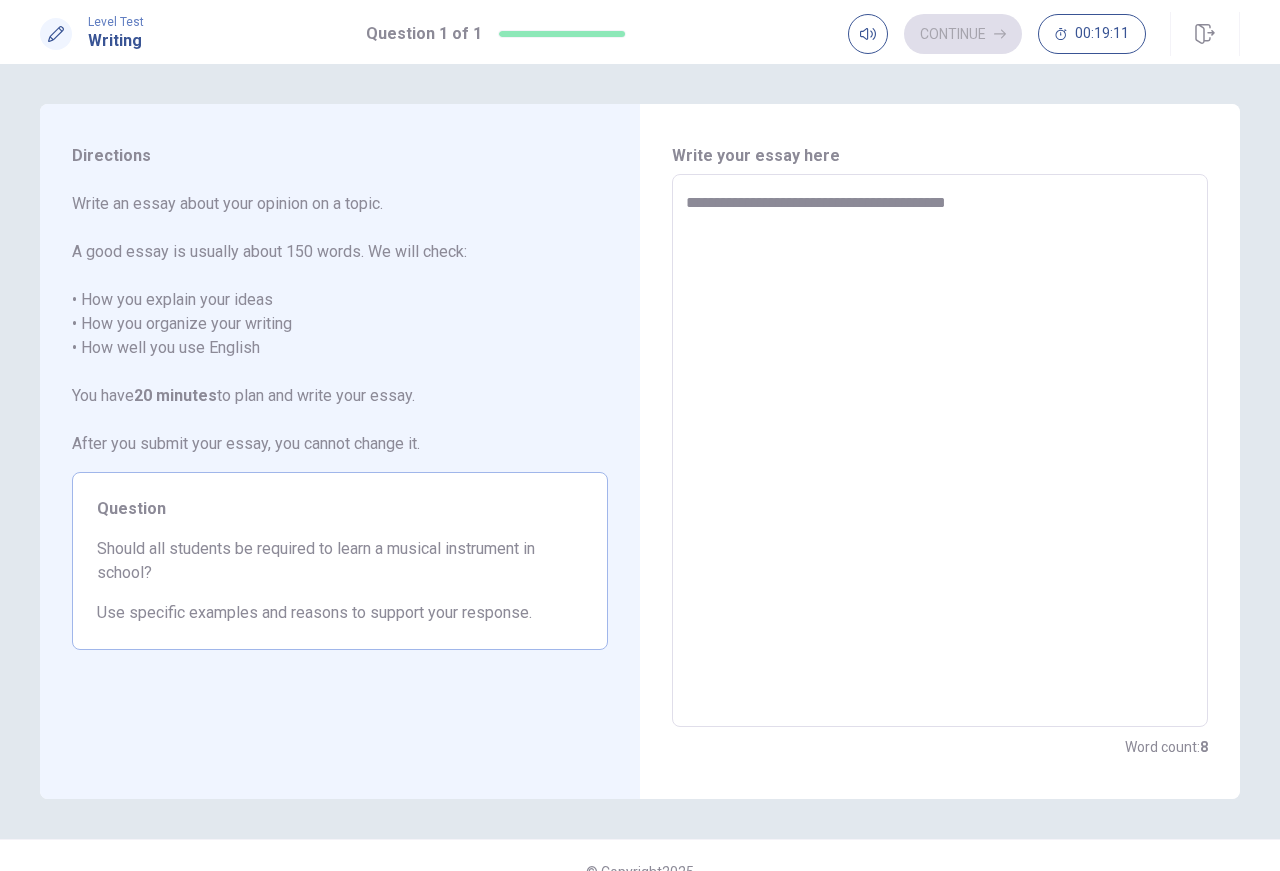 type on "*" 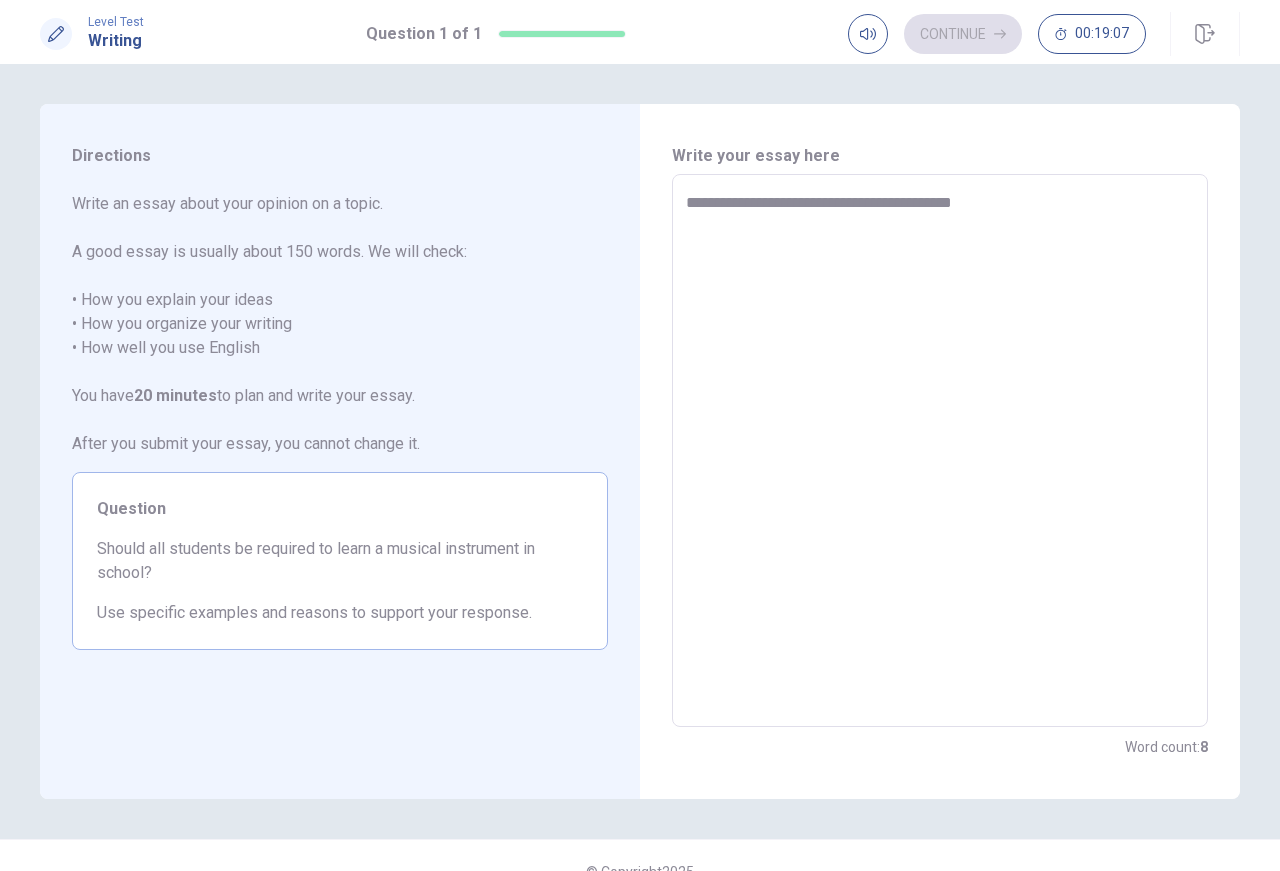type on "*" 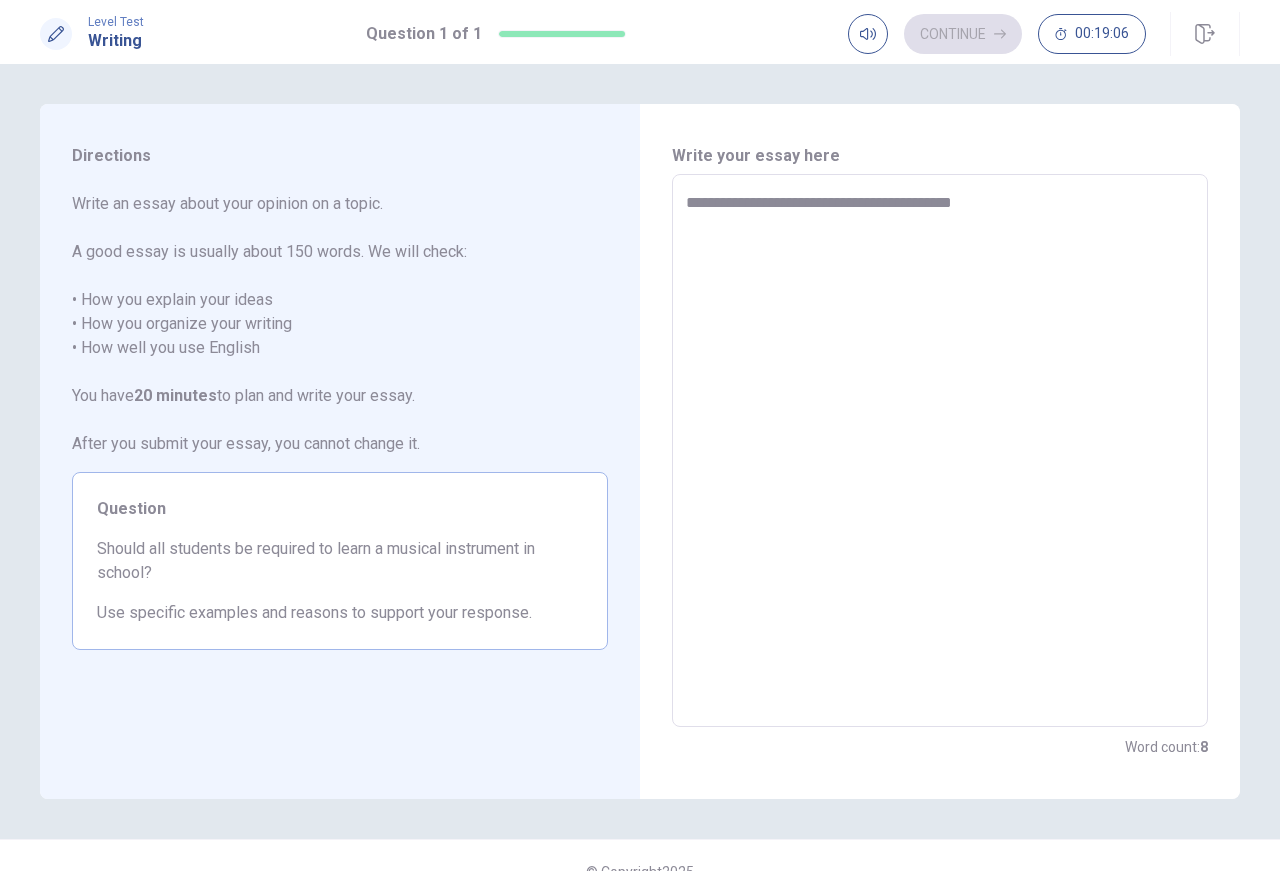 type on "**********" 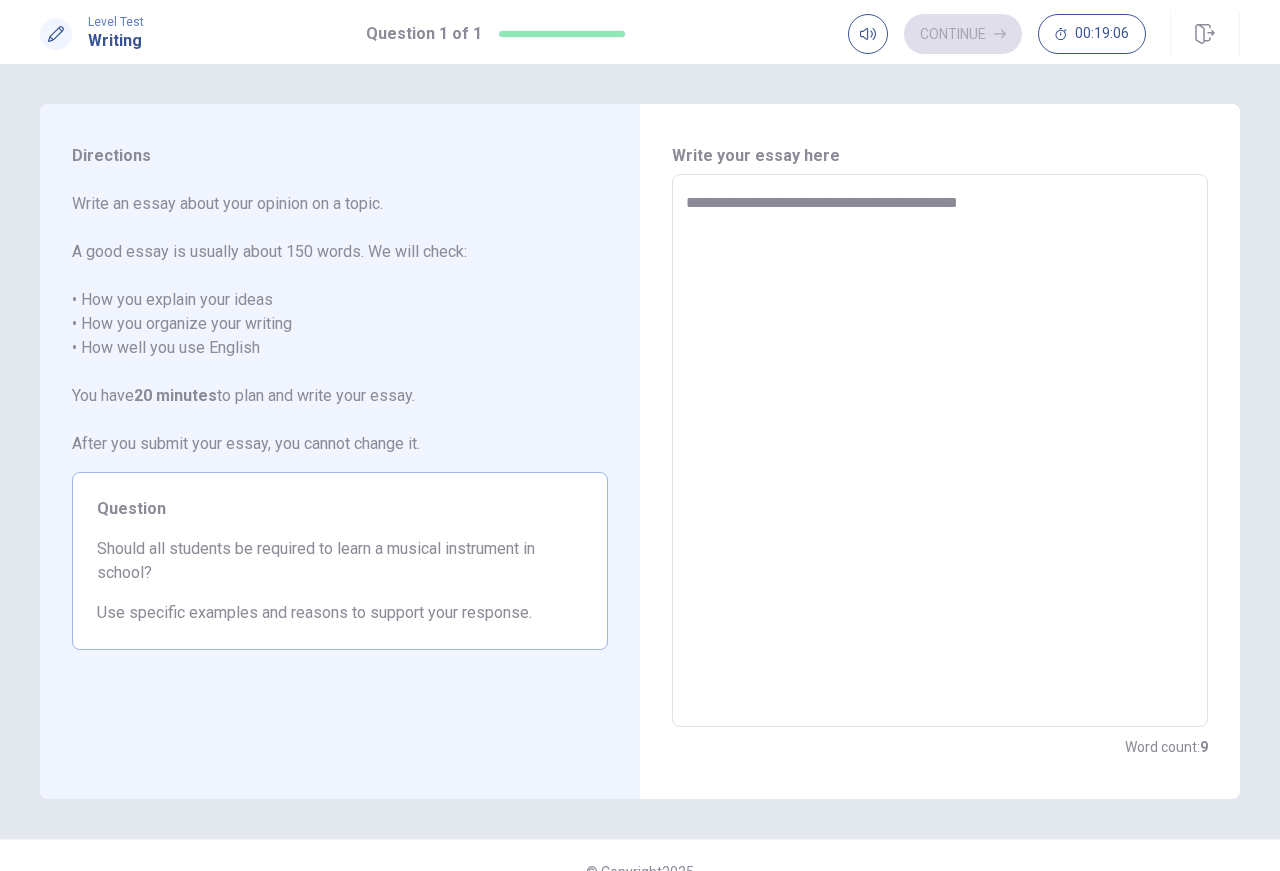 type on "**********" 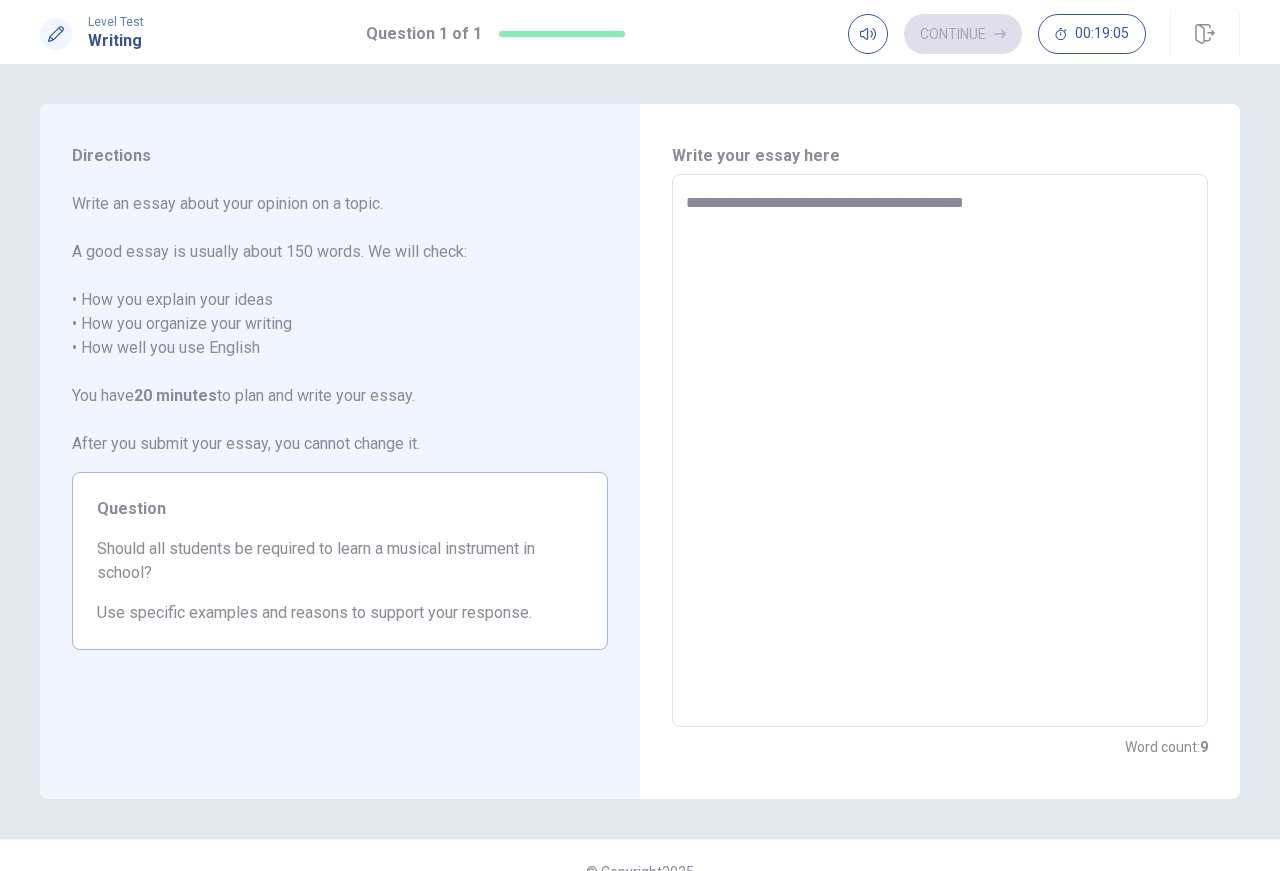 type on "*" 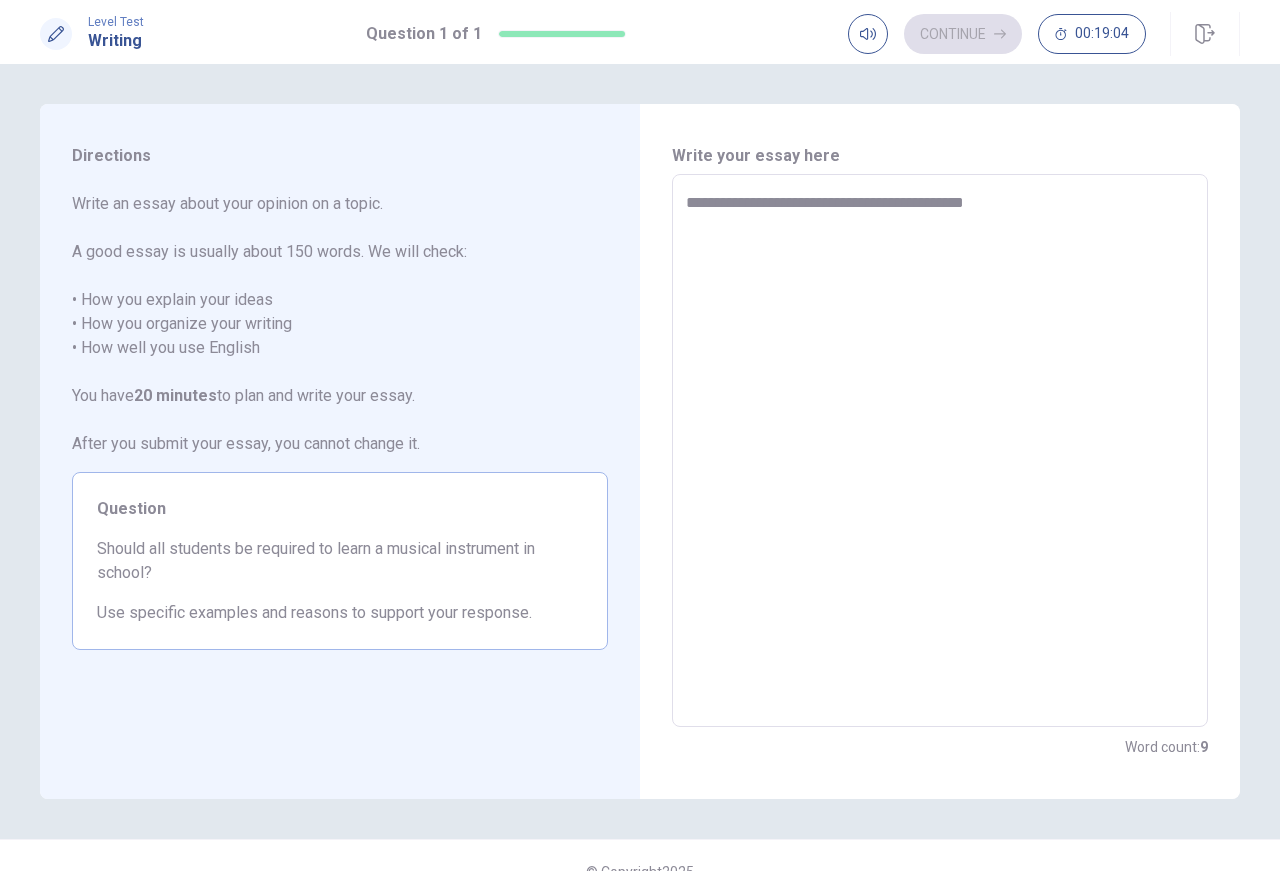 type on "**********" 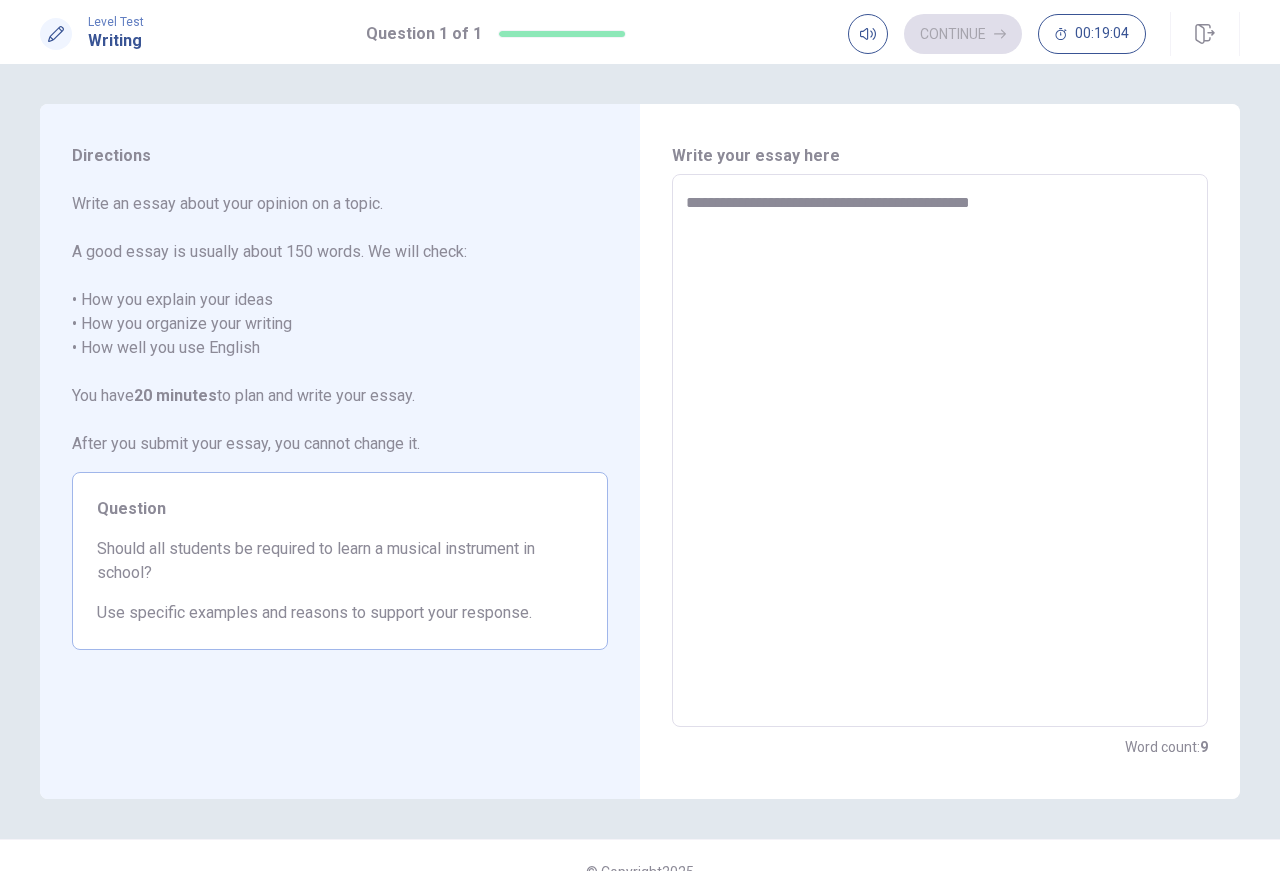 type on "*" 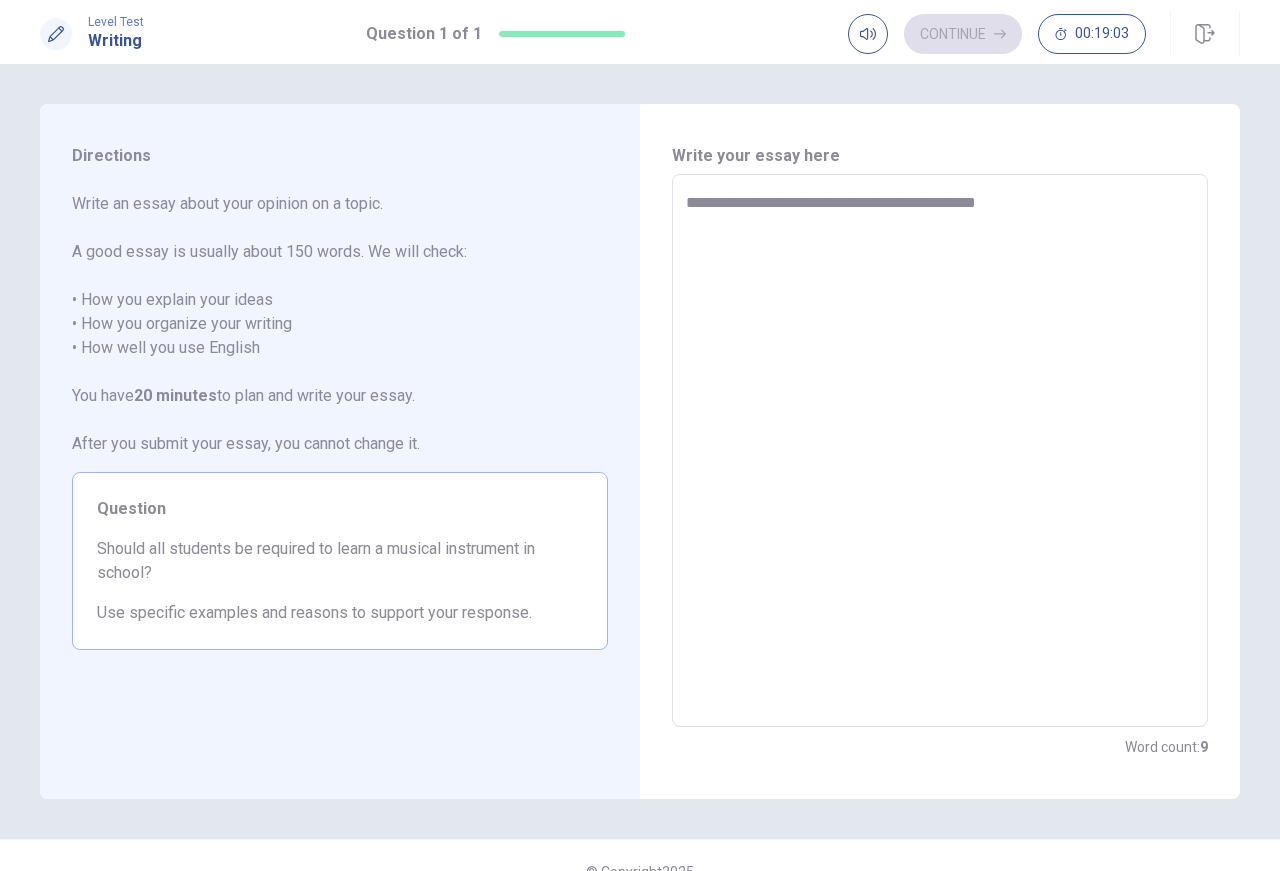 type on "**********" 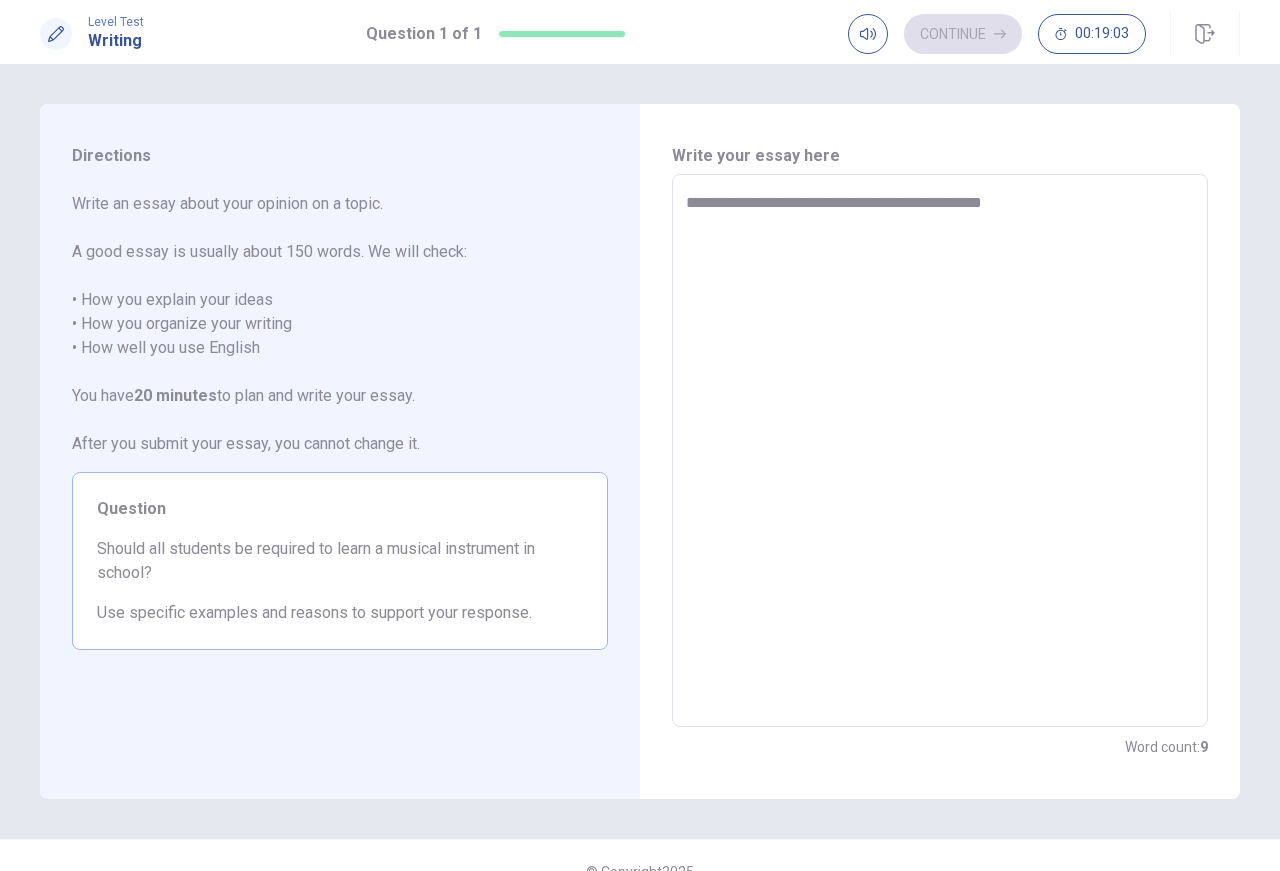 type on "*" 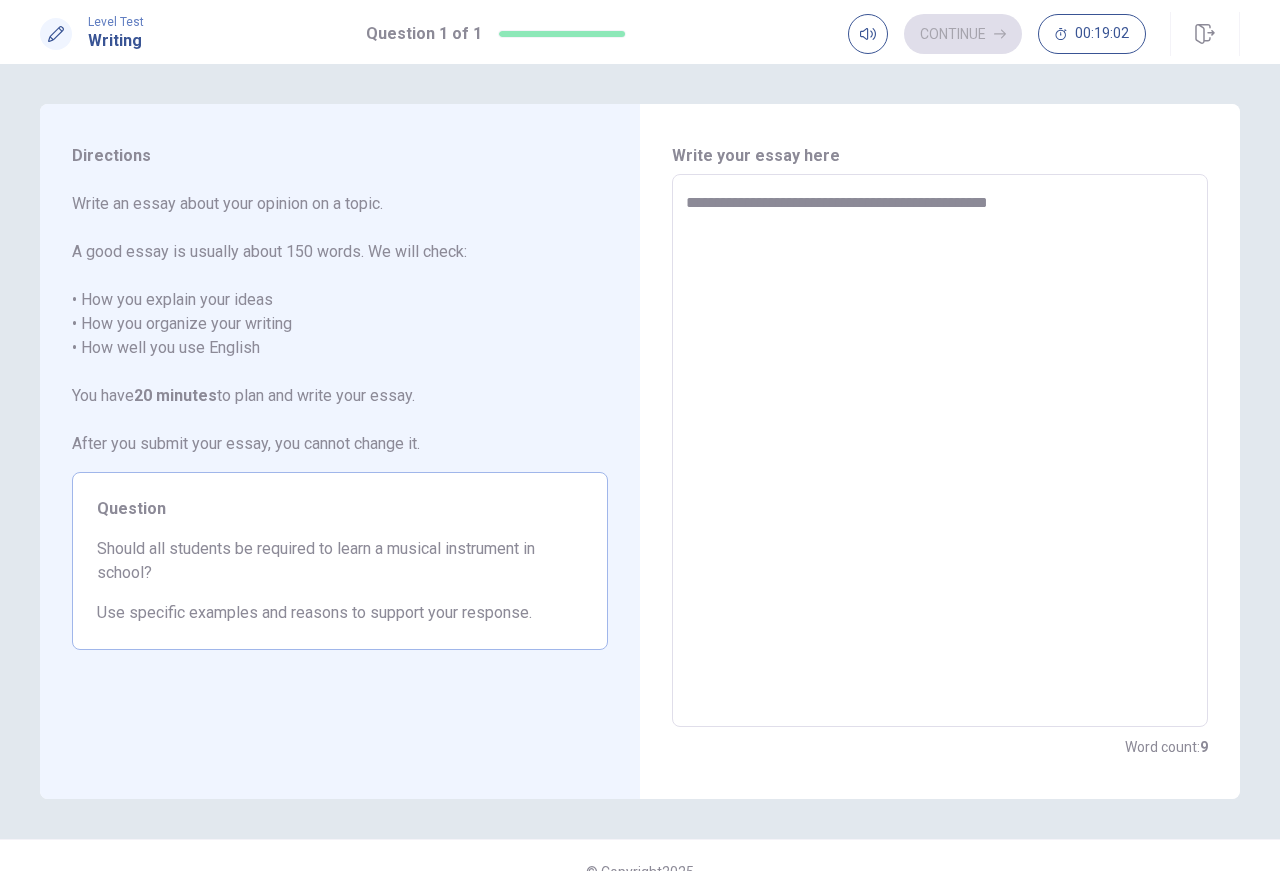 type on "*" 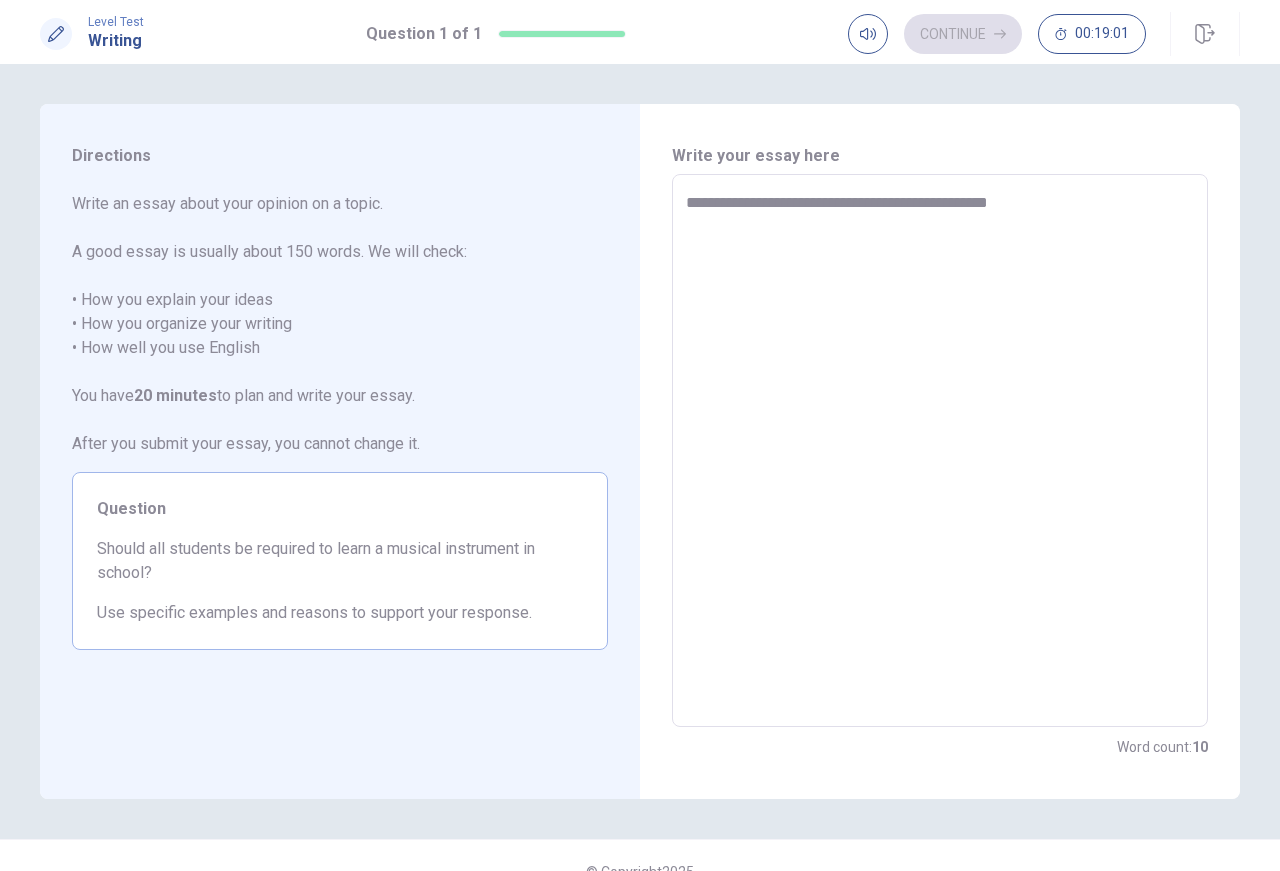 type on "**********" 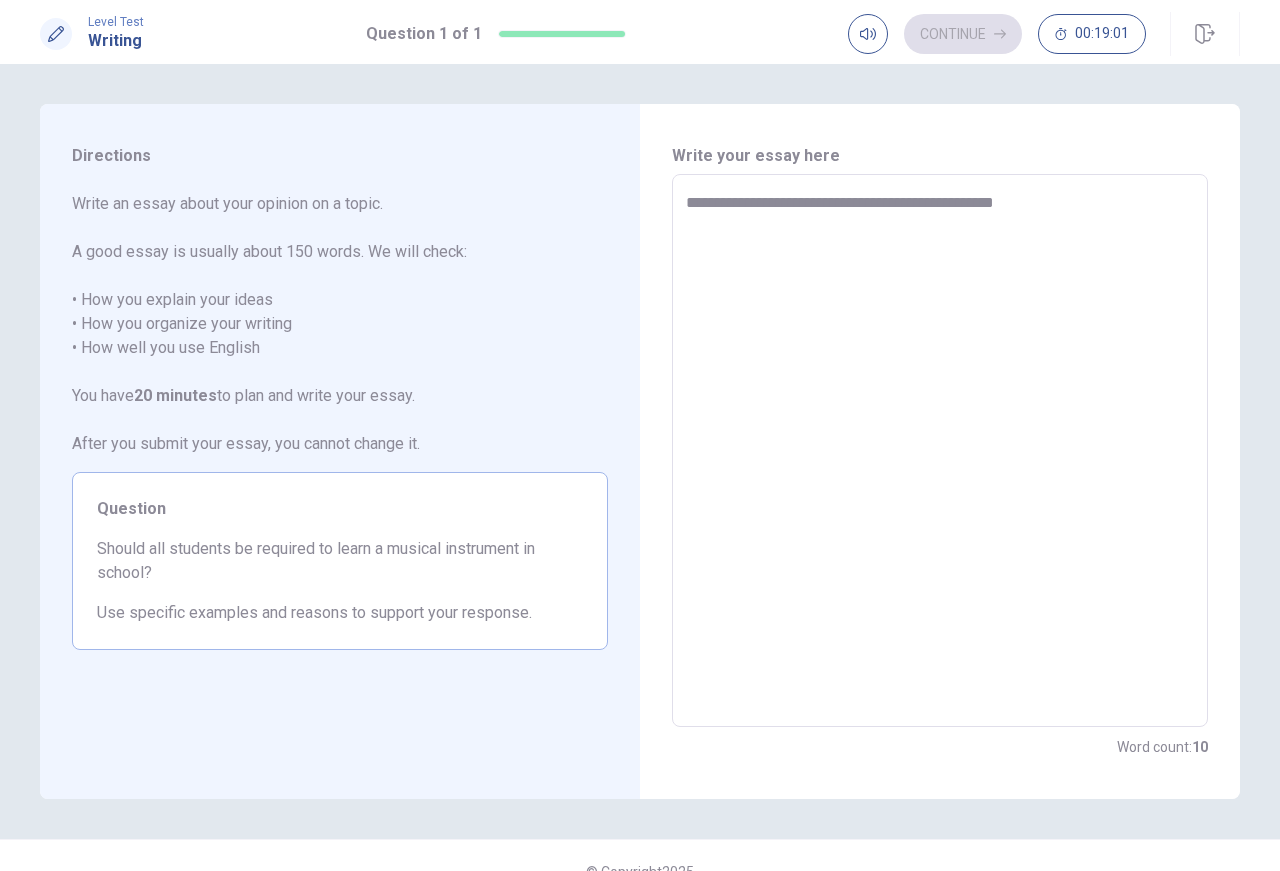 type on "**********" 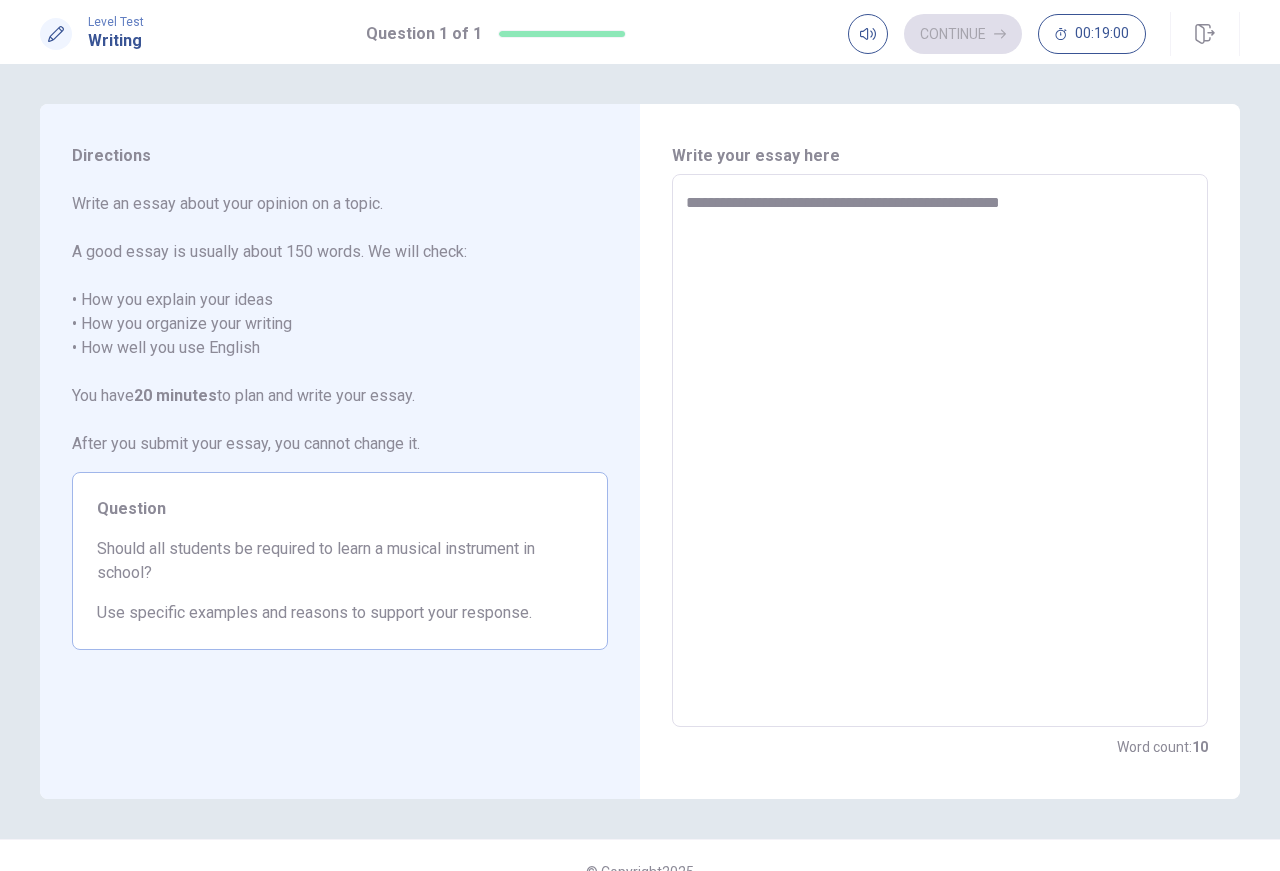 type on "*" 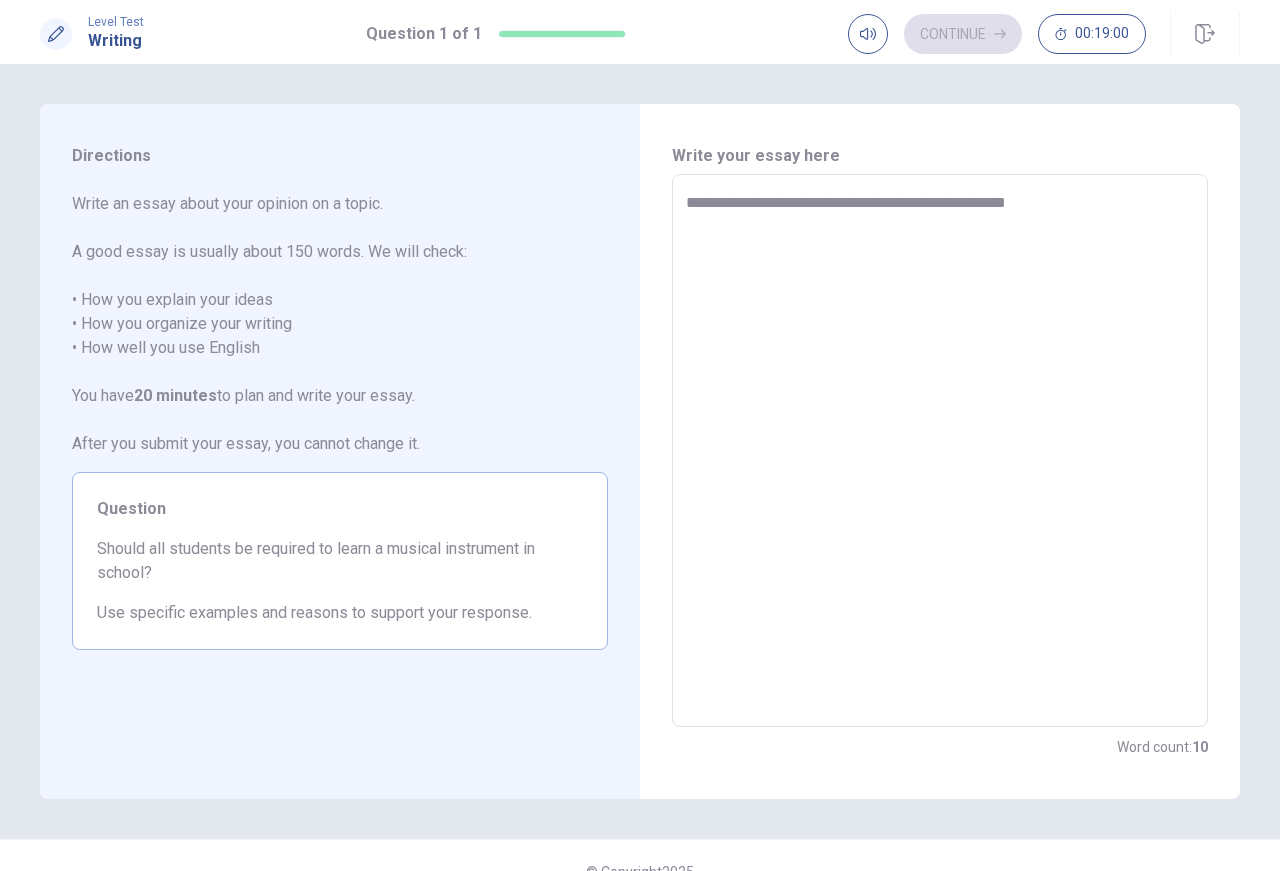 type on "*" 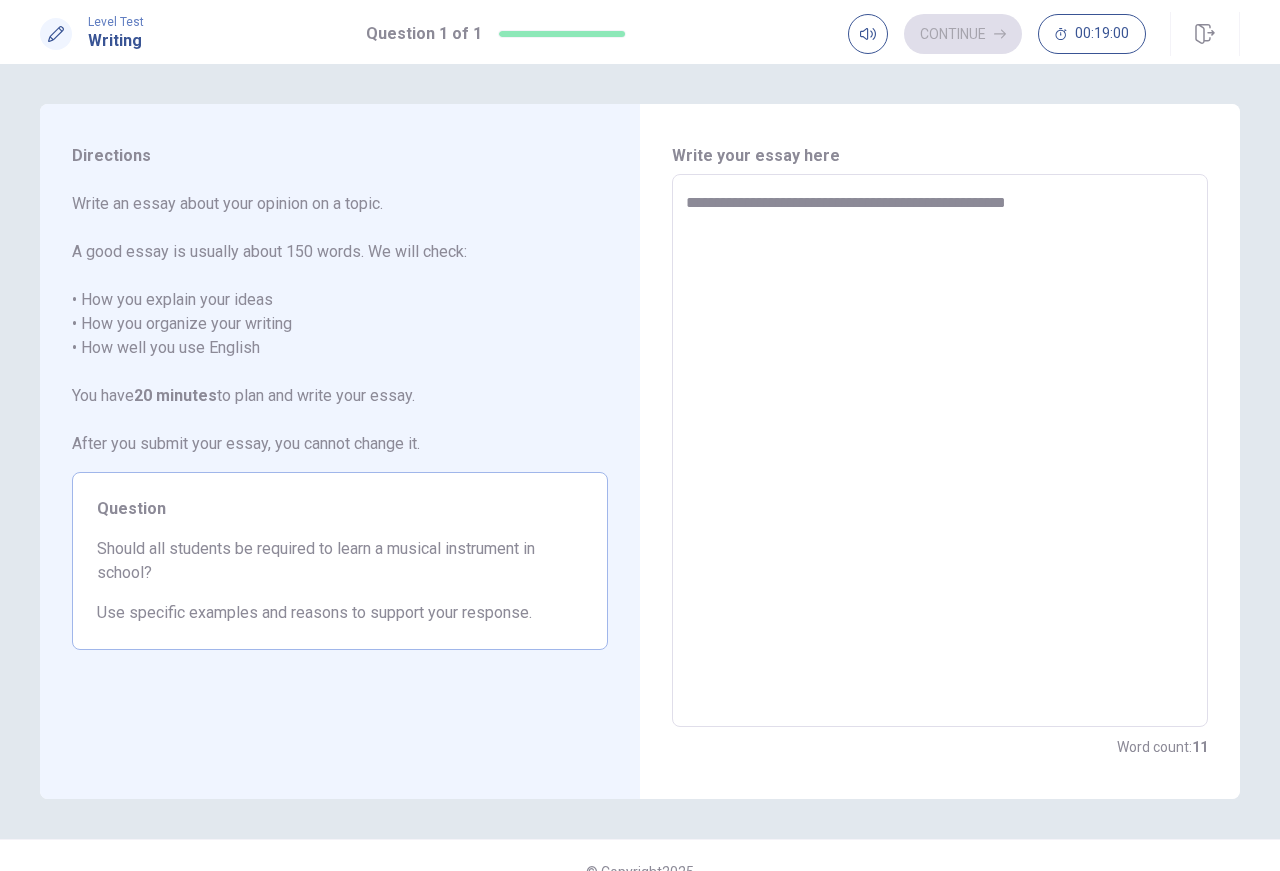 type on "**********" 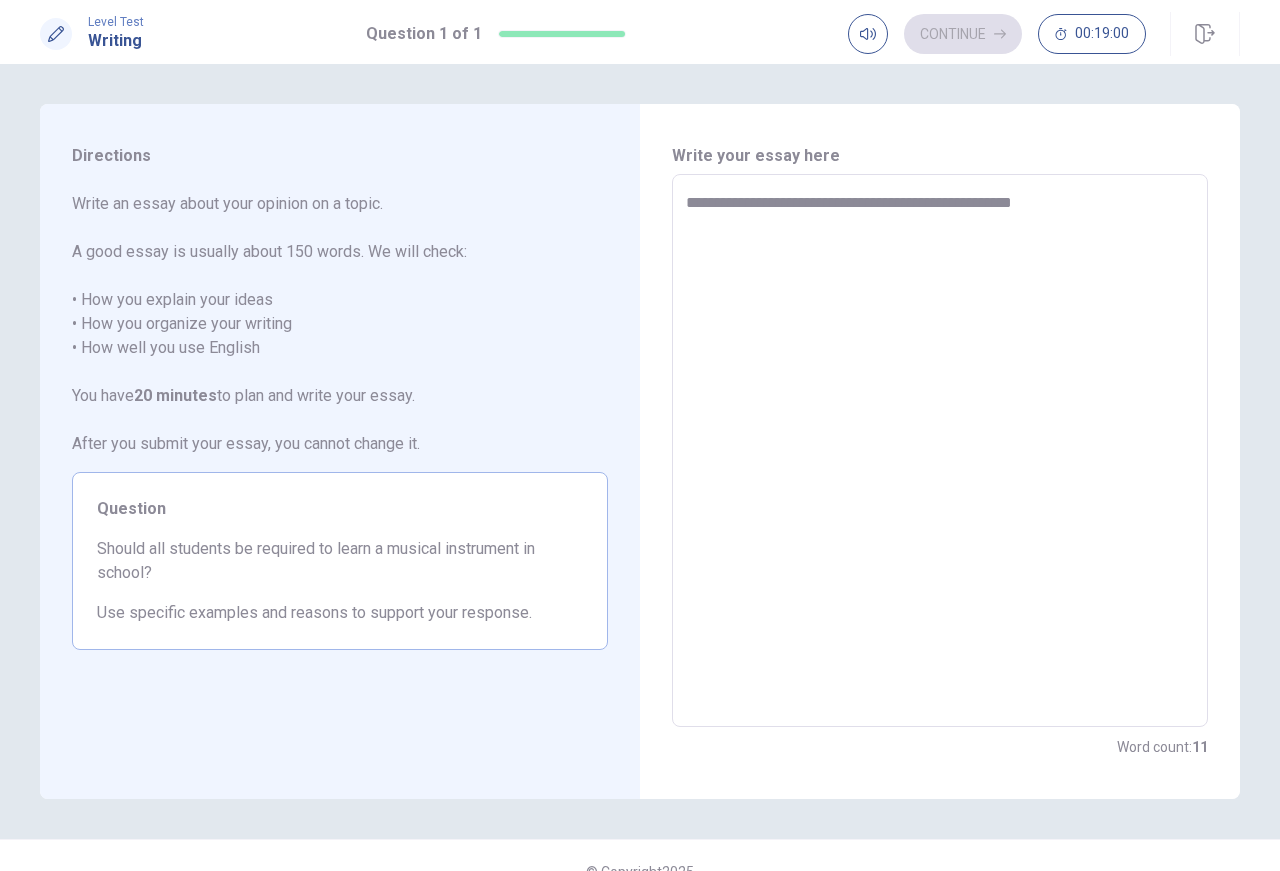 type on "*" 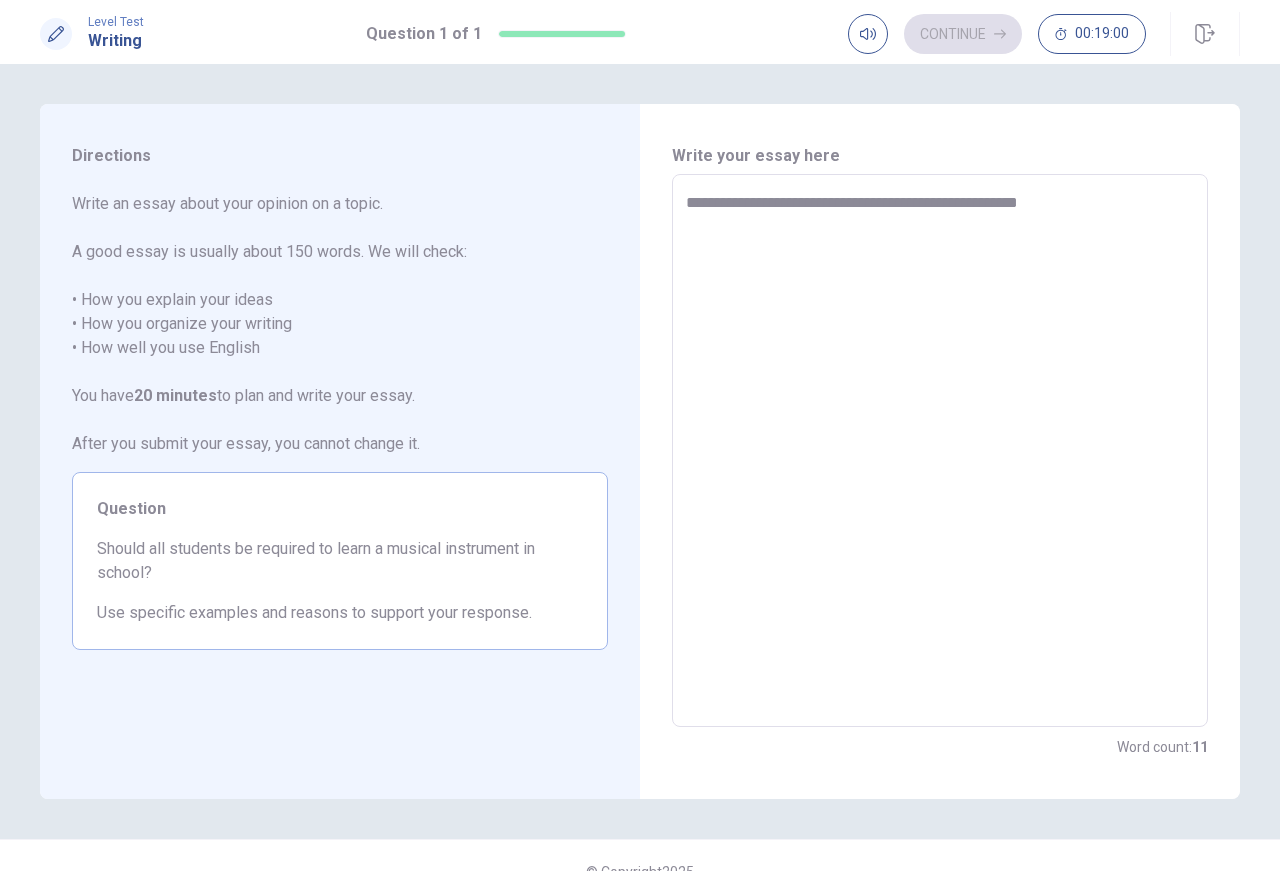 type on "*" 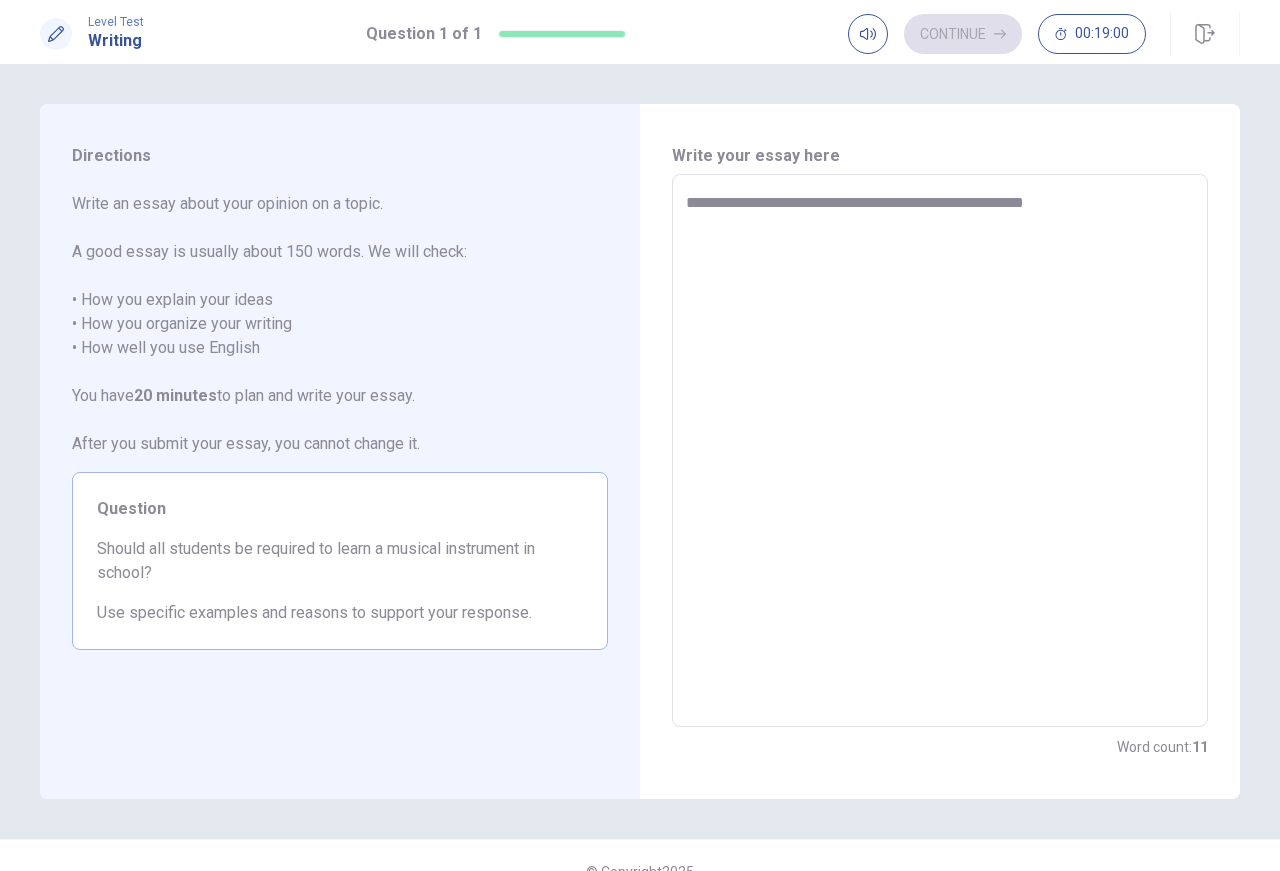 type on "*" 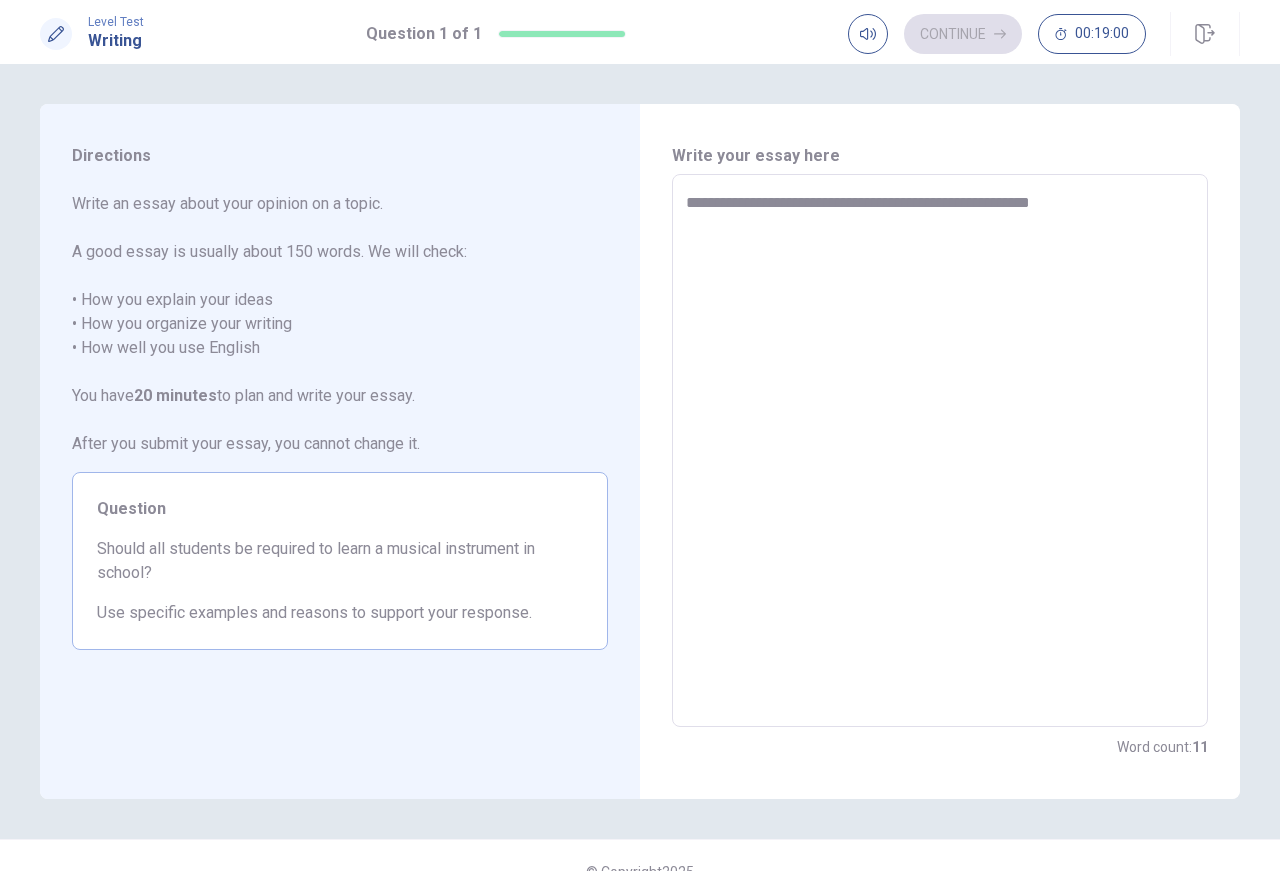 type on "*" 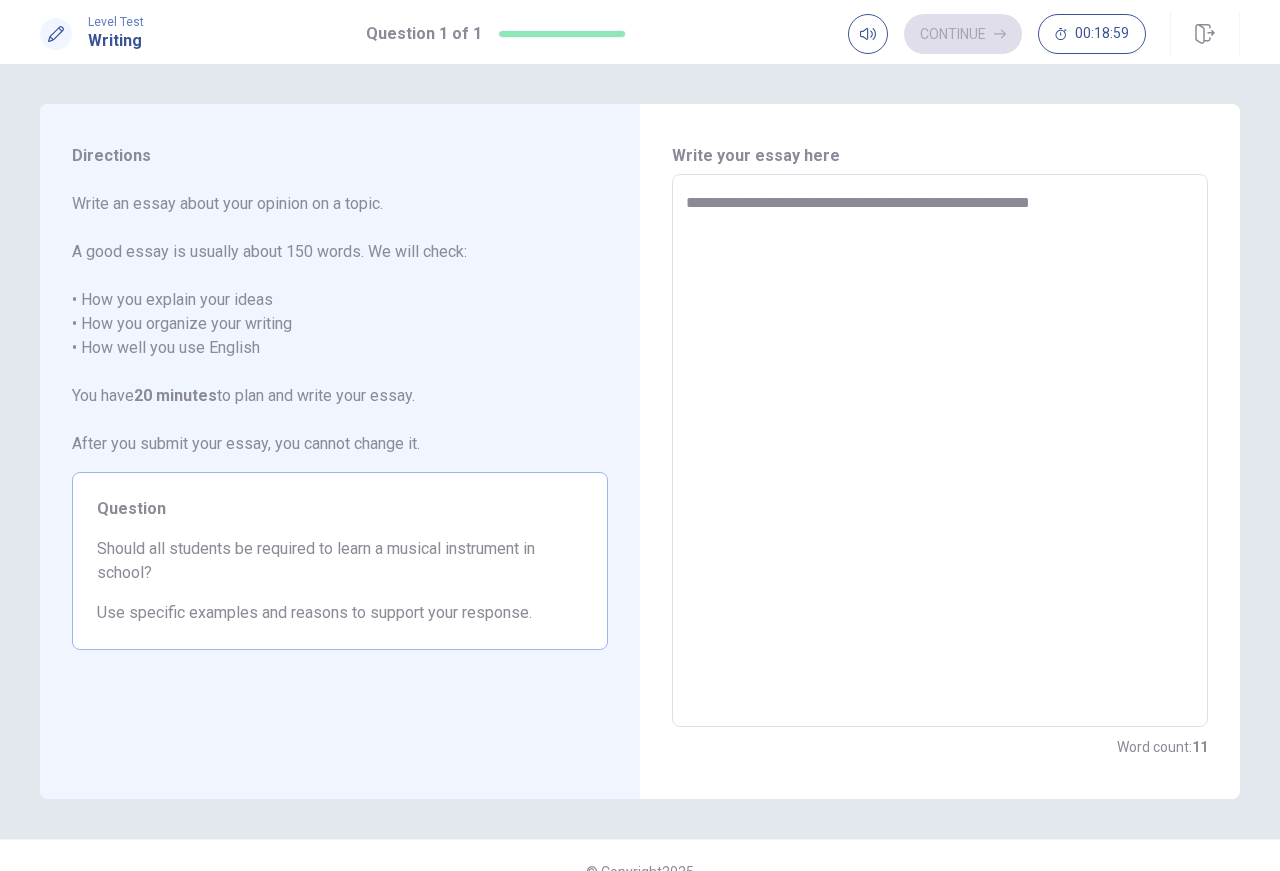 type on "**********" 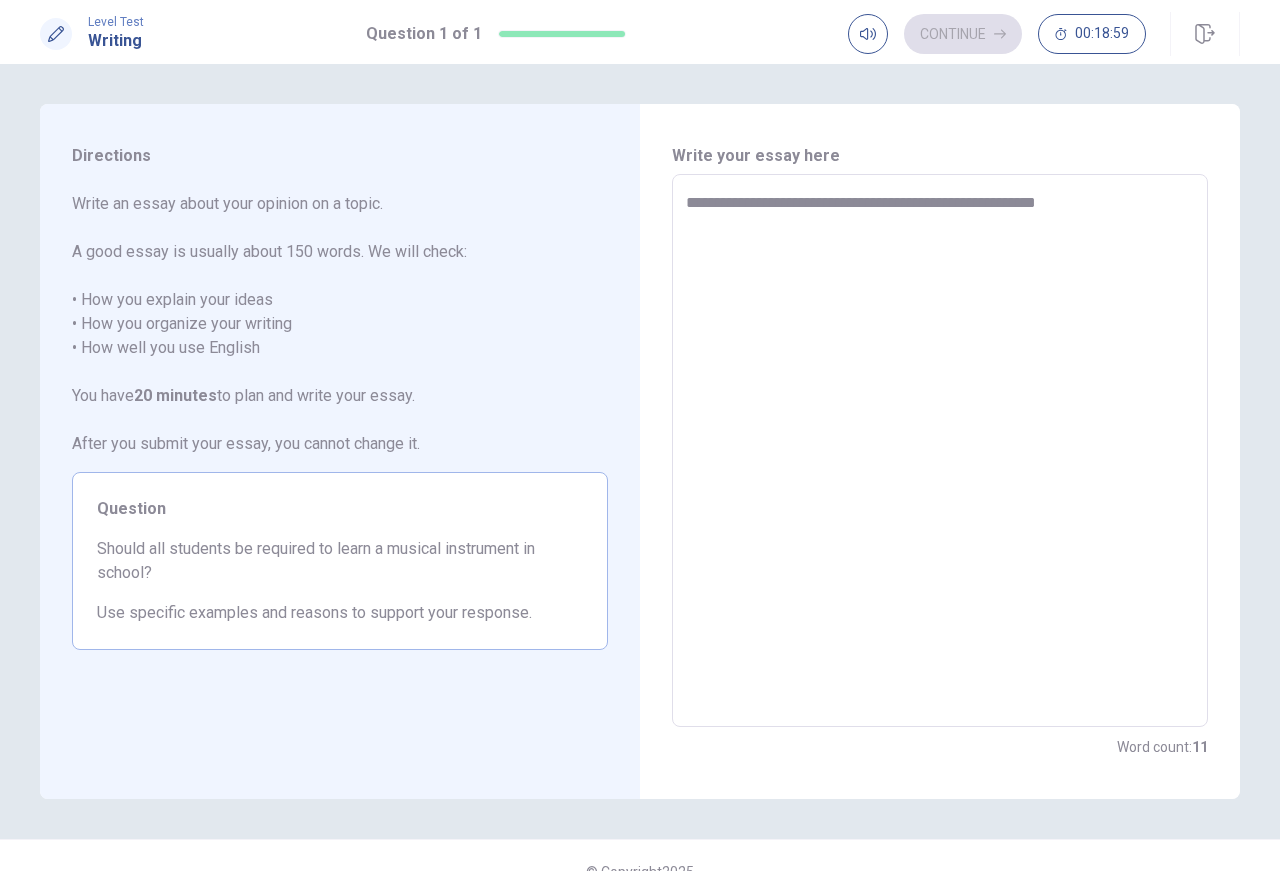 type on "*" 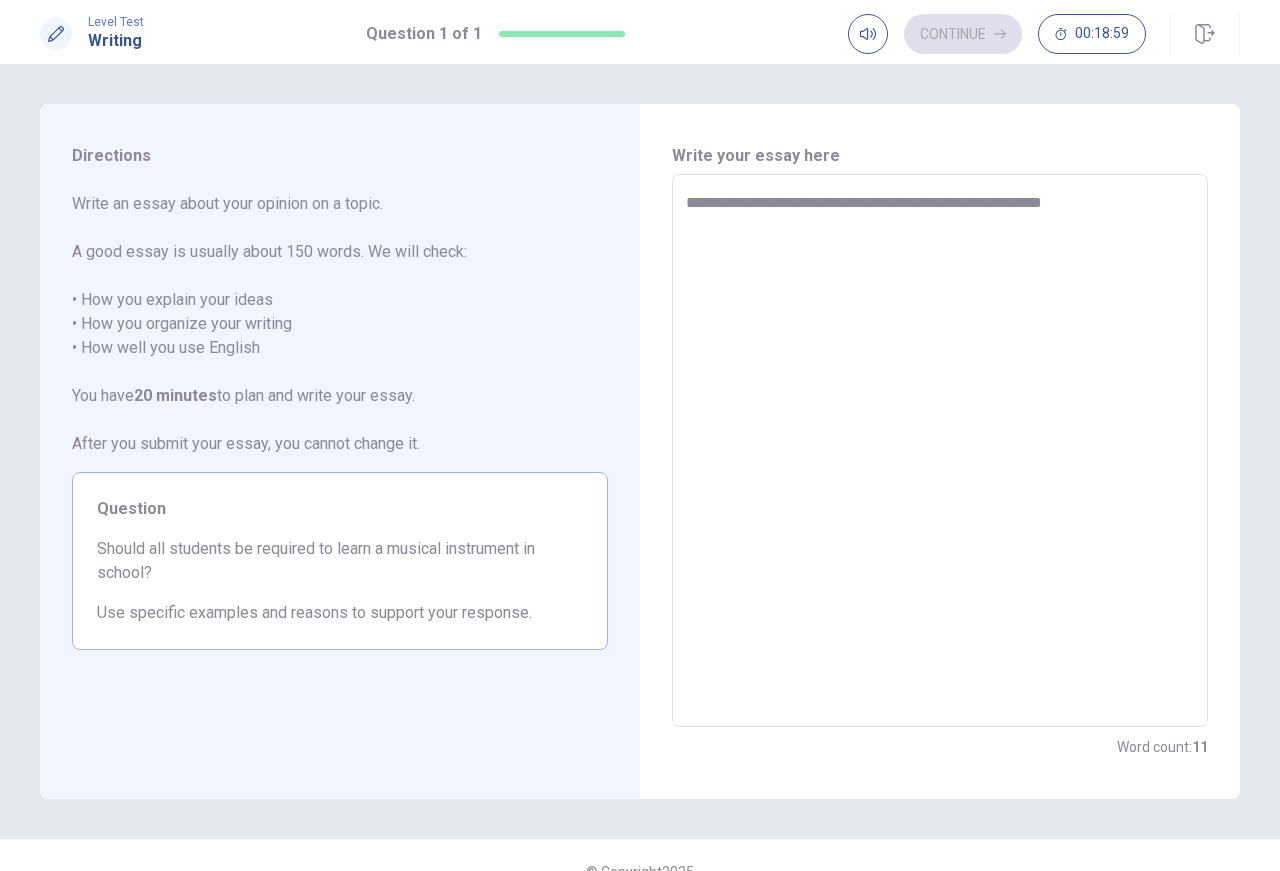 type on "*" 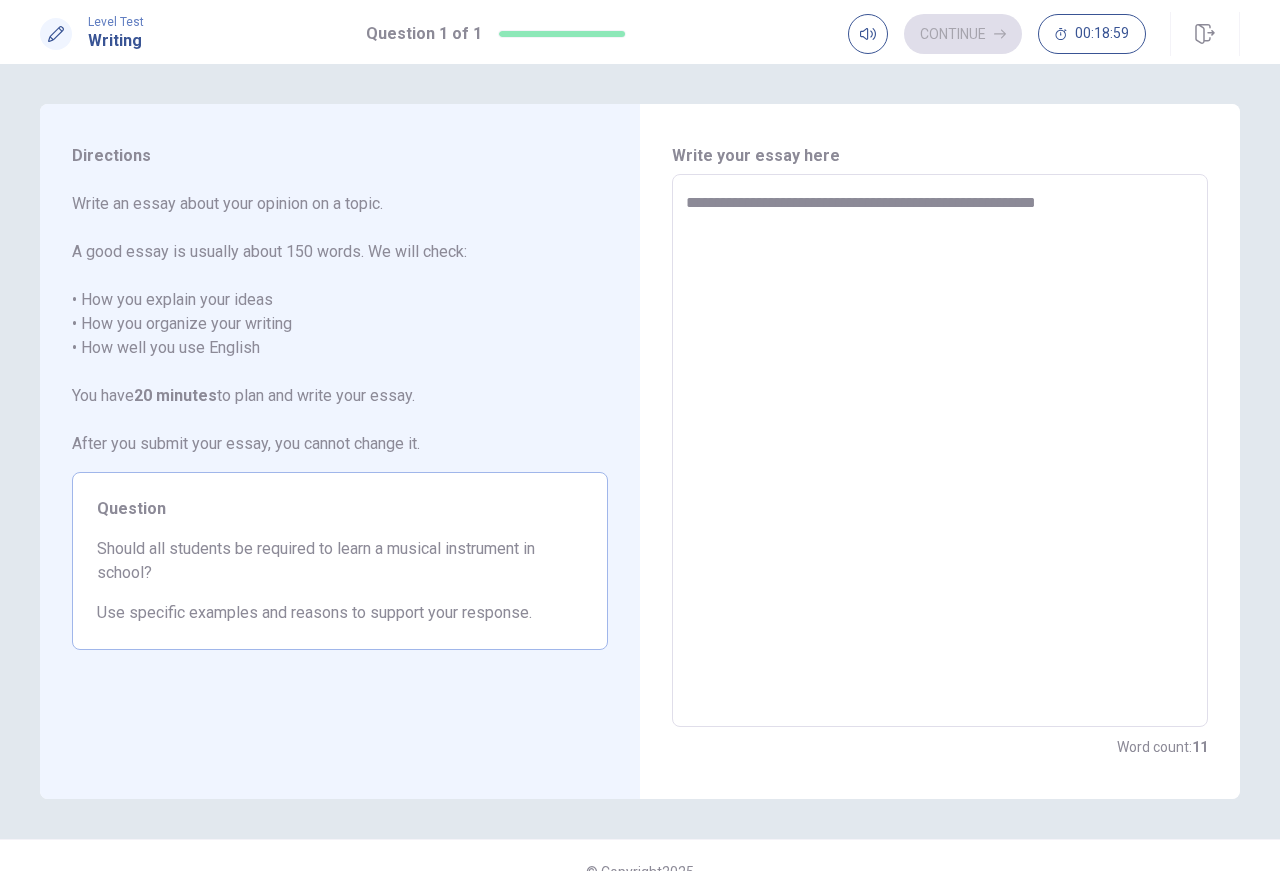 type on "*" 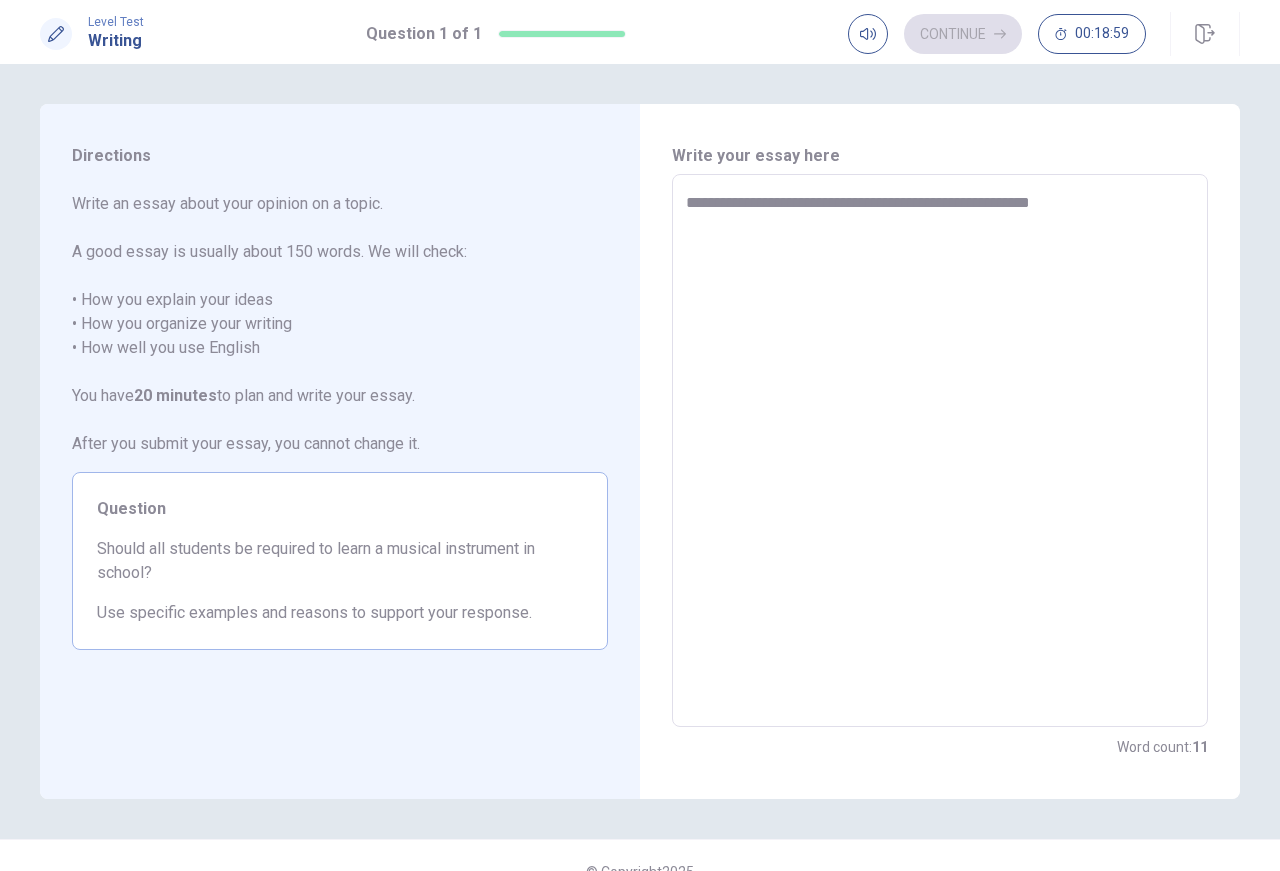 type on "*" 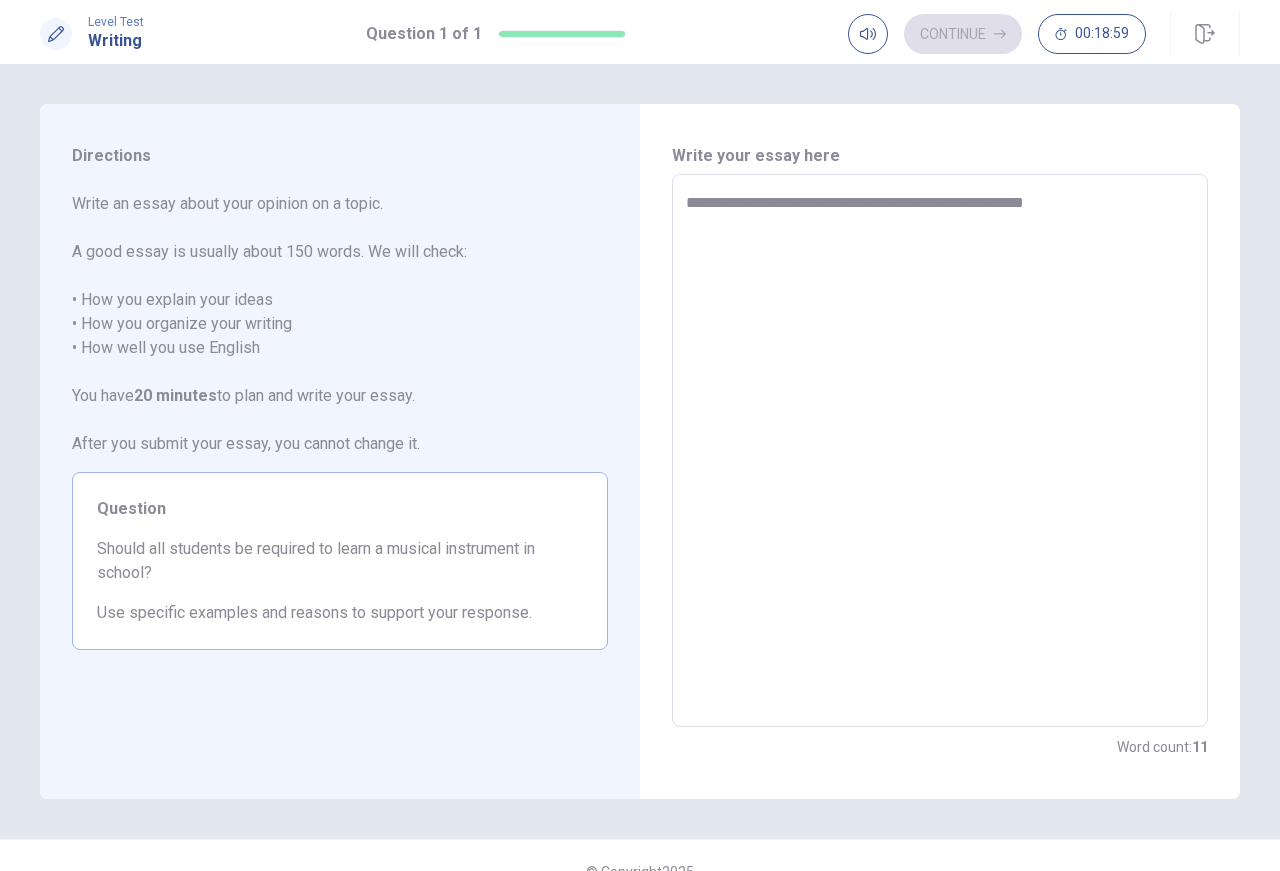 type on "*" 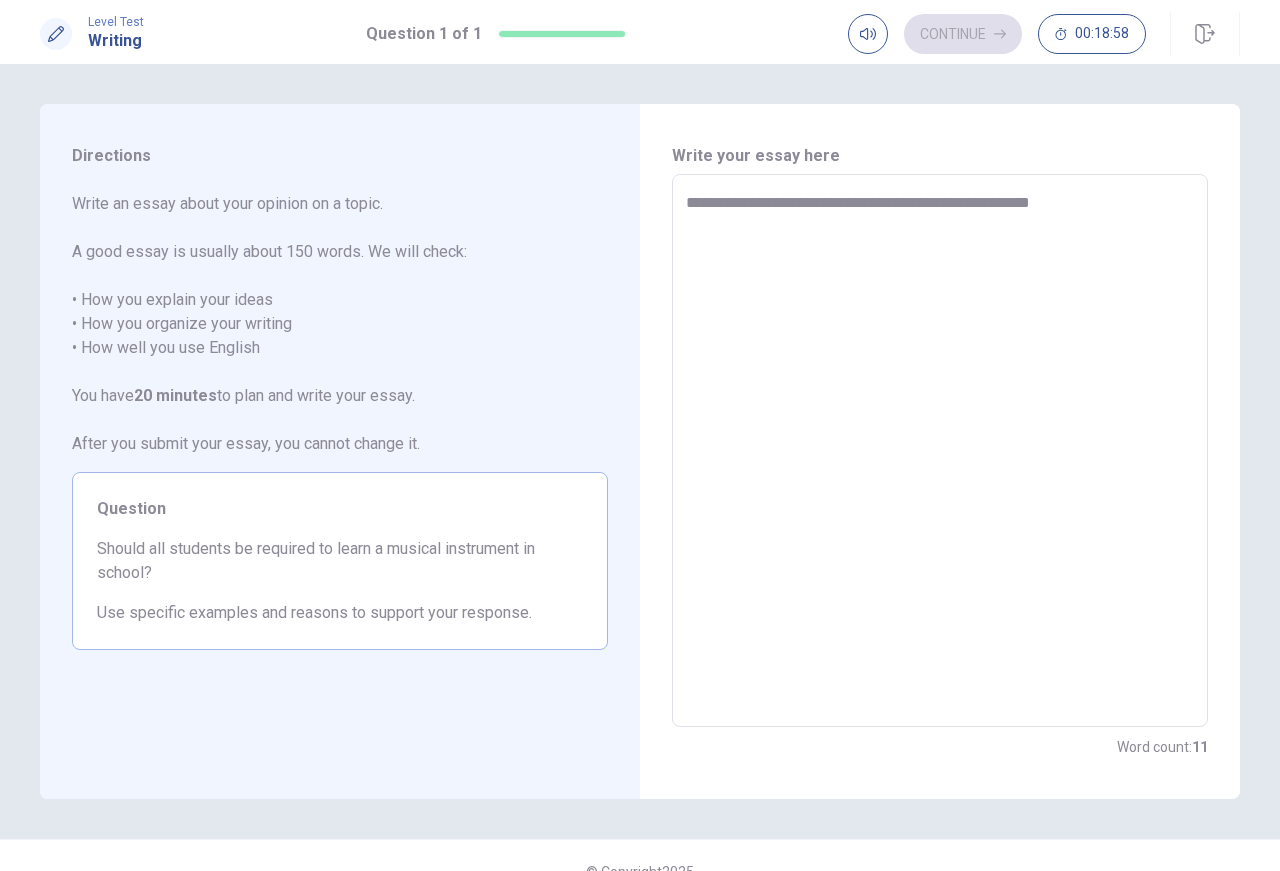 type on "**********" 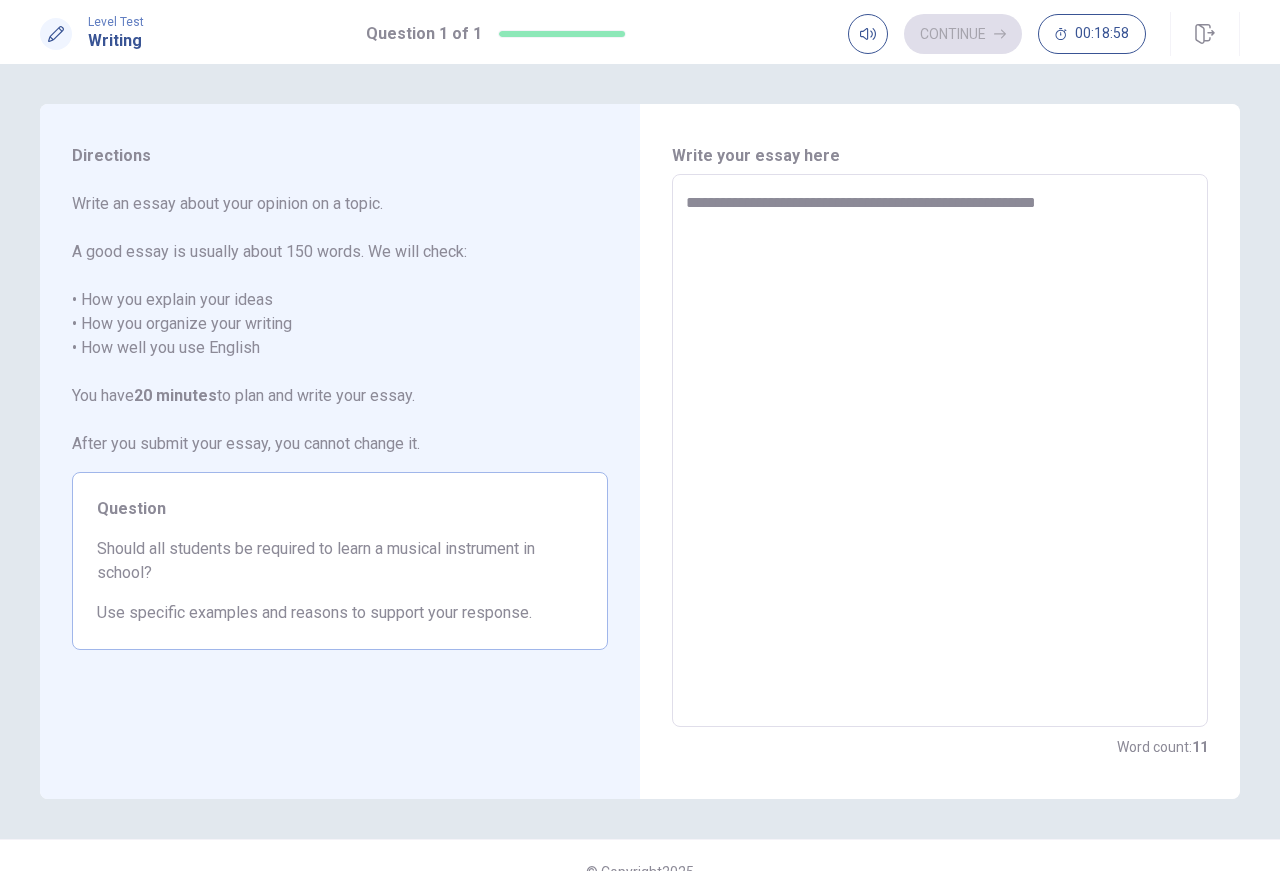 type on "*" 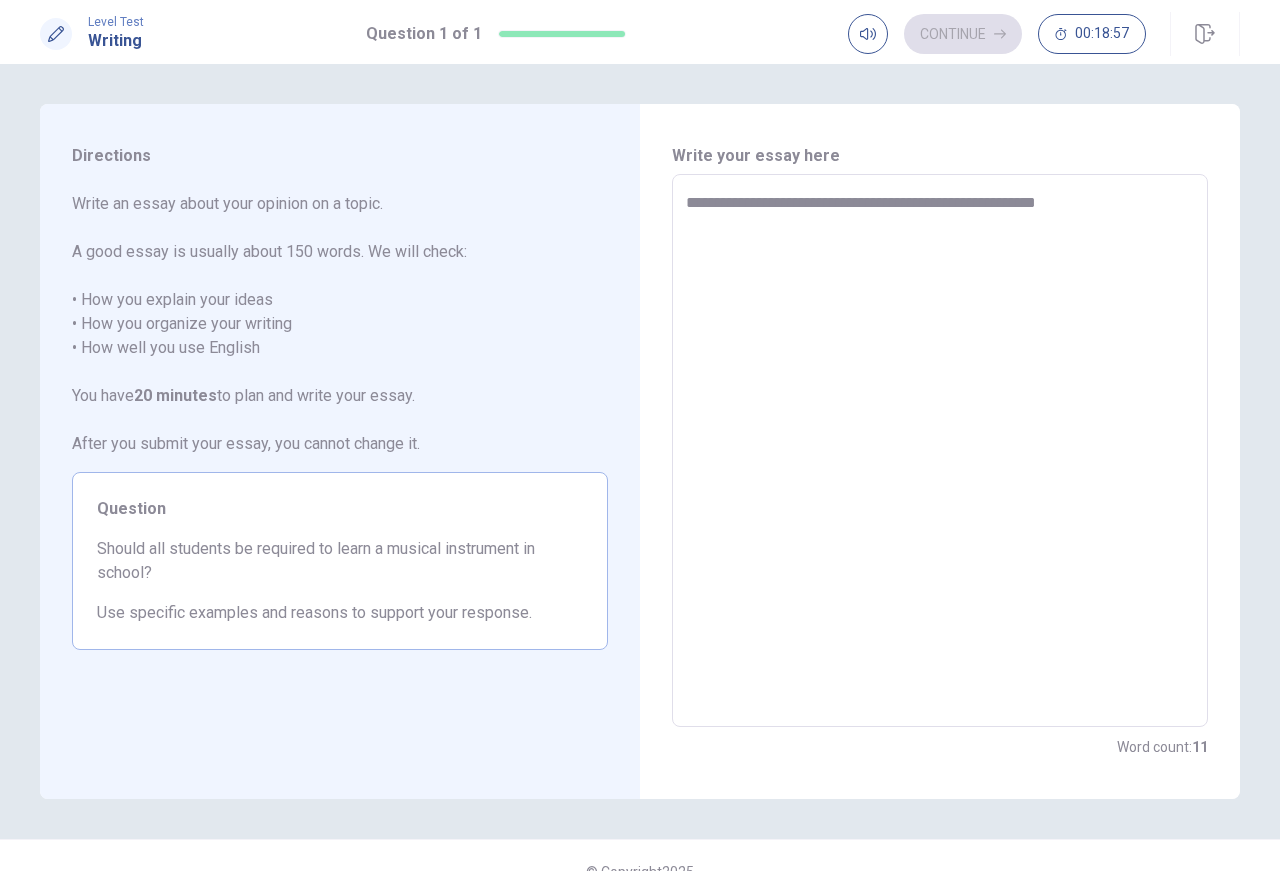 type on "**********" 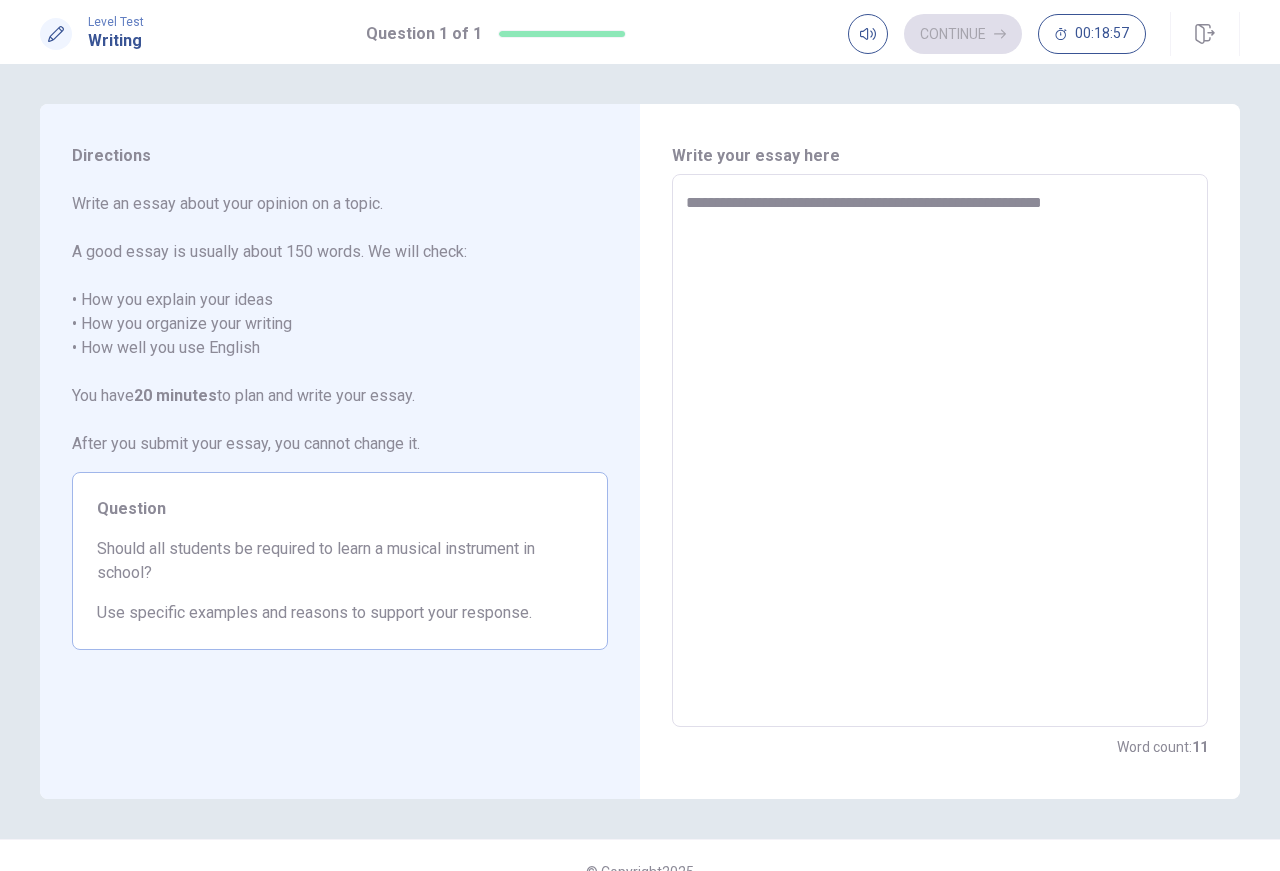 type on "*" 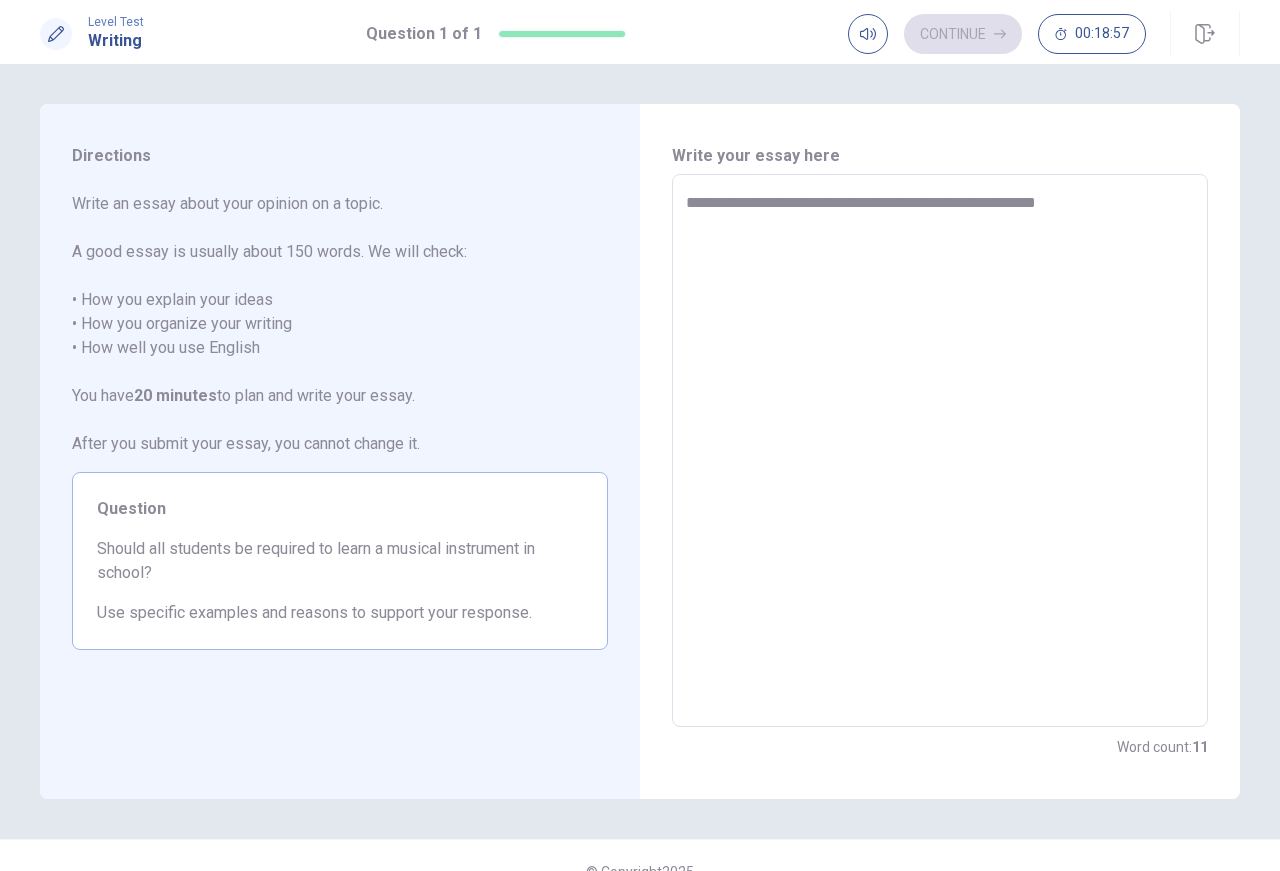 type on "*" 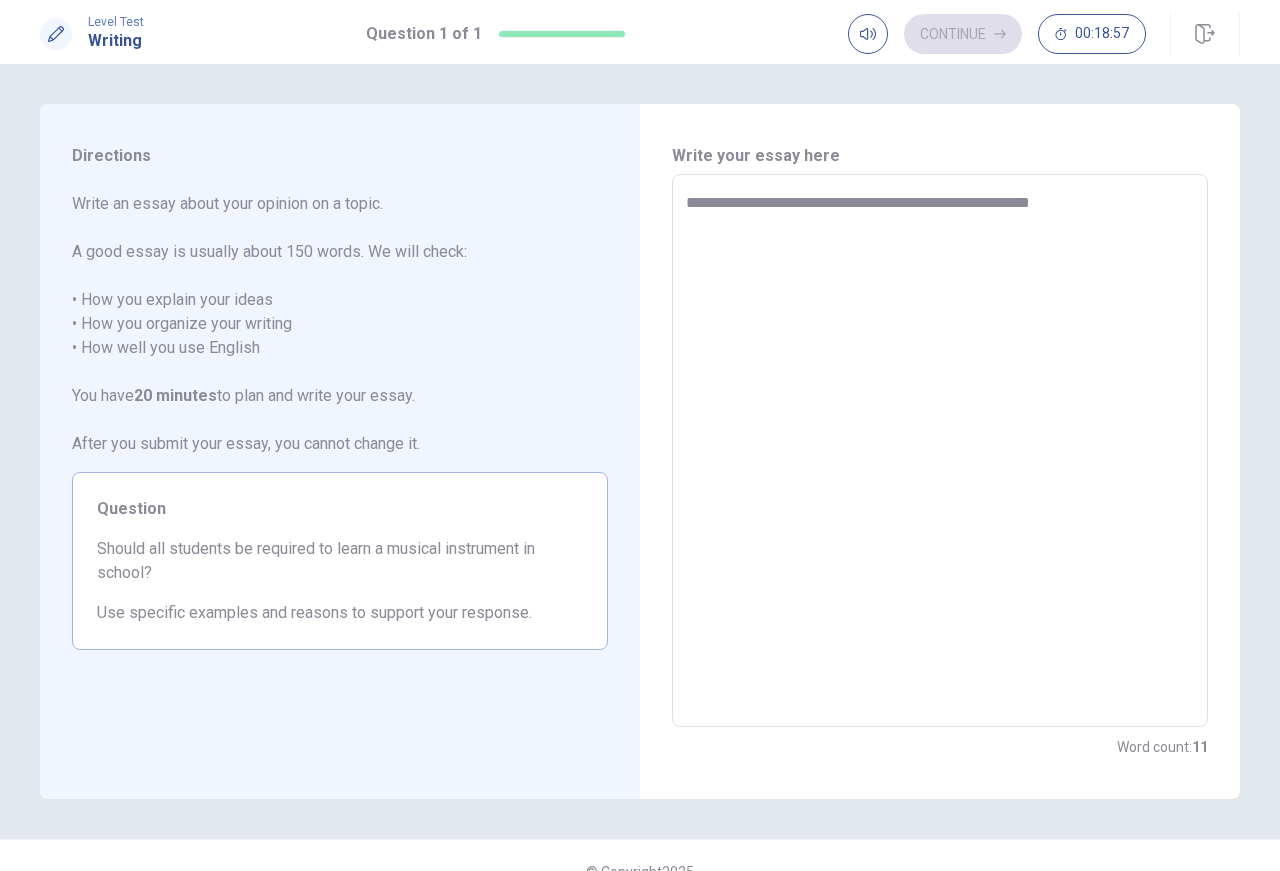 type on "*" 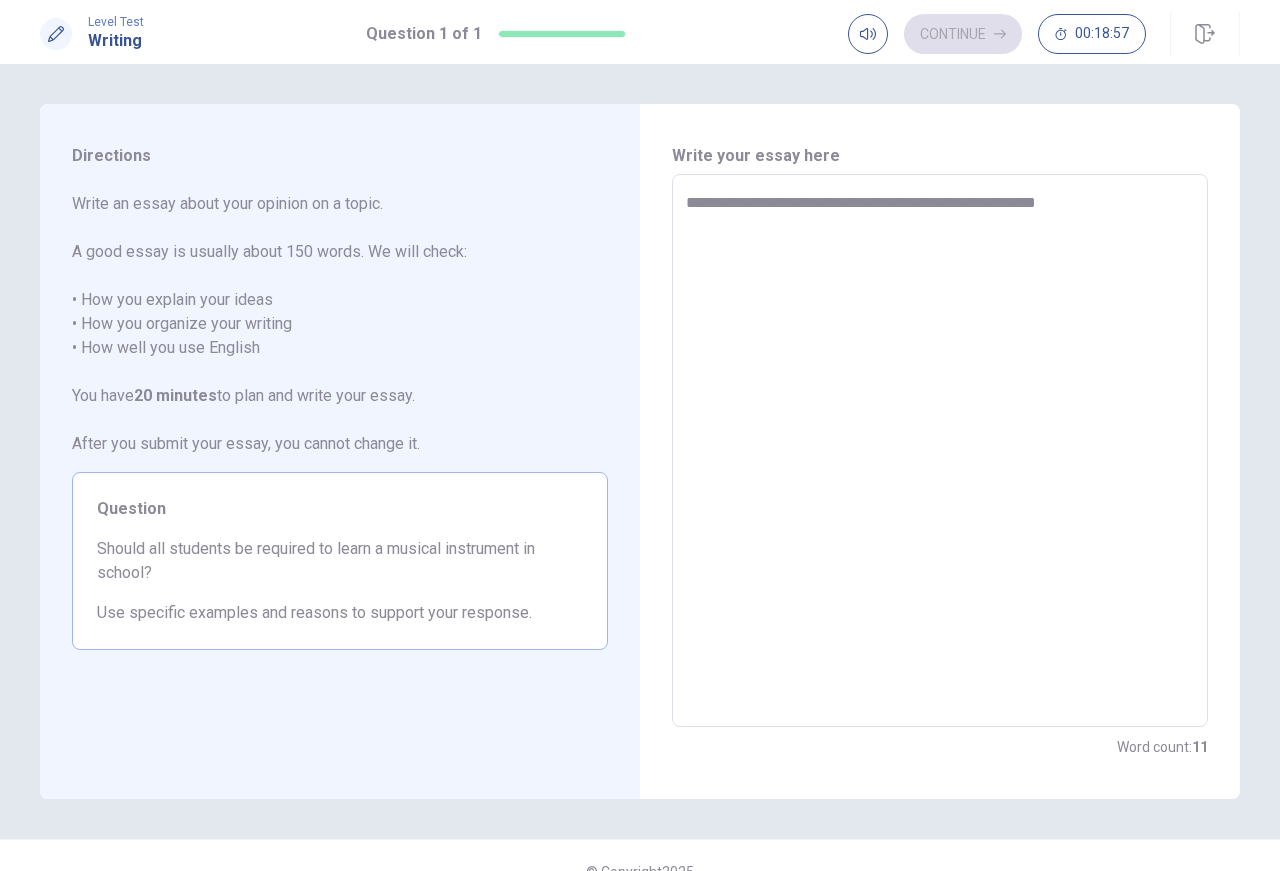 type on "*" 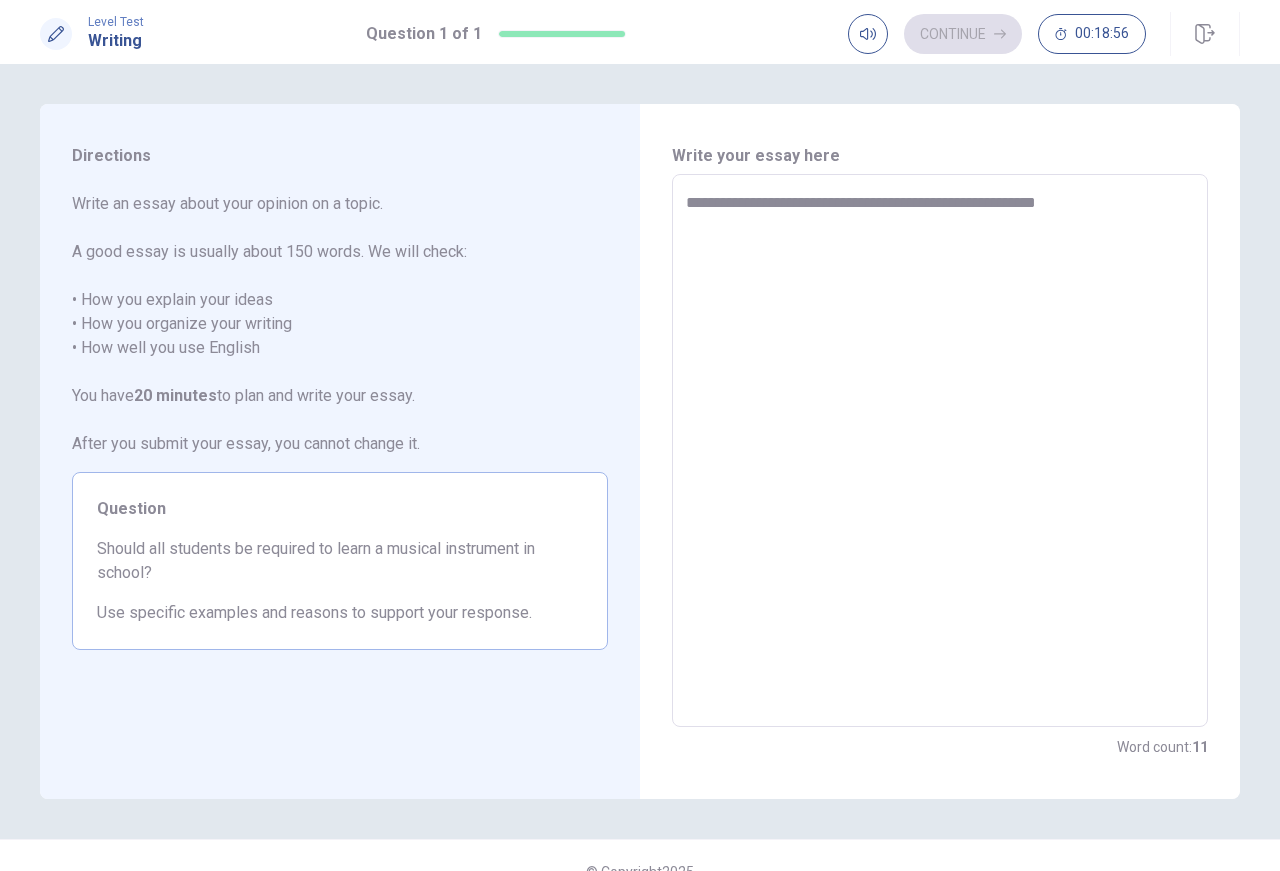 type on "**********" 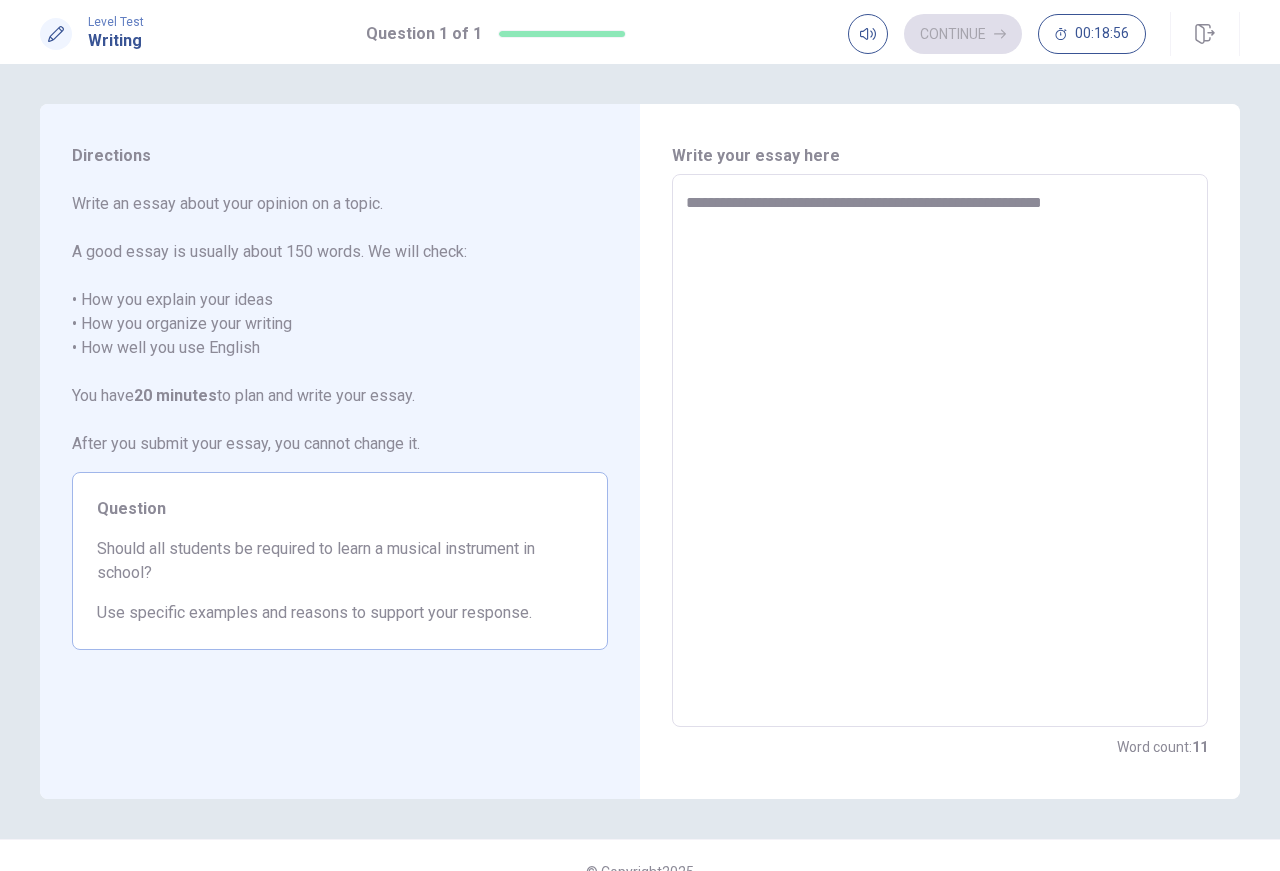 type on "*" 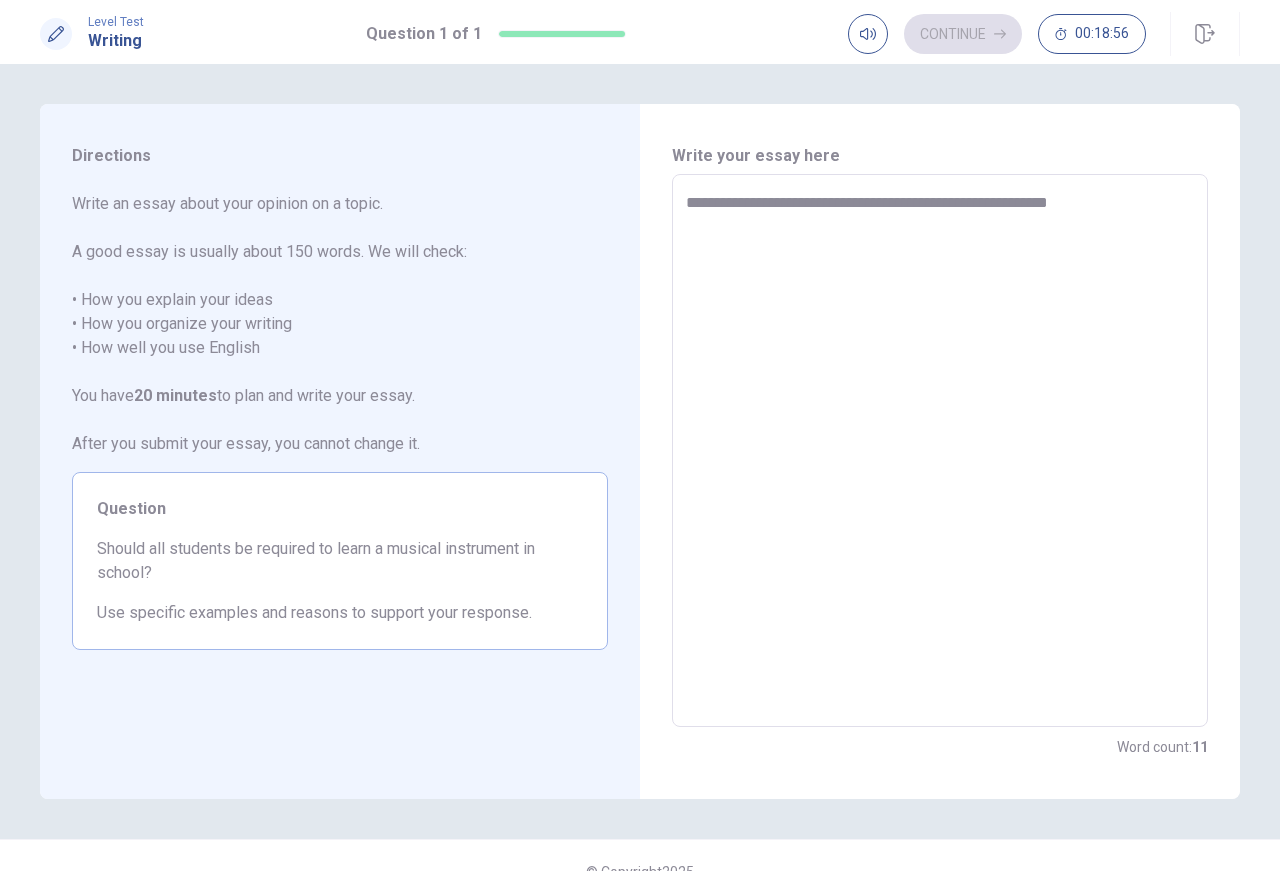 type on "*" 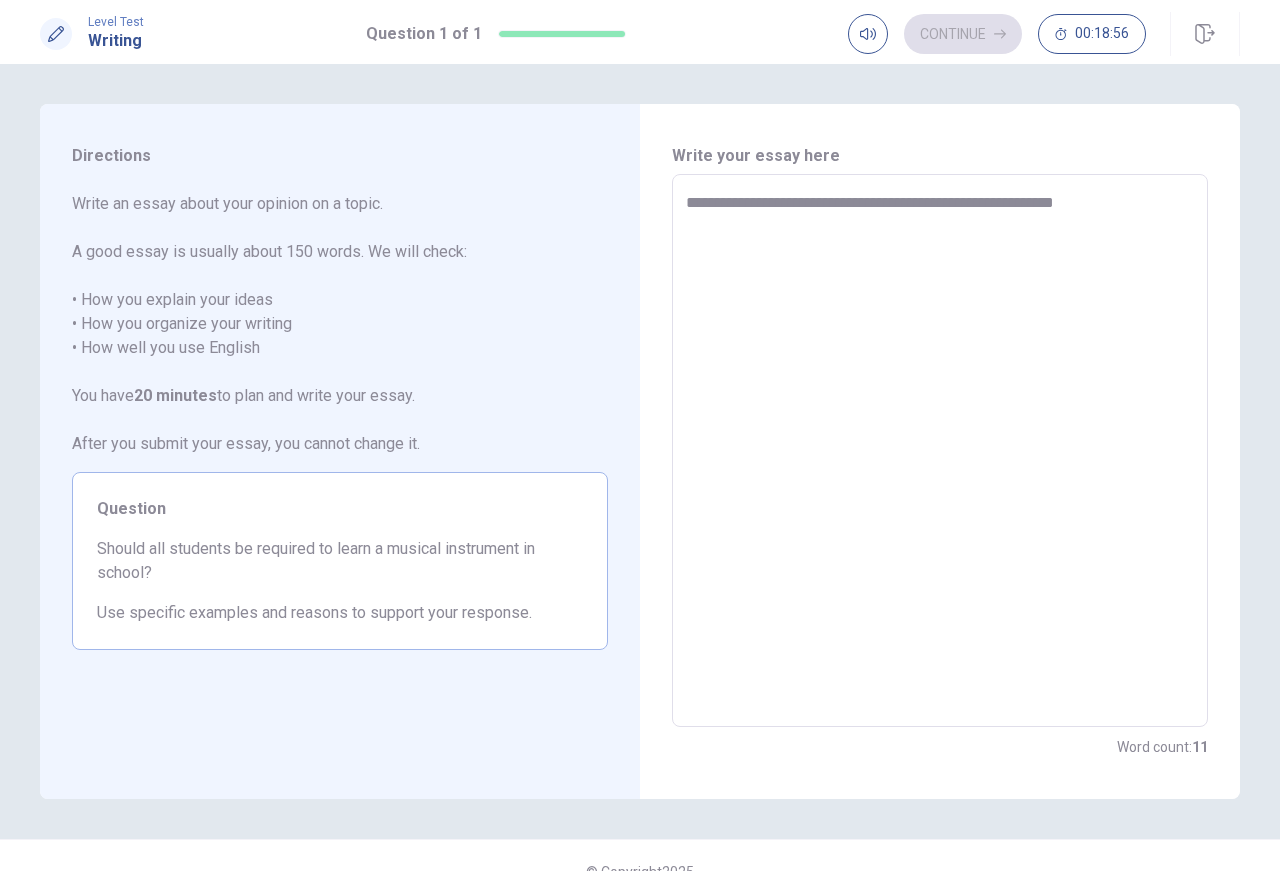 type on "*" 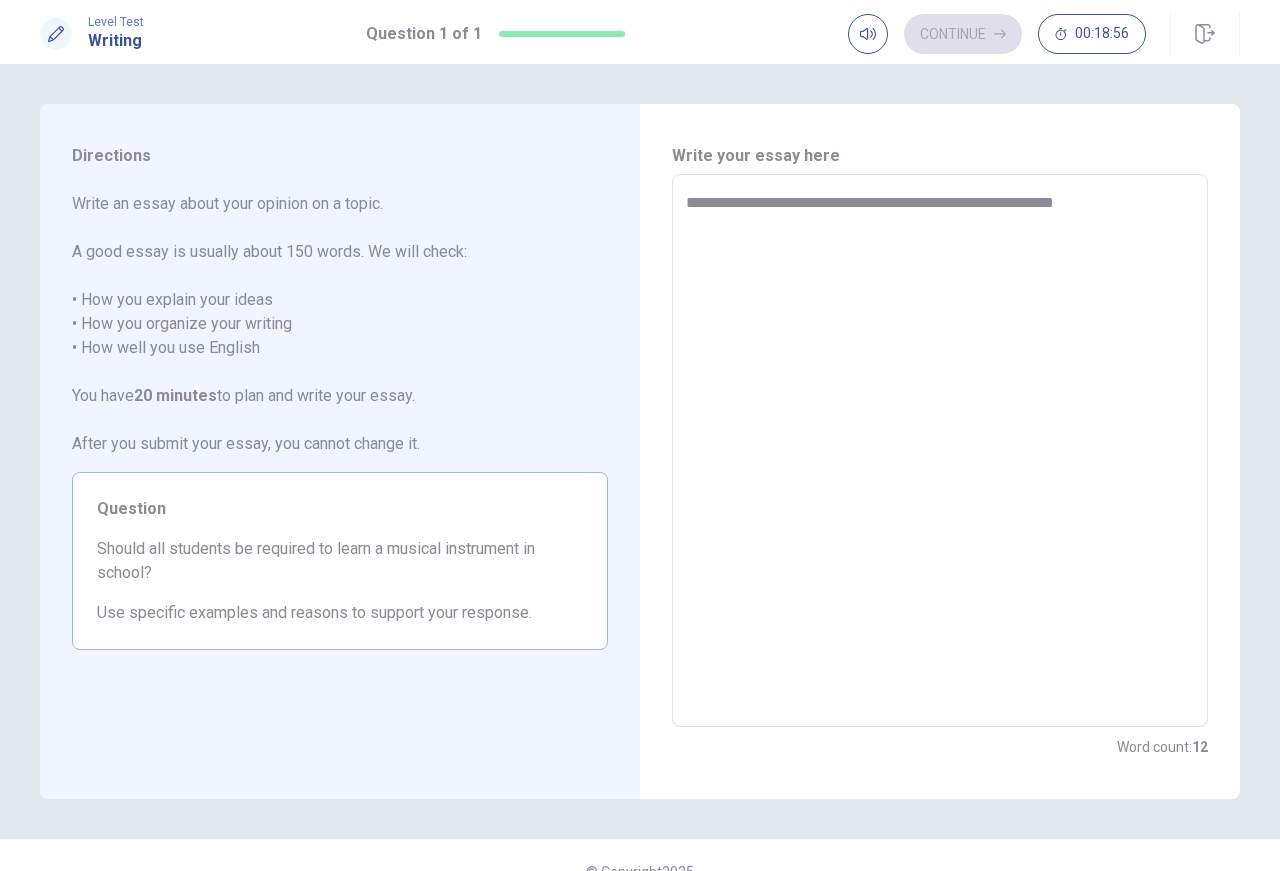 type on "**********" 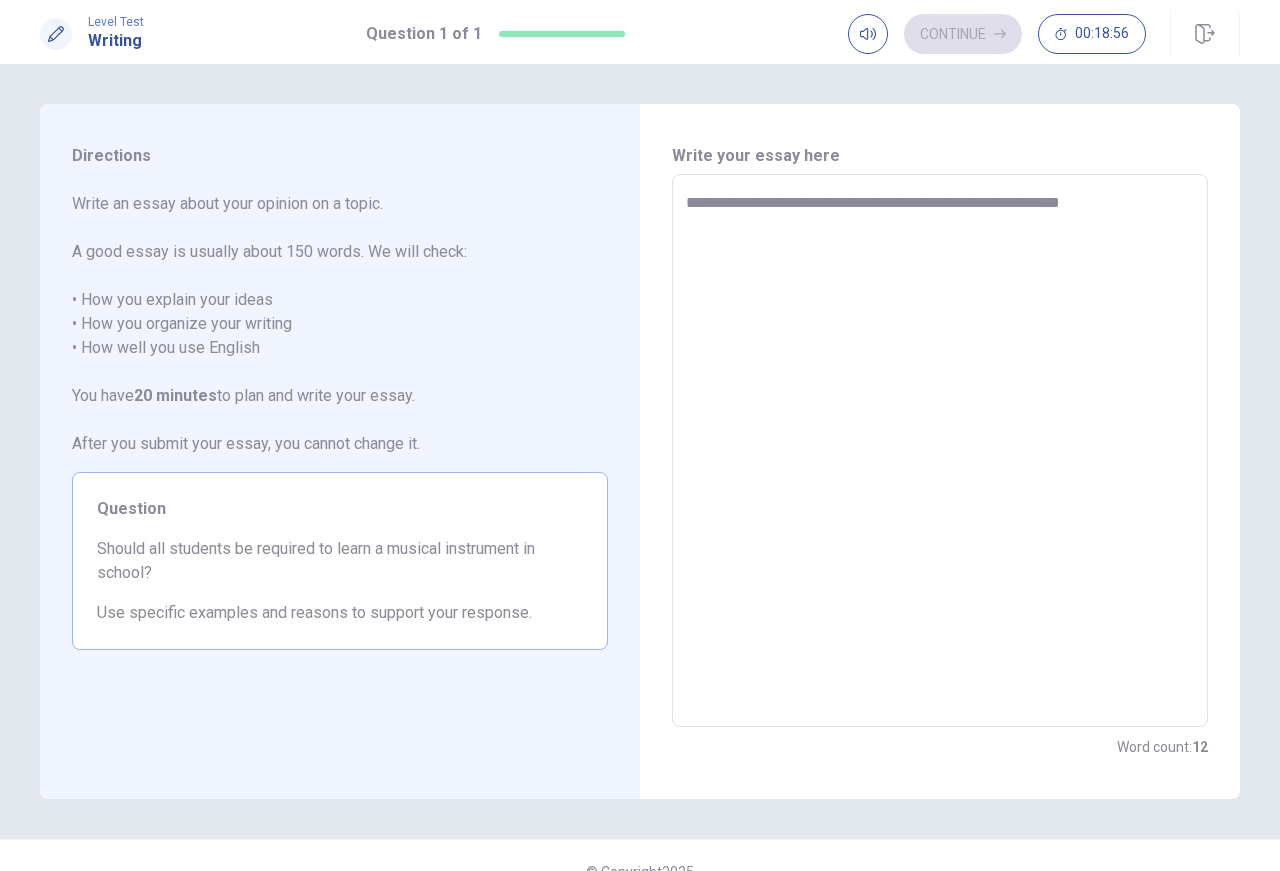 type on "*" 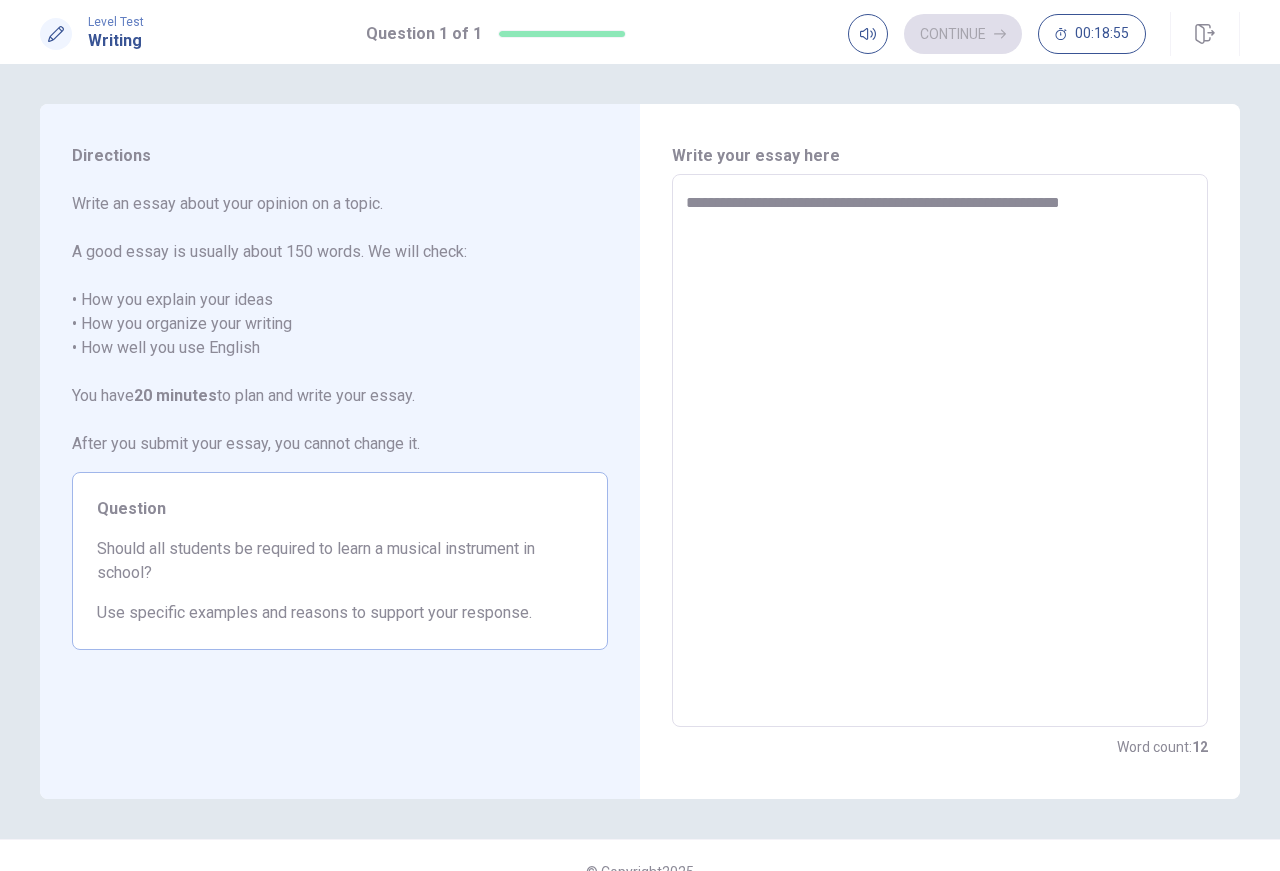 type on "**********" 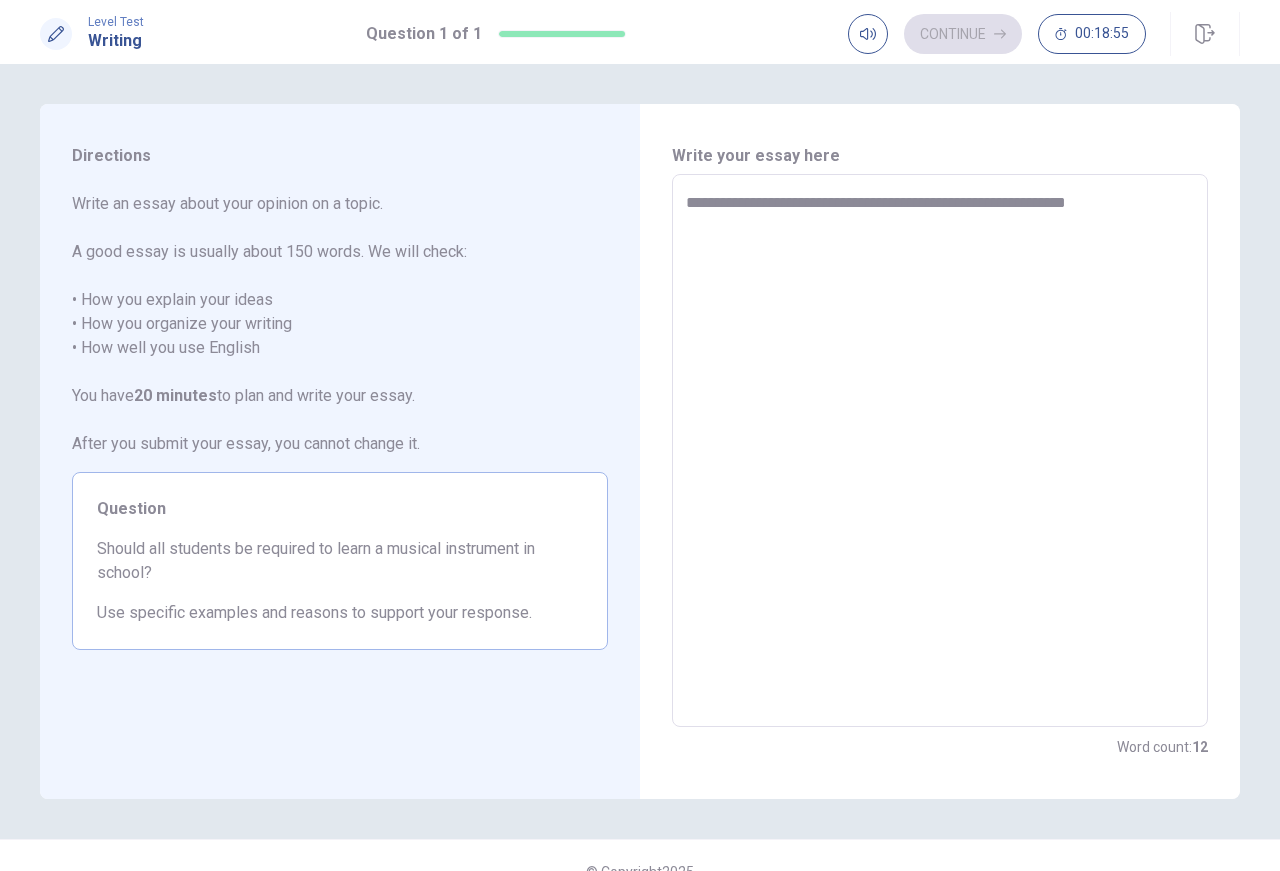 type on "*" 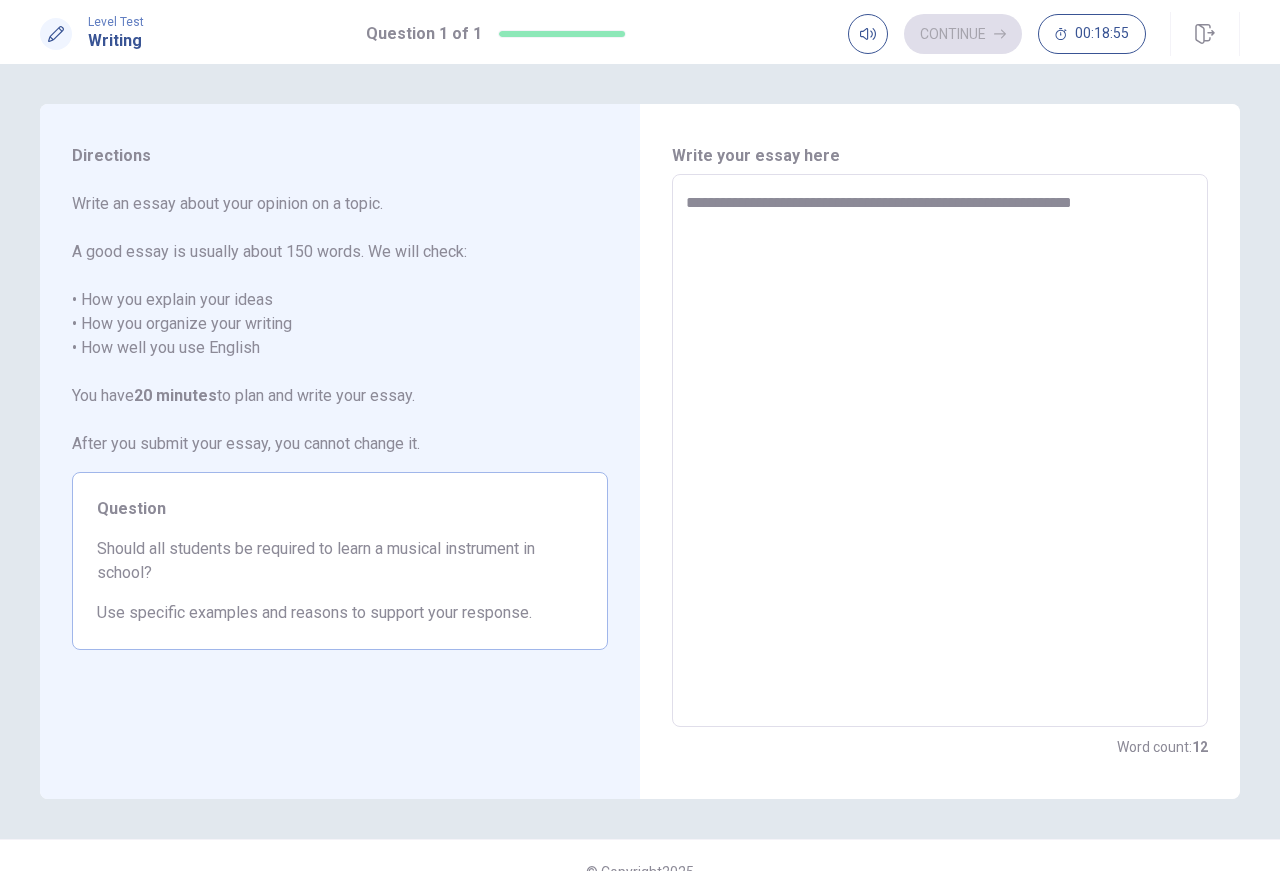 type on "**********" 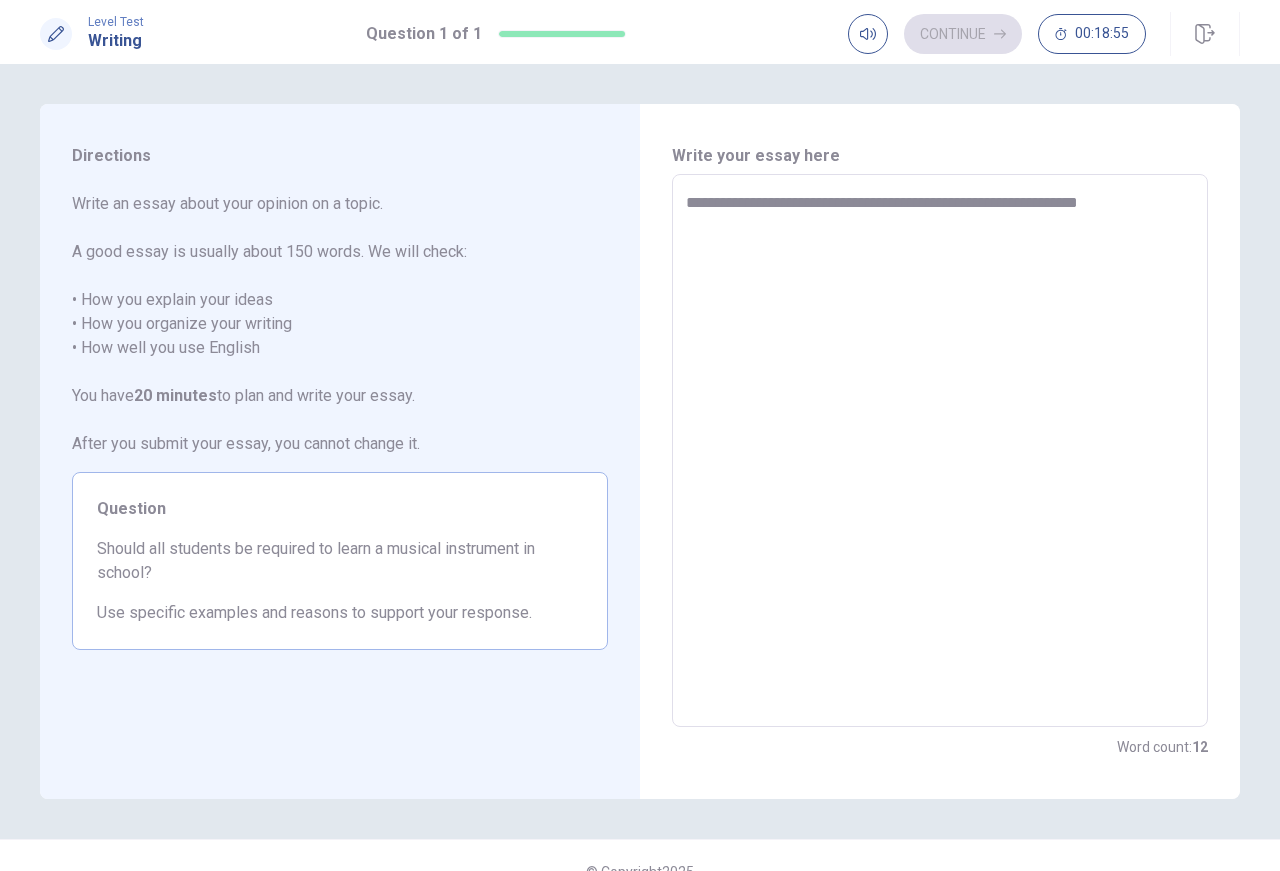 type on "*" 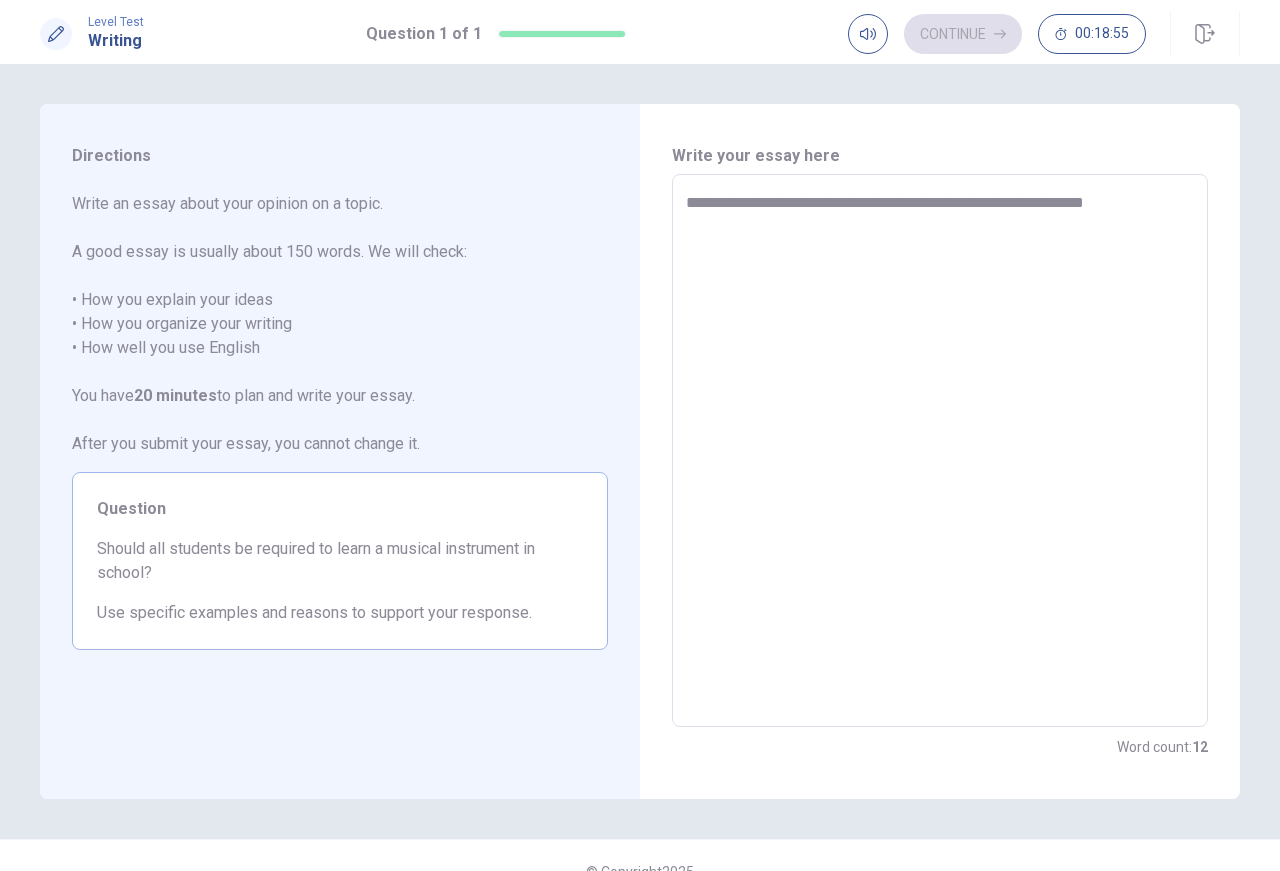 type on "*" 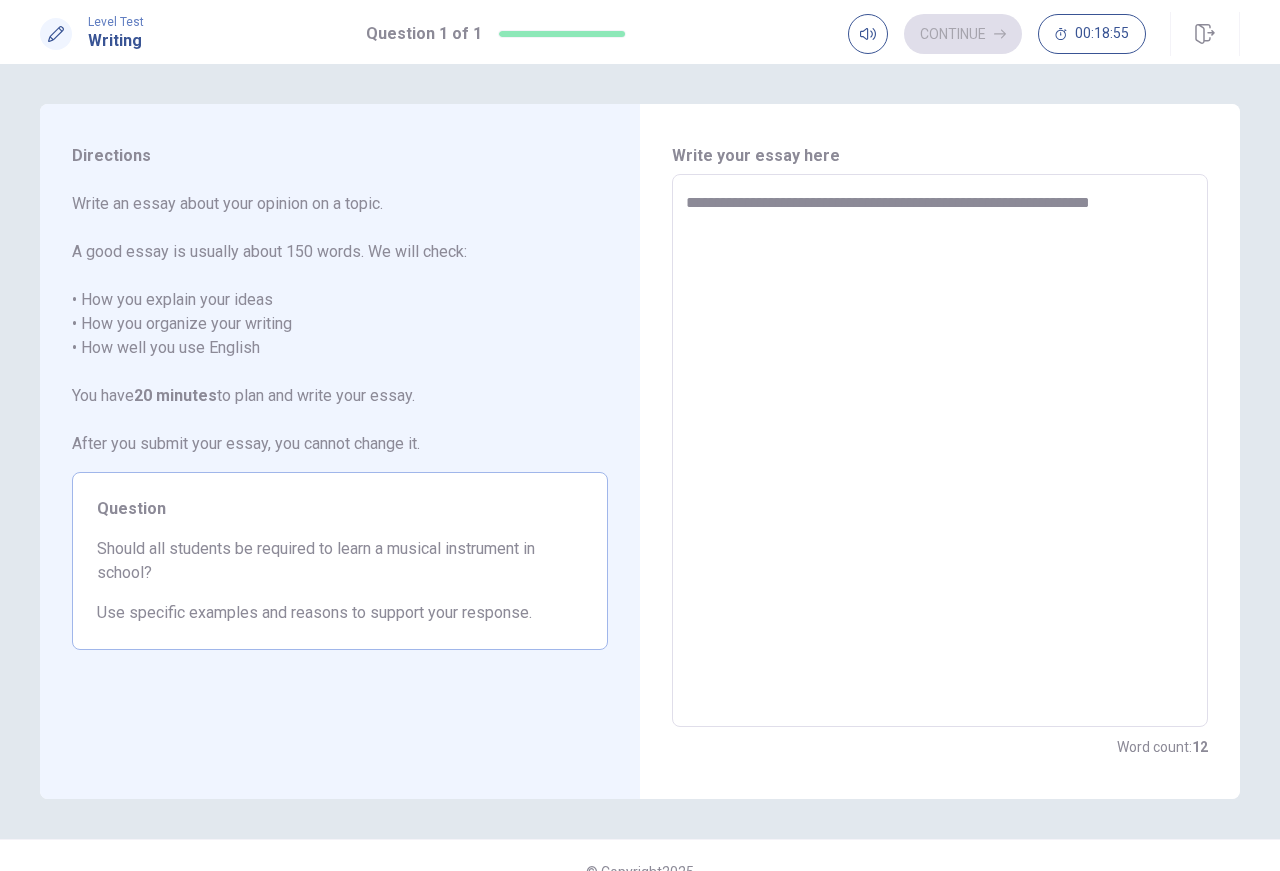 type on "*" 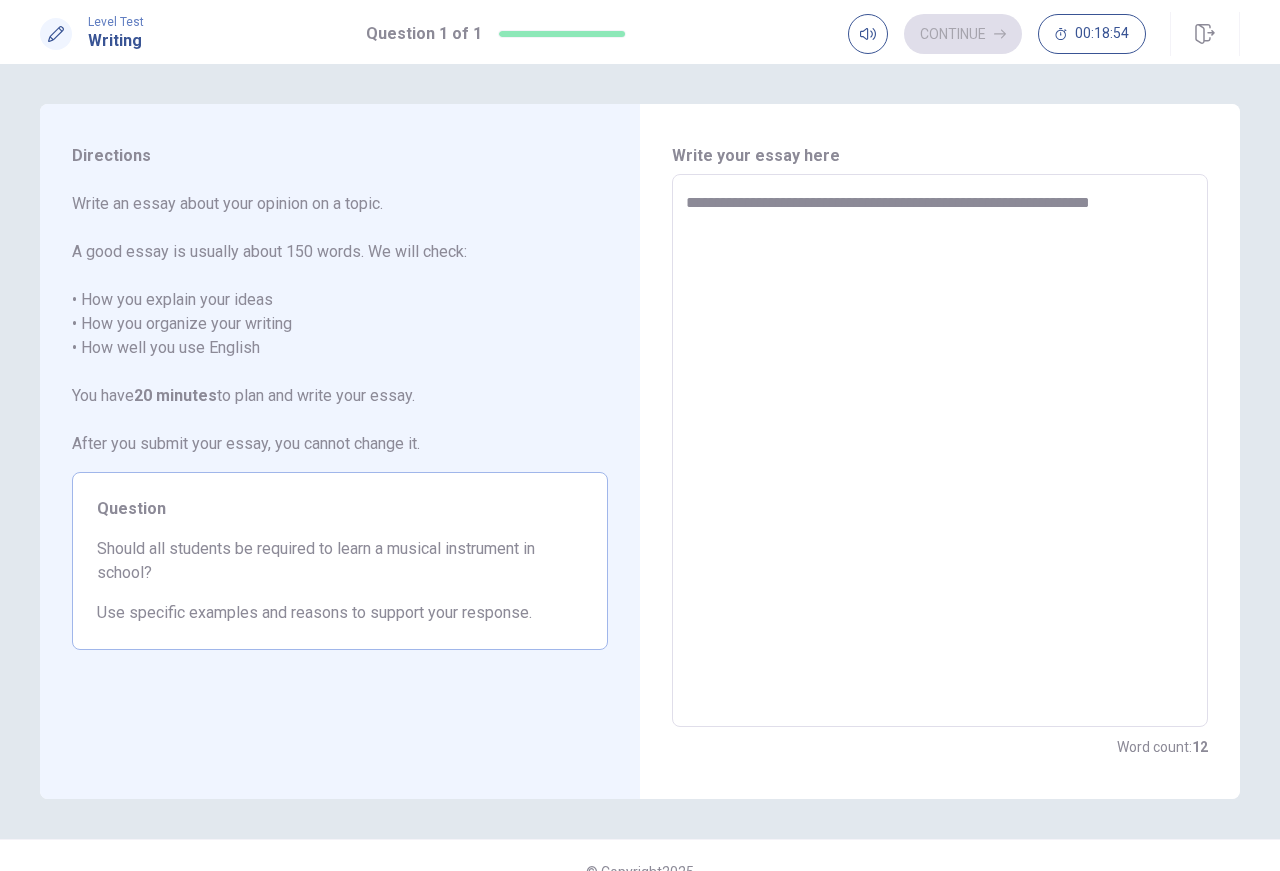 type on "**********" 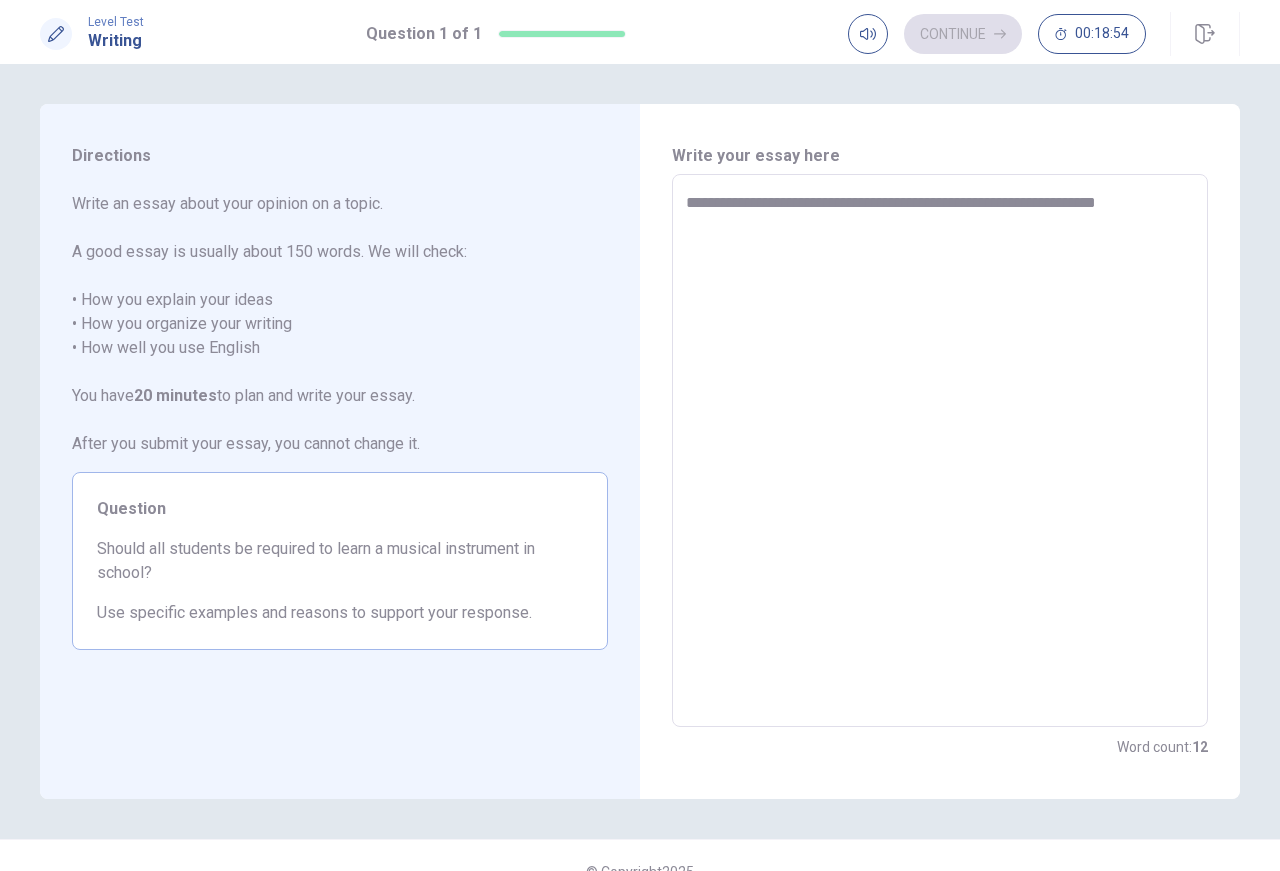 type on "*" 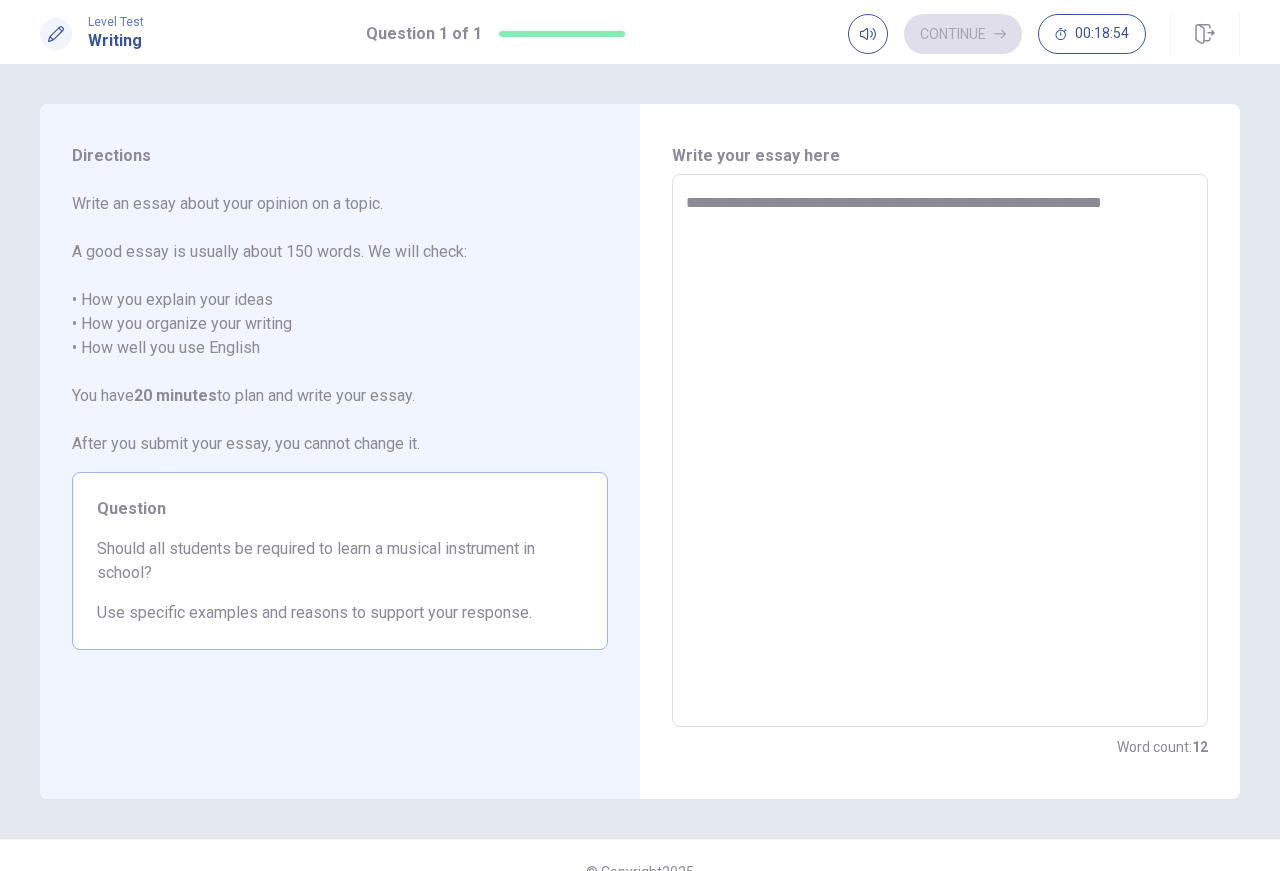 type on "*" 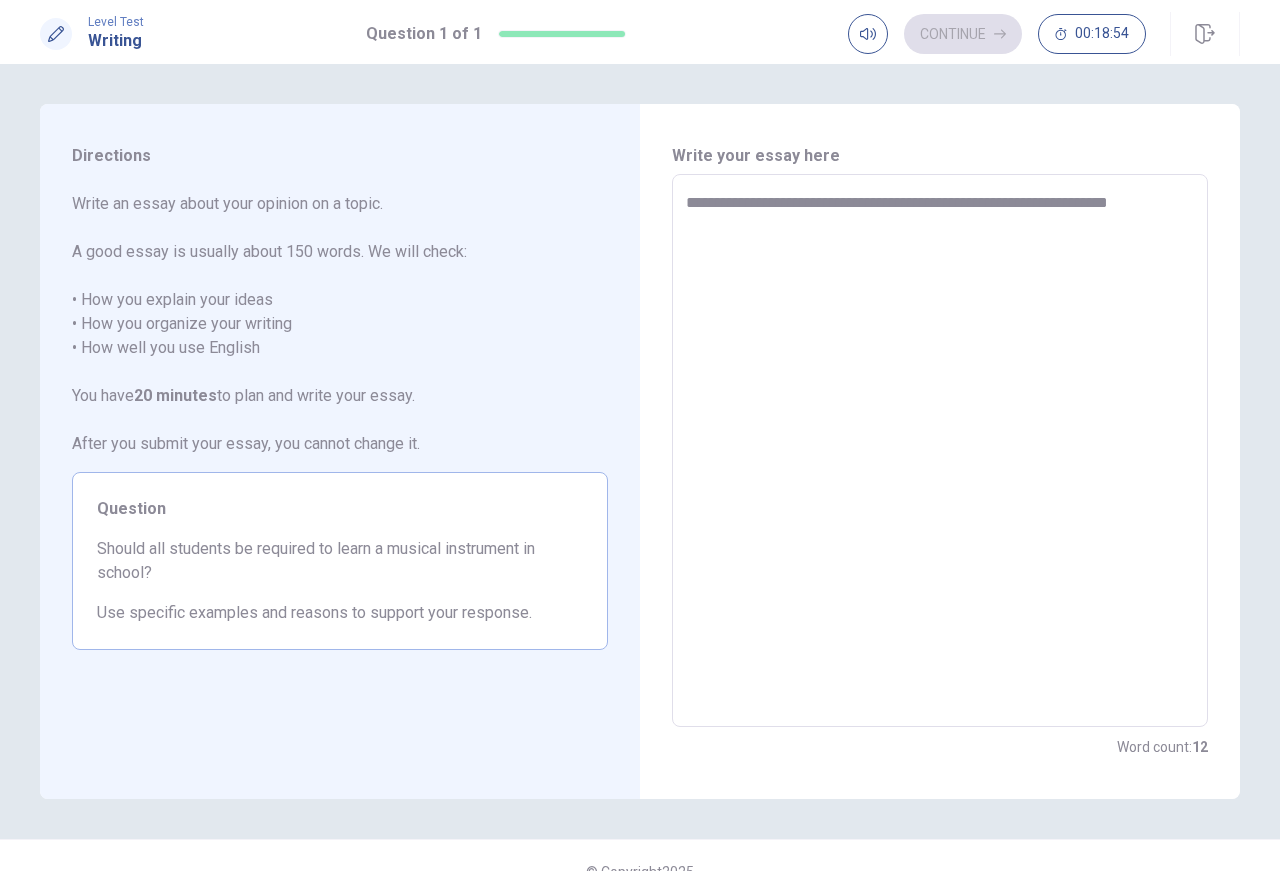 type on "*" 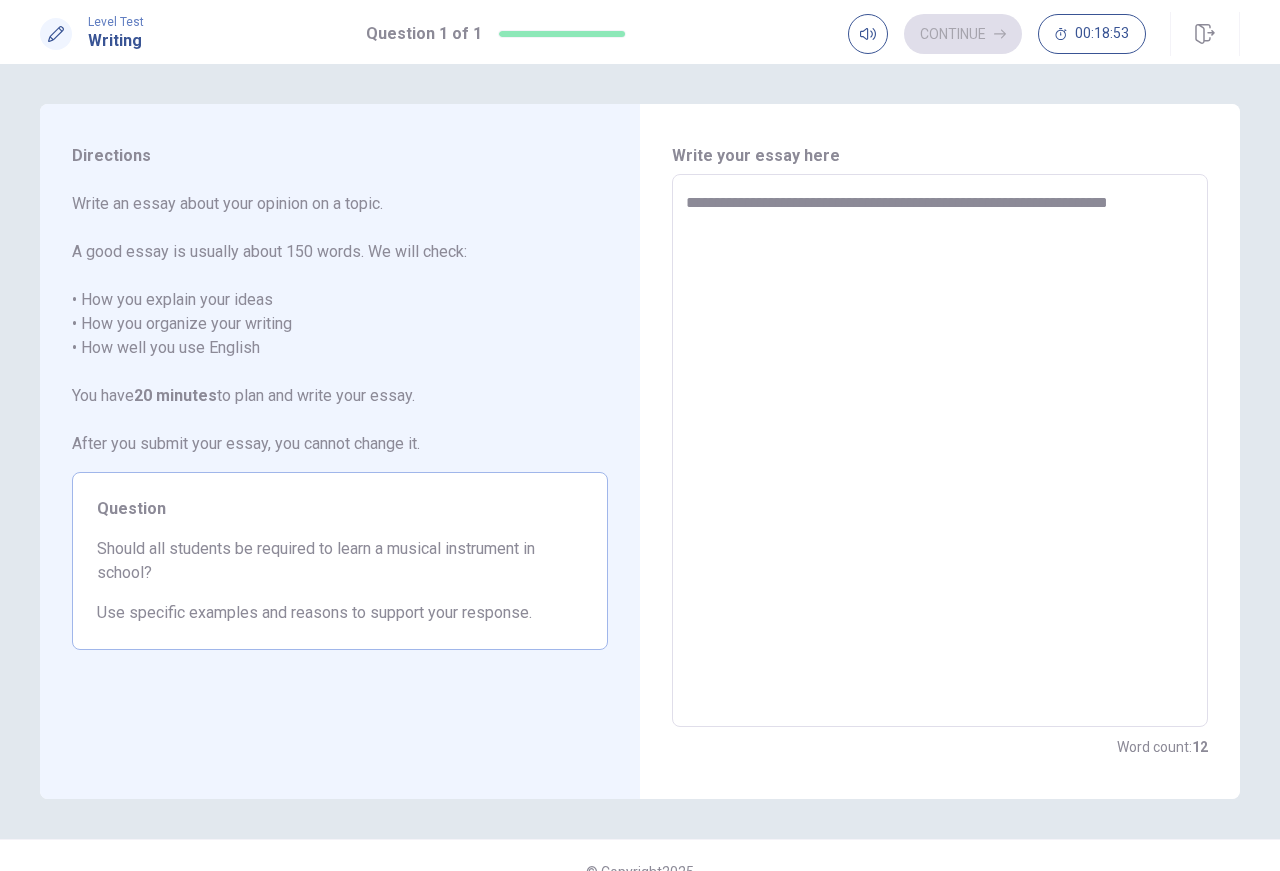 type on "**********" 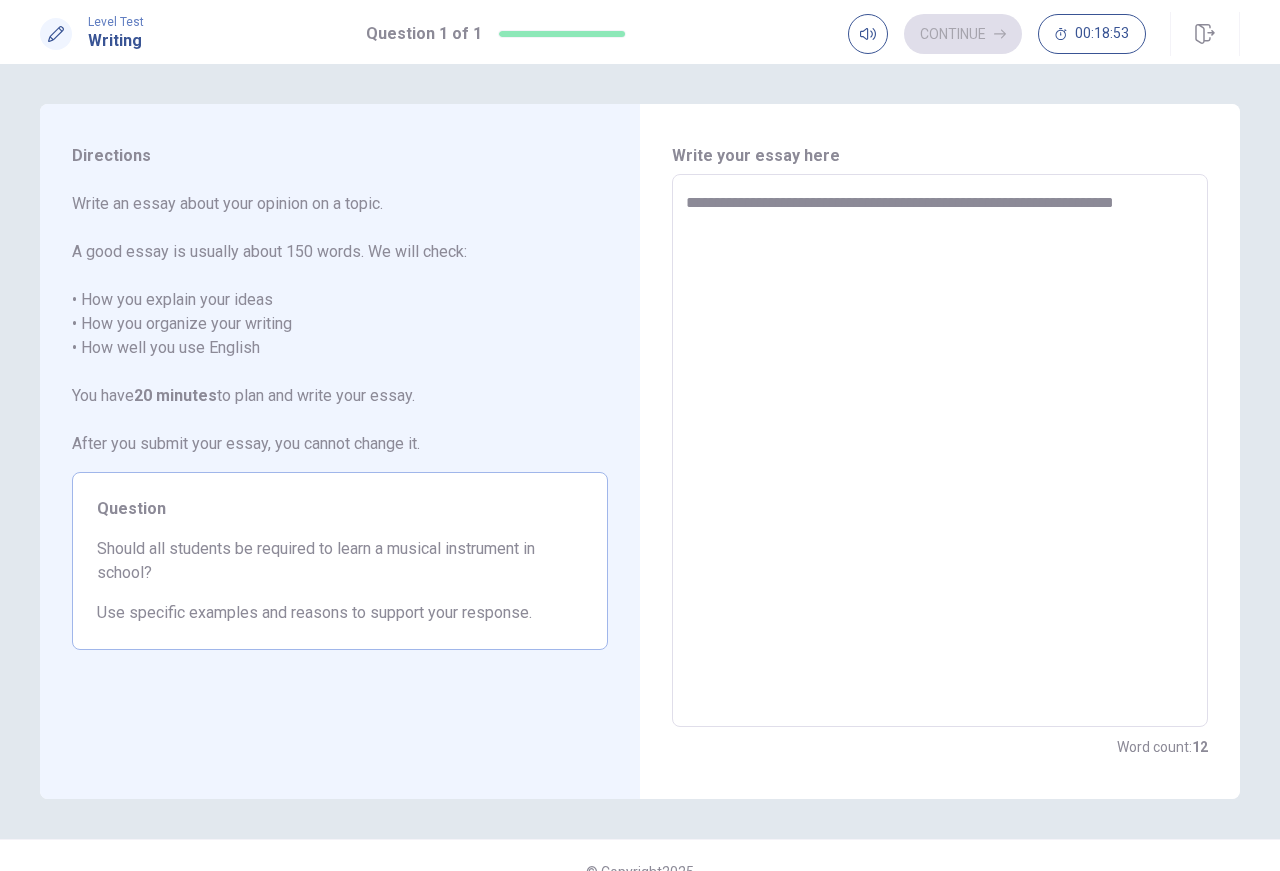 type on "*" 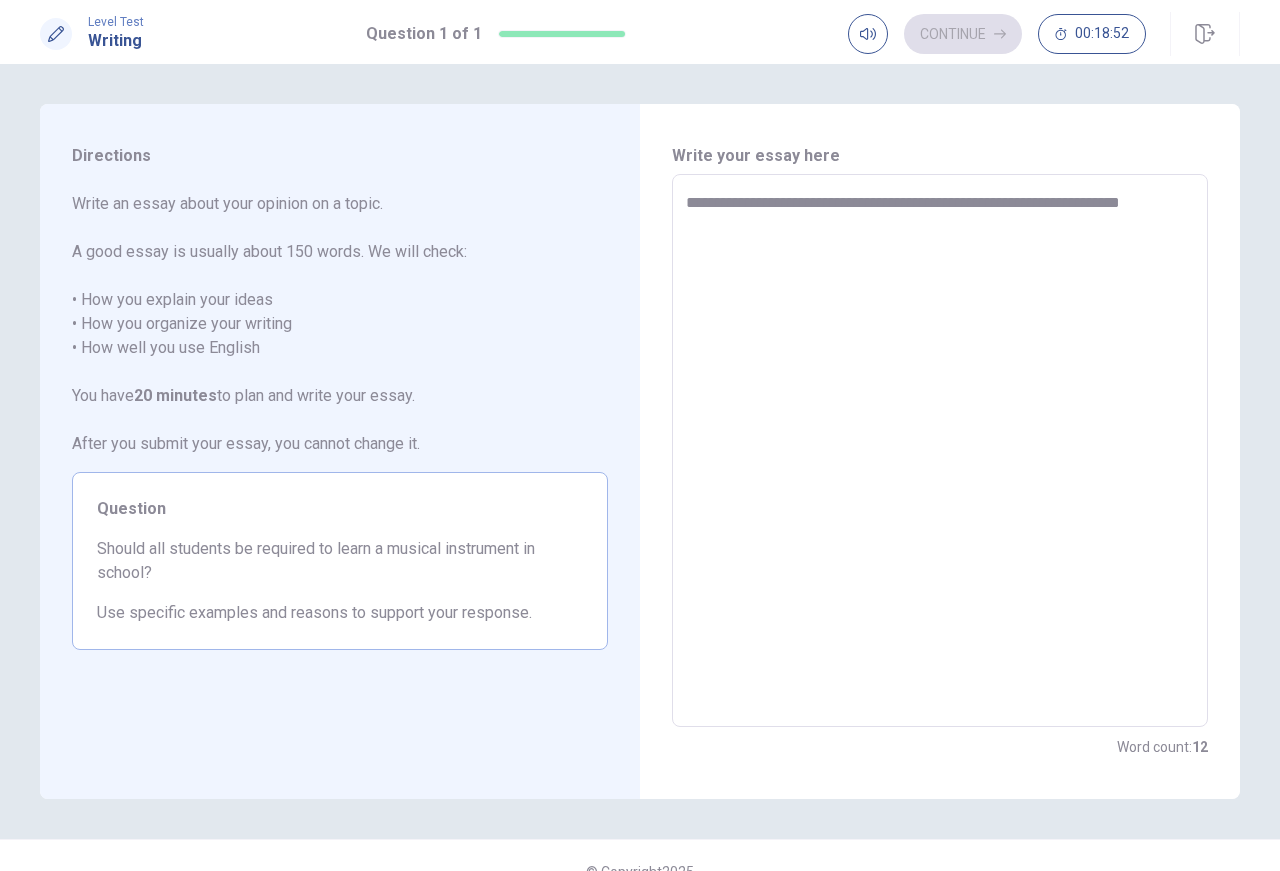 type on "*" 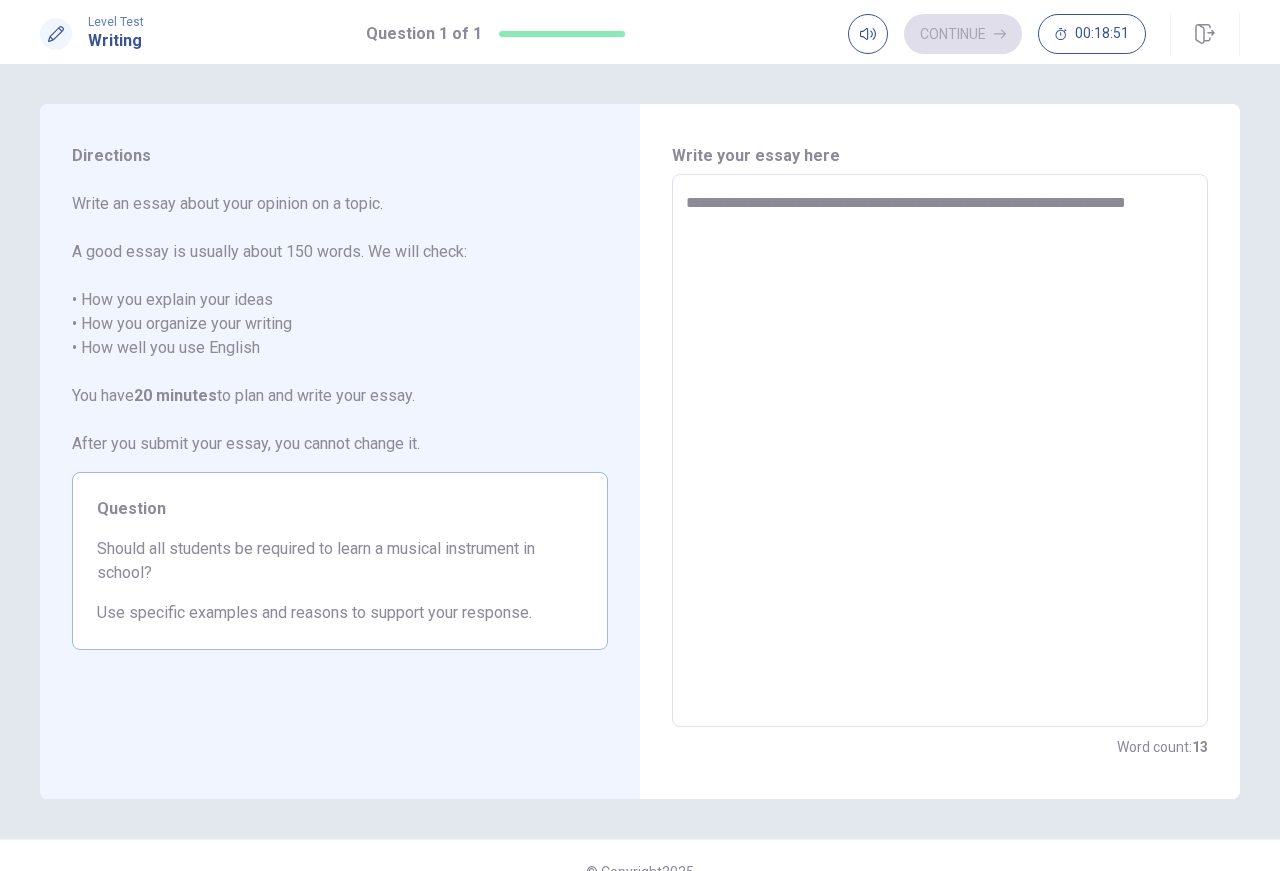 type on "**********" 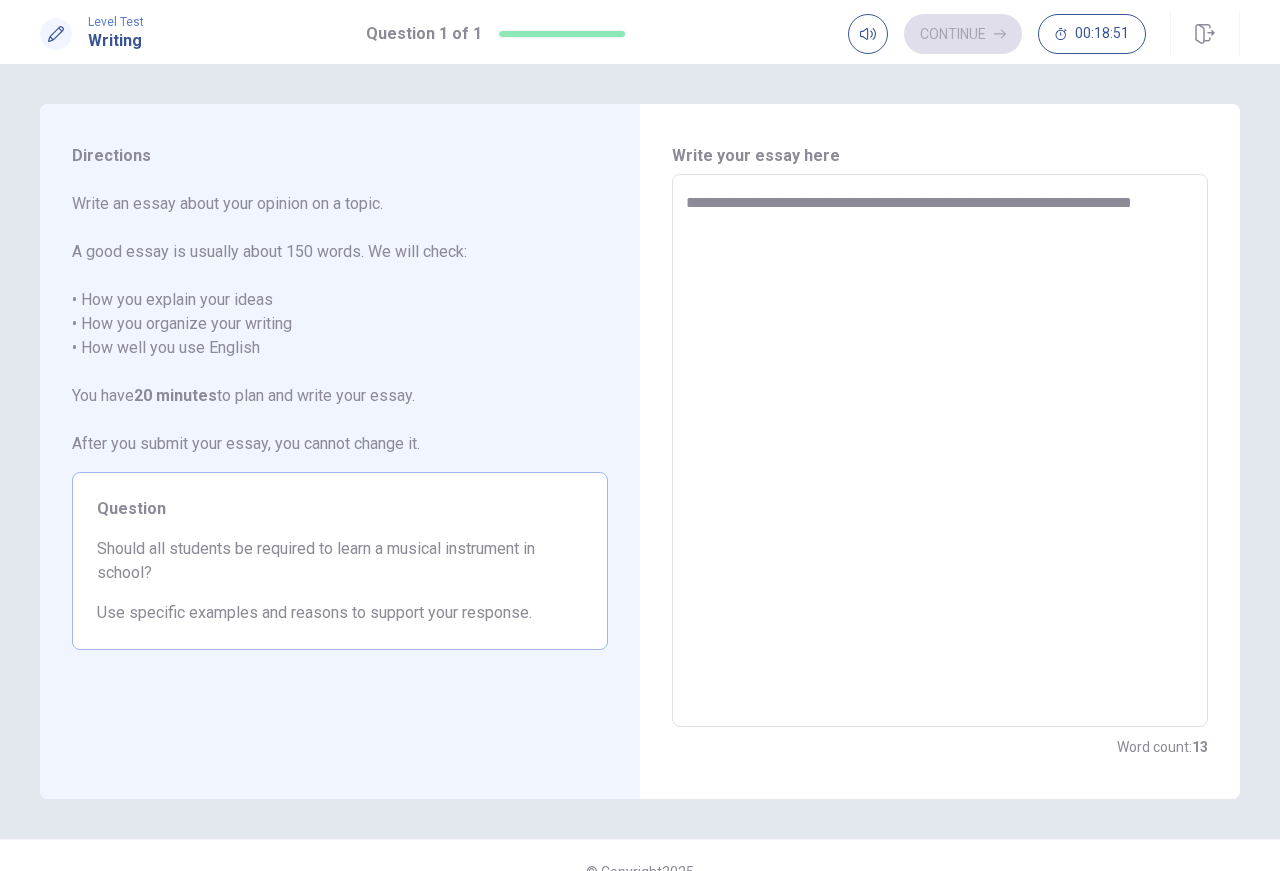 type on "*" 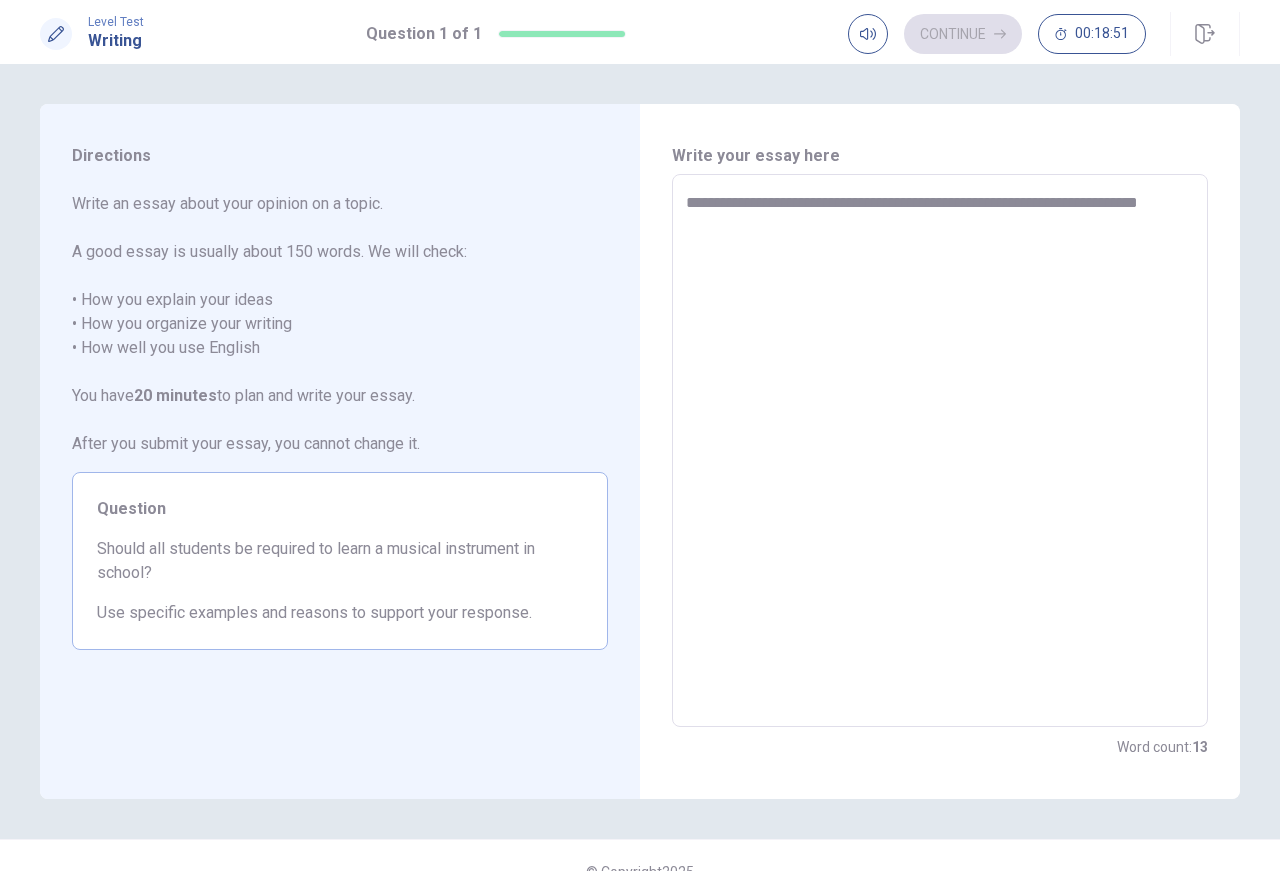 type on "**********" 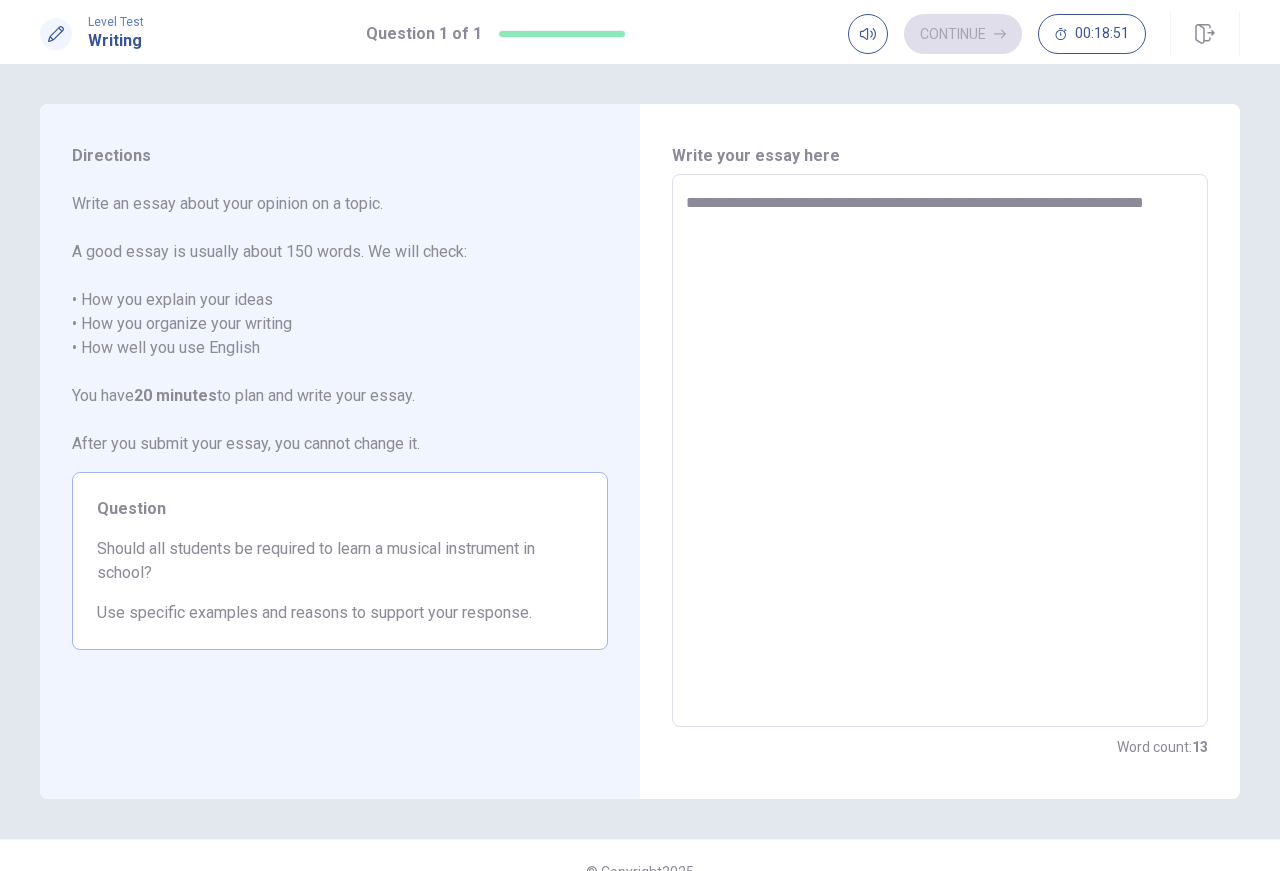 type on "*" 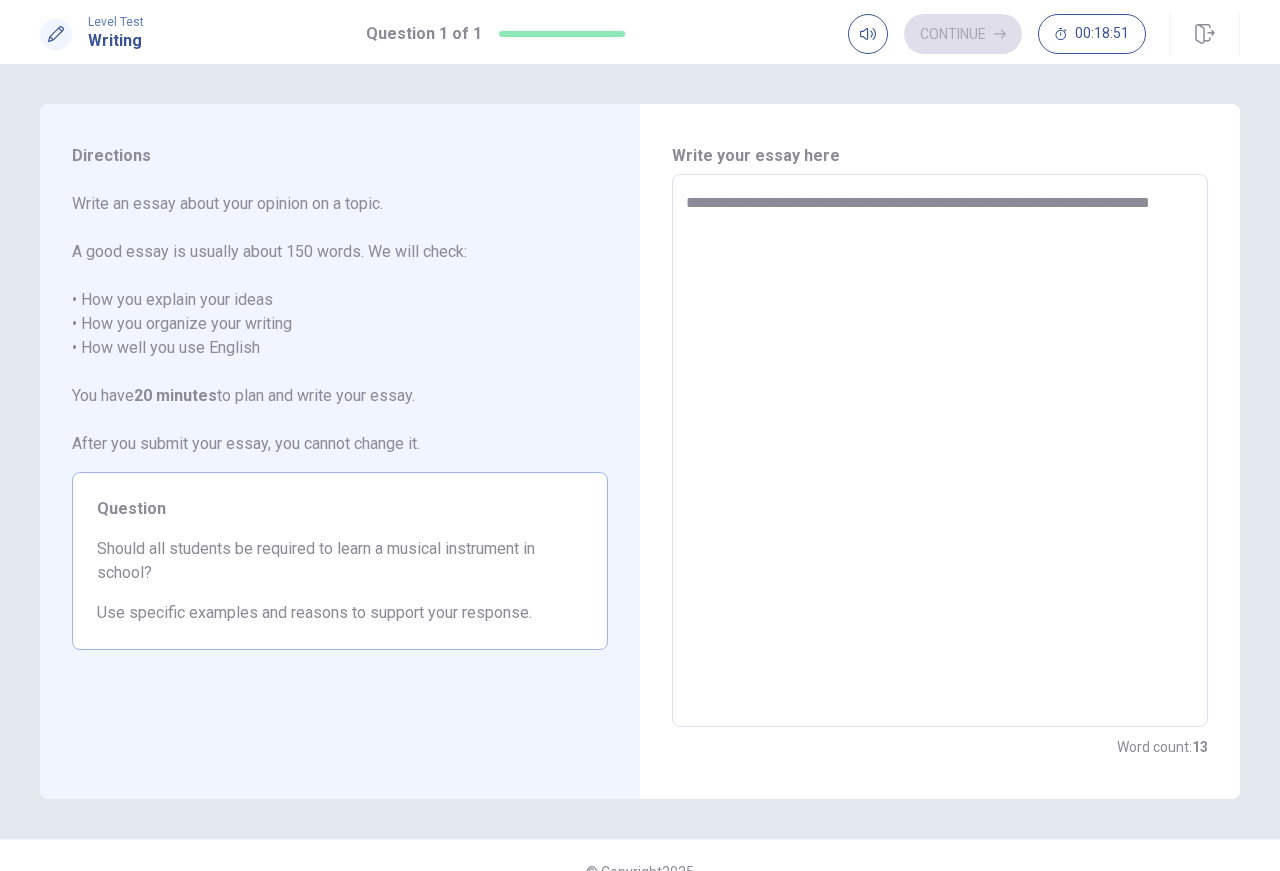 type on "*" 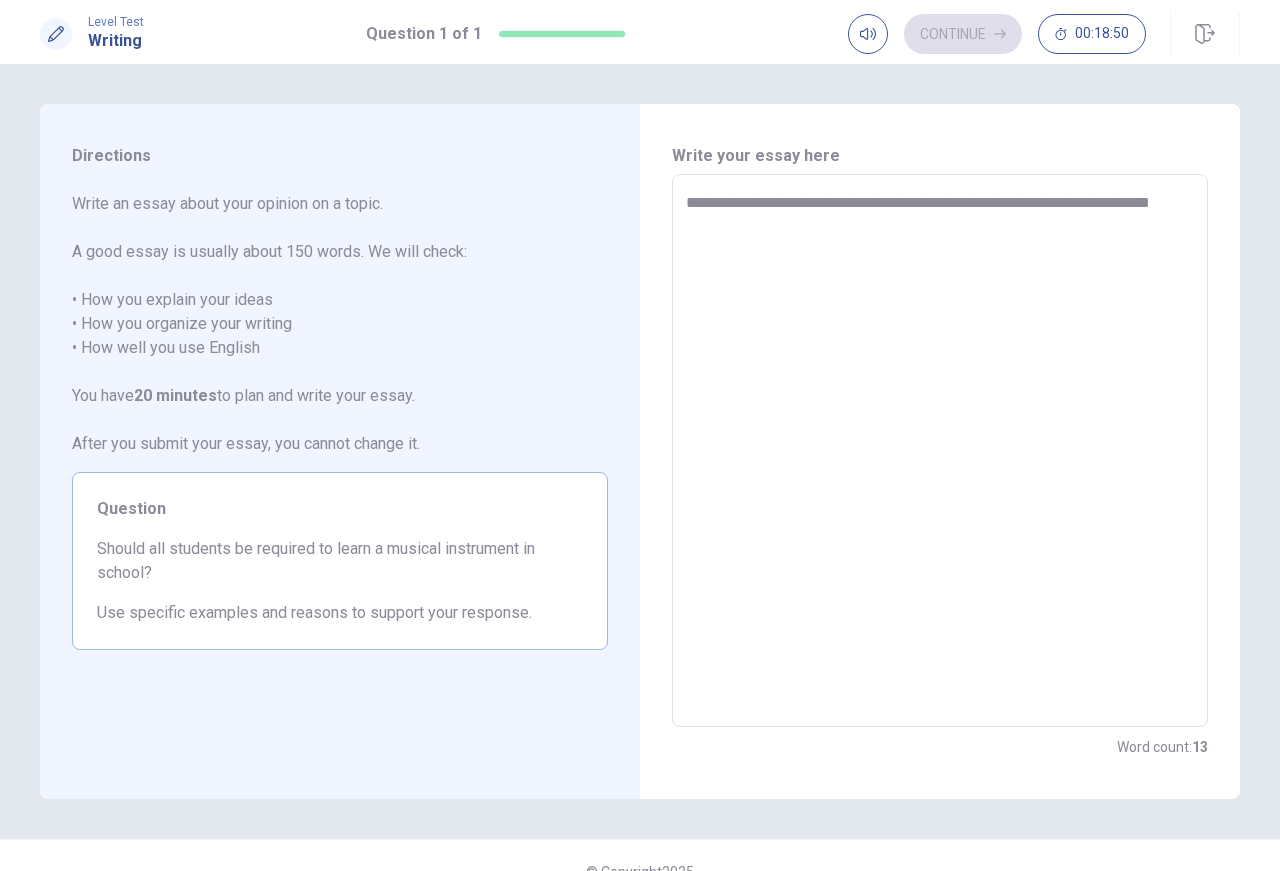 type on "**********" 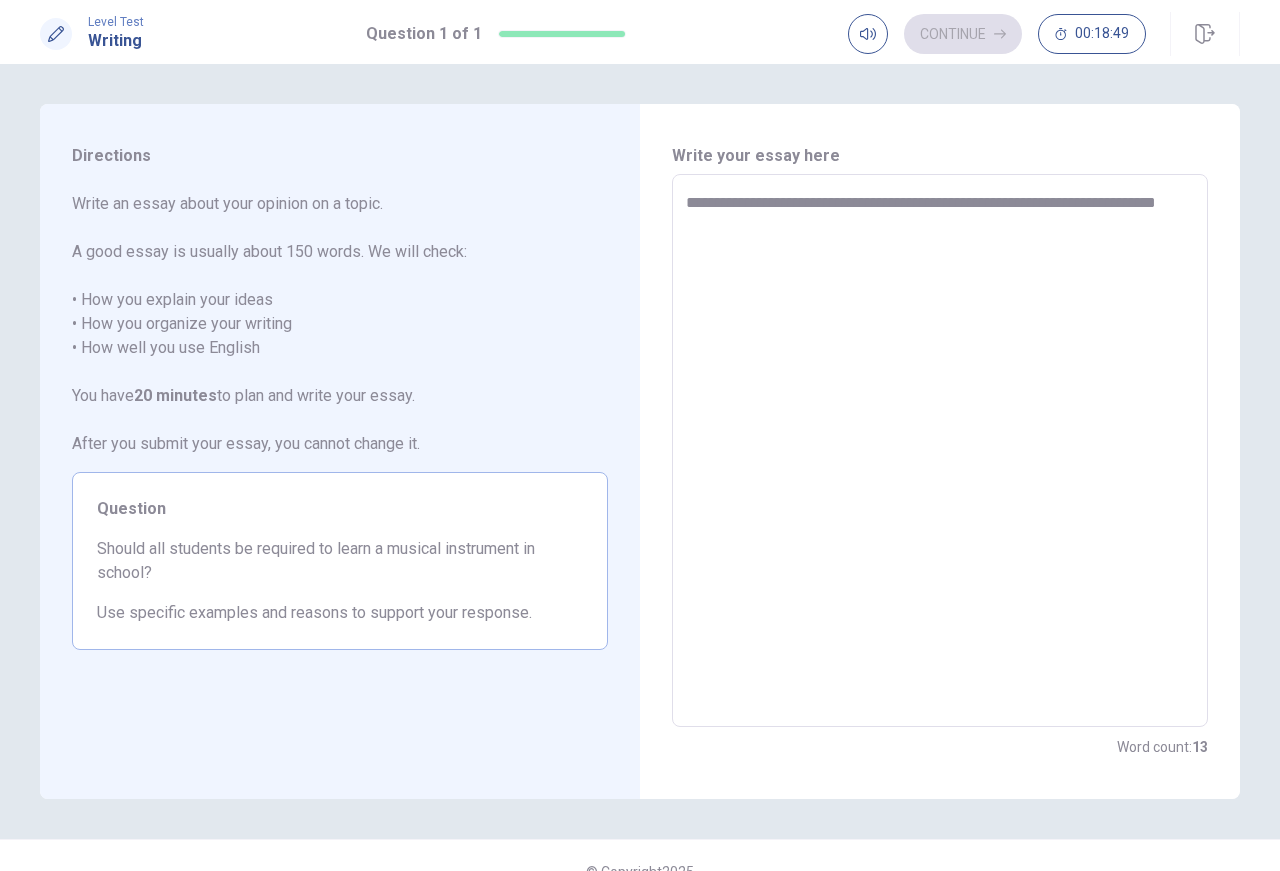 type on "*" 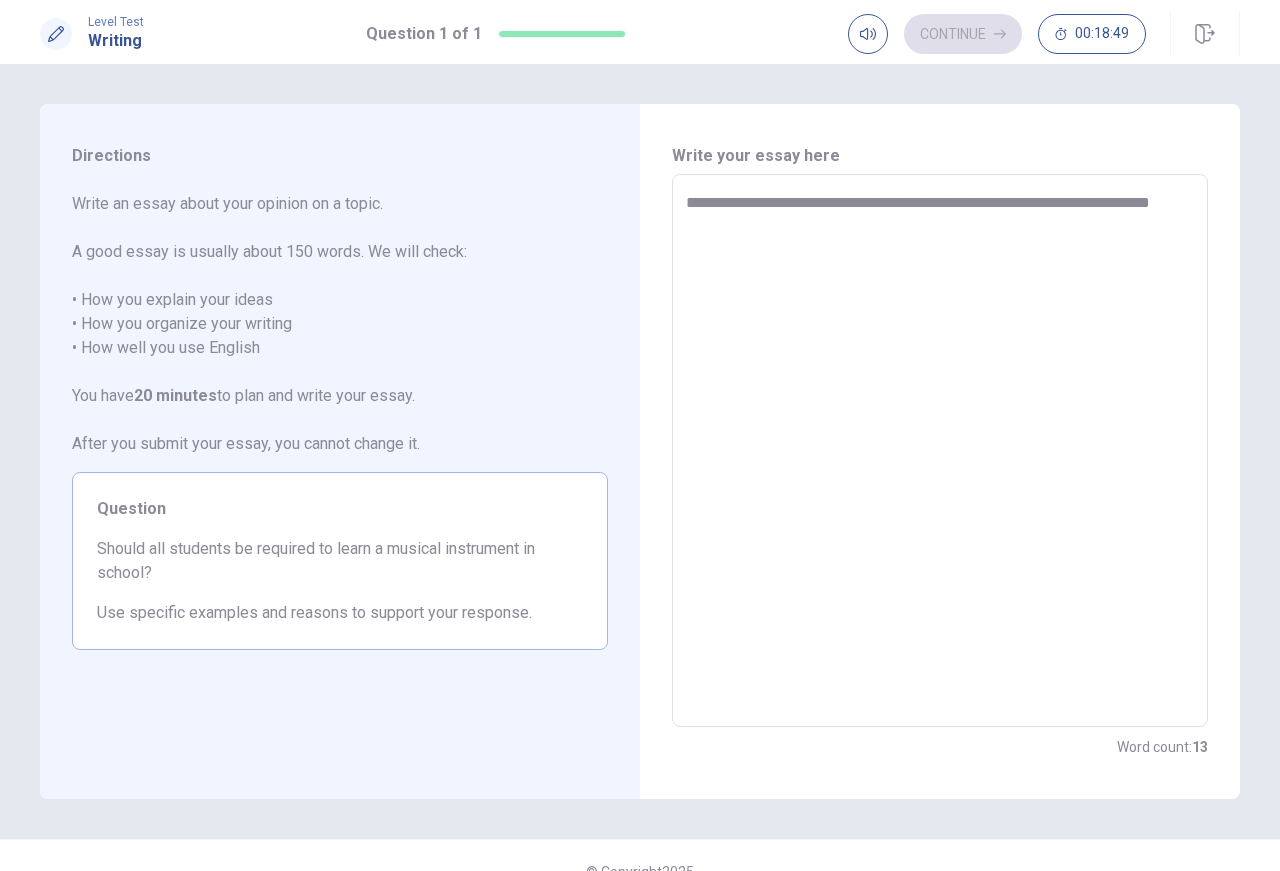 type on "*" 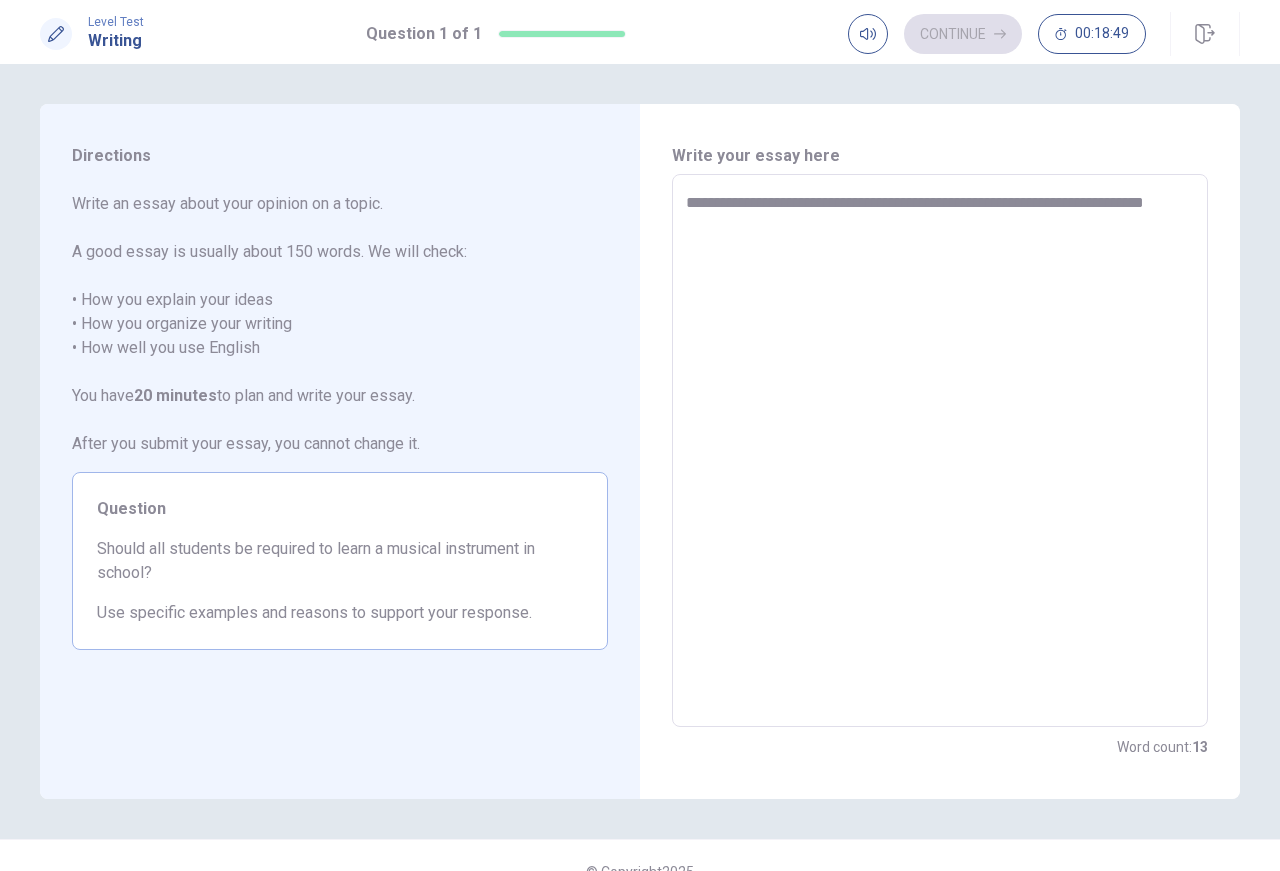 type on "*" 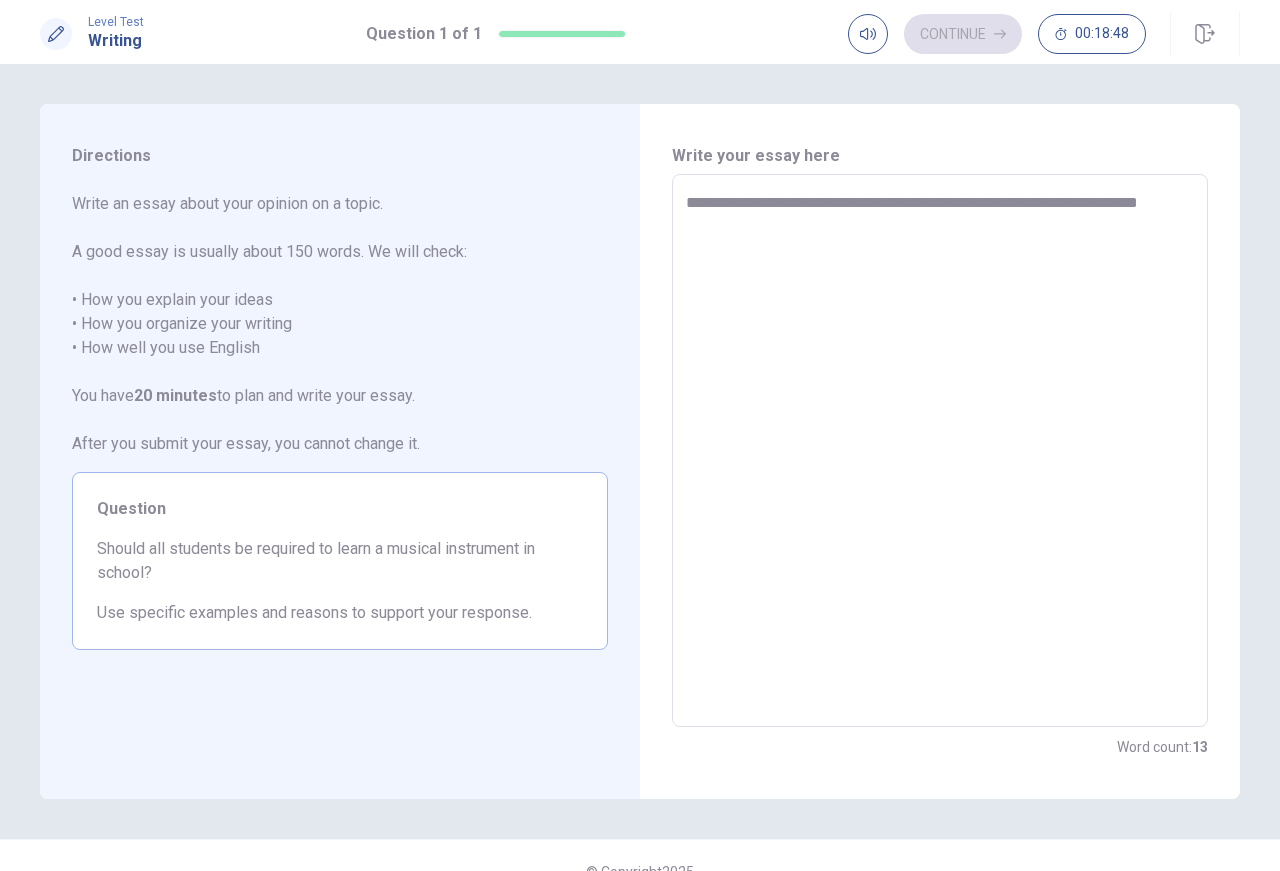 type on "*" 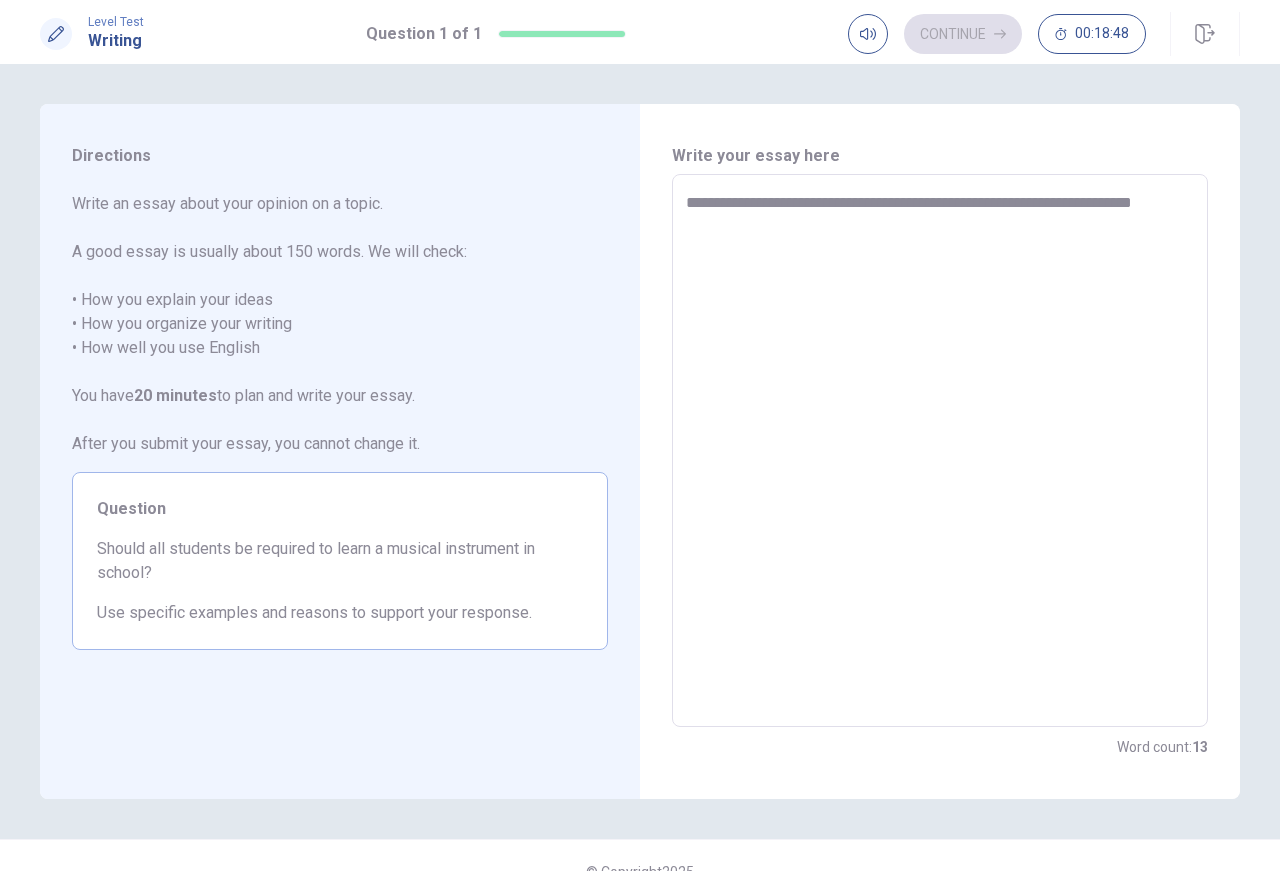 type on "*" 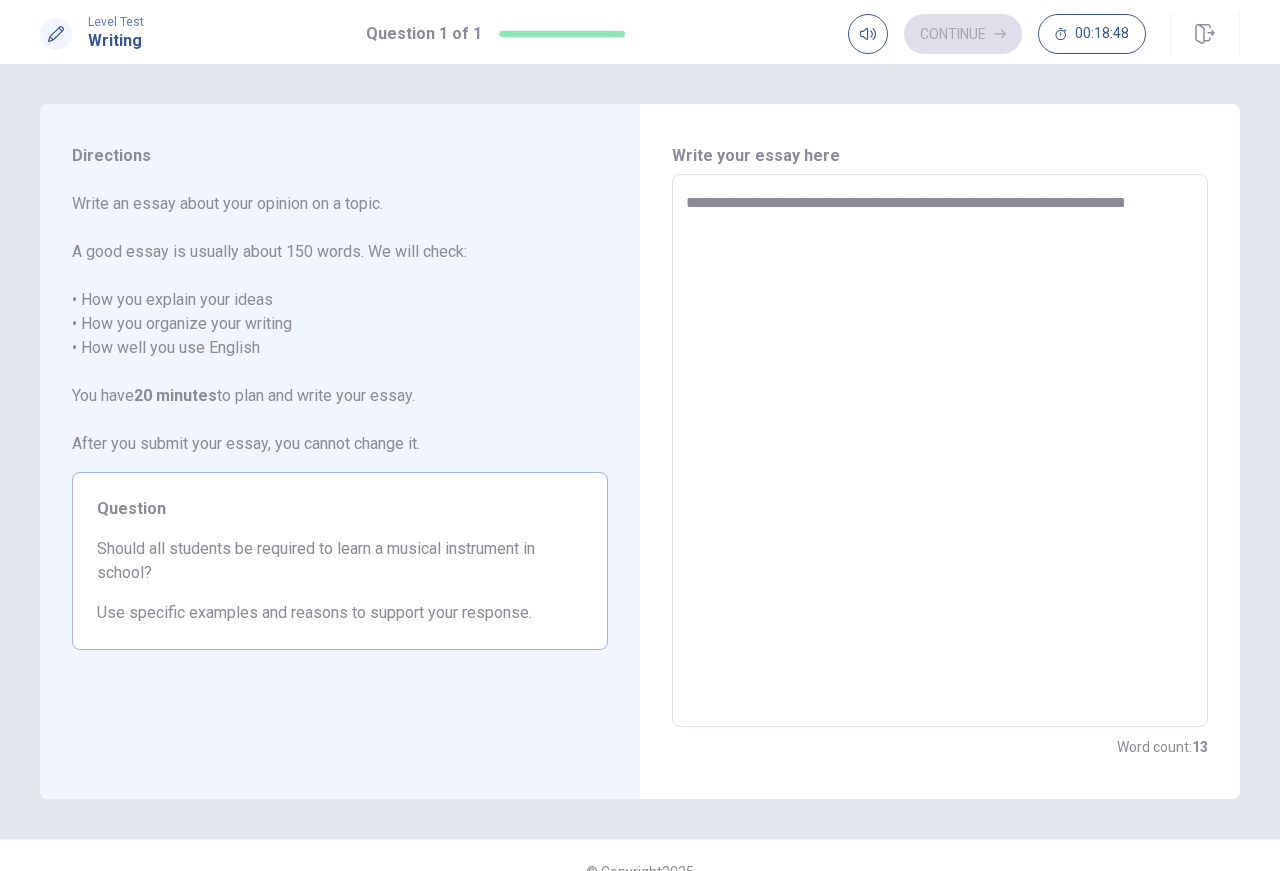 type on "*" 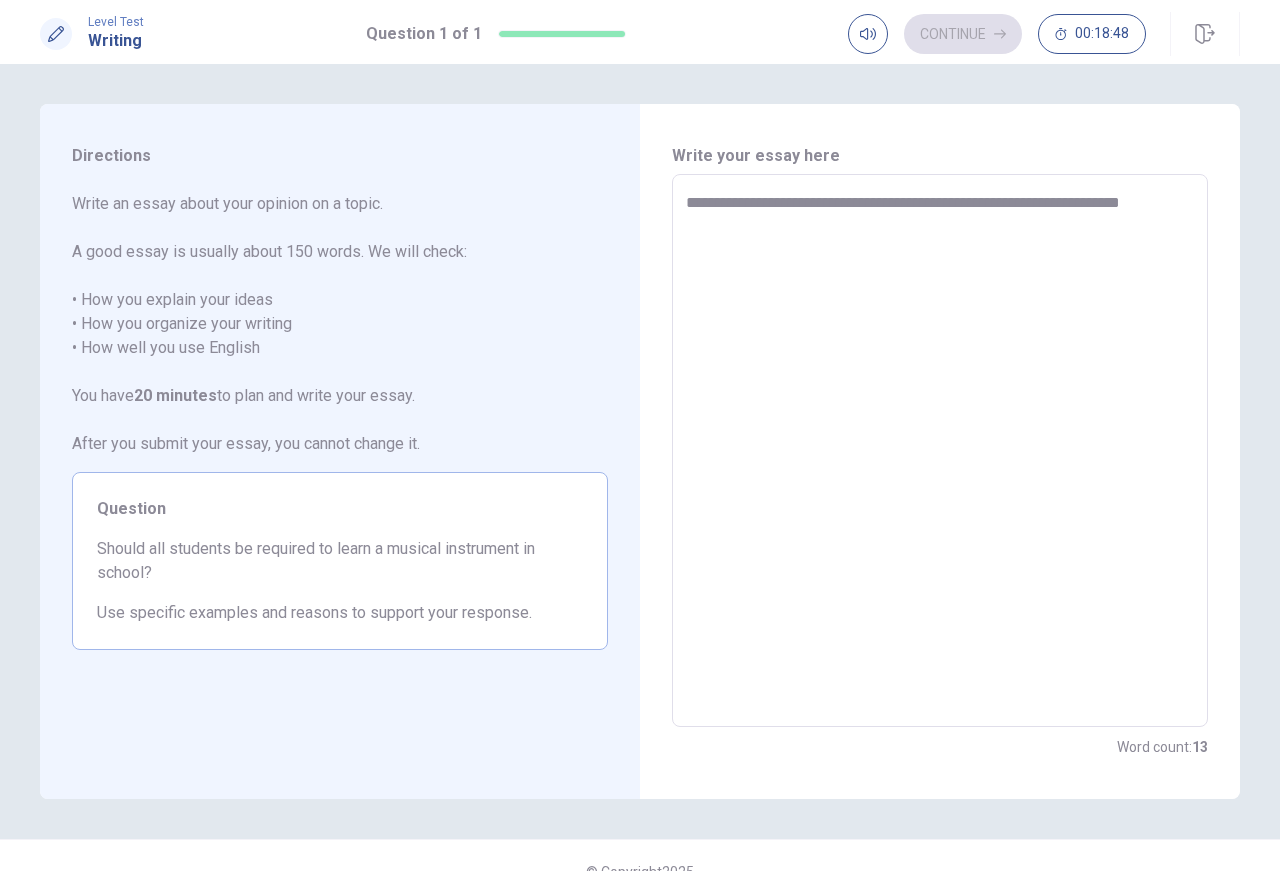 type 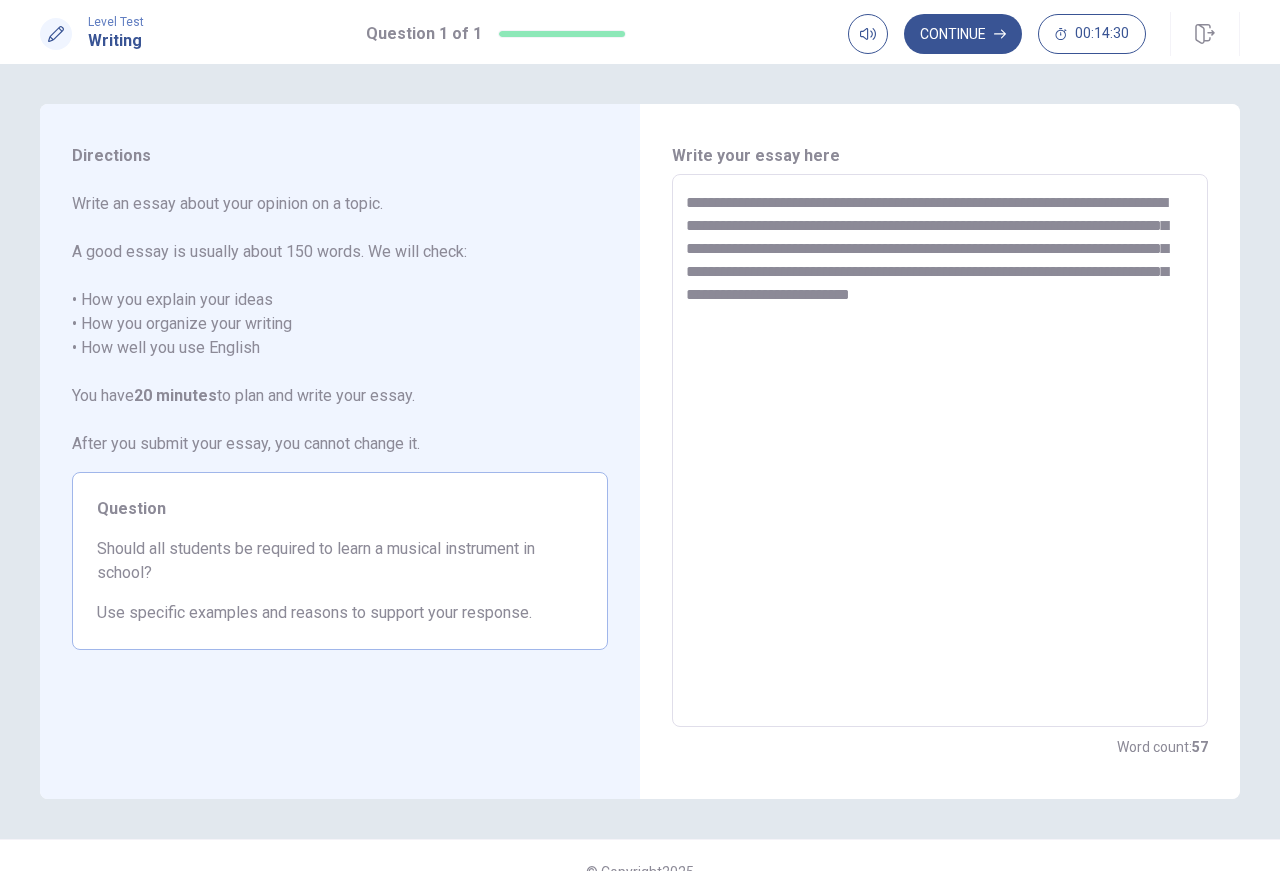 drag, startPoint x: 1018, startPoint y: 198, endPoint x: 1033, endPoint y: 214, distance: 21.931713 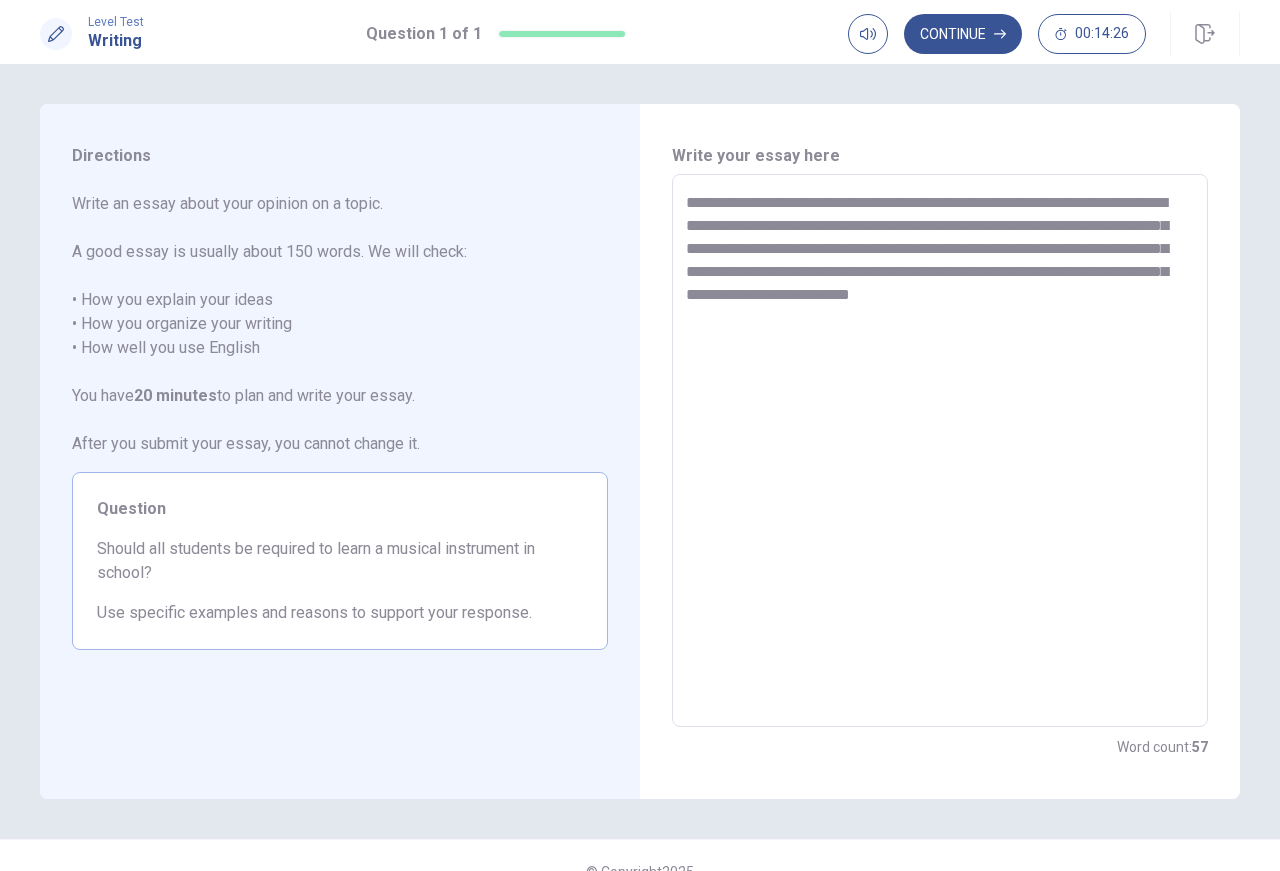click on "**********" at bounding box center [940, 451] 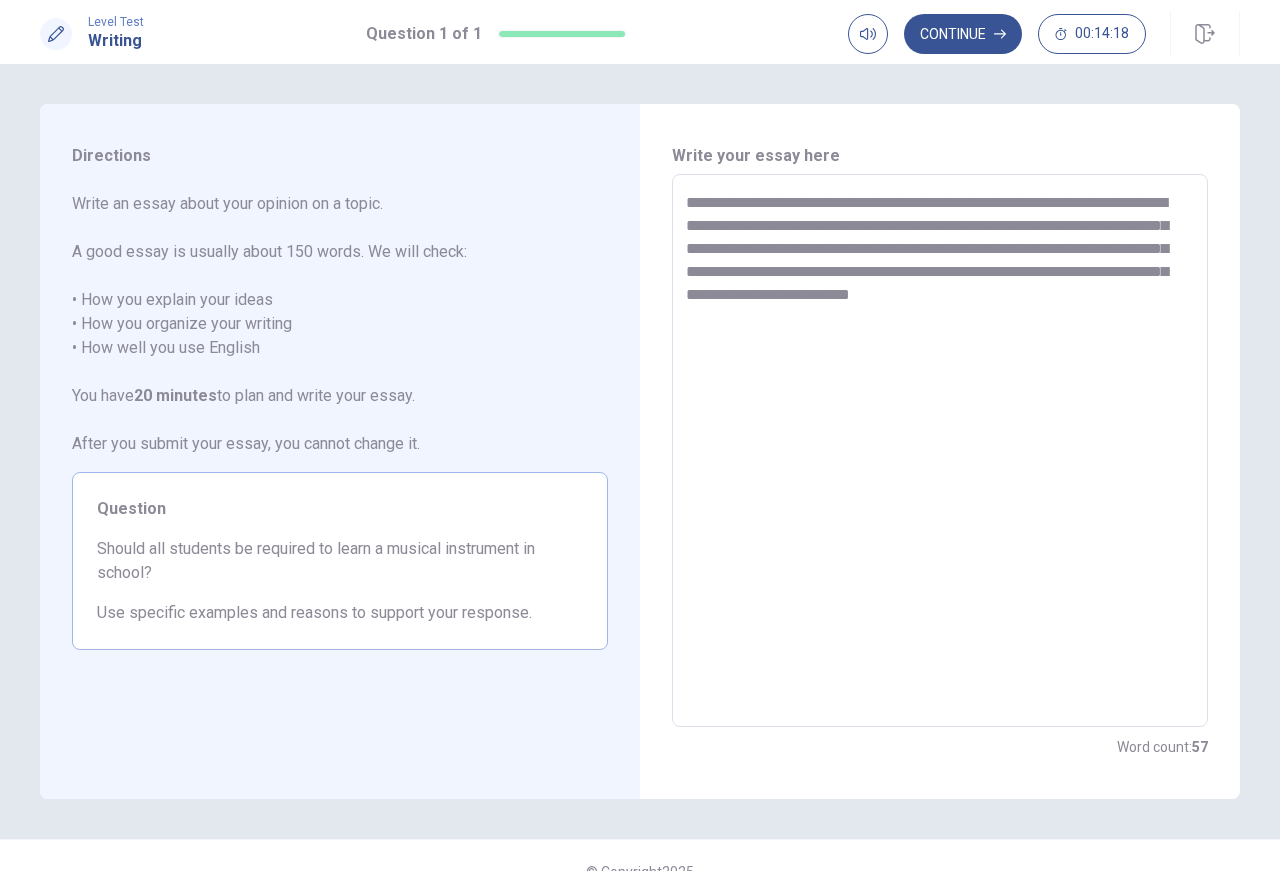 drag, startPoint x: 942, startPoint y: 219, endPoint x: 941, endPoint y: 230, distance: 11.045361 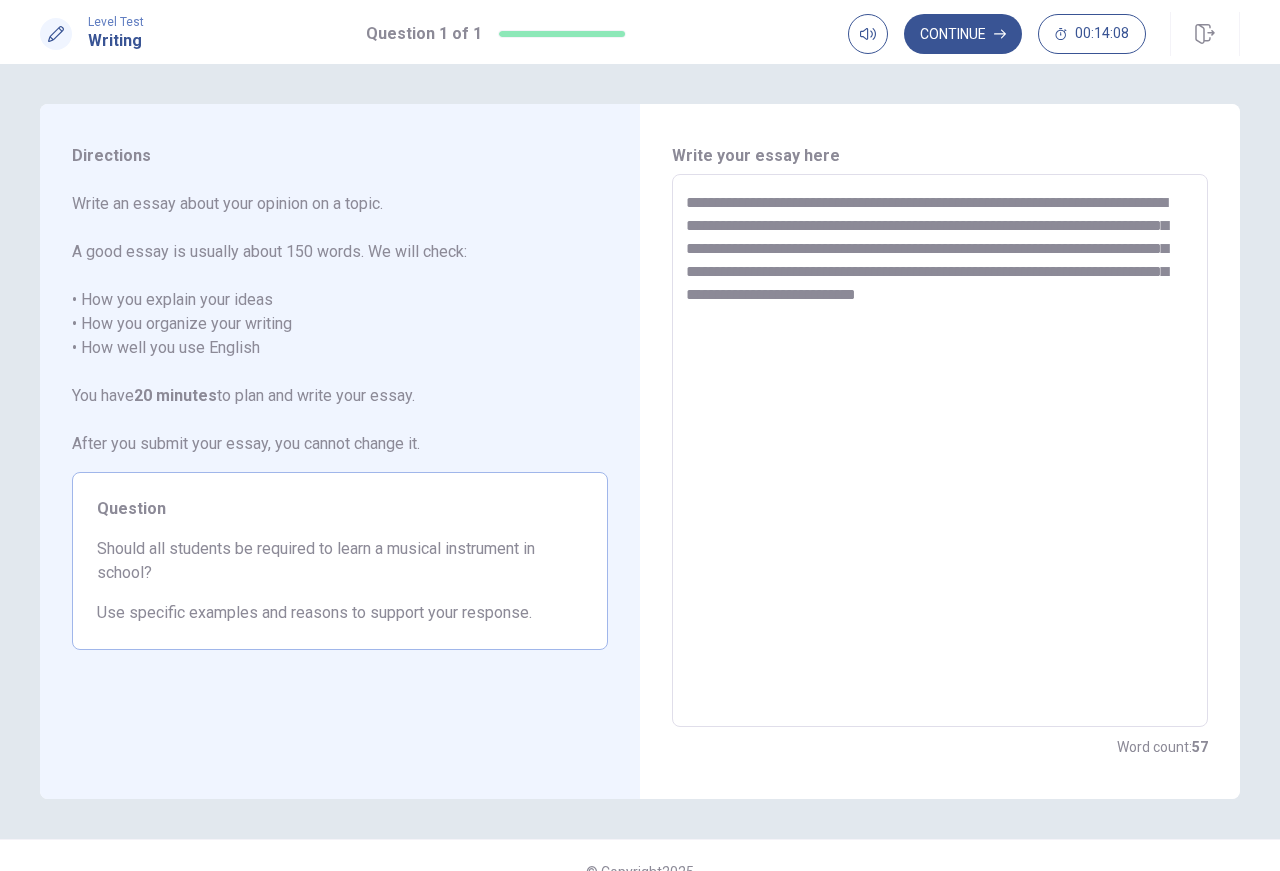click on "**********" at bounding box center [940, 451] 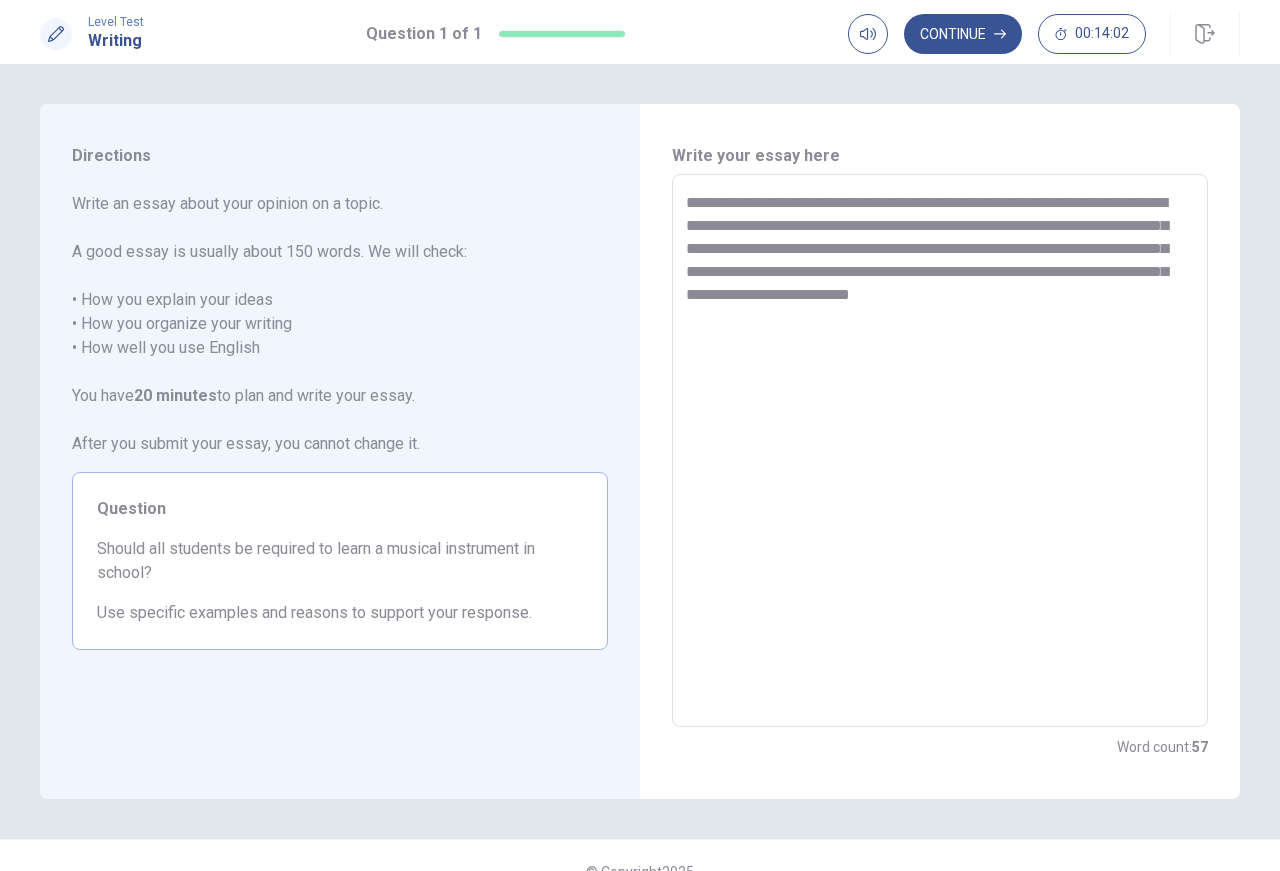click on "**********" at bounding box center (940, 451) 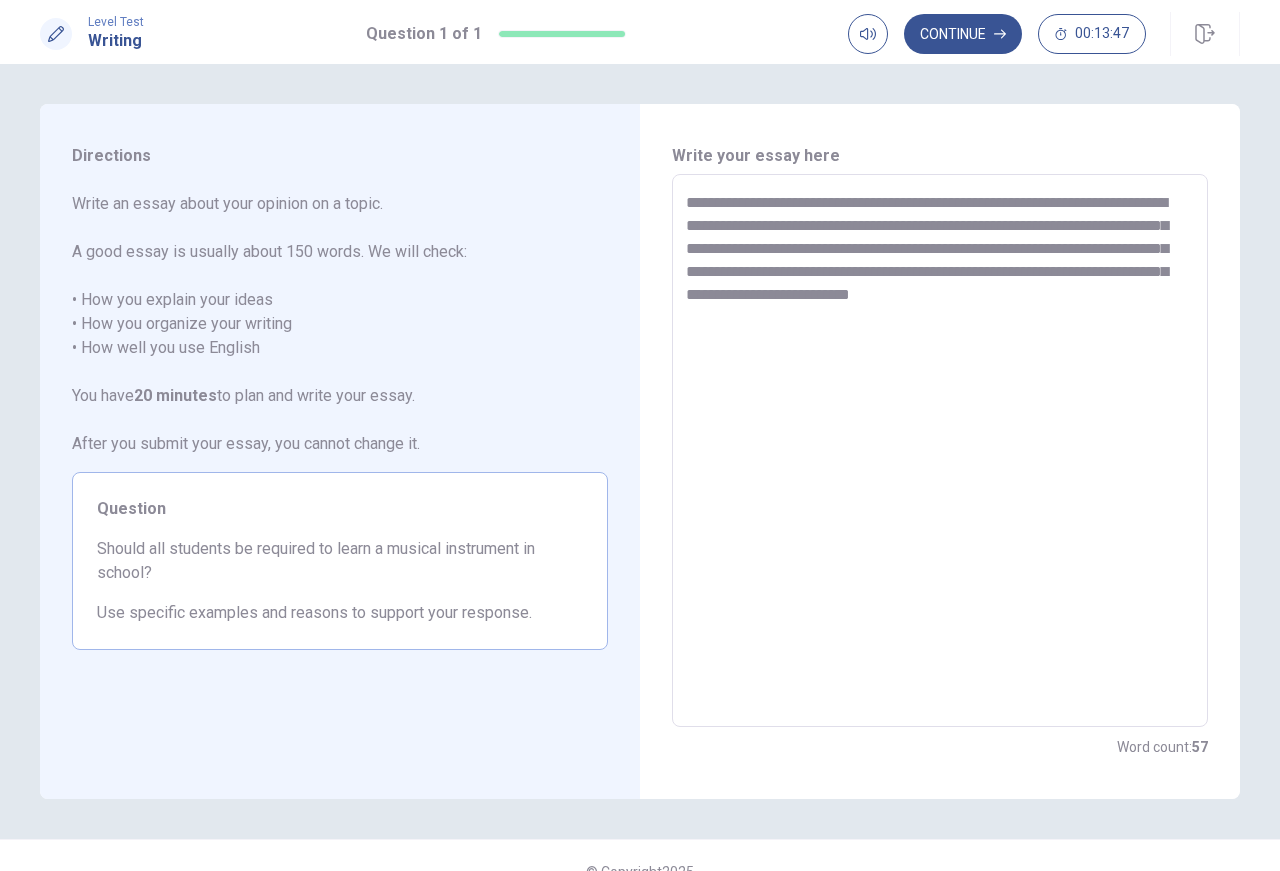 click on "**********" at bounding box center [940, 451] 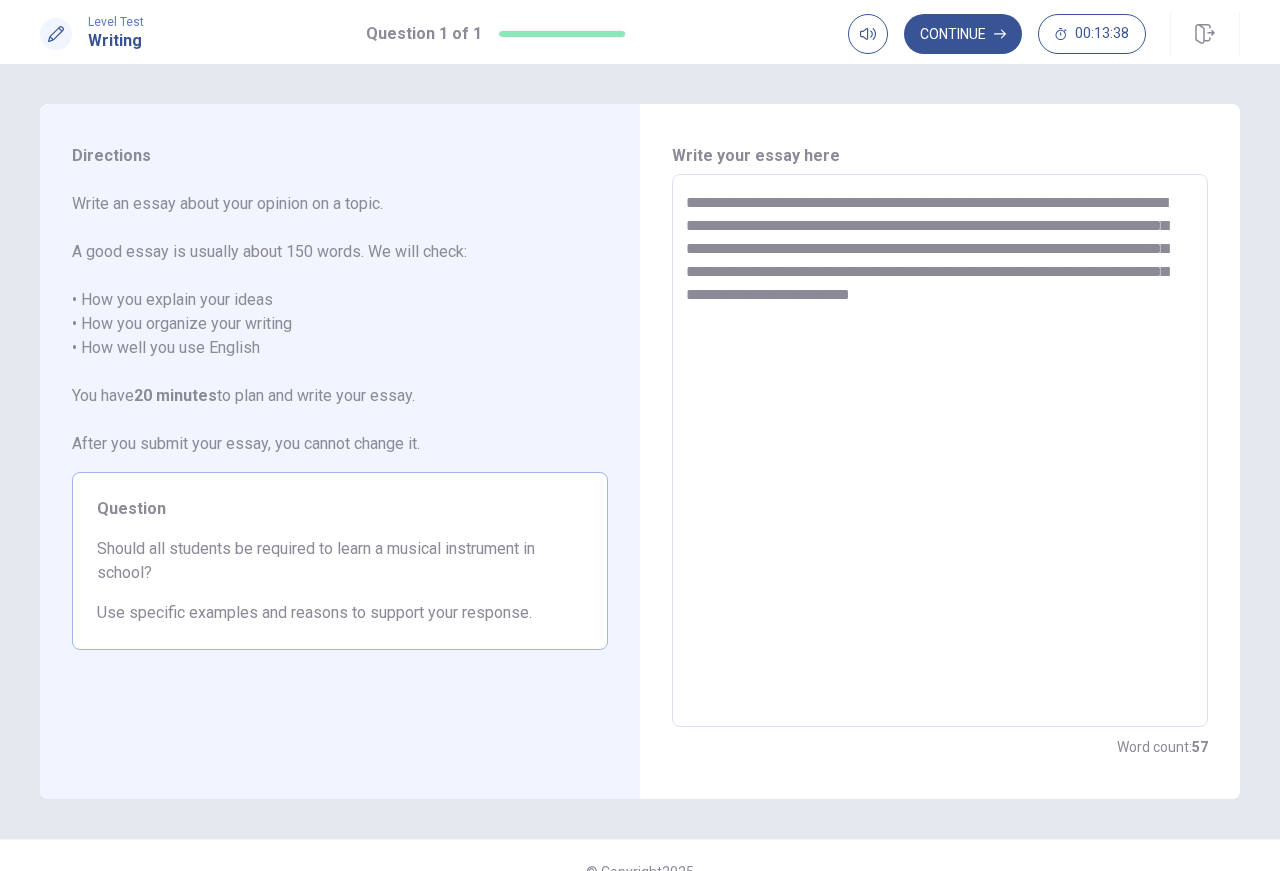 click on "**********" at bounding box center (940, 451) 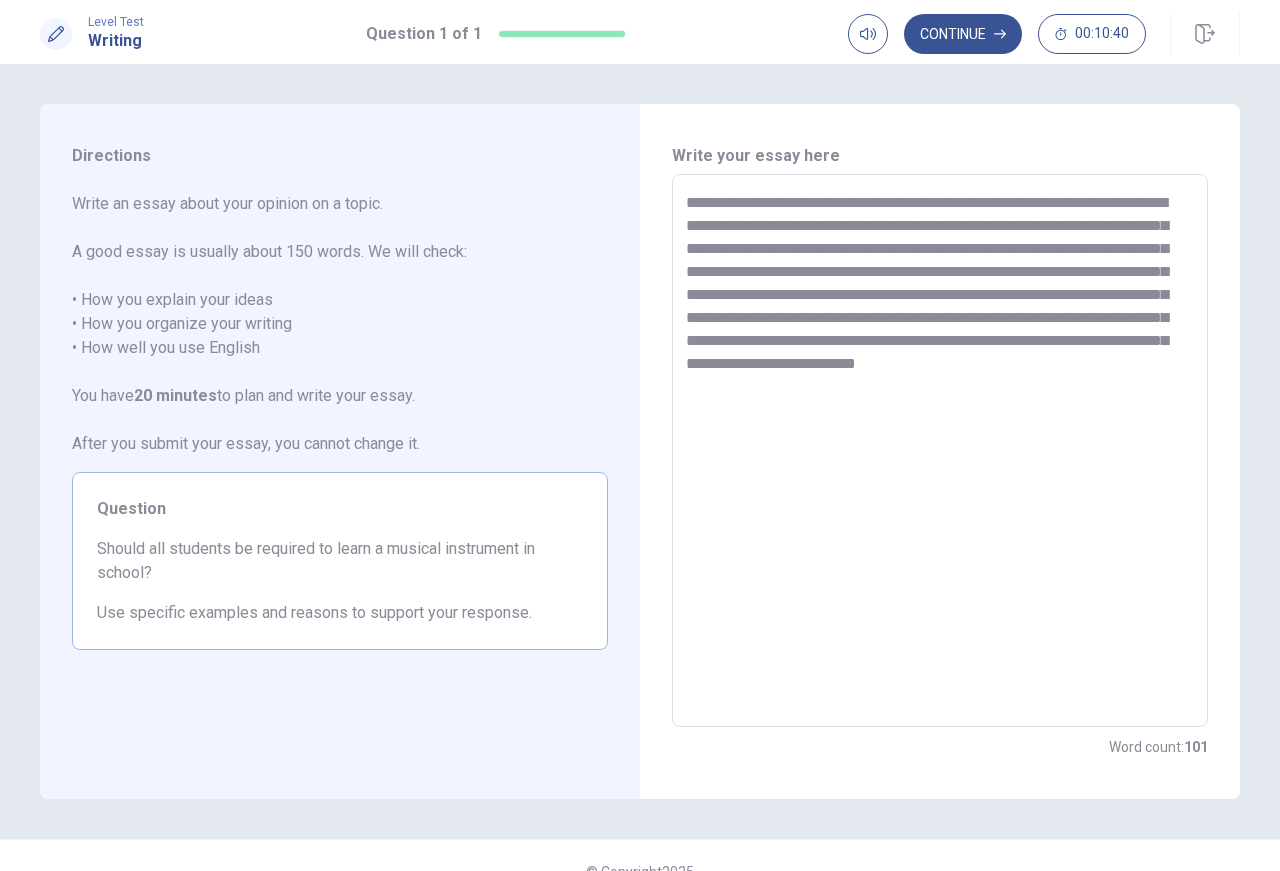 click on "**********" at bounding box center [940, 451] 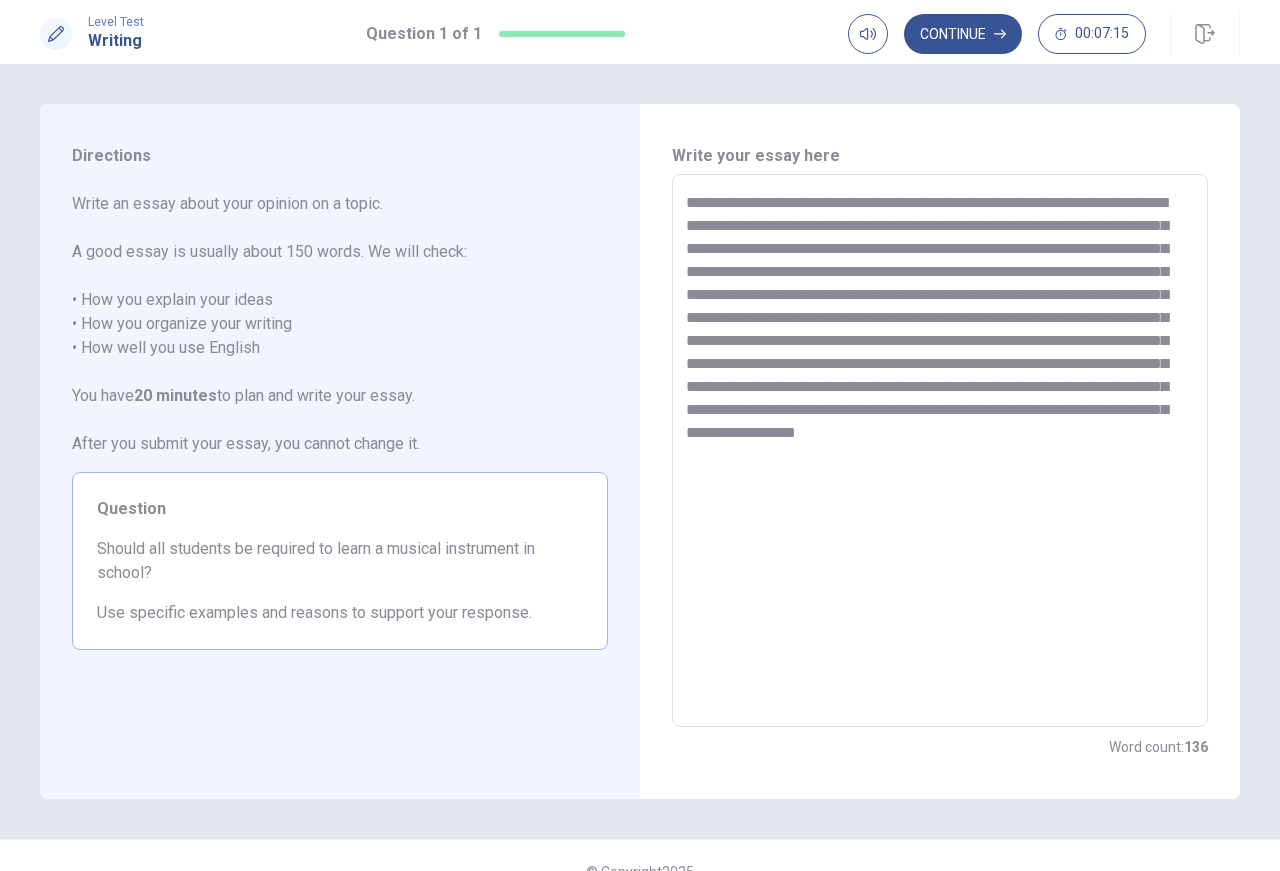 click on "**********" at bounding box center [940, 451] 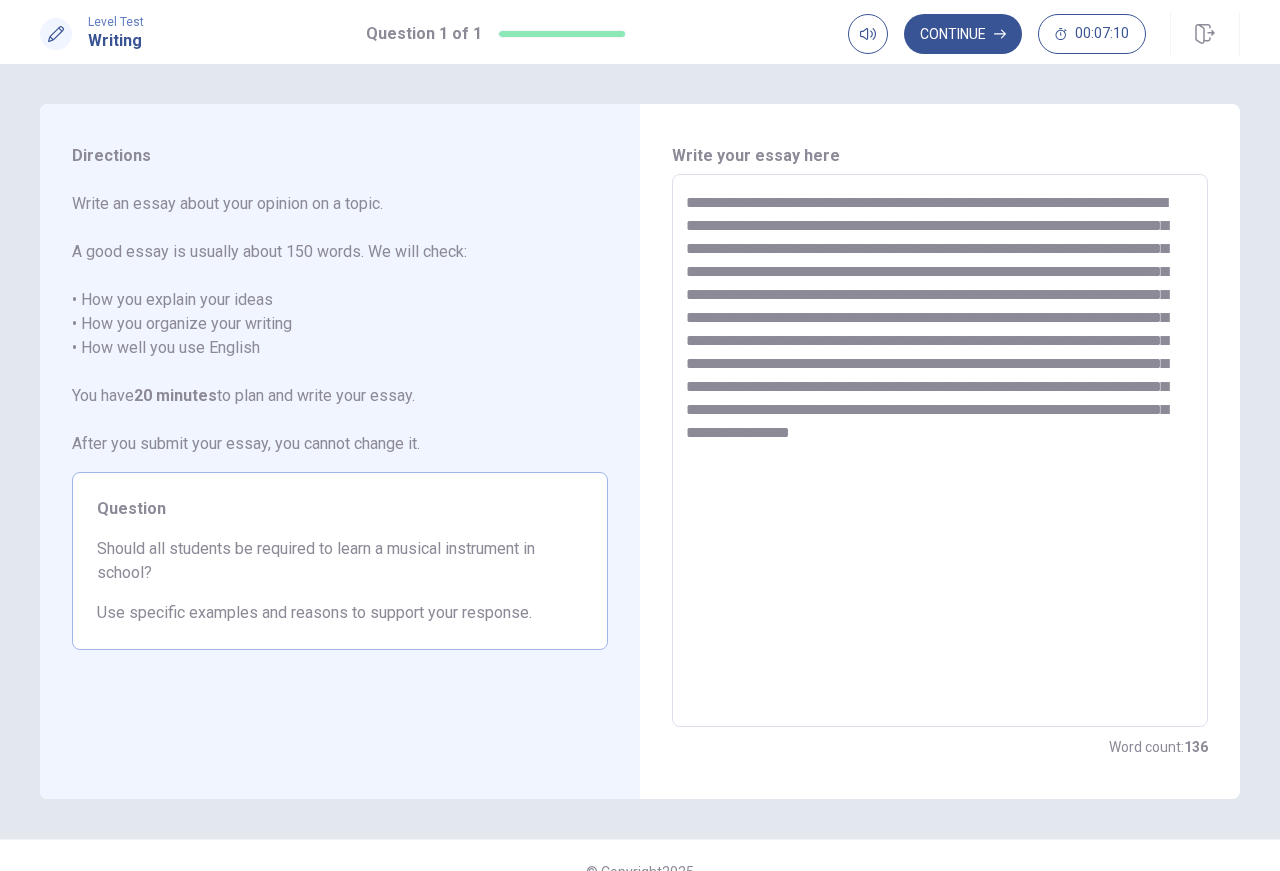 drag, startPoint x: 840, startPoint y: 401, endPoint x: 849, endPoint y: 411, distance: 13.453624 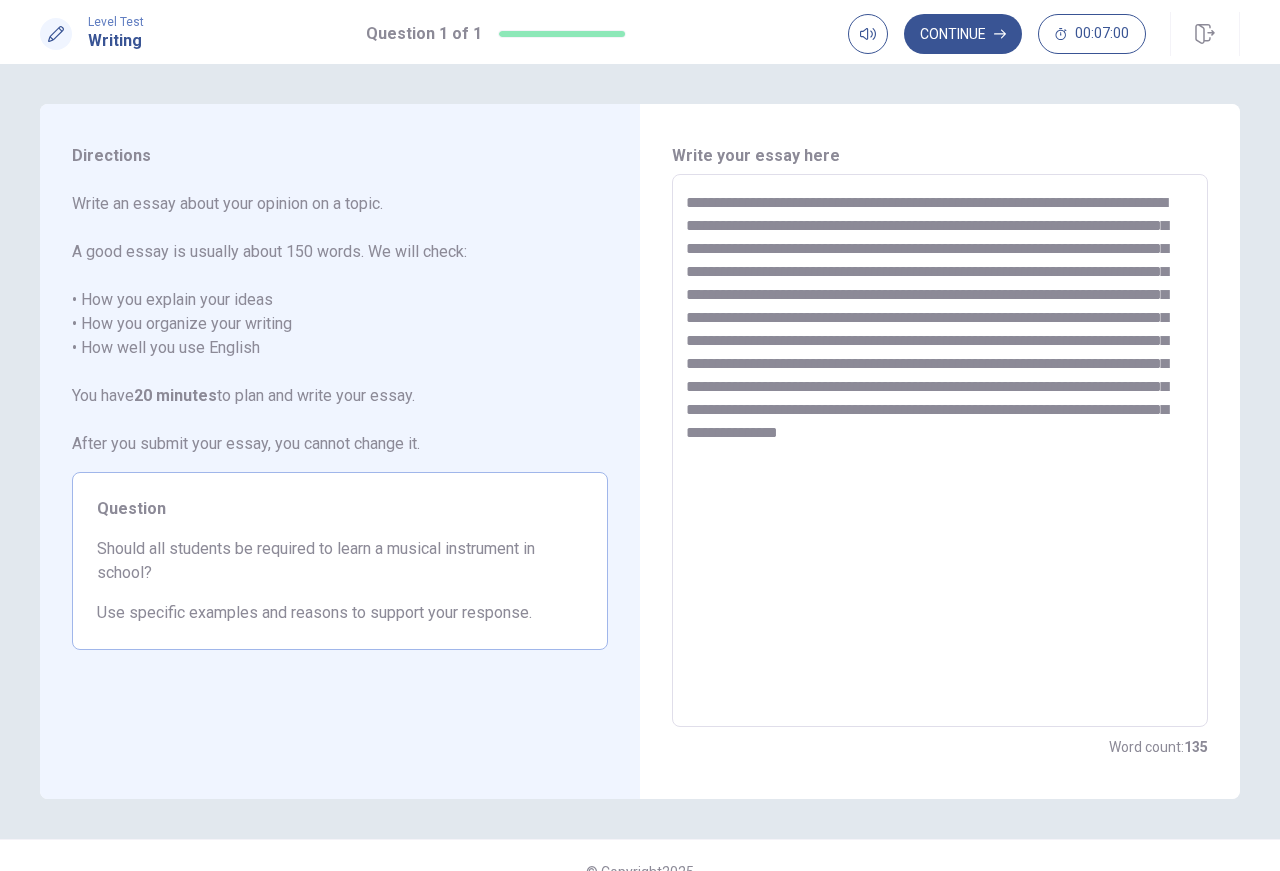 click on "**********" at bounding box center [940, 451] 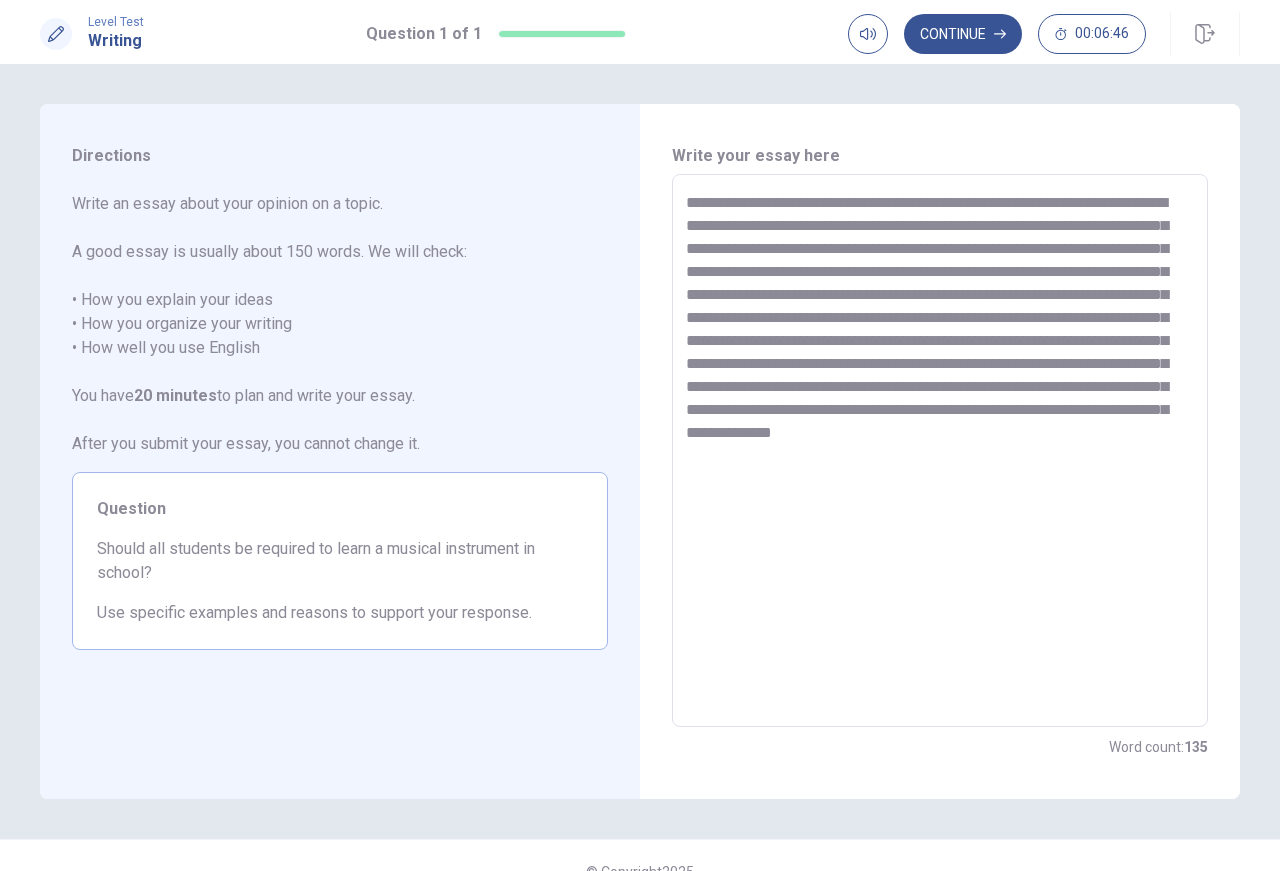 click on "**********" at bounding box center [940, 451] 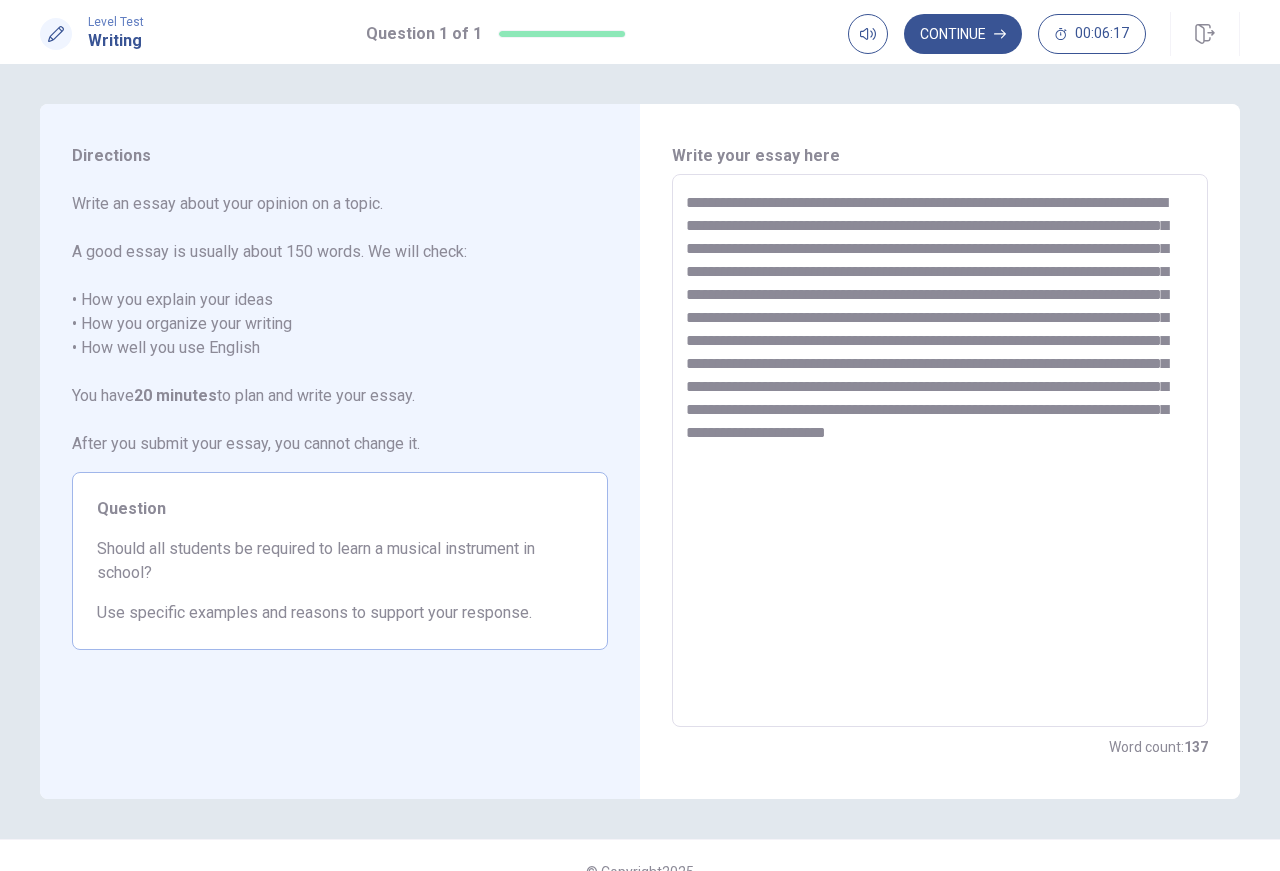 click on "**********" at bounding box center [940, 451] 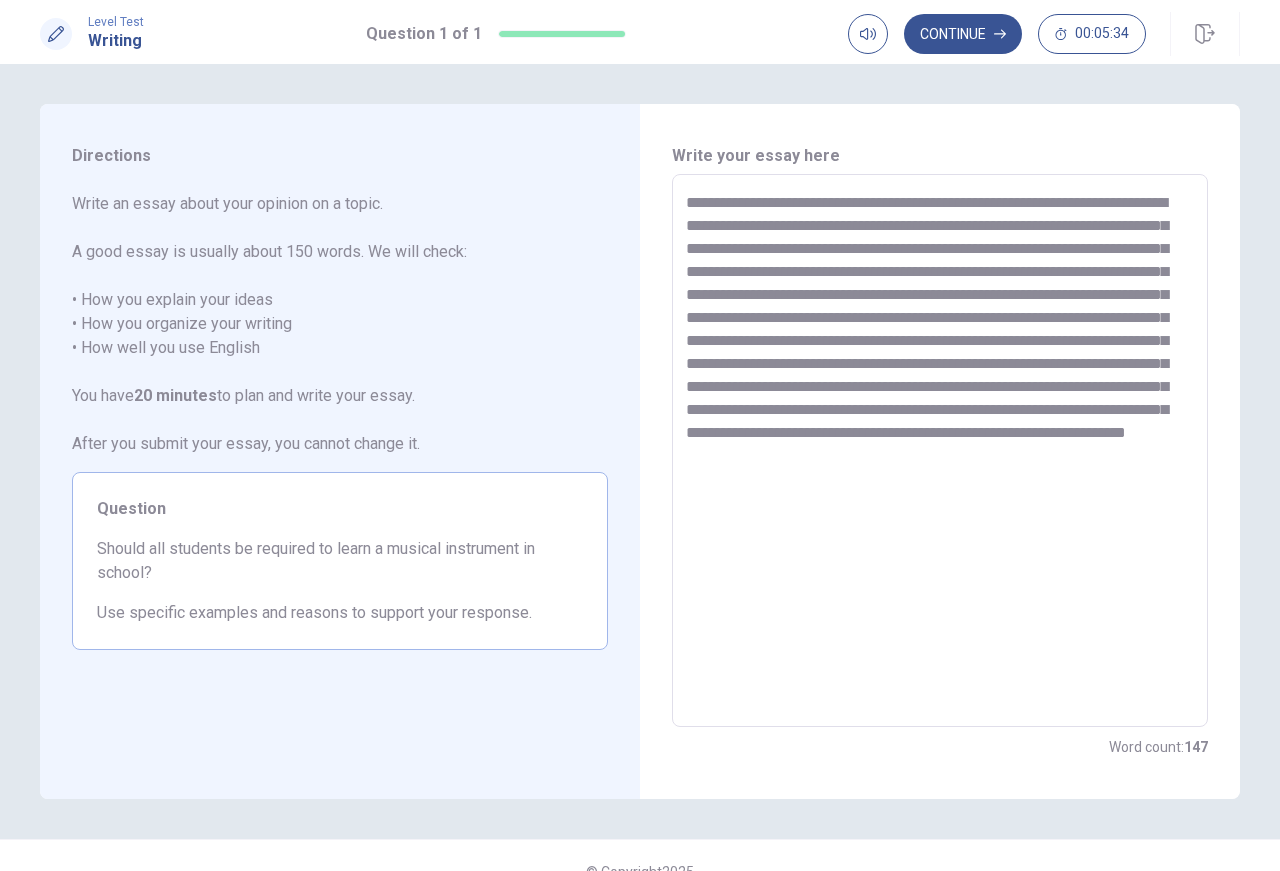 click on "**********" at bounding box center (940, 451) 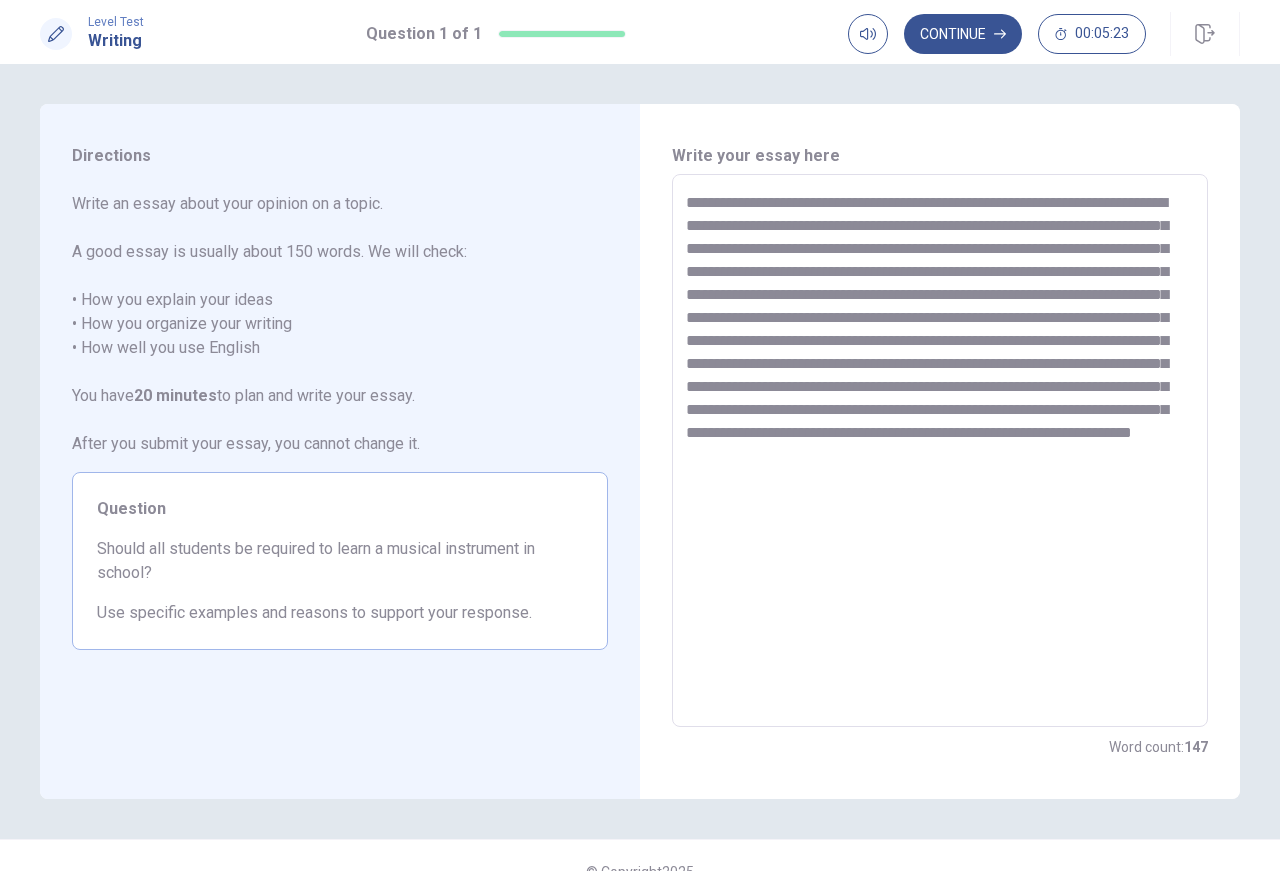 click on "**********" at bounding box center (940, 451) 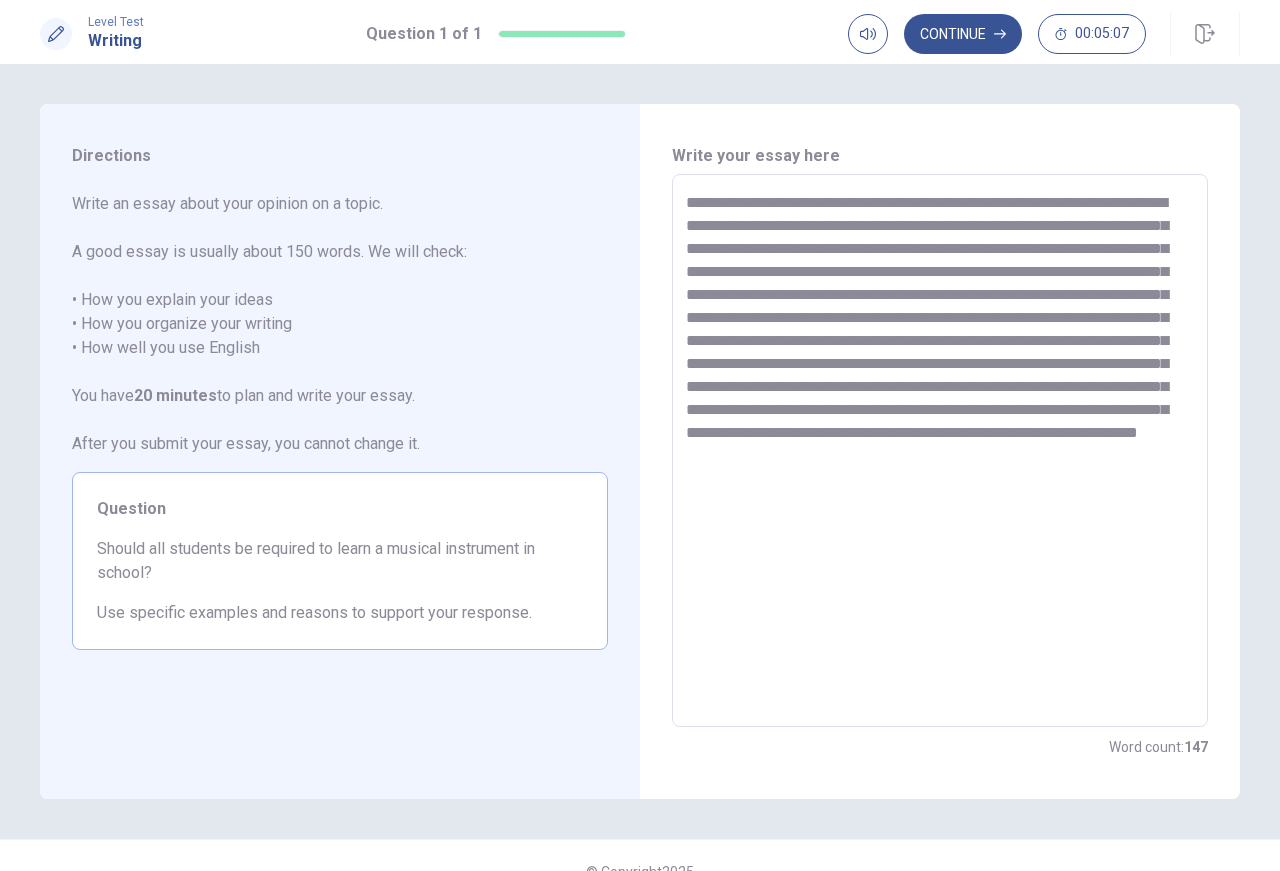 click on "**********" at bounding box center (940, 451) 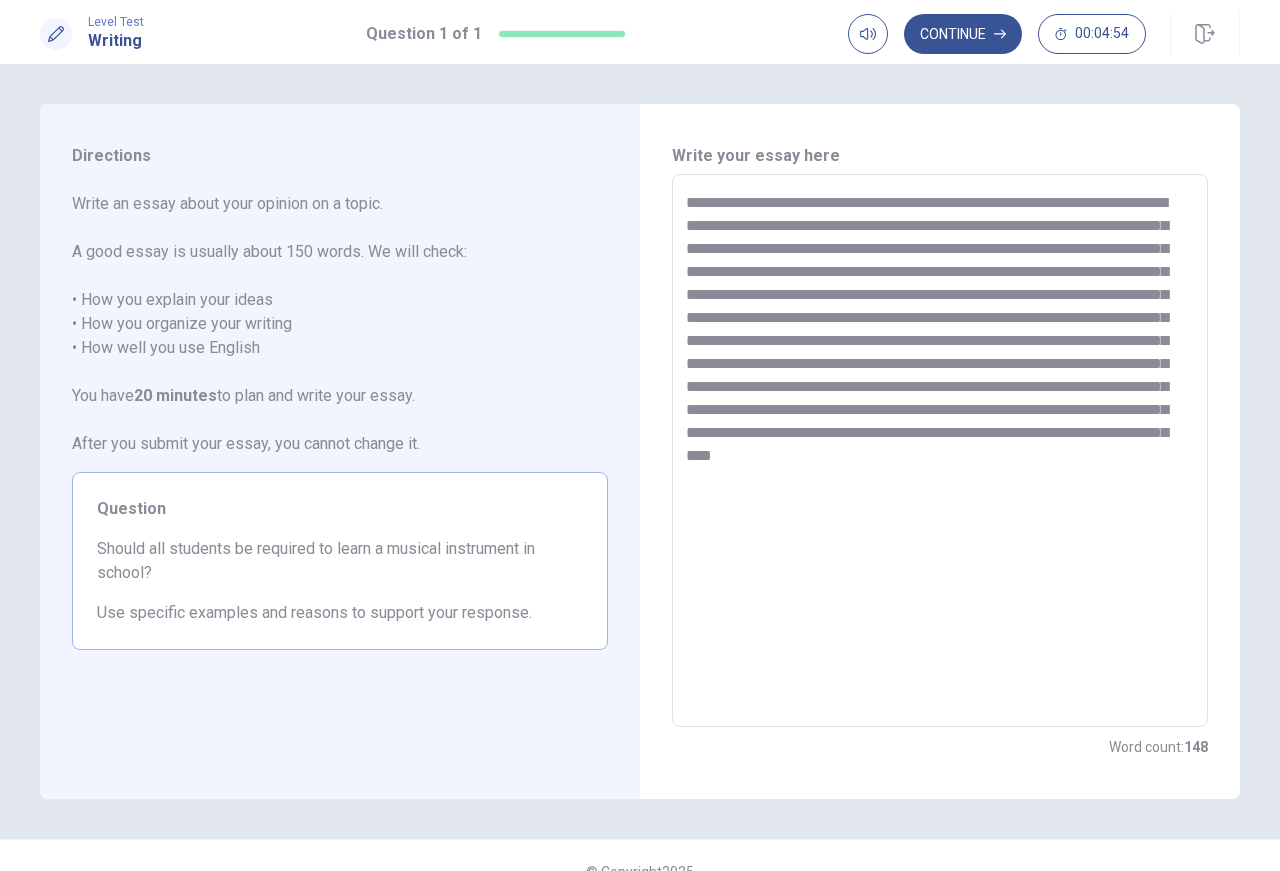 click on "**********" at bounding box center (940, 451) 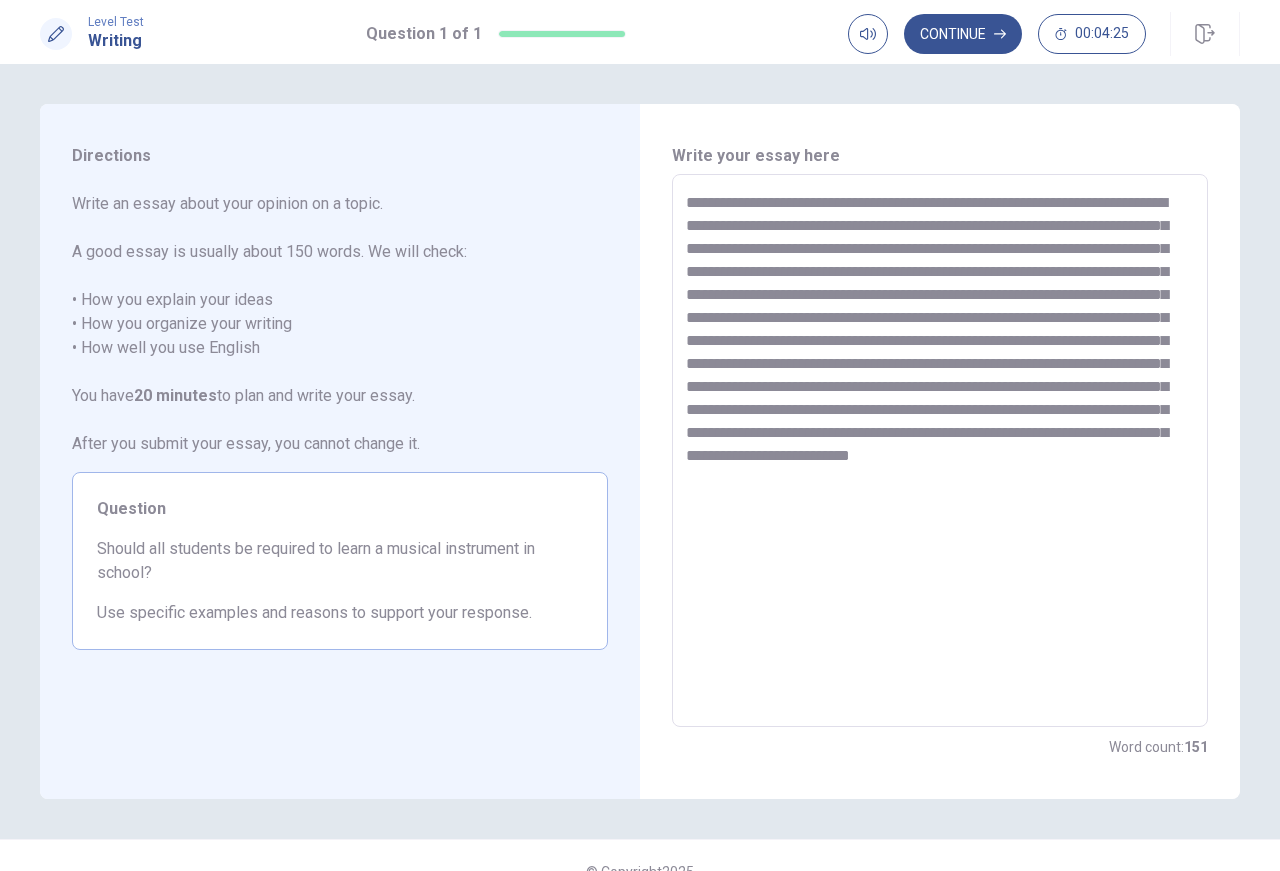 click on "**********" at bounding box center [940, 451] 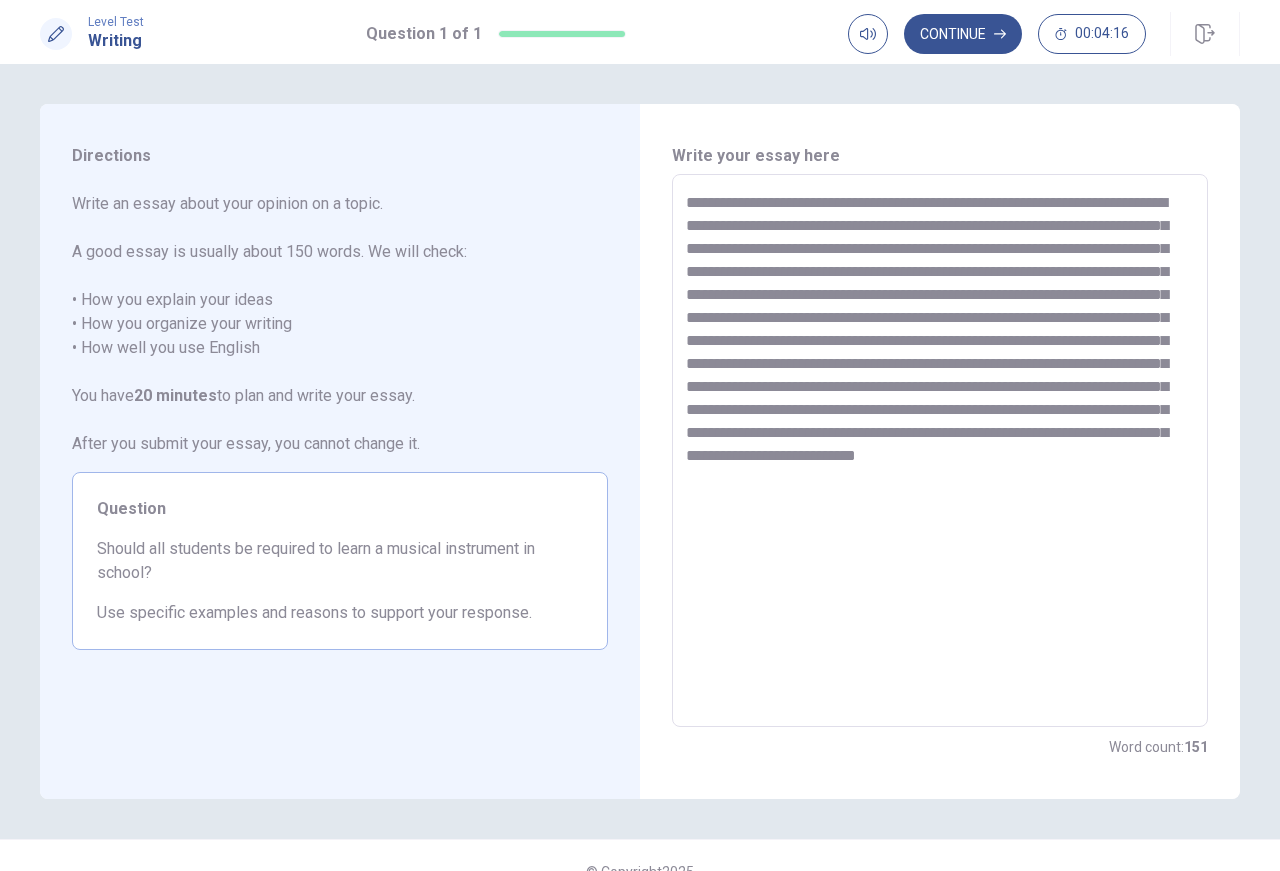 click on "**********" at bounding box center (940, 451) 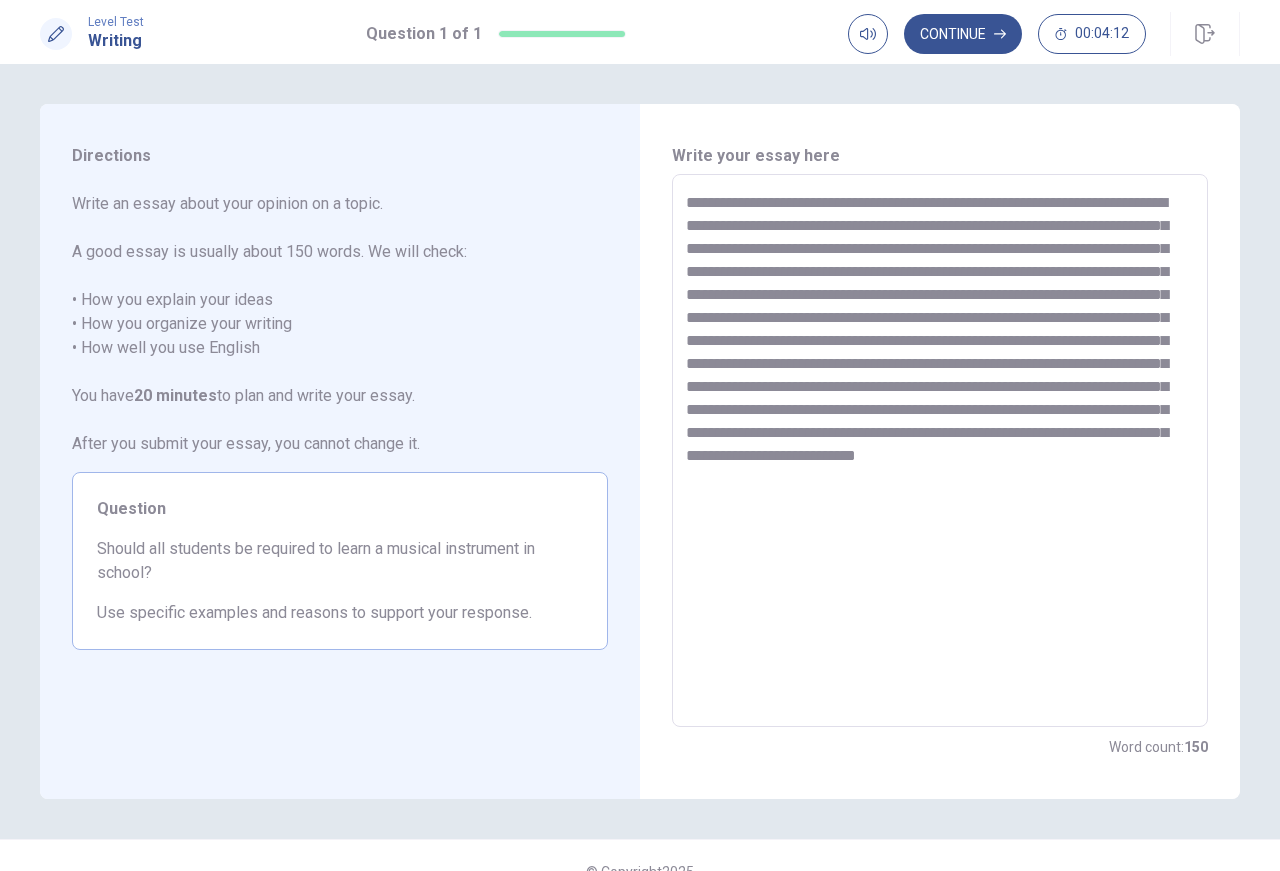 click on "**********" at bounding box center (940, 451) 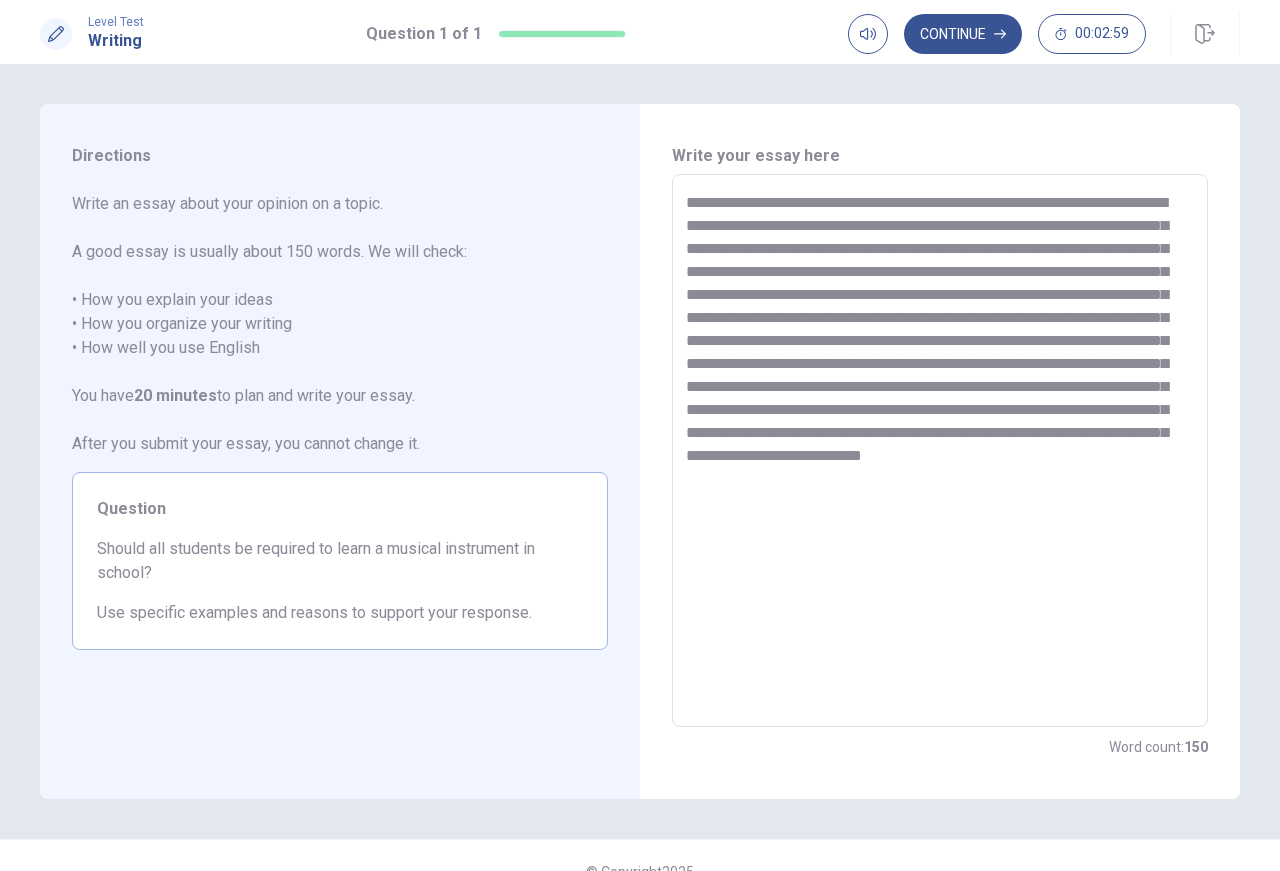 click on "**********" at bounding box center [940, 451] 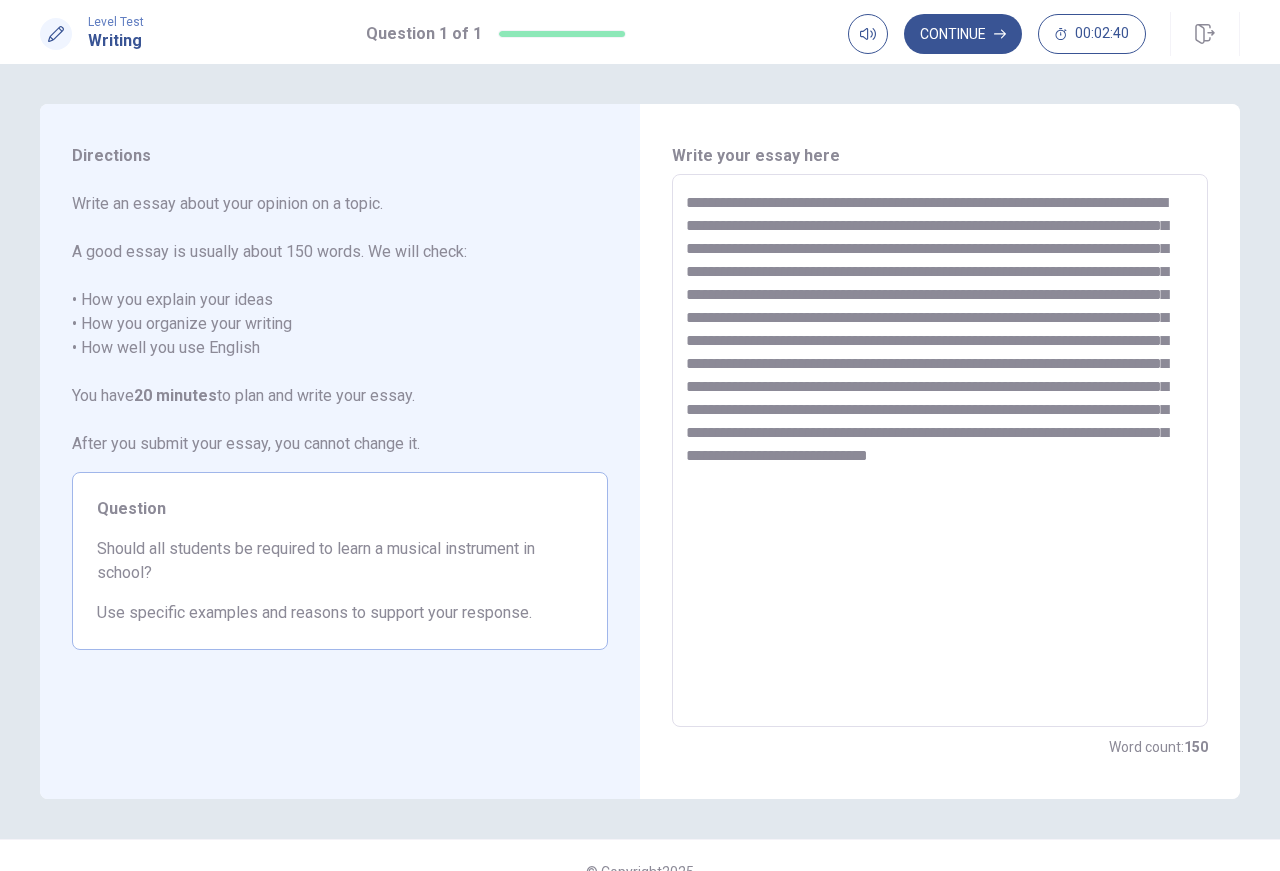 click on "**********" at bounding box center [940, 451] 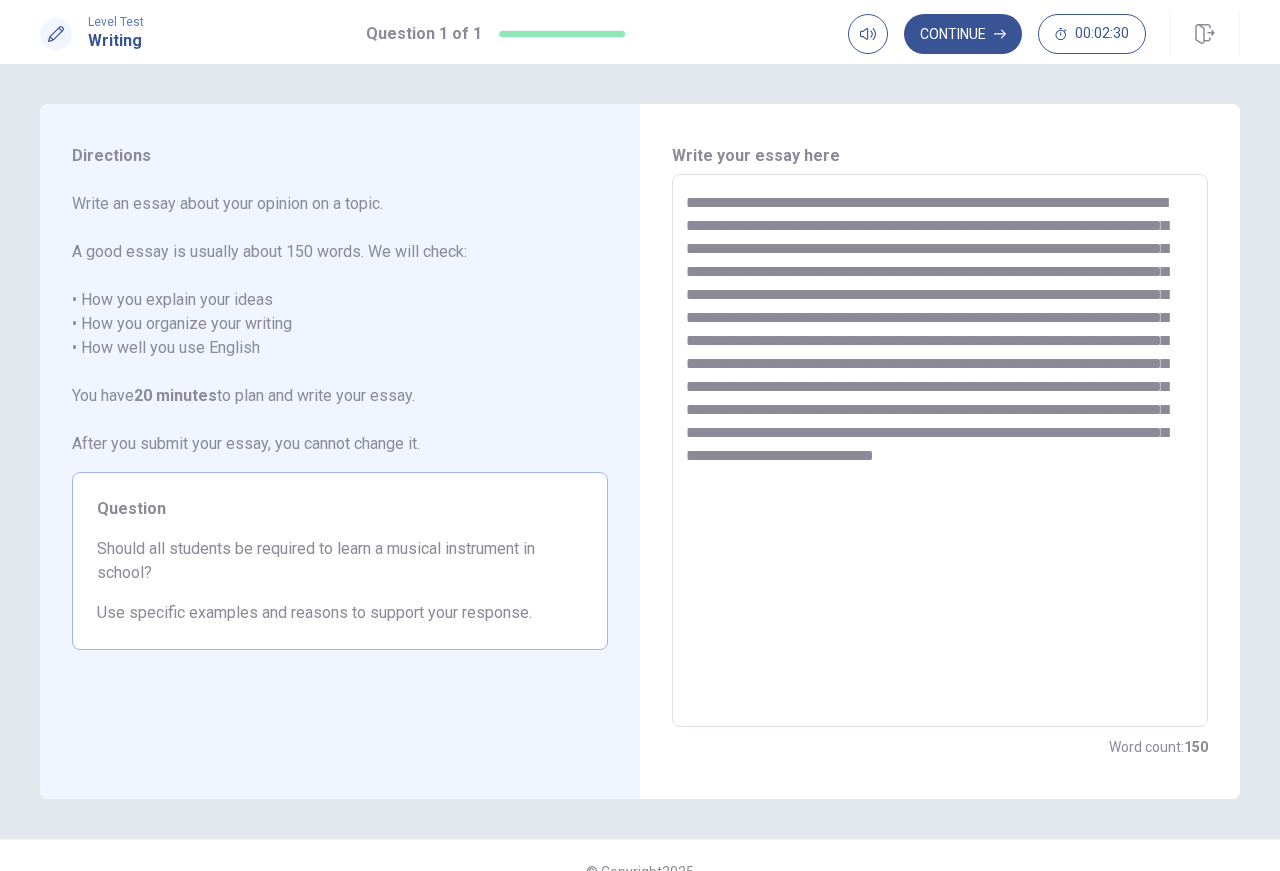 click on "**********" at bounding box center (940, 451) 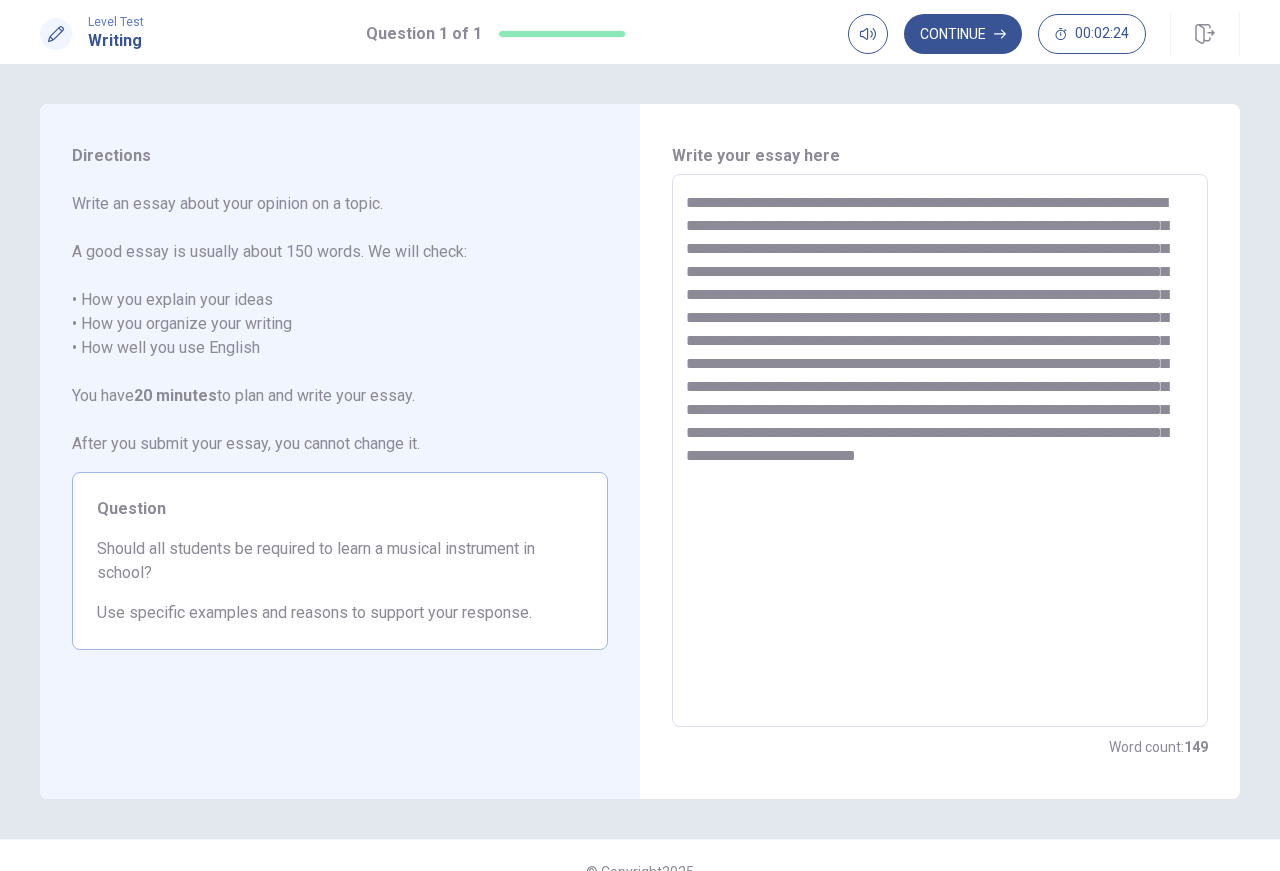click on "**********" at bounding box center [940, 451] 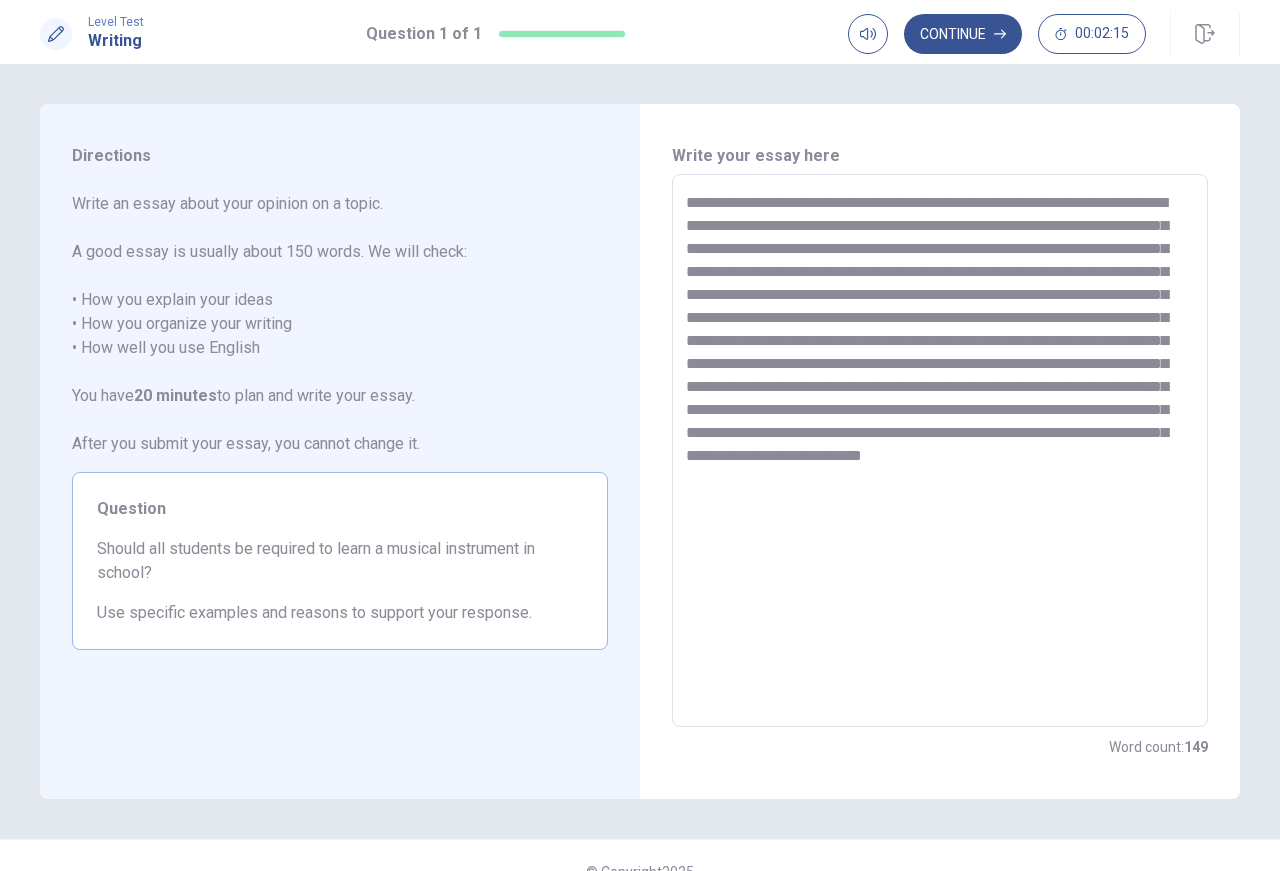 click on "**********" at bounding box center [940, 451] 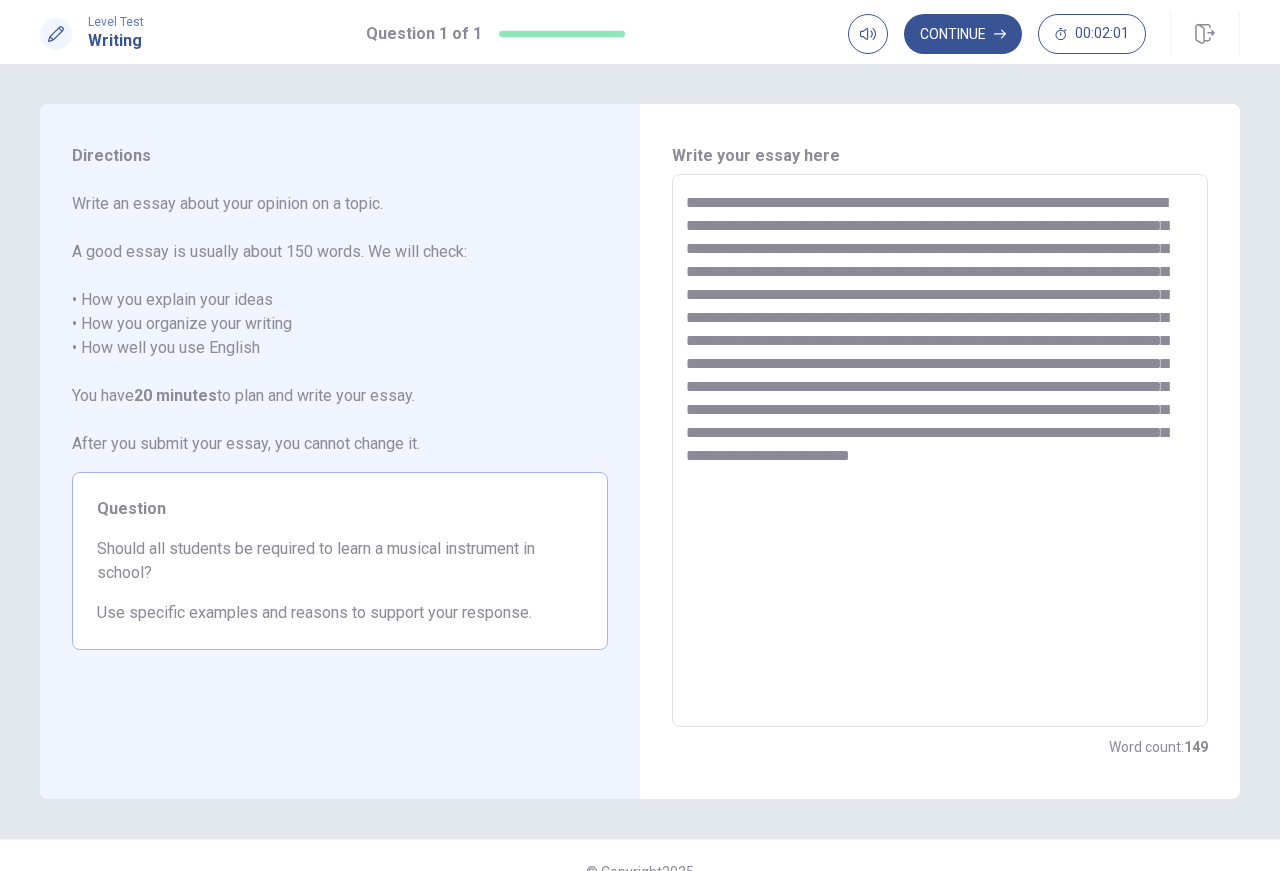 click on "**********" at bounding box center (940, 451) 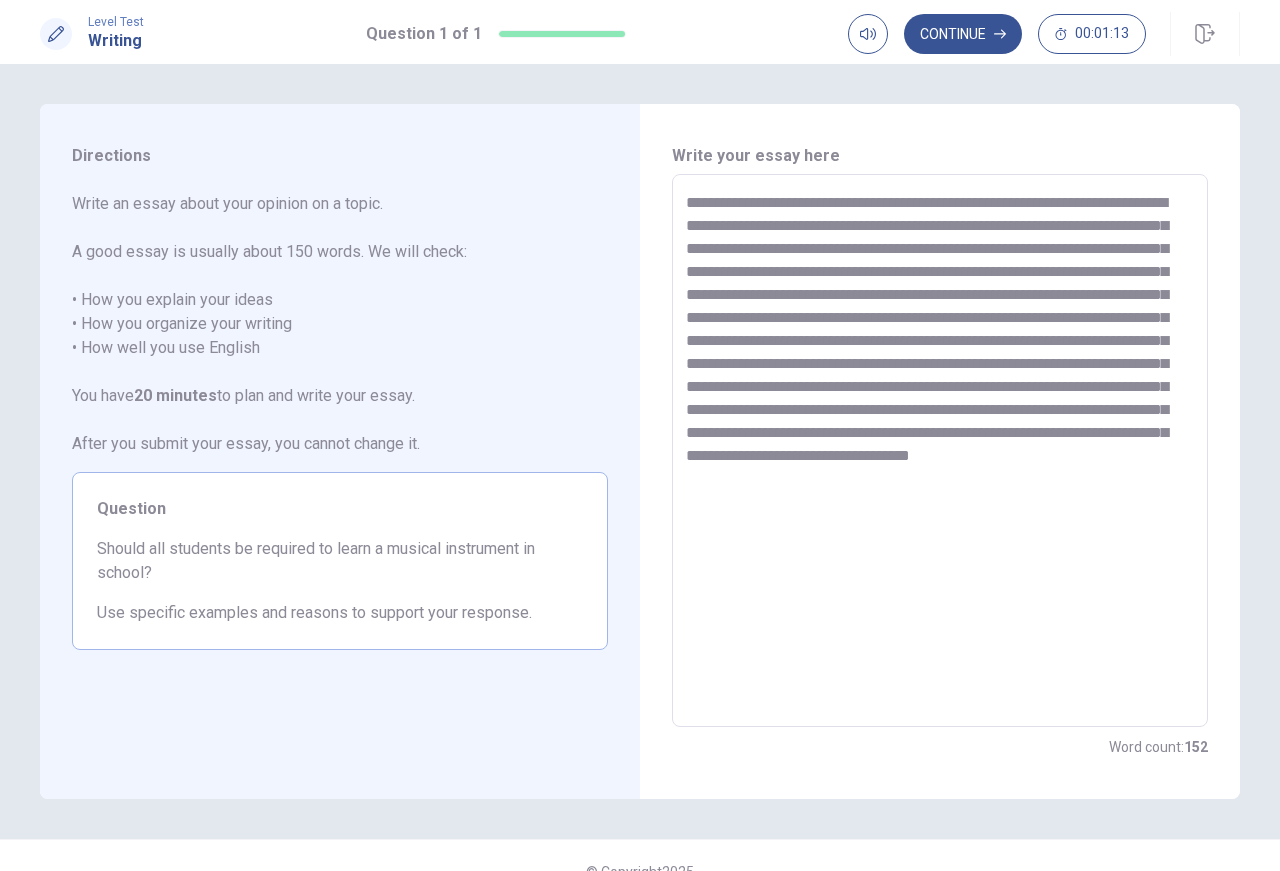 click on "**********" at bounding box center (940, 451) 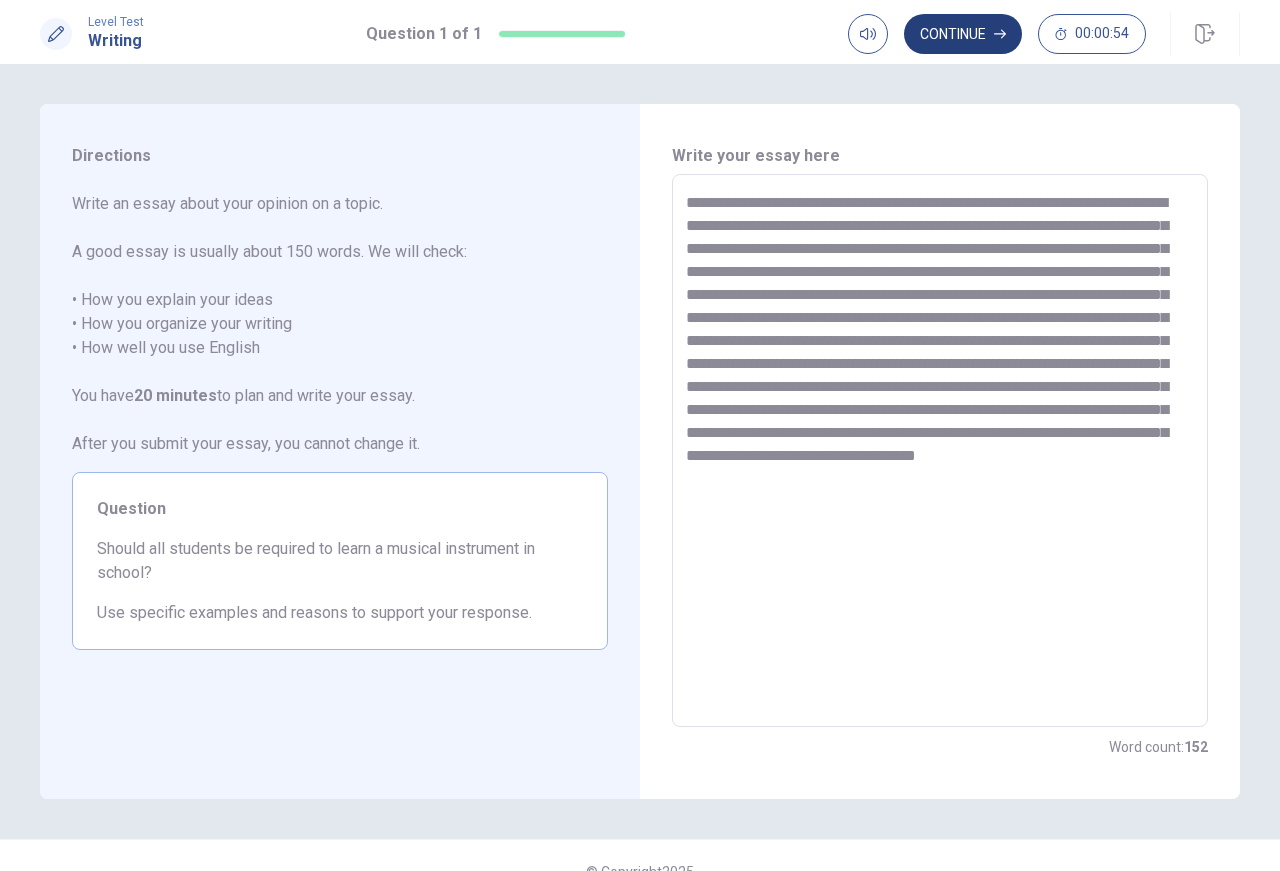 click on "Continue" at bounding box center [963, 34] 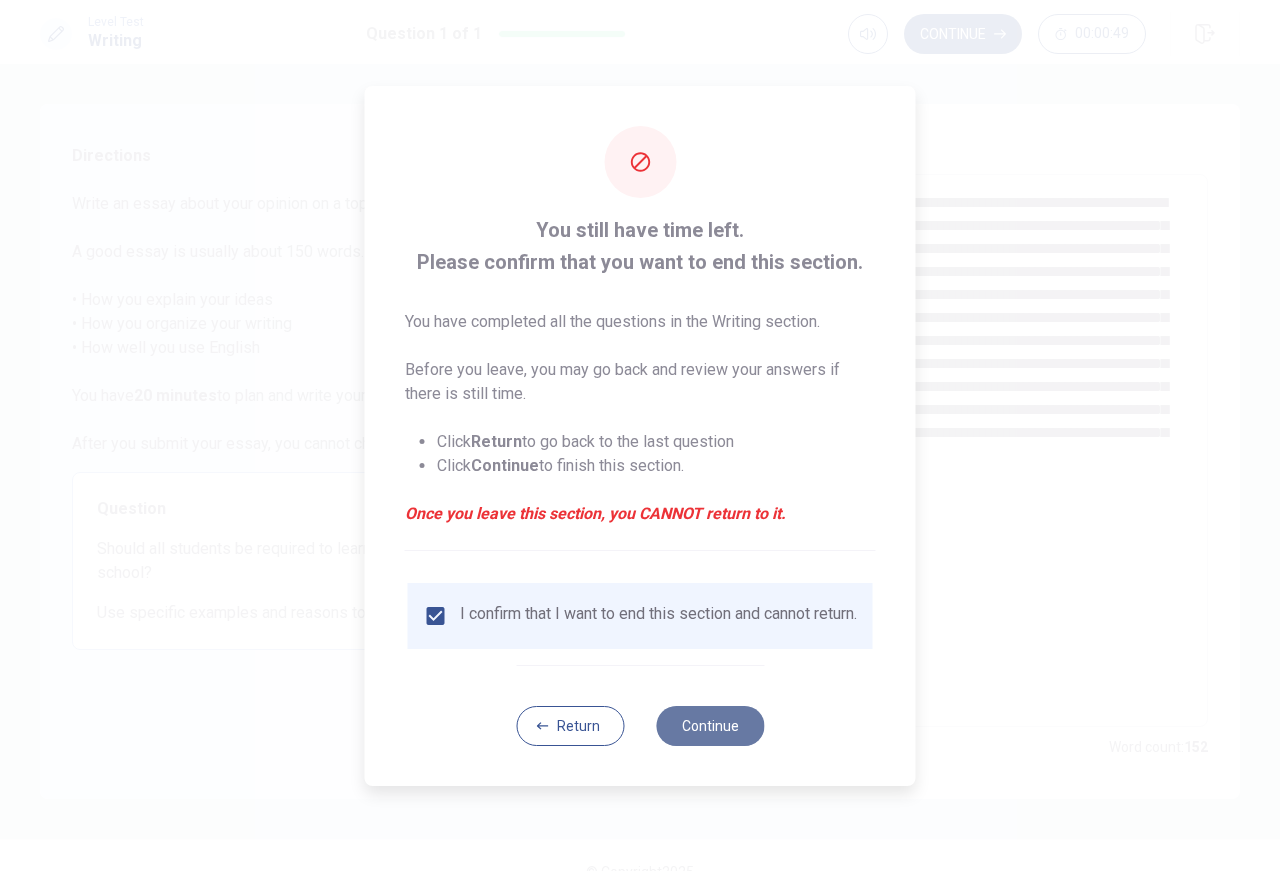 click on "Continue" at bounding box center [710, 726] 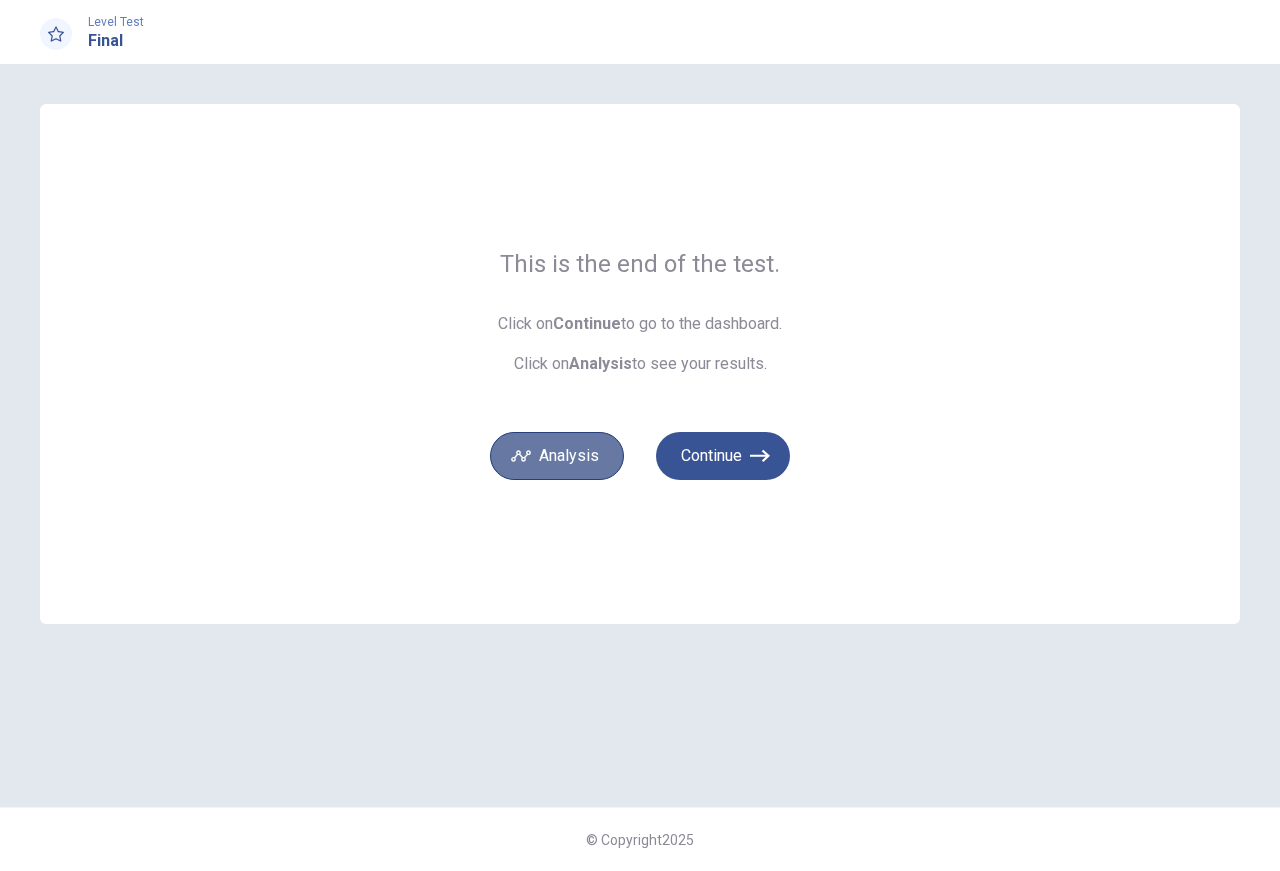 click on "Analysis" at bounding box center [557, 456] 